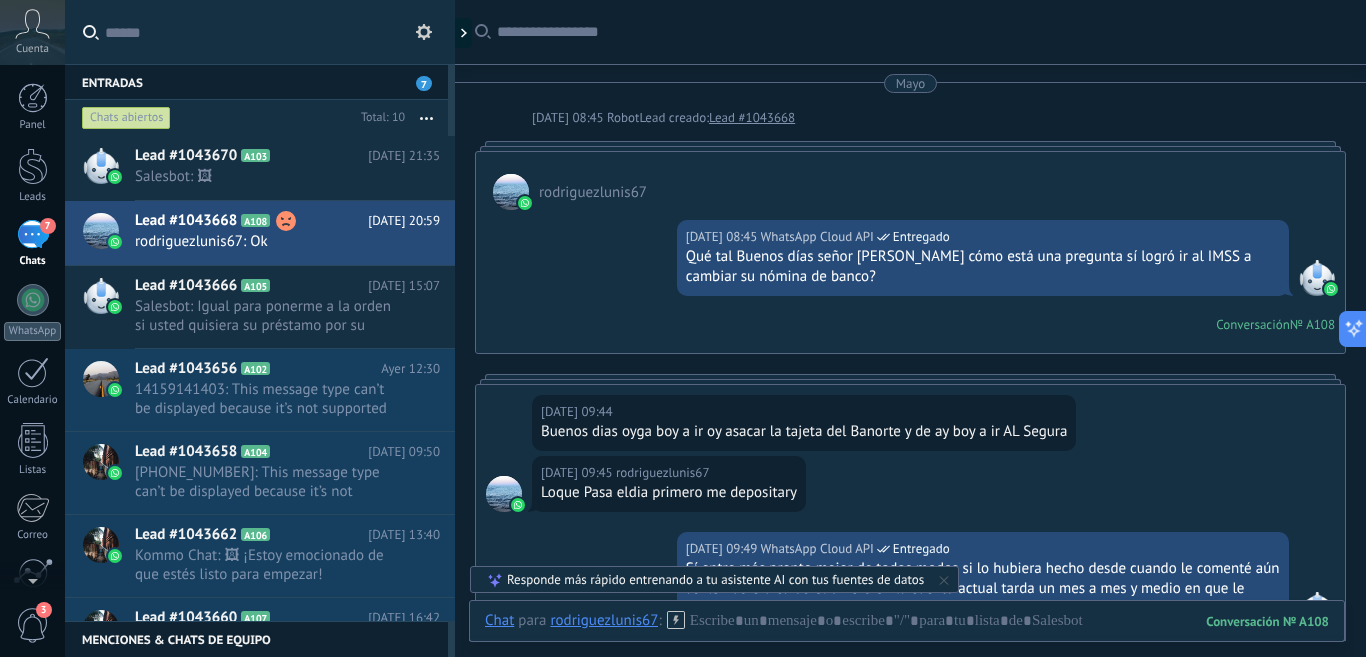 scroll, scrollTop: 0, scrollLeft: 0, axis: both 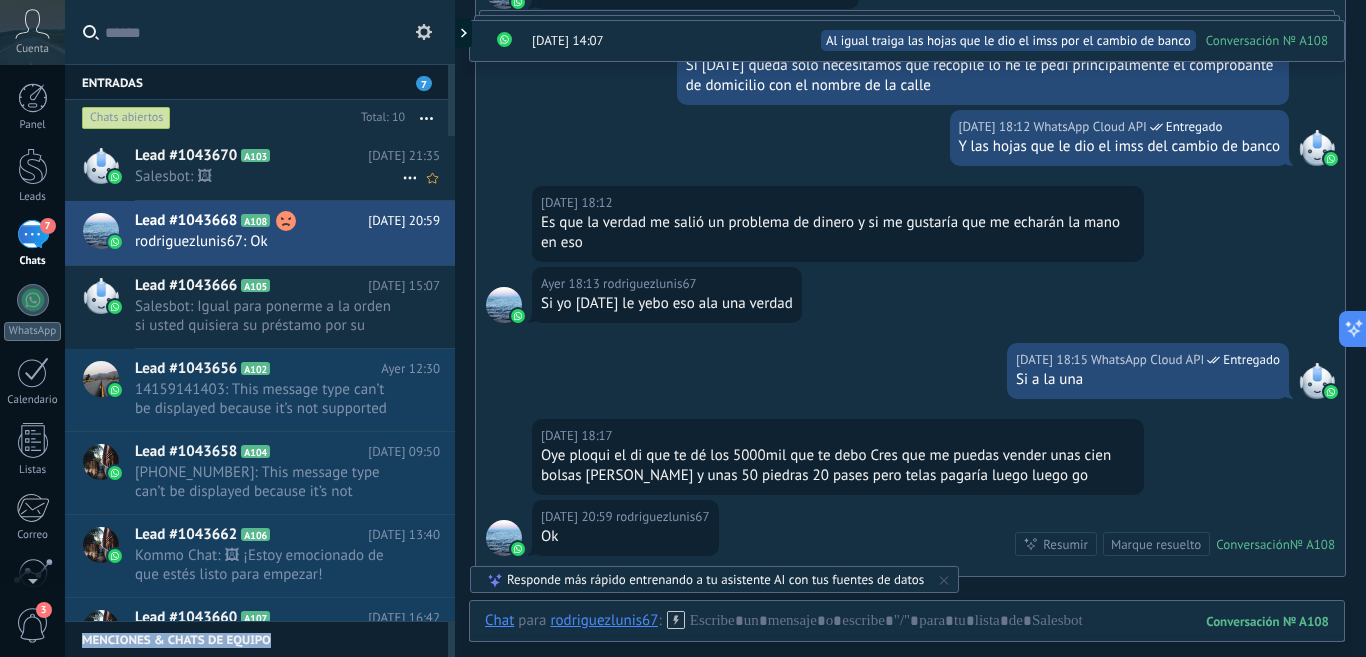 click on "Salesbot: 🖼" at bounding box center [268, 176] 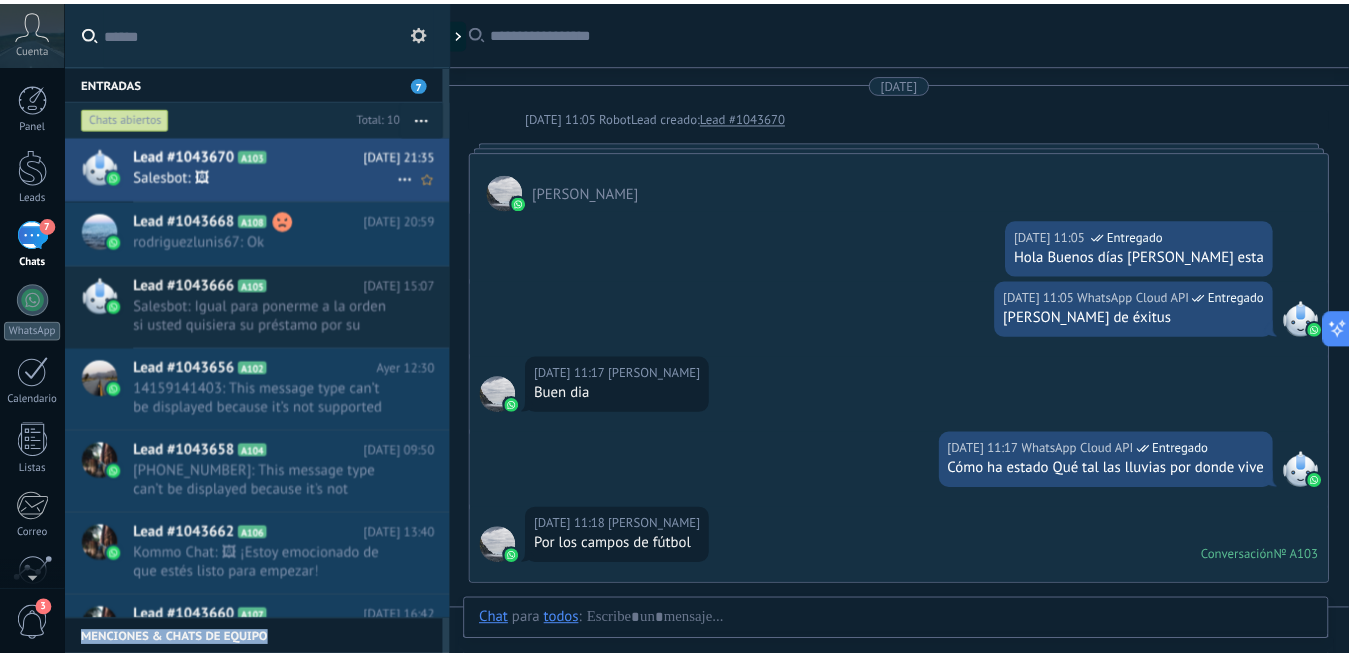 scroll, scrollTop: 692, scrollLeft: 0, axis: vertical 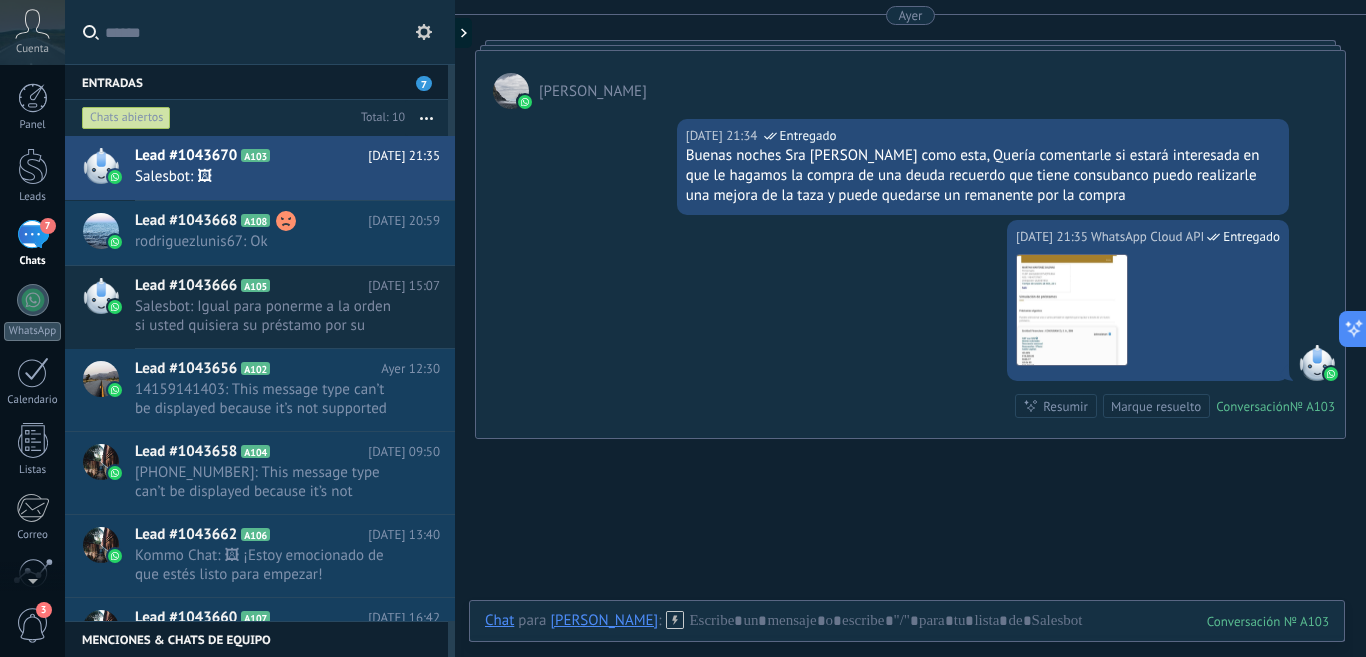 click on "7" at bounding box center [424, 83] 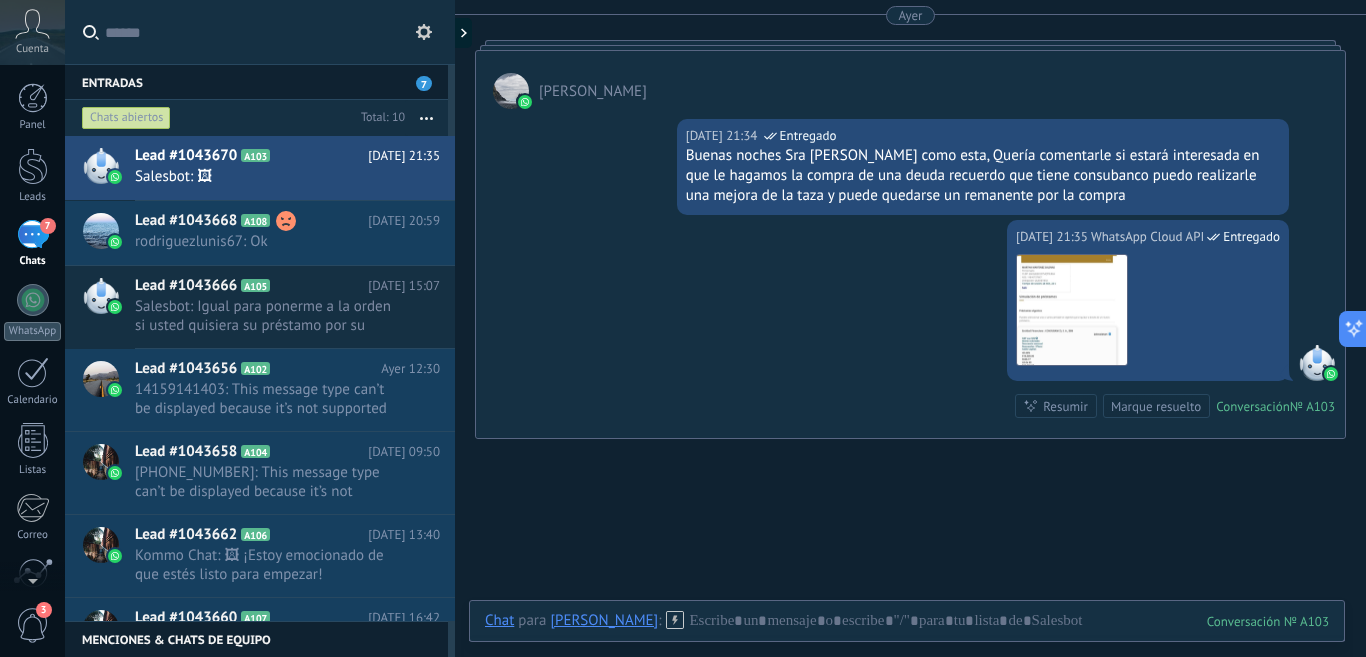 click on "7" at bounding box center [33, 234] 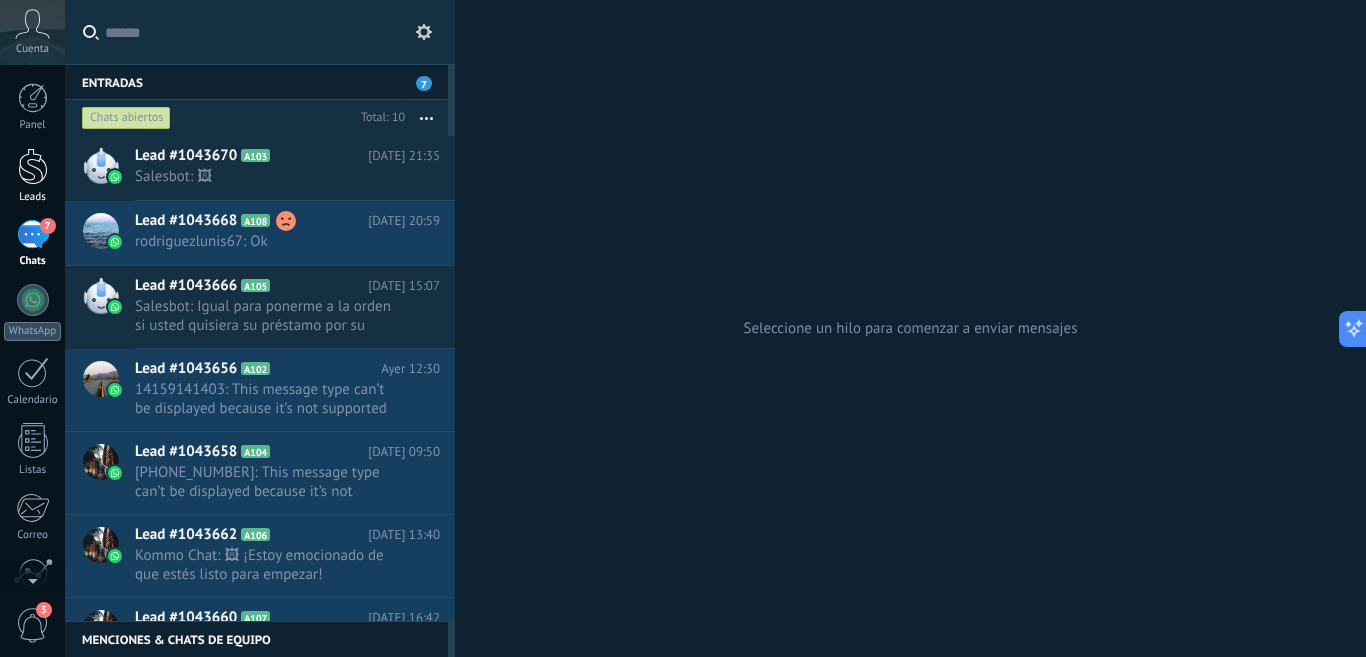 click on "Leads" at bounding box center [33, 197] 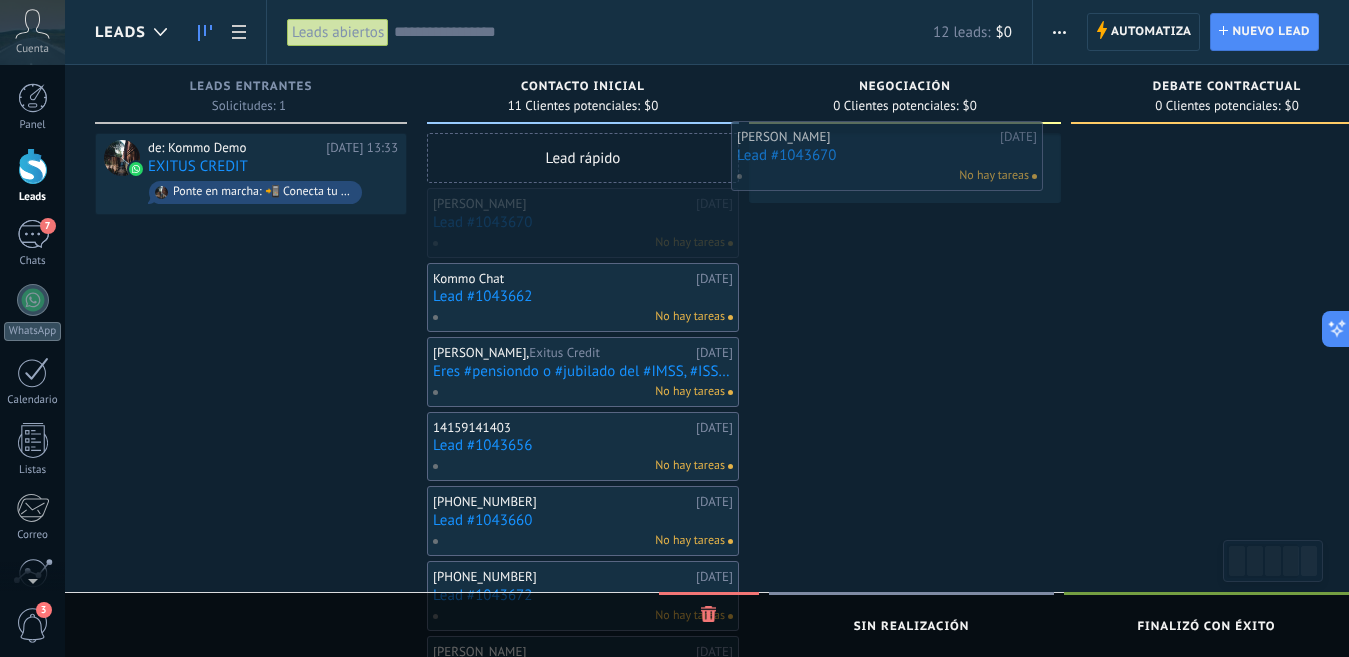 drag, startPoint x: 627, startPoint y: 231, endPoint x: 931, endPoint y: 164, distance: 311.2957 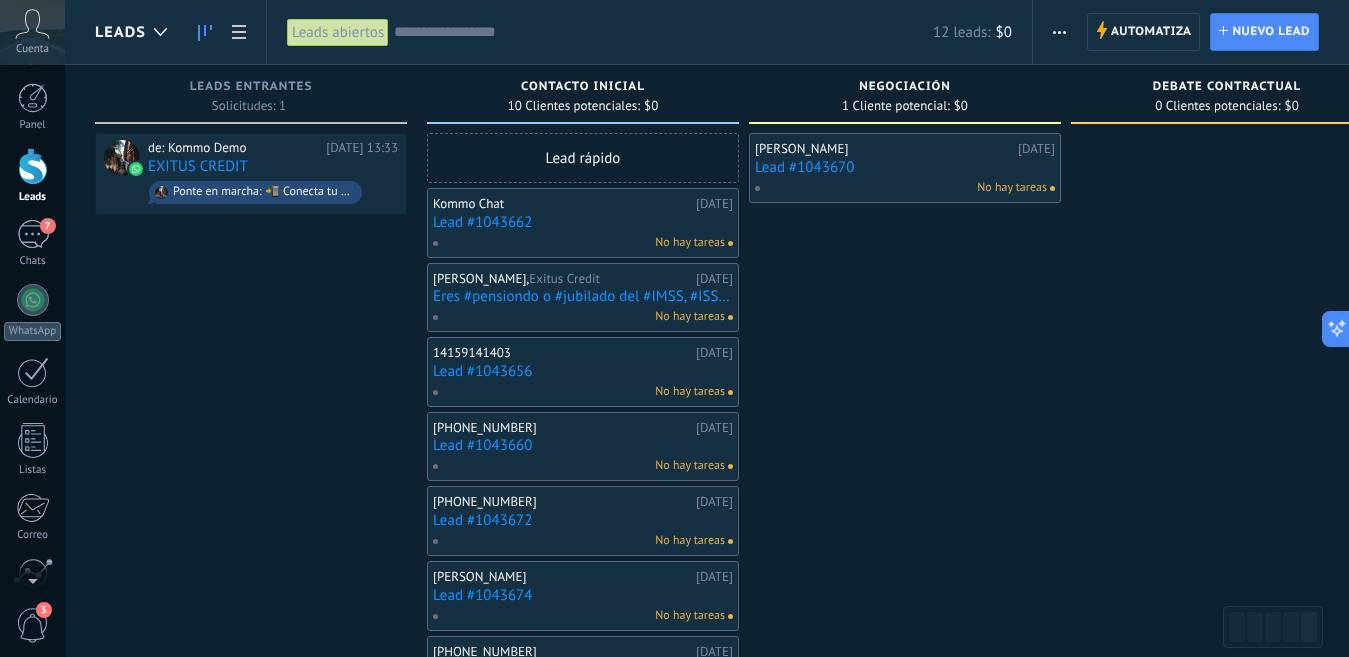 click on "de: Kommo Demo 24.06.2025 13:33 EXITUS CREDIT Ponte en marcha:
📲 Conecta tu número de WhatsApp 💬" at bounding box center [251, 531] 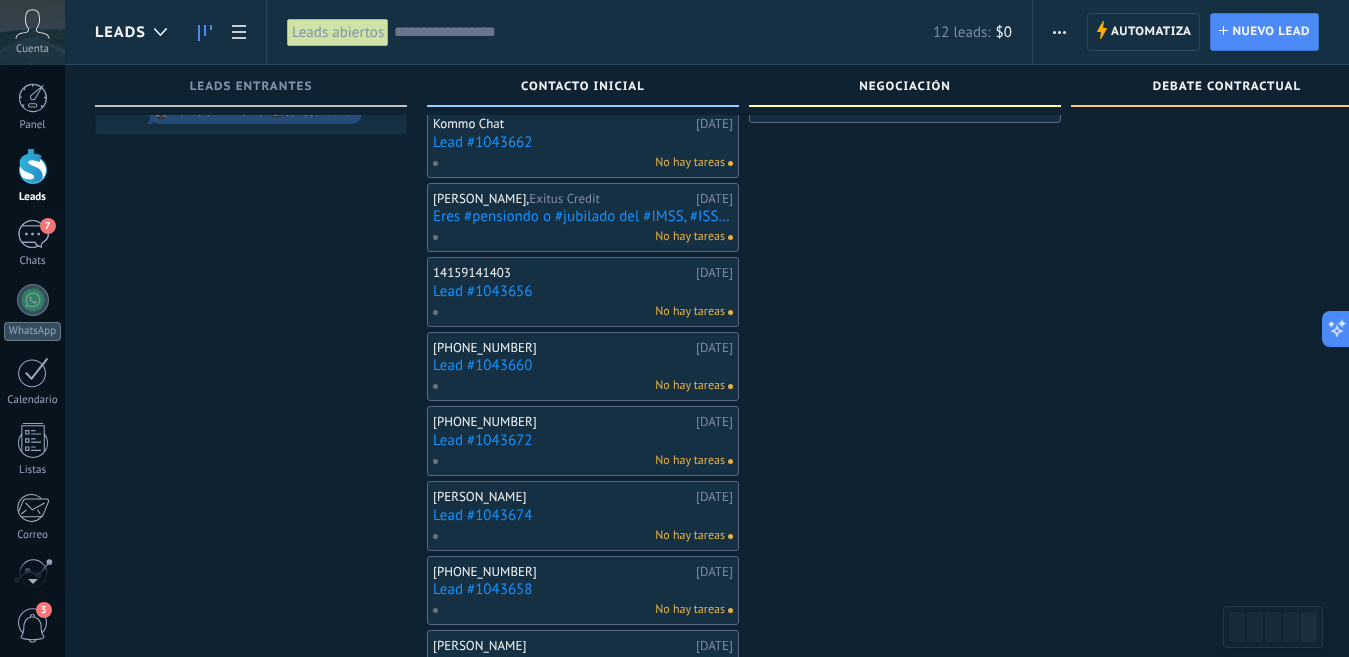 scroll, scrollTop: 338, scrollLeft: 0, axis: vertical 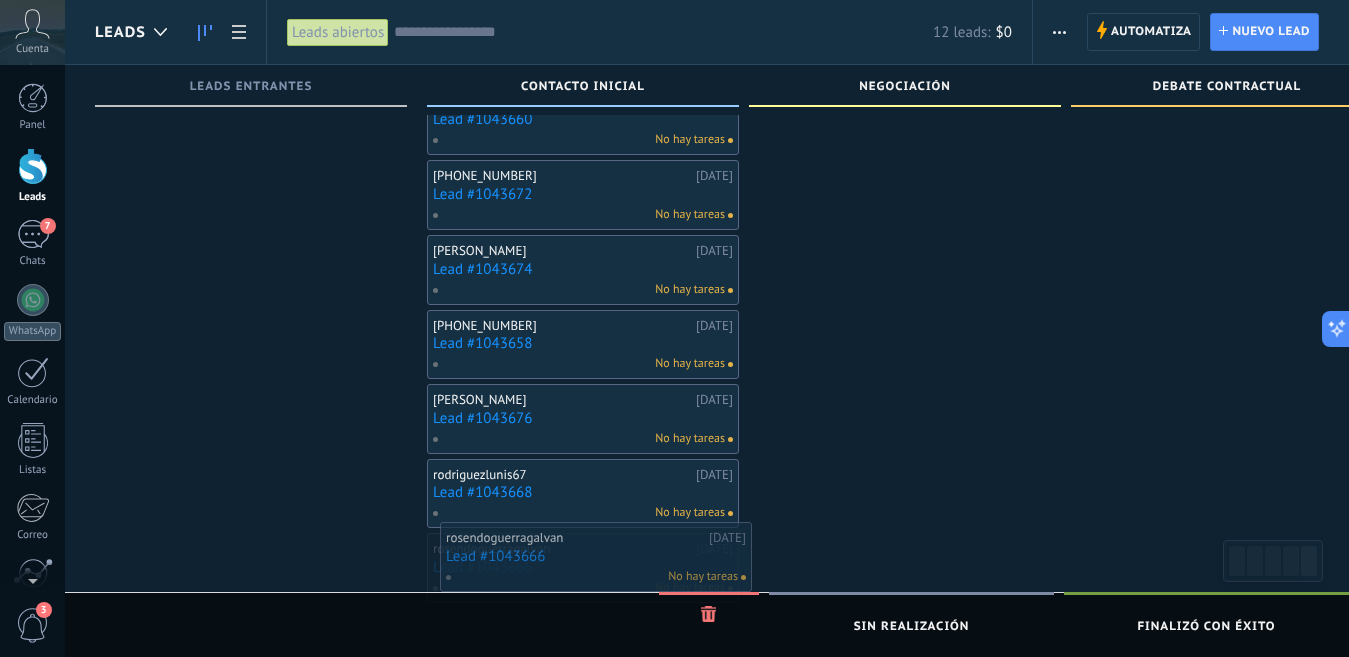 drag, startPoint x: 590, startPoint y: 552, endPoint x: 603, endPoint y: 541, distance: 17.029387 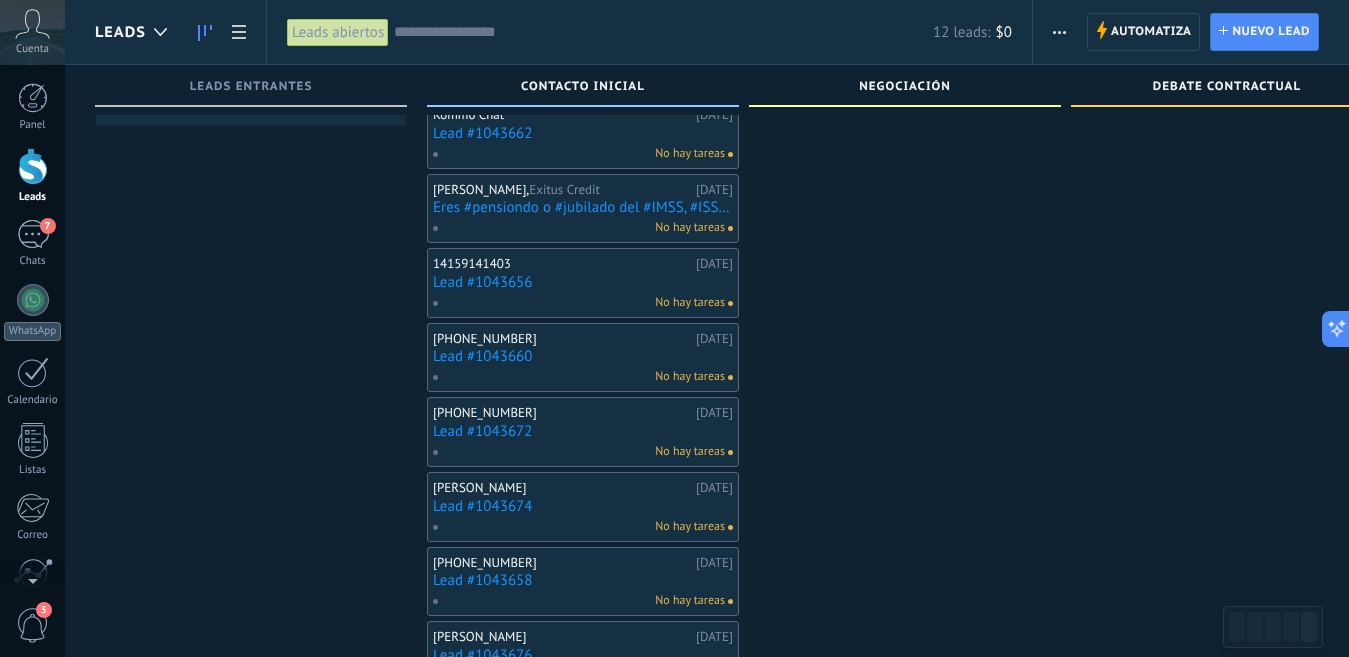 scroll, scrollTop: 86, scrollLeft: 0, axis: vertical 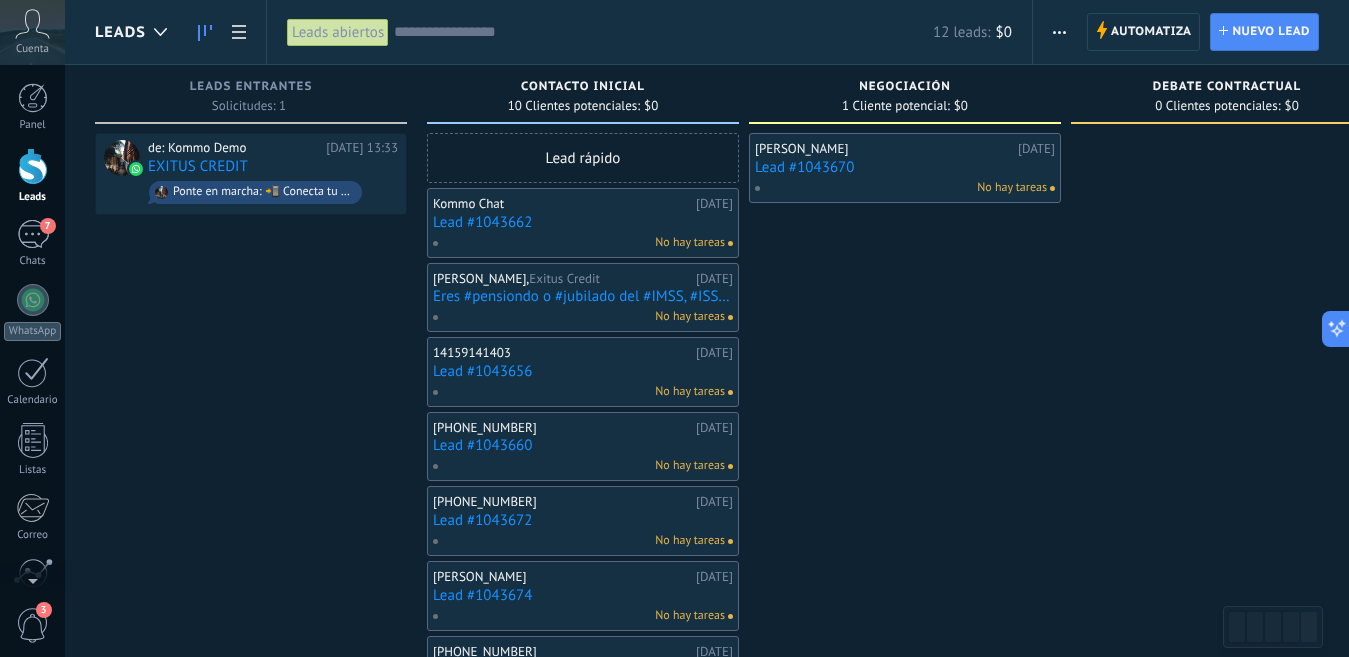 click at bounding box center (33, 166) 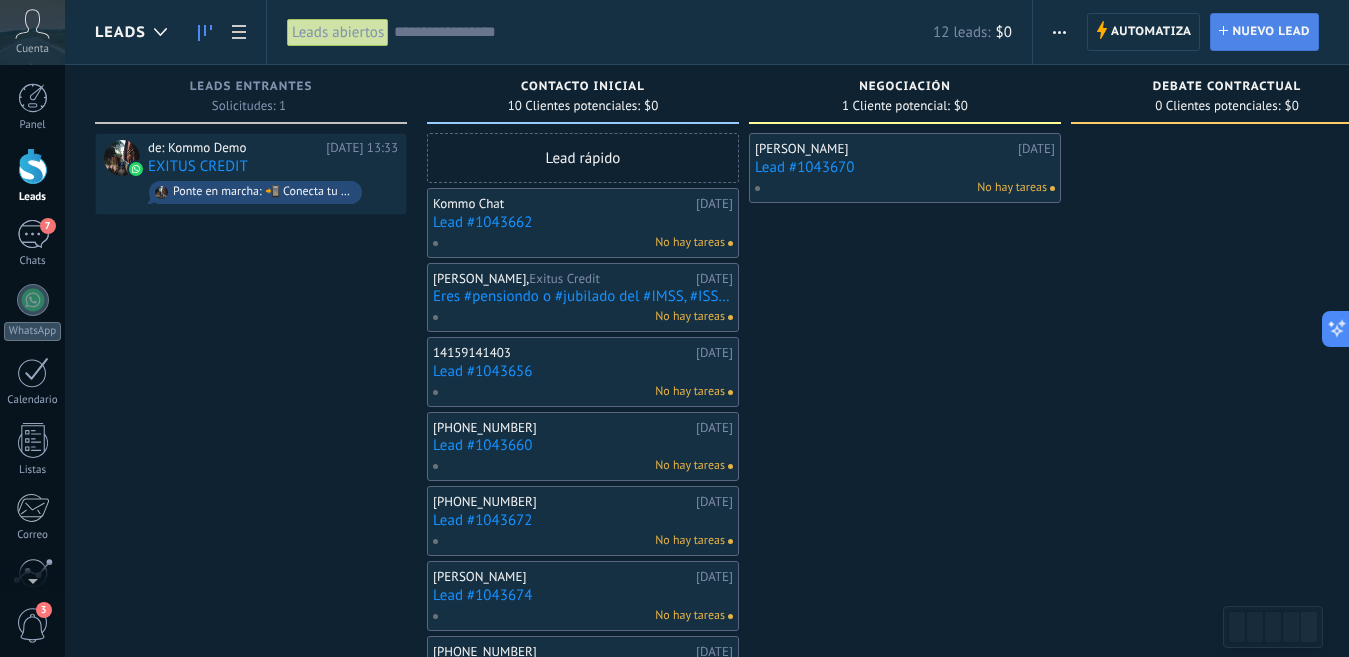 click on "Nuevo lead" at bounding box center [1271, 32] 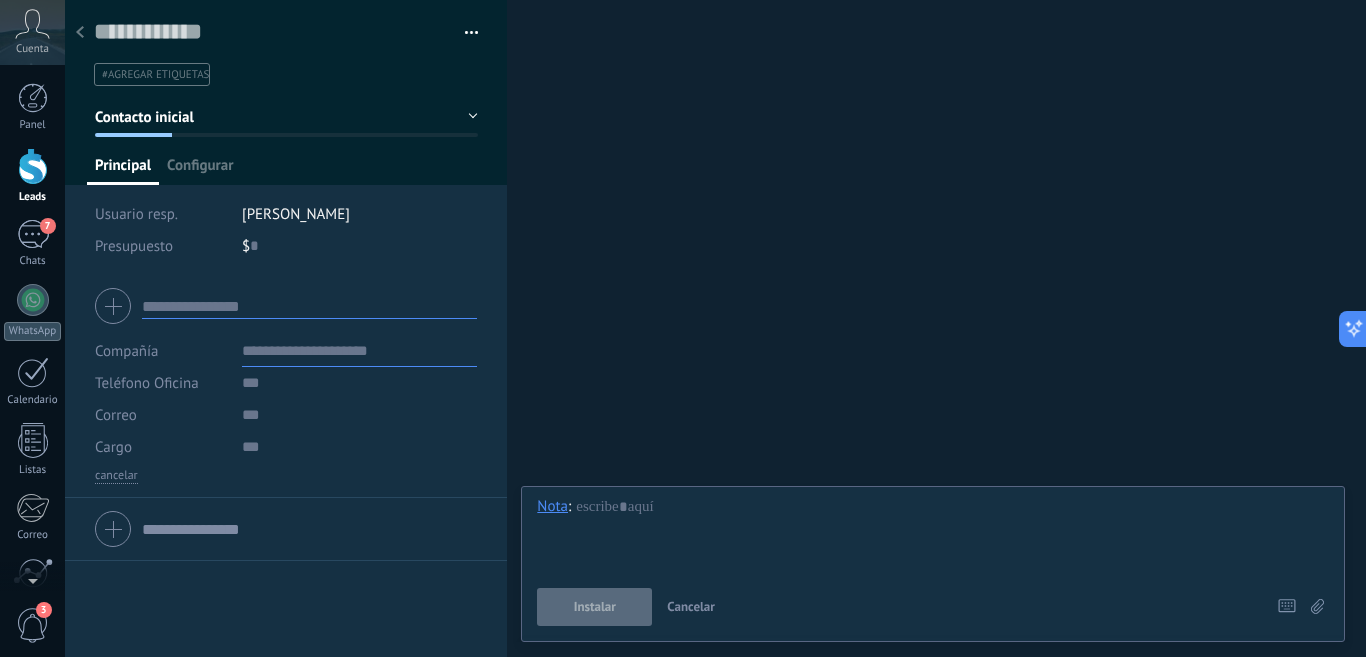 click 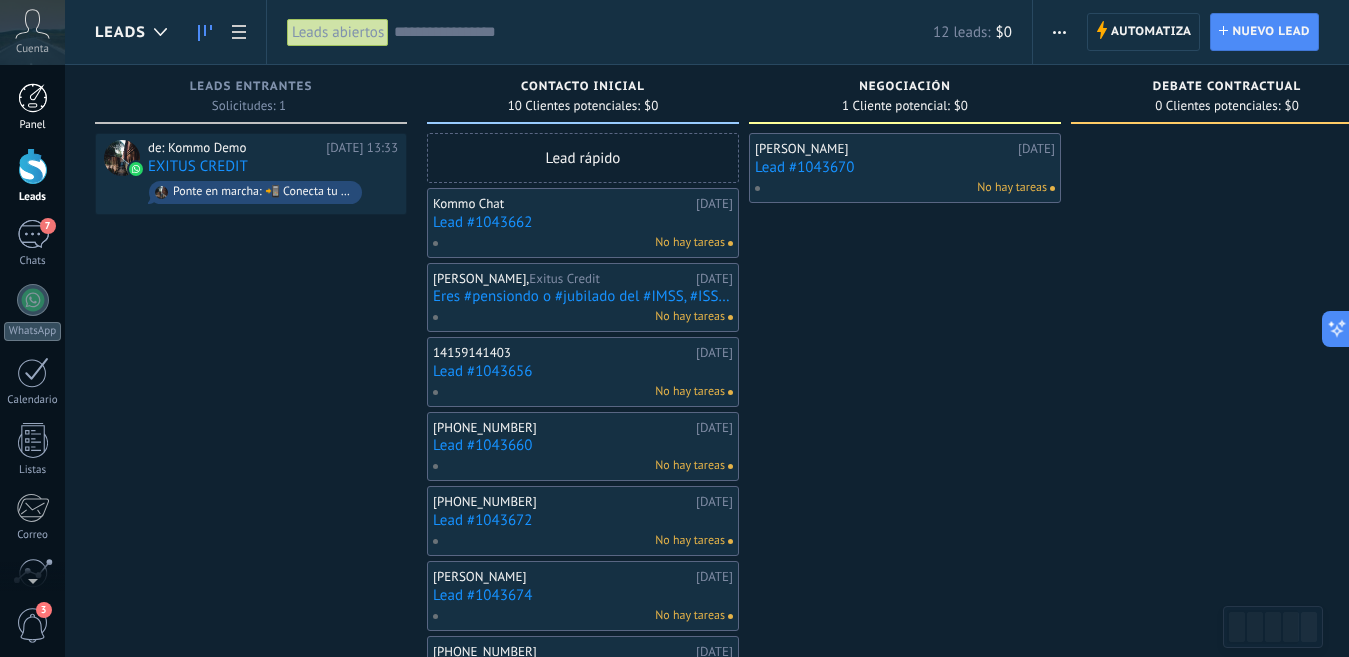 click at bounding box center (33, 98) 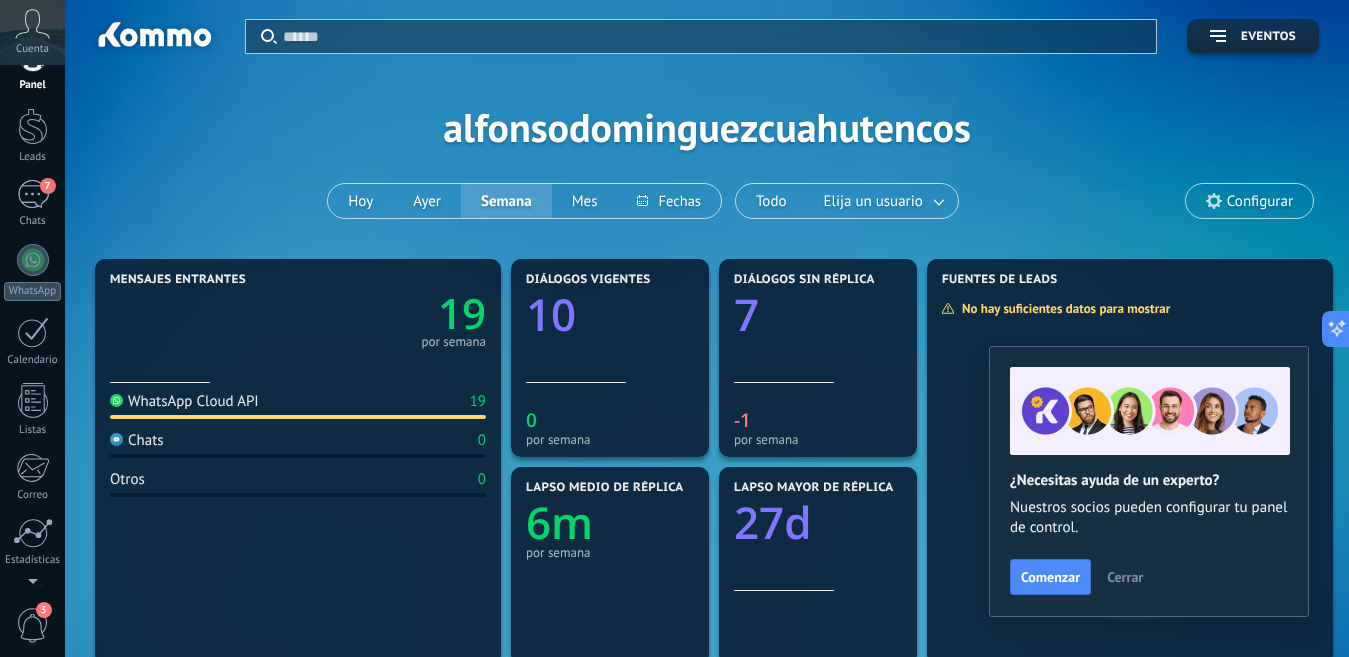 scroll, scrollTop: 0, scrollLeft: 0, axis: both 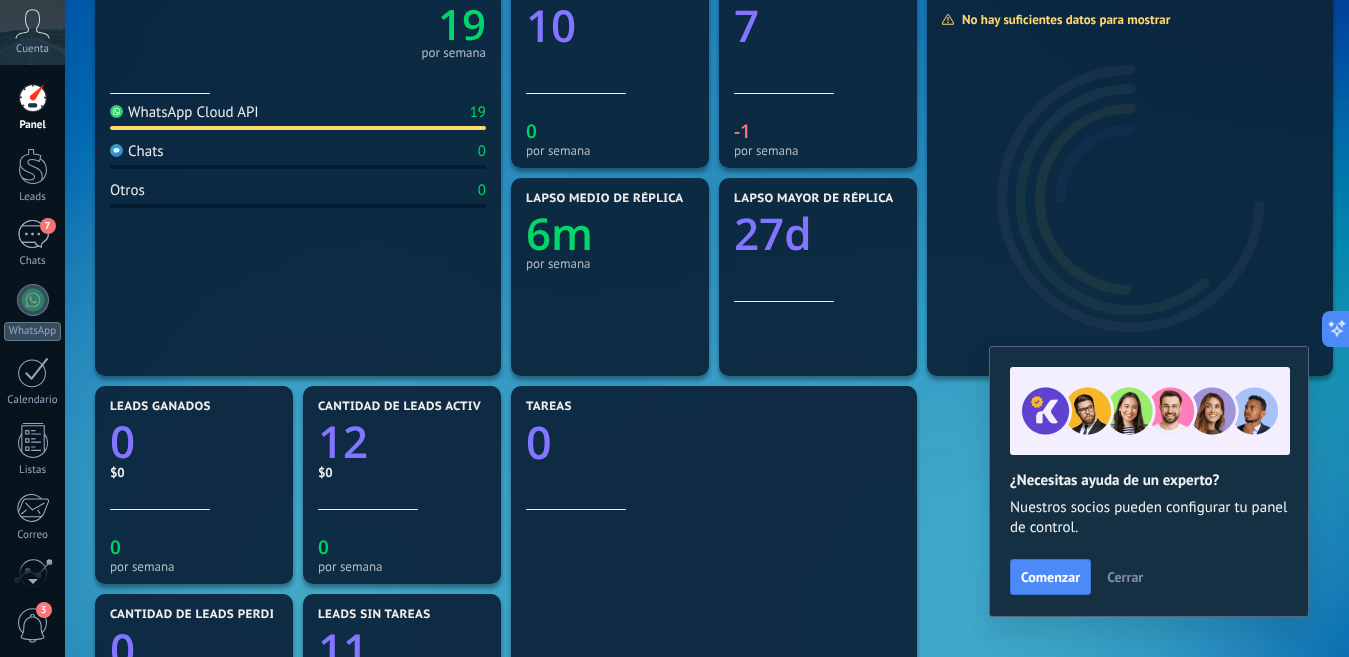 click on "Cerrar" at bounding box center [1125, 577] 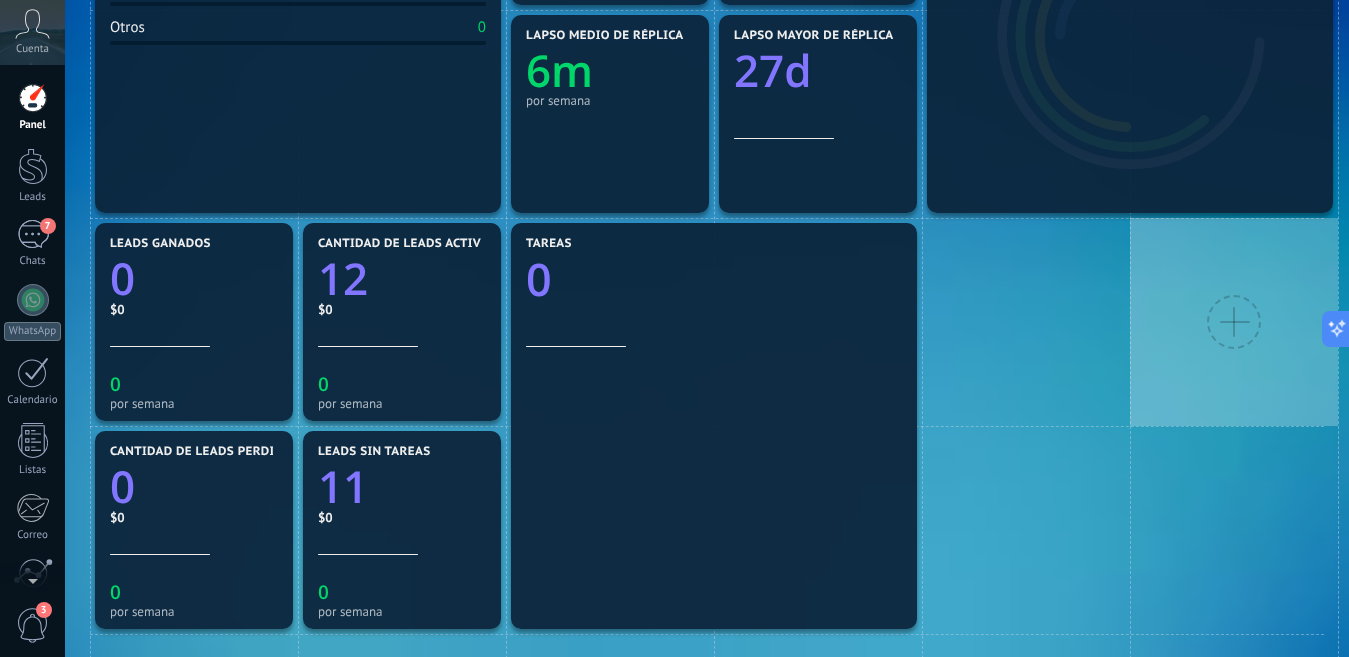 scroll, scrollTop: 443, scrollLeft: 0, axis: vertical 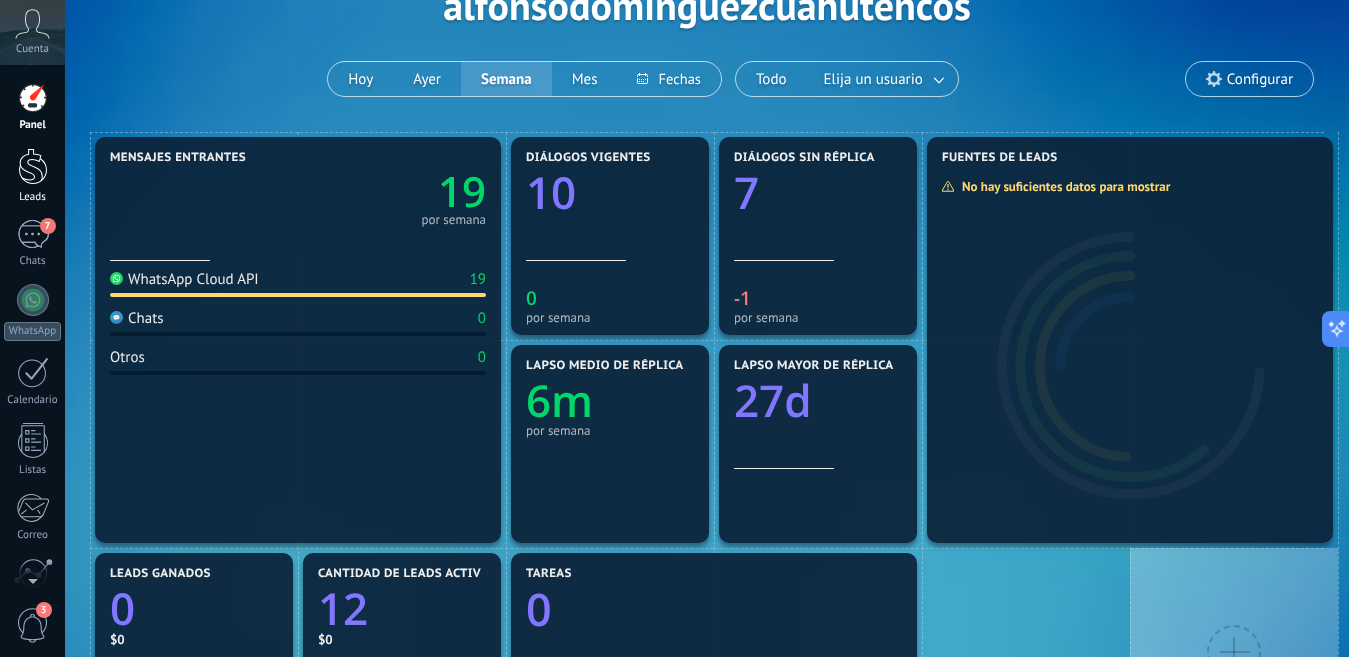 click on "Leads" at bounding box center [32, 176] 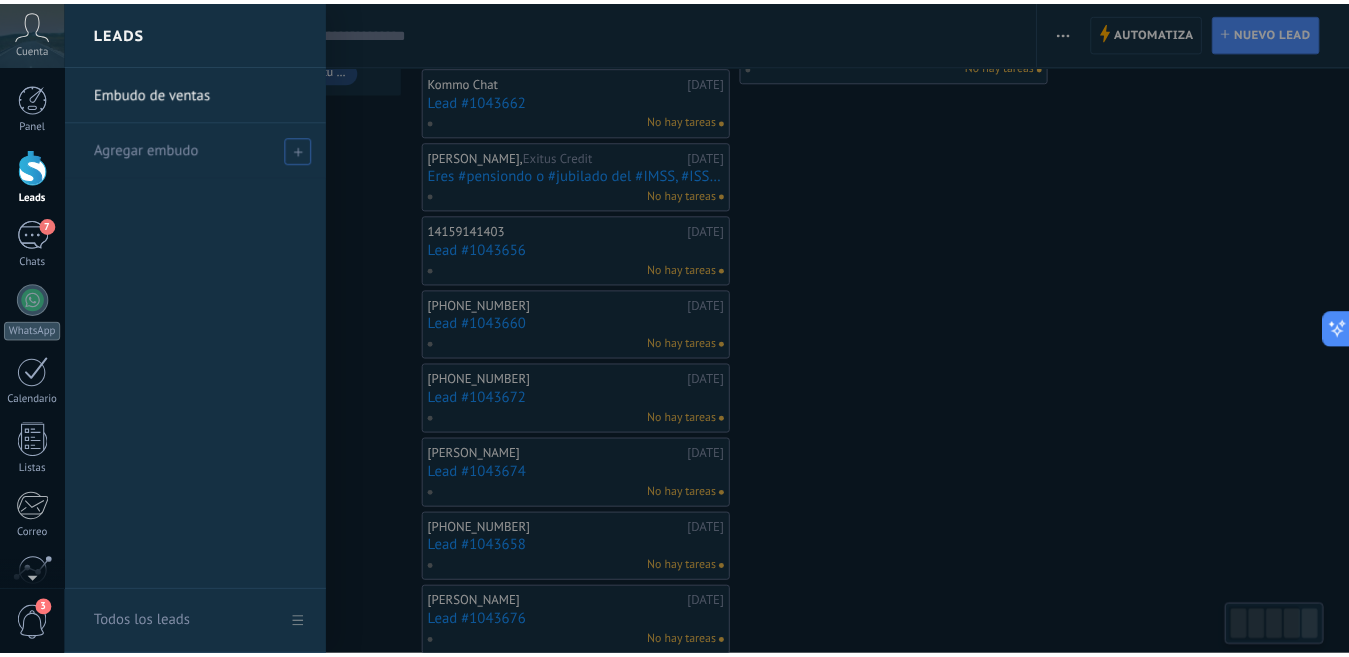 scroll, scrollTop: 0, scrollLeft: 0, axis: both 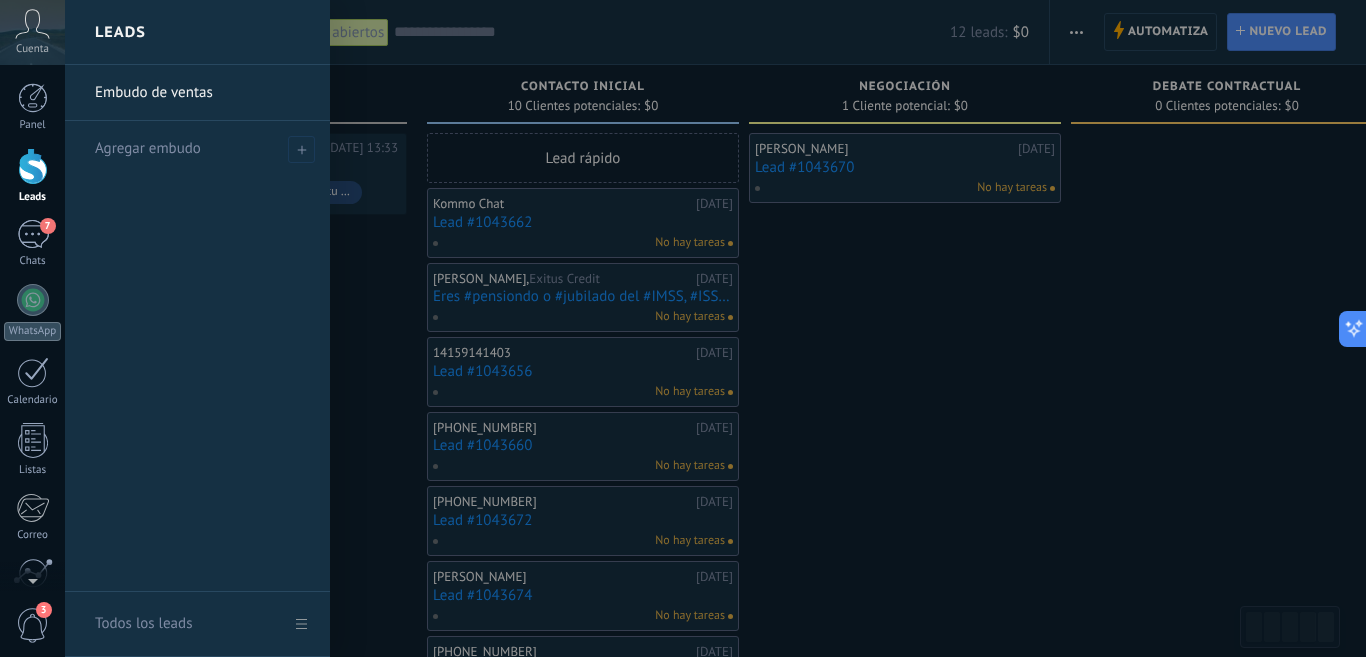 click on "Embudo de ventas" at bounding box center (202, 93) 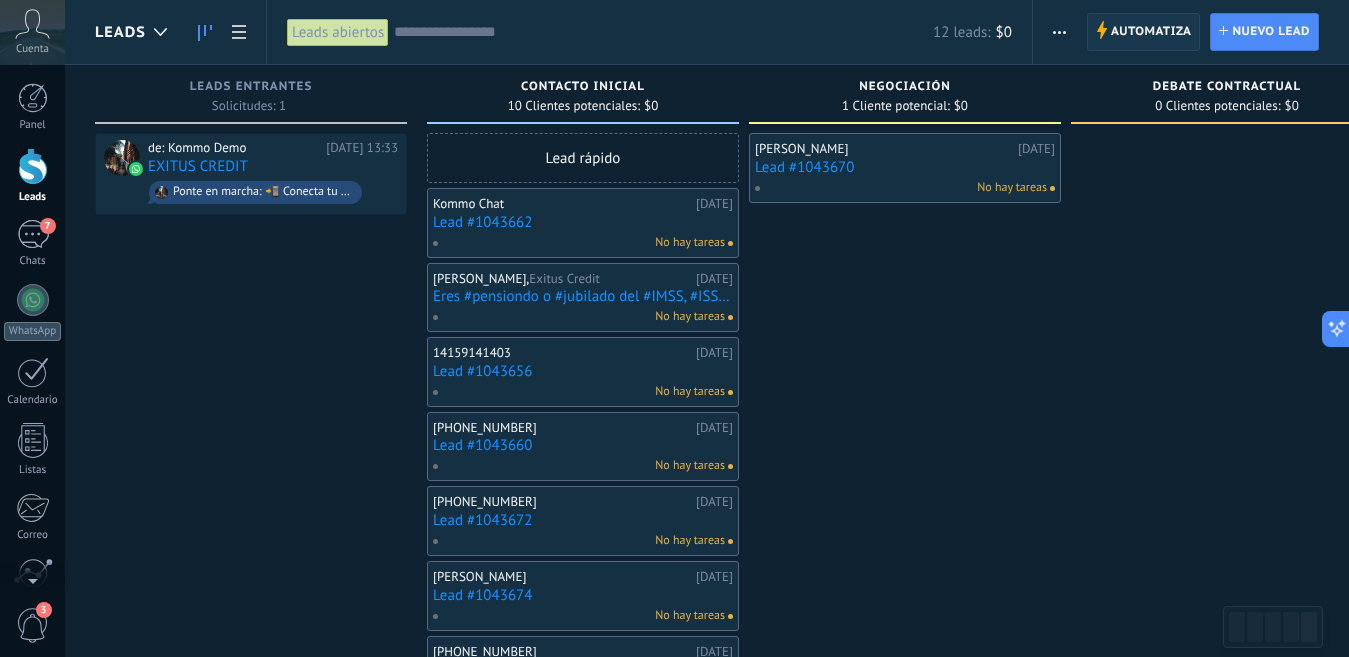 click on "Automatiza" at bounding box center (1151, 32) 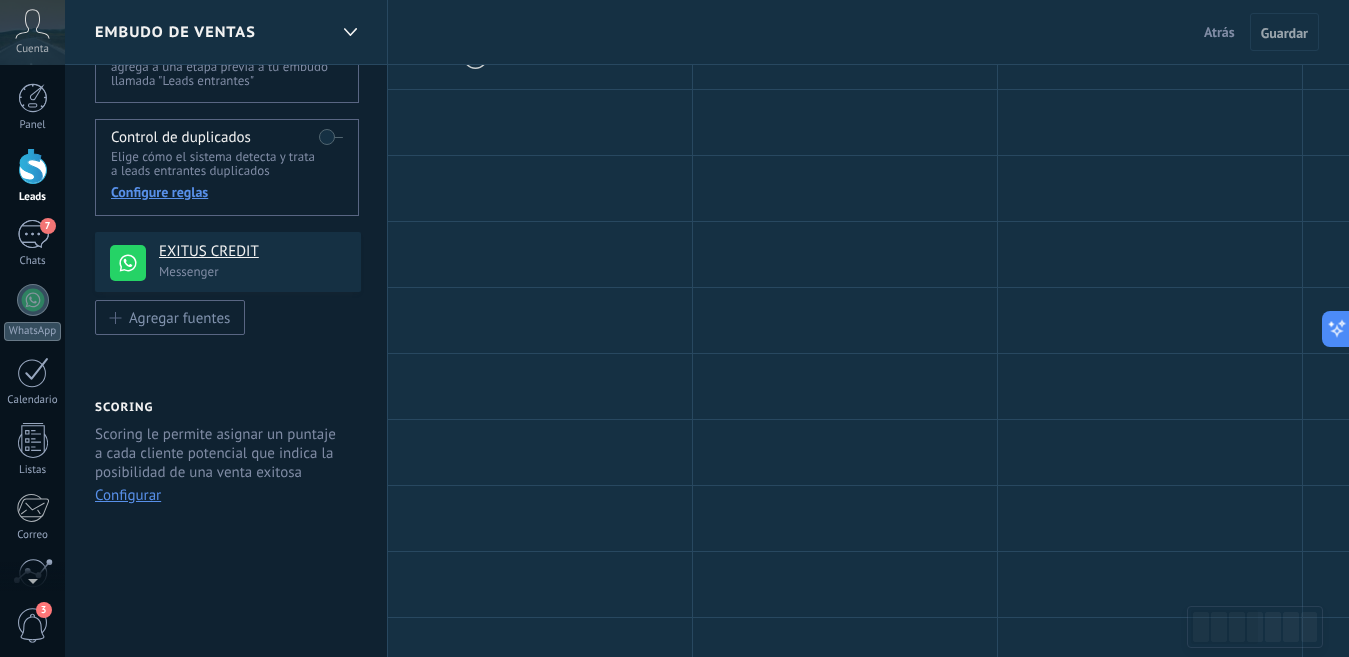 scroll, scrollTop: 0, scrollLeft: 0, axis: both 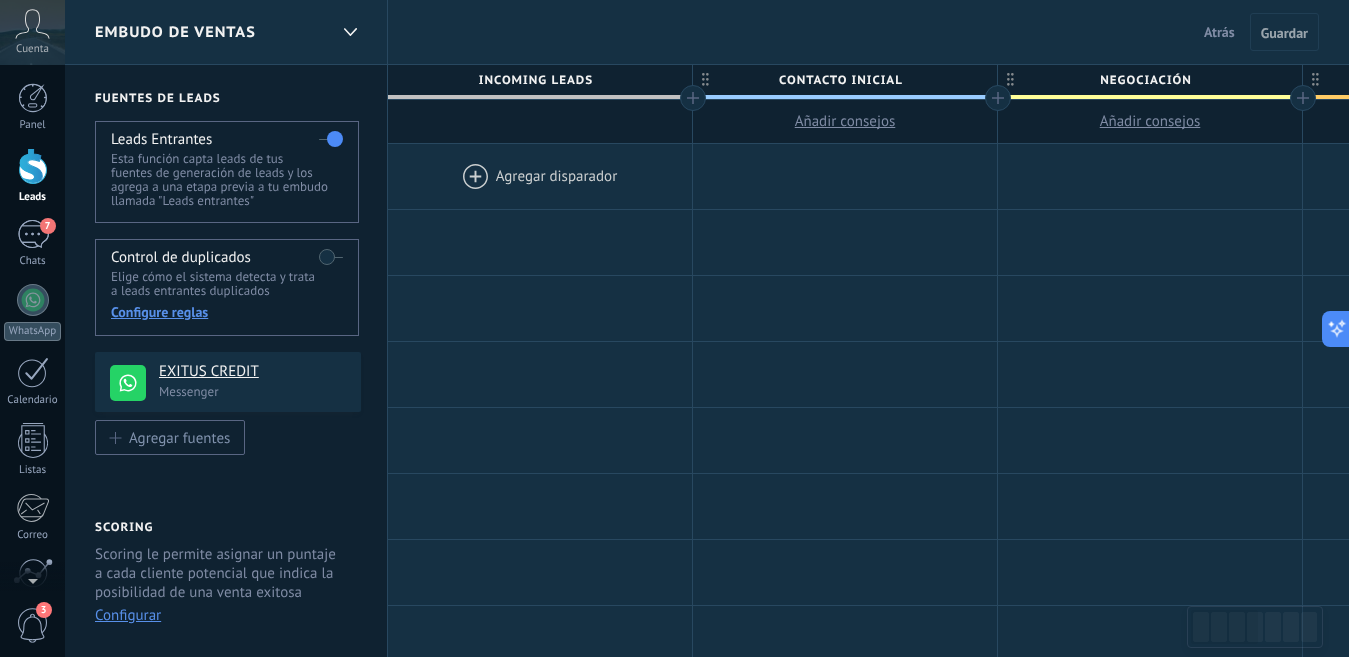 click on "Panel
Leads
7
Chats
WhatsApp
Clientes" at bounding box center (32, 425) 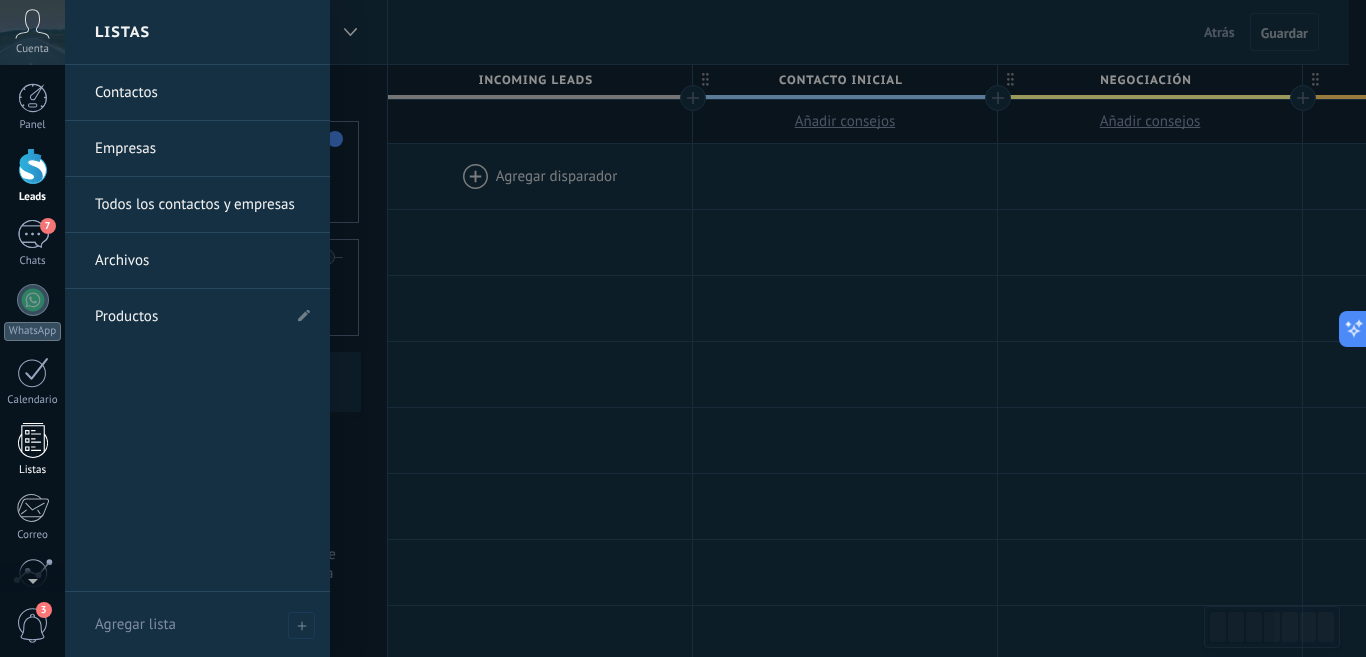 click at bounding box center [33, 440] 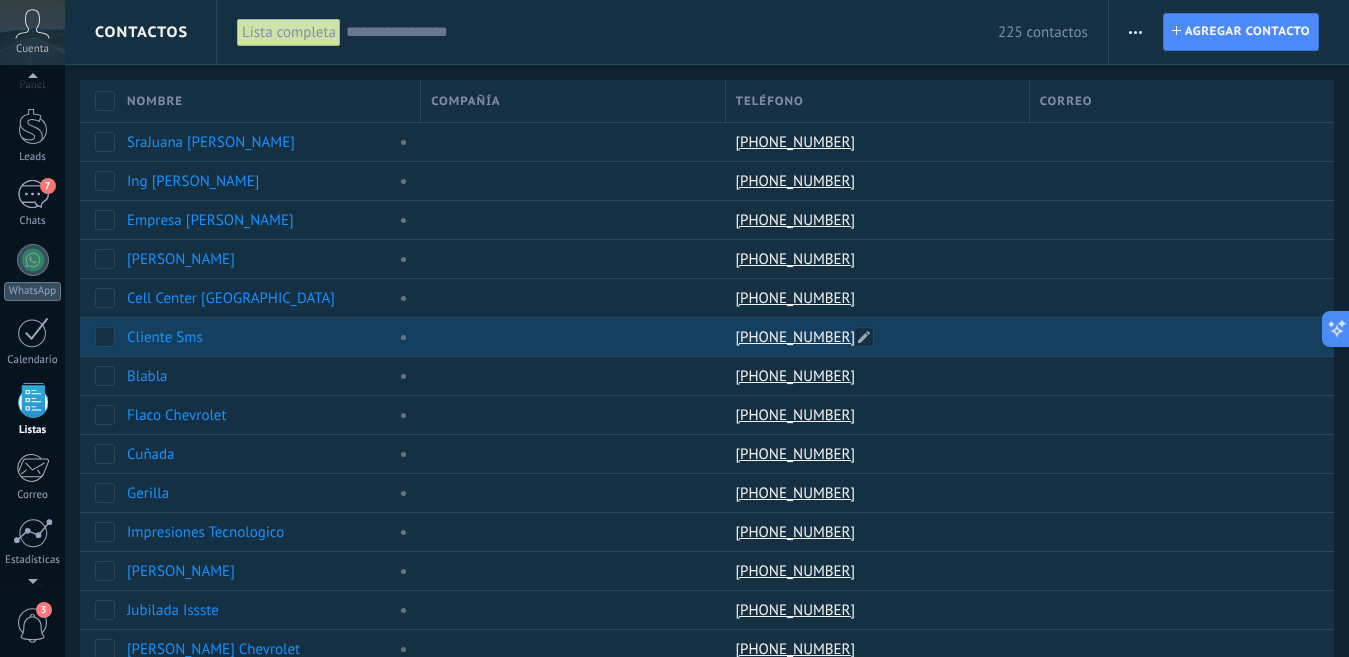 scroll, scrollTop: 124, scrollLeft: 0, axis: vertical 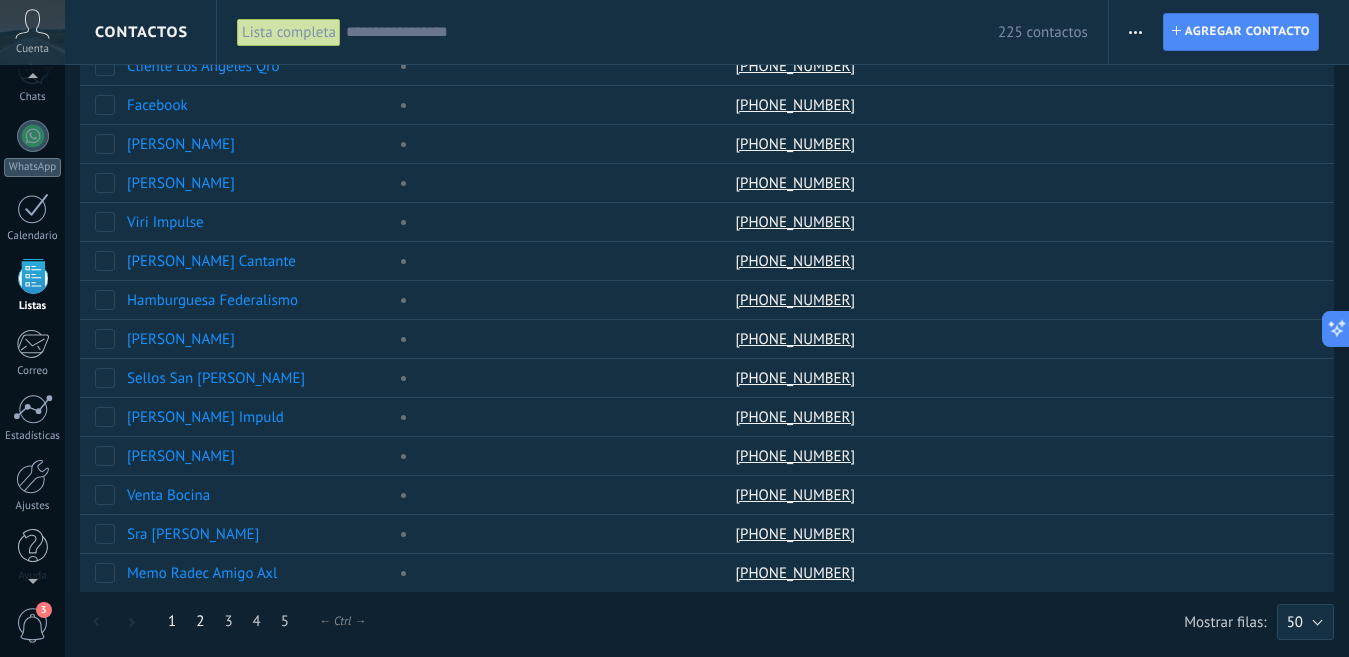 click on "2" at bounding box center (200, 621) 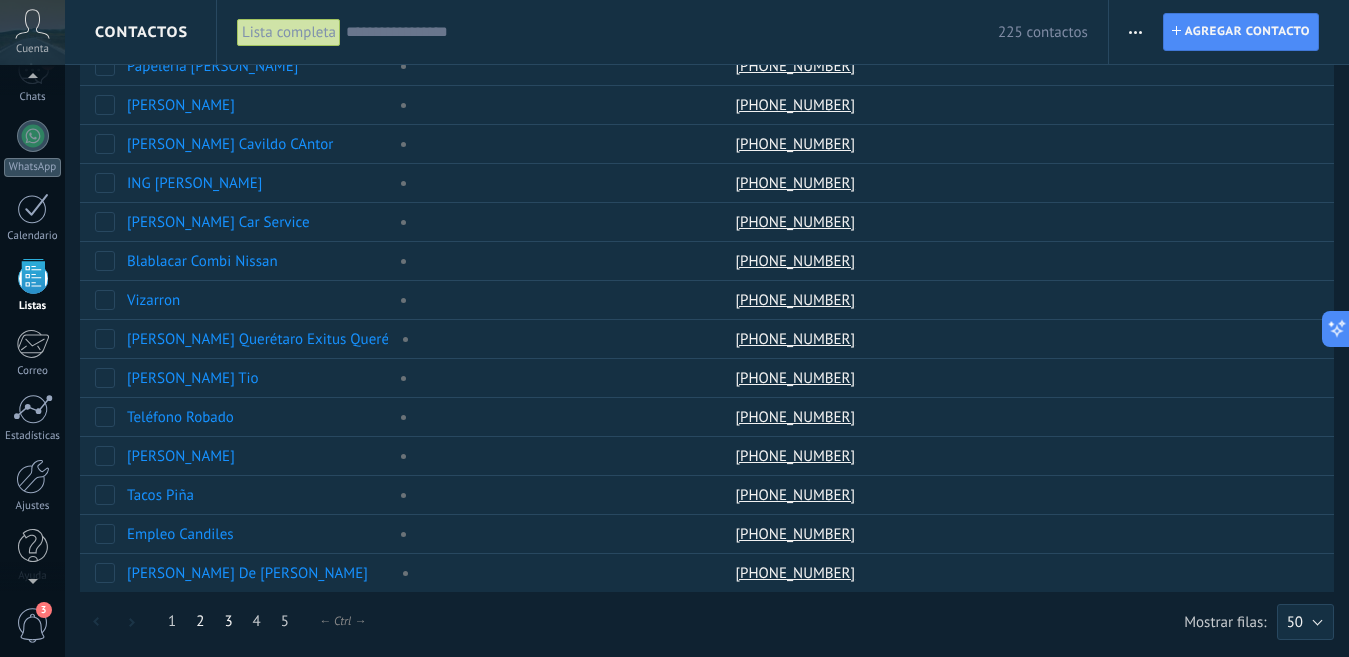 click on "3" at bounding box center [228, 621] 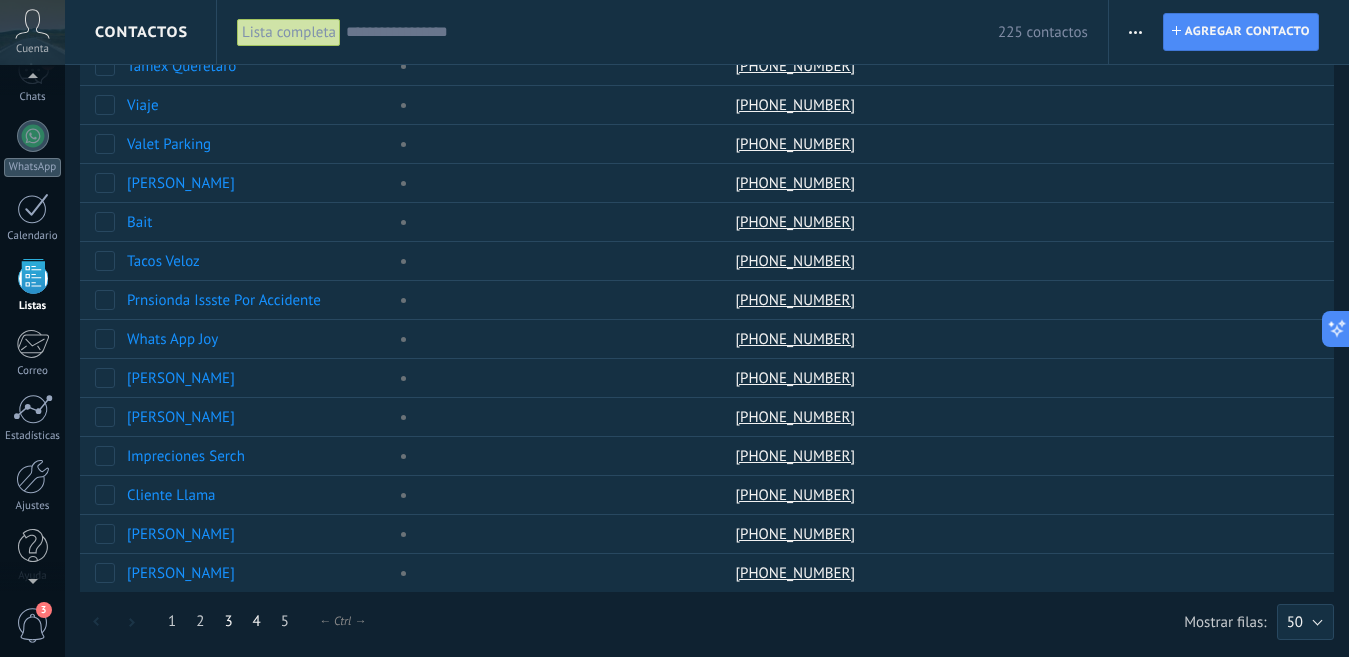 click on "4" at bounding box center [257, 621] 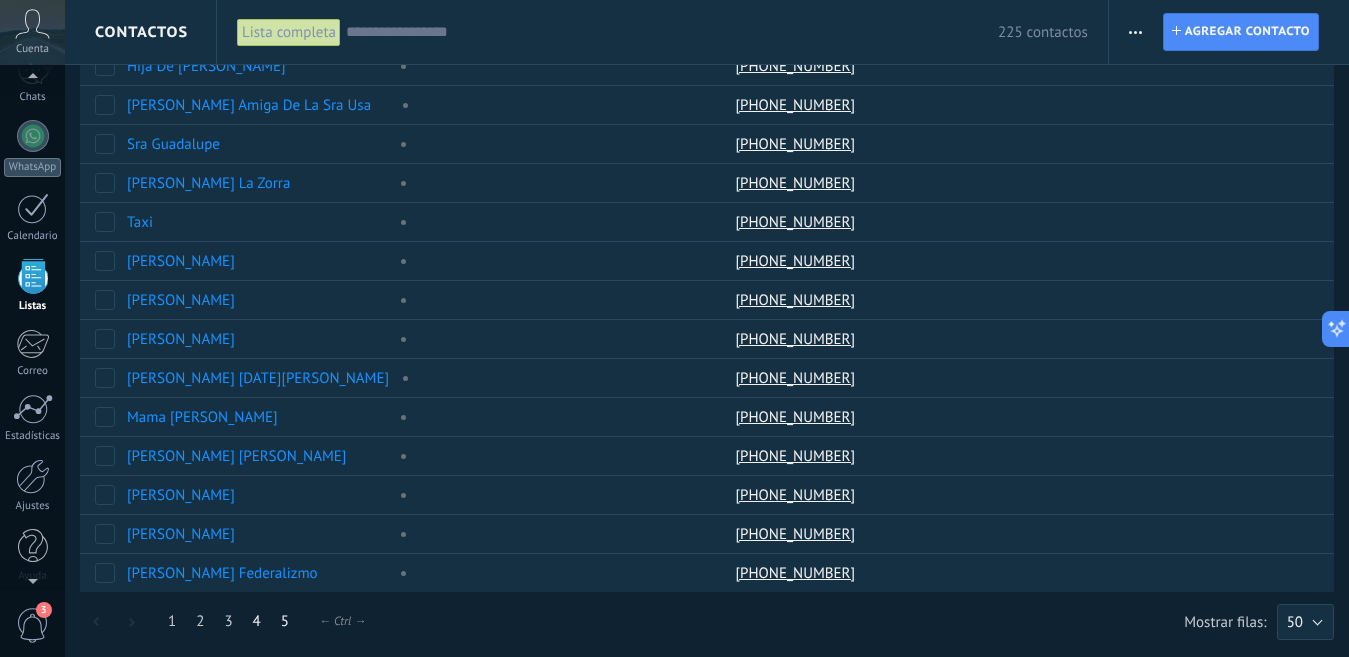 click on "5" at bounding box center [285, 621] 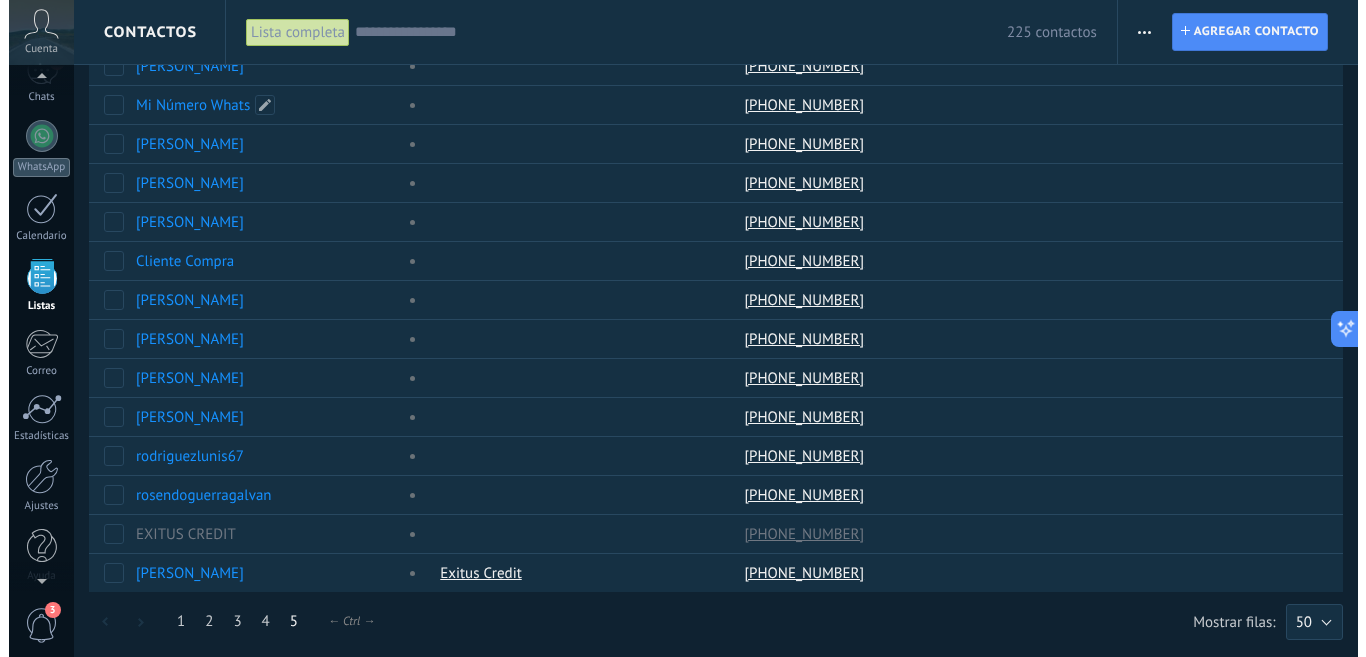 scroll, scrollTop: 0, scrollLeft: 0, axis: both 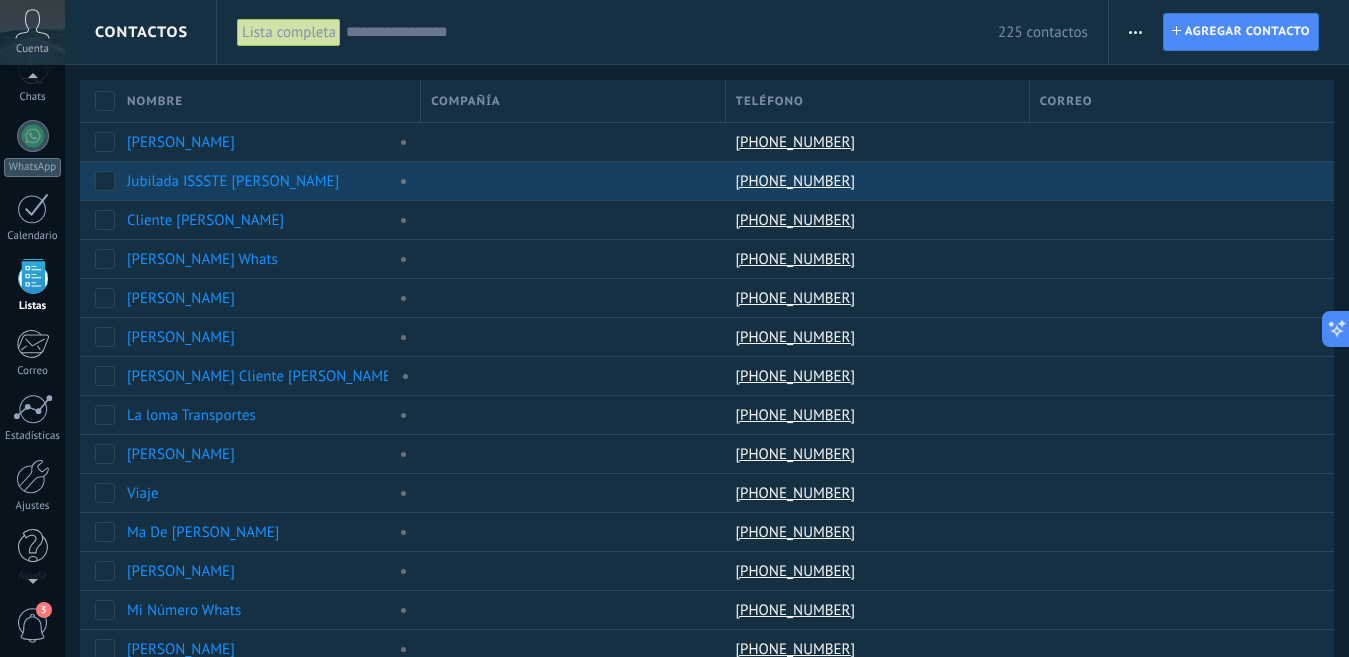 click at bounding box center (1135, 32) 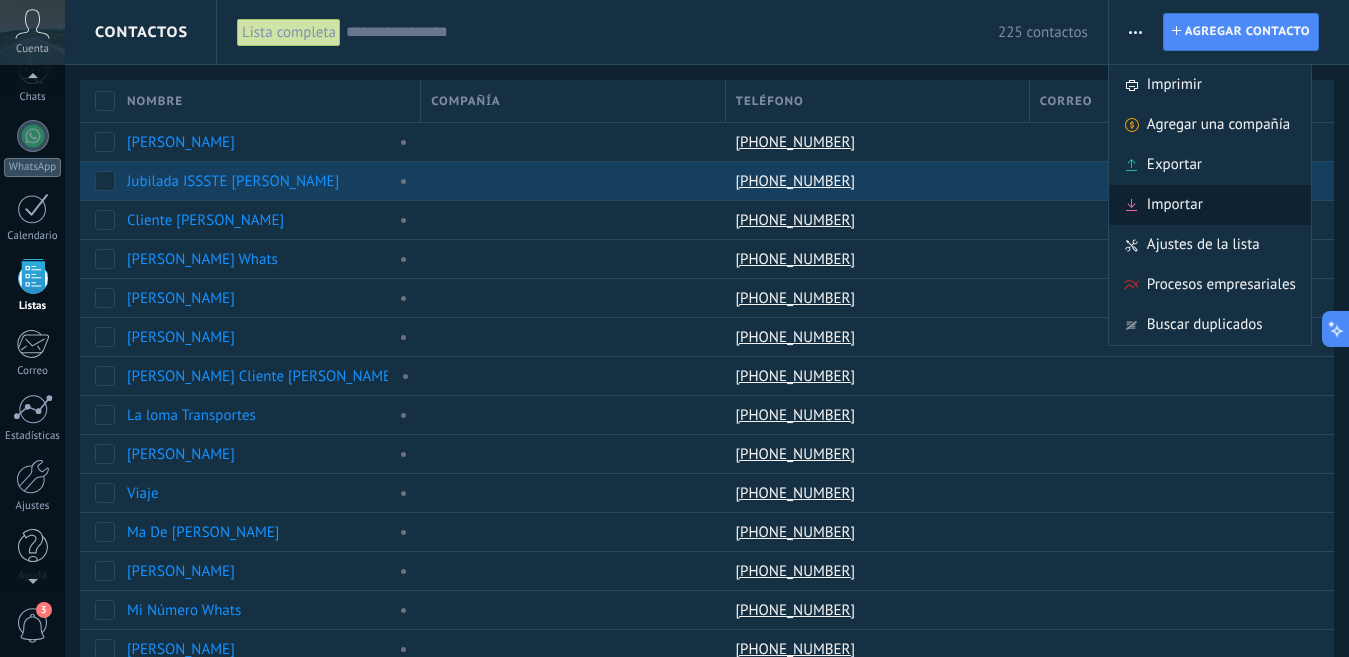 click on "Importar" at bounding box center [1175, 205] 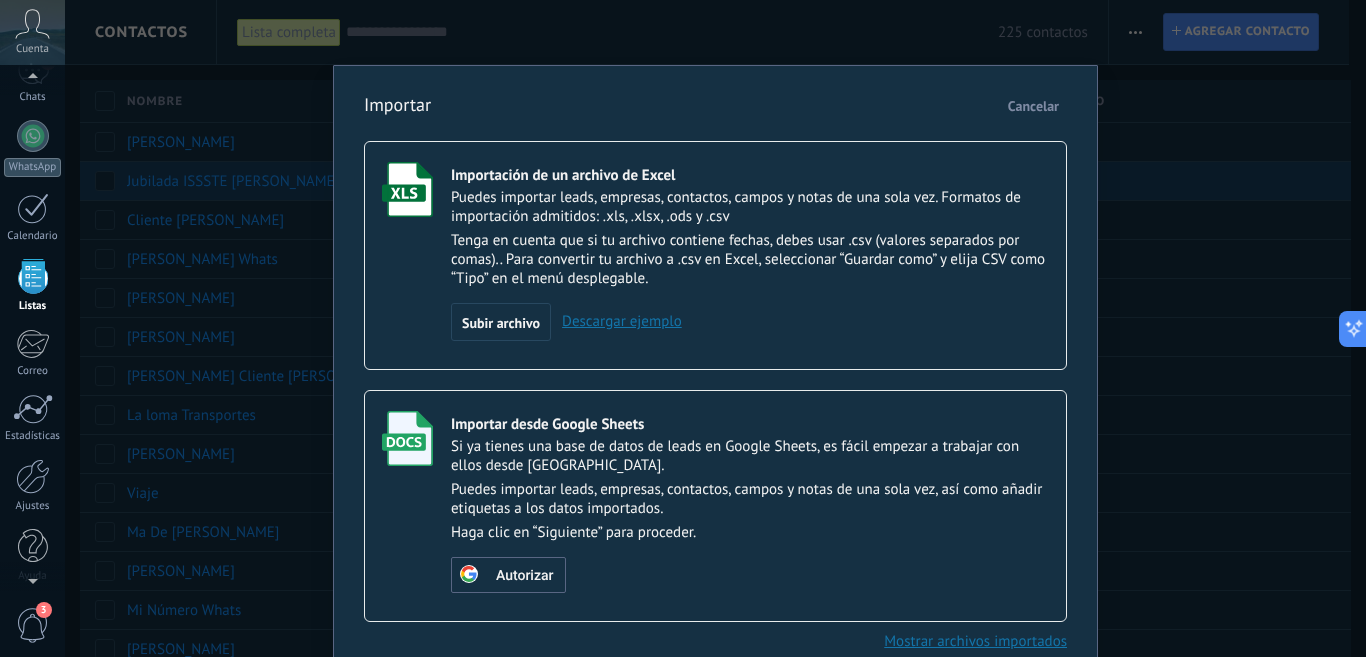 click on "Cancelar" at bounding box center [1033, 106] 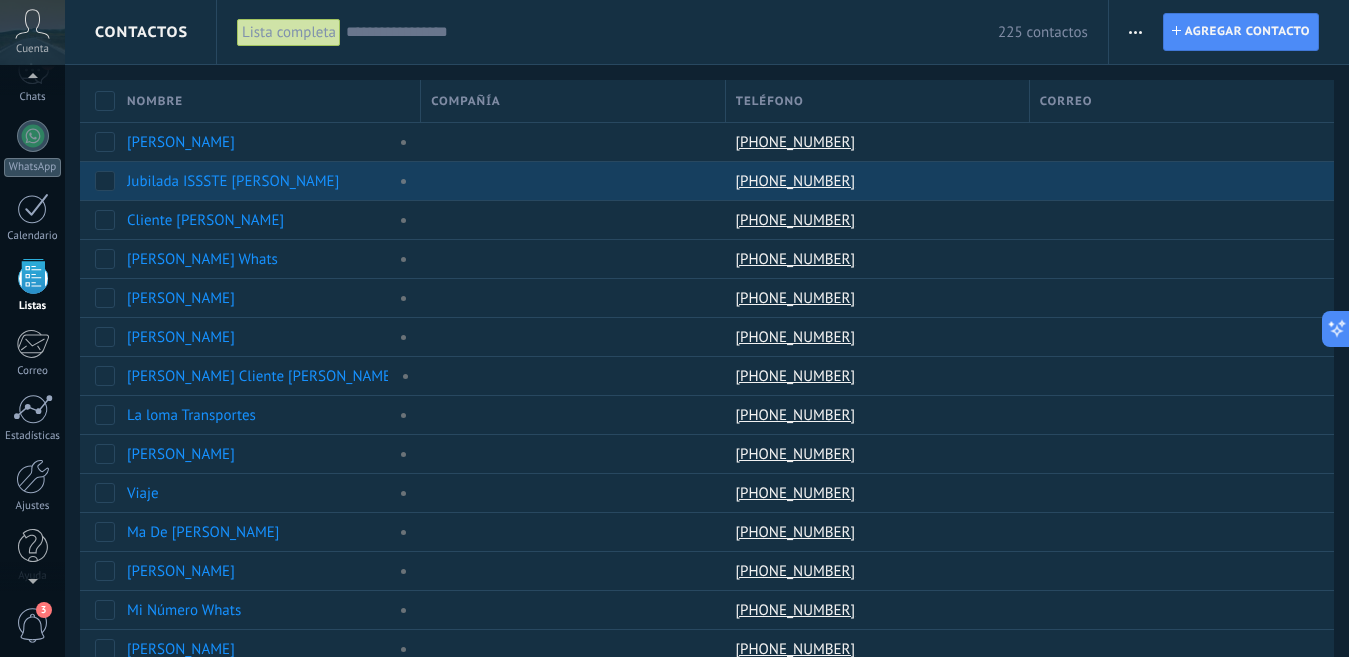 click at bounding box center (1135, 32) 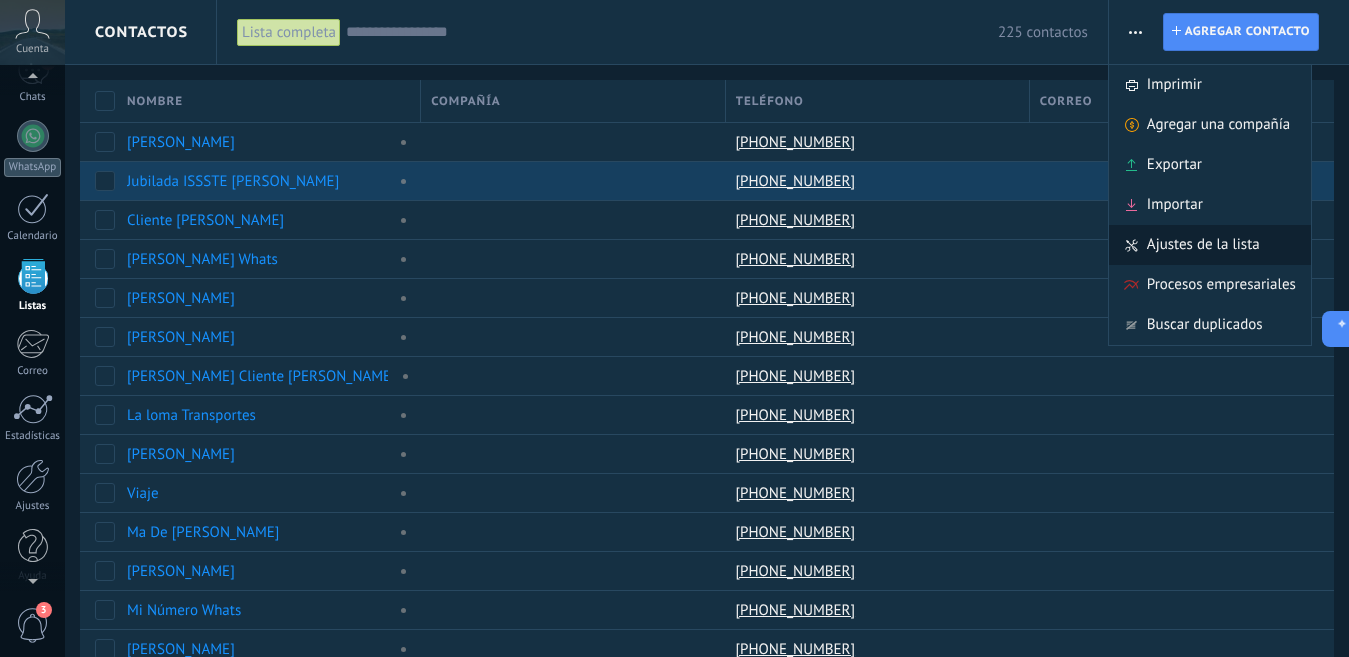 click on "Ajustes de la lista" at bounding box center (1203, 245) 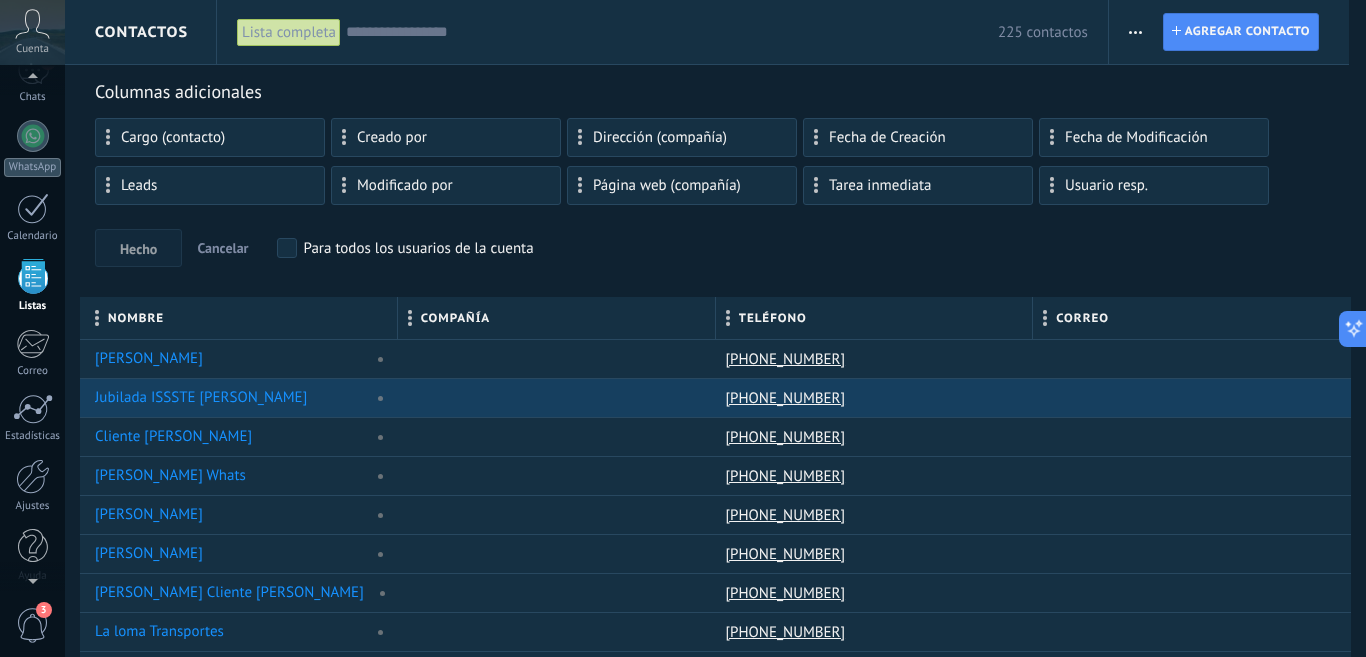 click on "Contactos Lista completa Aplicar 225 contactos Lista completa Contactos sin tareas Contactos con tareas atrasadas Sin leads Eliminados Guardar Todo el tiempo Todo el tiempo Hoy Ayer Últimos  ** 30  dias Esta semana La última semana Este mes El mes pasado Este trimestre Este año   Seleccionar todo Sin leads Sin la apertura de la causa Contacto inicial Negociación Debate contractual Discusión de contrato Logrado con éxito Venta Perdido Etapas activas Seleccionar todo Presupuesto insuficiente No hay necesidad para el producto No satisfecho con las condiciones Comprado del competidor Razón no definida Razones de pérdidas Seleccionar todo Hoy Mañana Esta semana Este mes Este trimestre No hay tareas atrasadas Todo valores Etiquetas Administrar etiquetas No tienes etiquetas conectadas Aplicar Restablecer Imprimir Agregar una compañía Exportar Importar Ajustes de la lista Procesos empresariales Buscar duplicados Contacto Agregar contacto Columnas adicionales Cargo (contacto) Creado por Fecha de Creación 1" at bounding box center [715, 657] 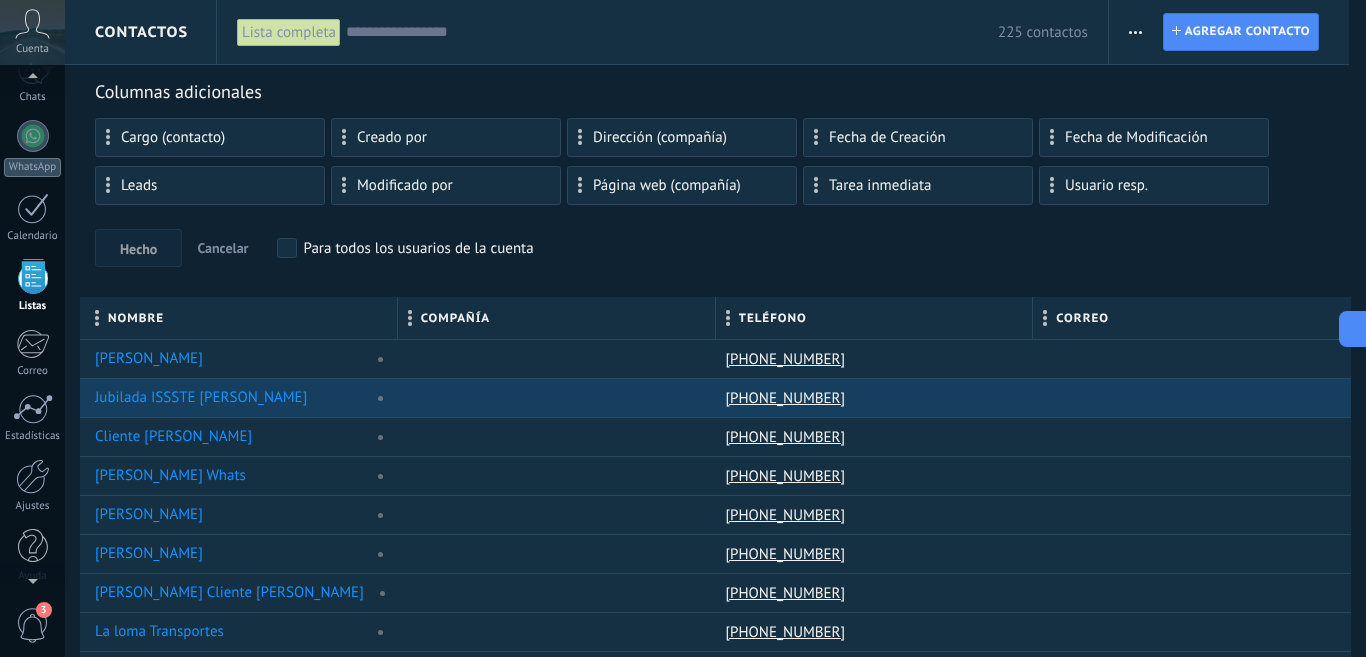 click on "Imprimir Agregar una compañía Exportar Importar Ajustes de la lista Procesos empresariales Buscar duplicados Contacto Agregar contacto" at bounding box center [1229, 32] 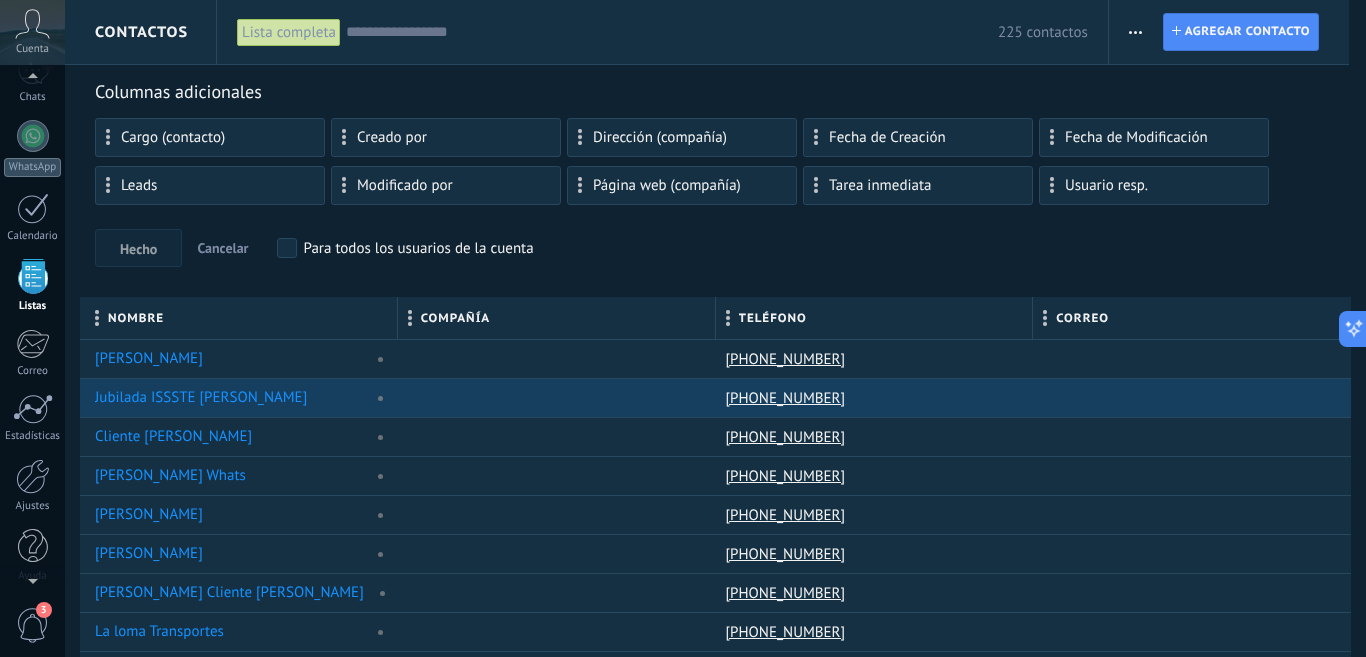 click at bounding box center [1135, 32] 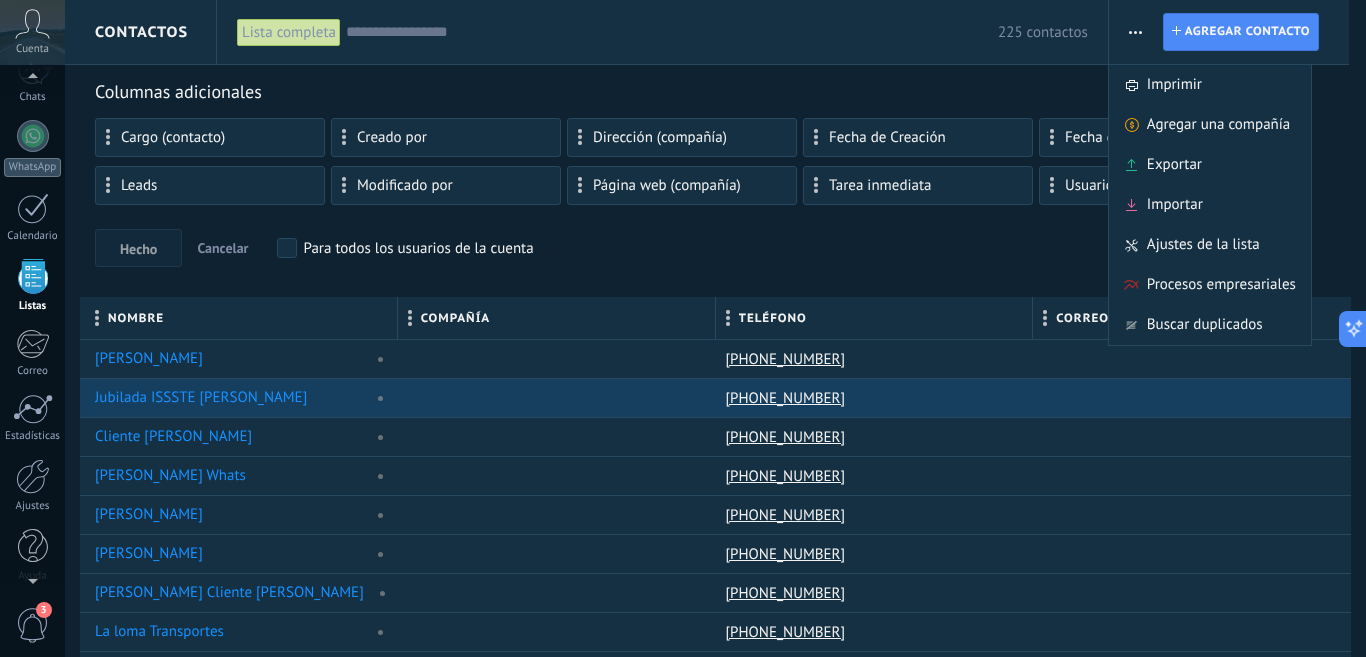 click on "Columnas adicionales" at bounding box center (715, 91) 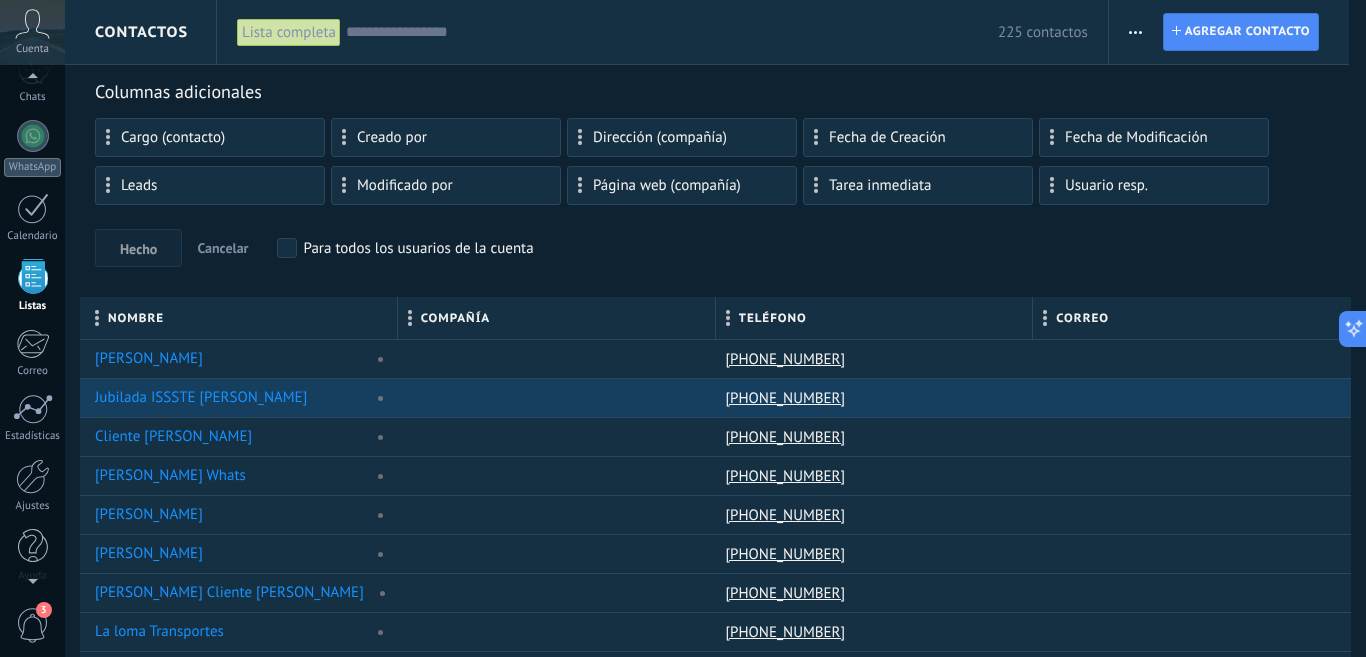 click on "Hecho Cancelar Para todos los usuarios de la cuenta" at bounding box center [715, 248] 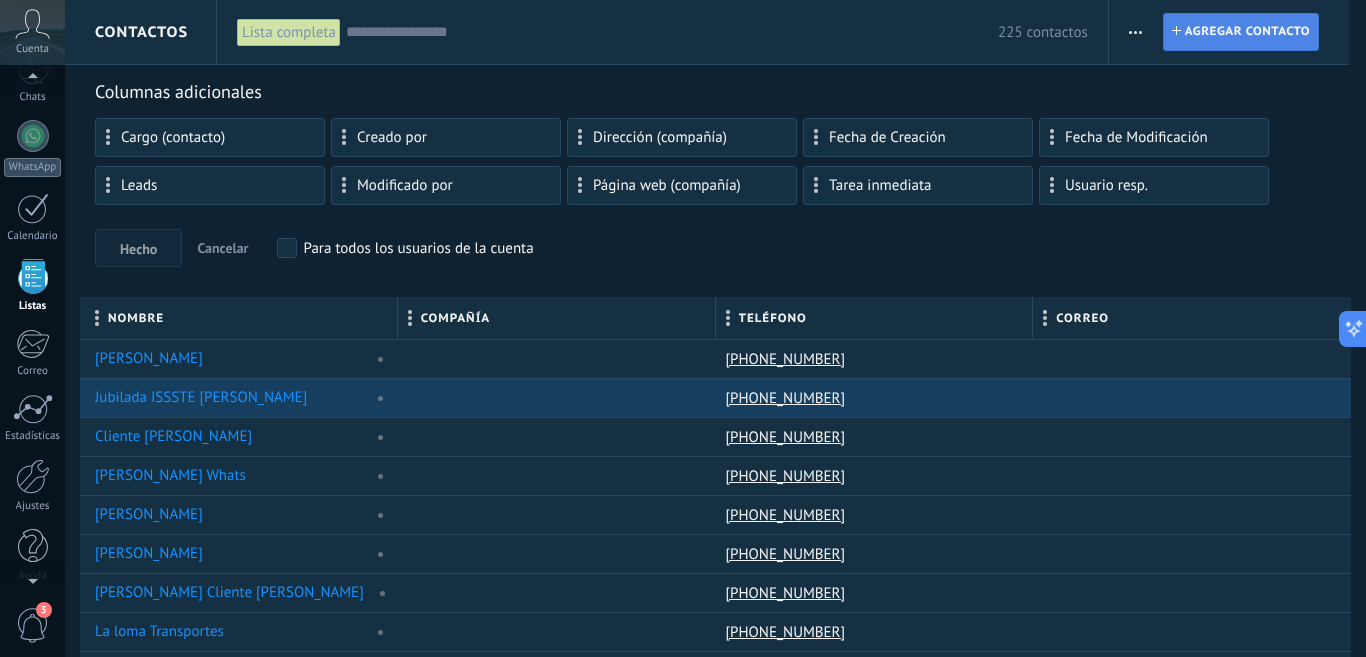 click on "Agregar contacto" at bounding box center (1247, 32) 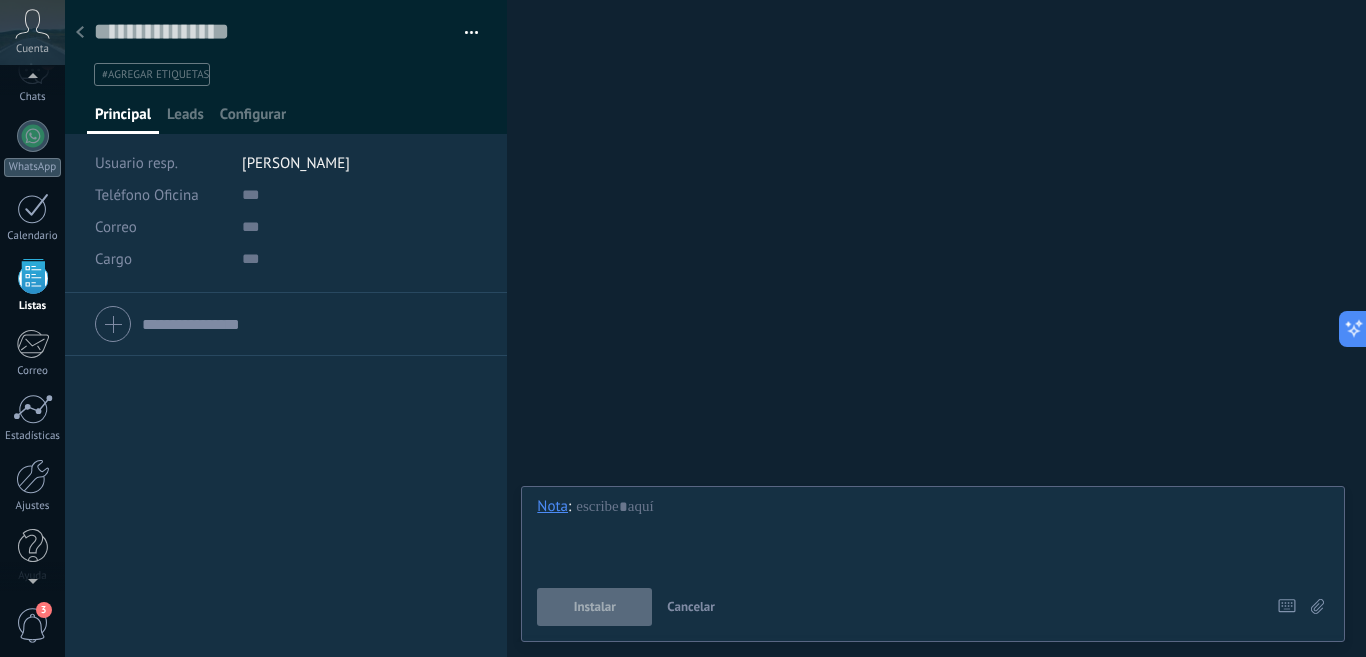 scroll, scrollTop: 124, scrollLeft: 0, axis: vertical 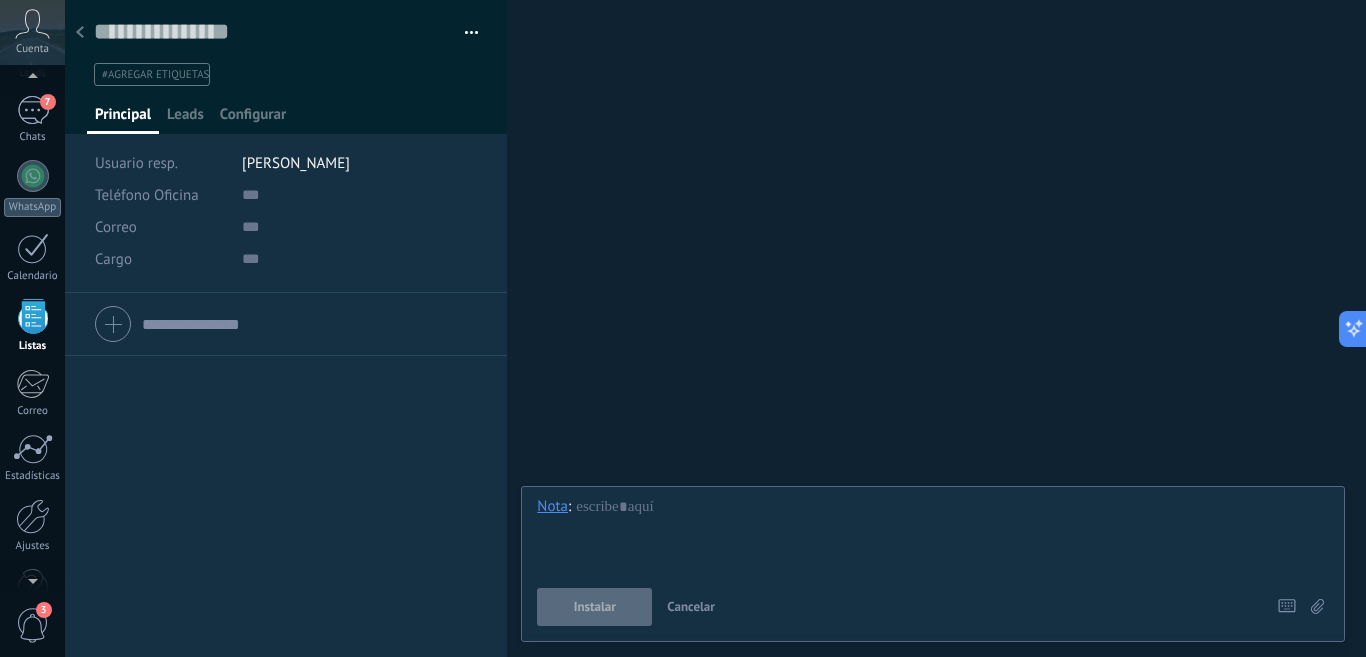 click at bounding box center (80, 33) 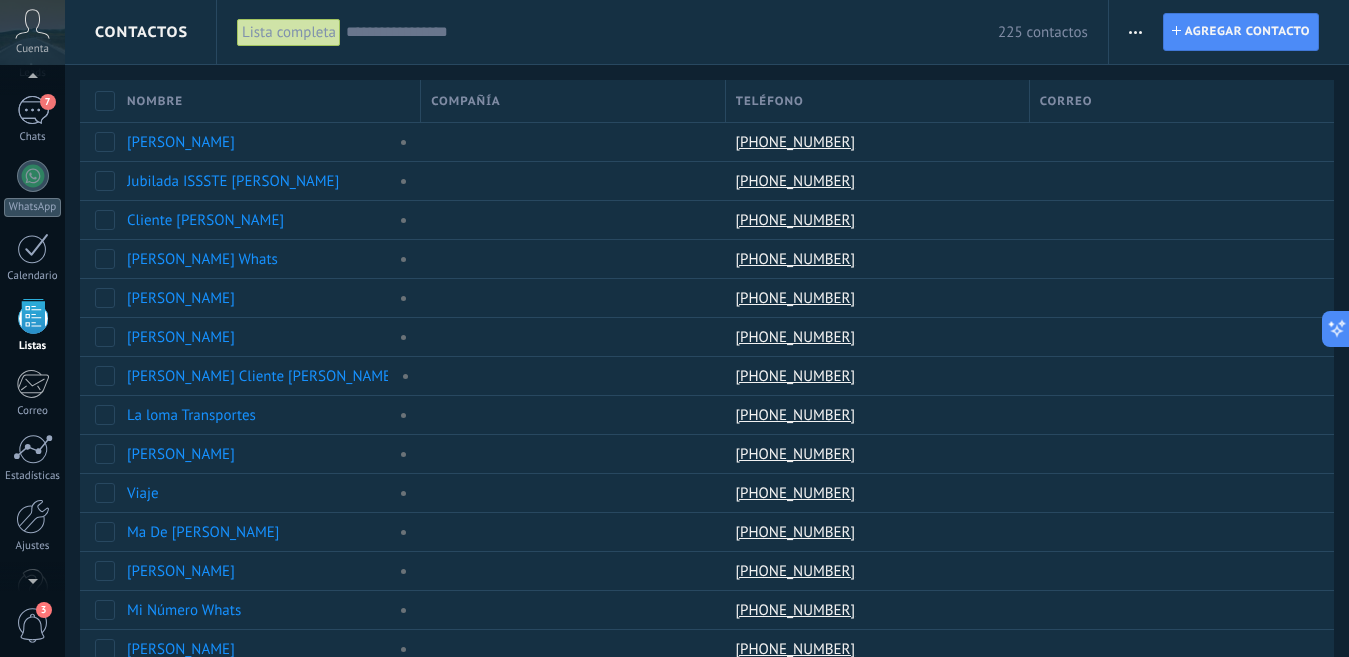 click on "Imprimir Agregar una compañía Exportar Importar Ajustes de la lista Procesos empresariales Buscar duplicados" at bounding box center (1136, 32) 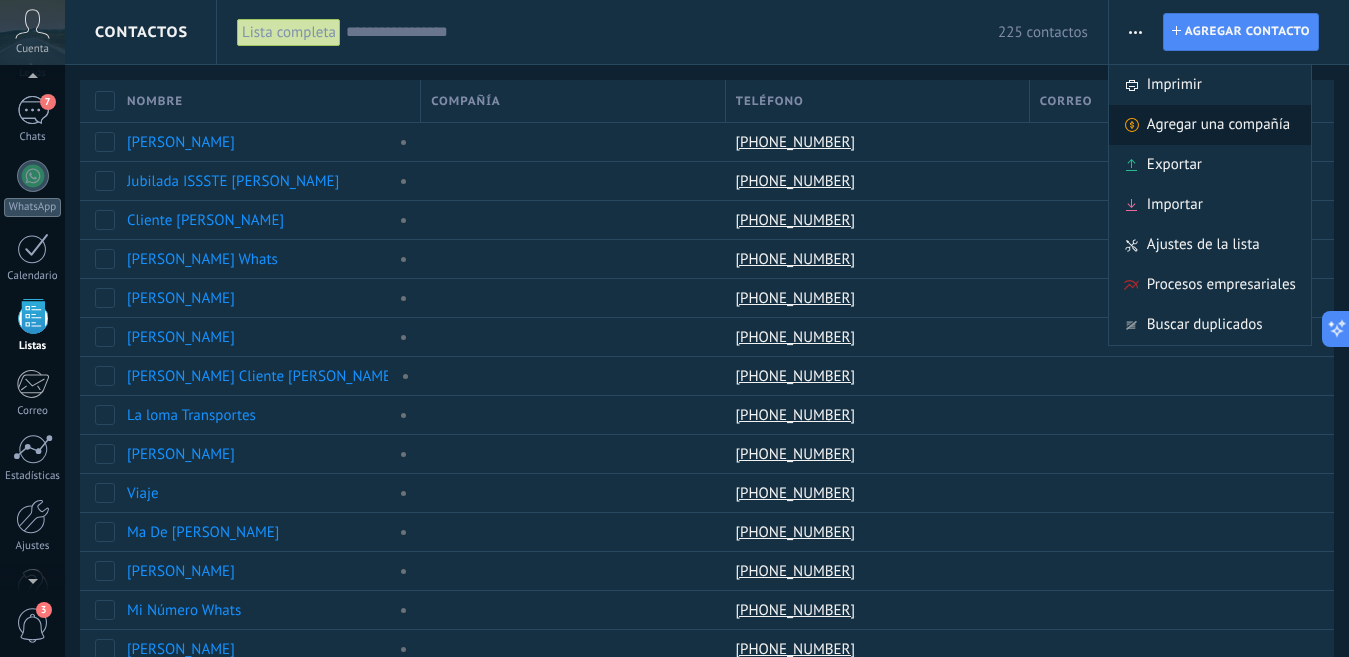 click on "Agregar una compañía" at bounding box center (1218, 125) 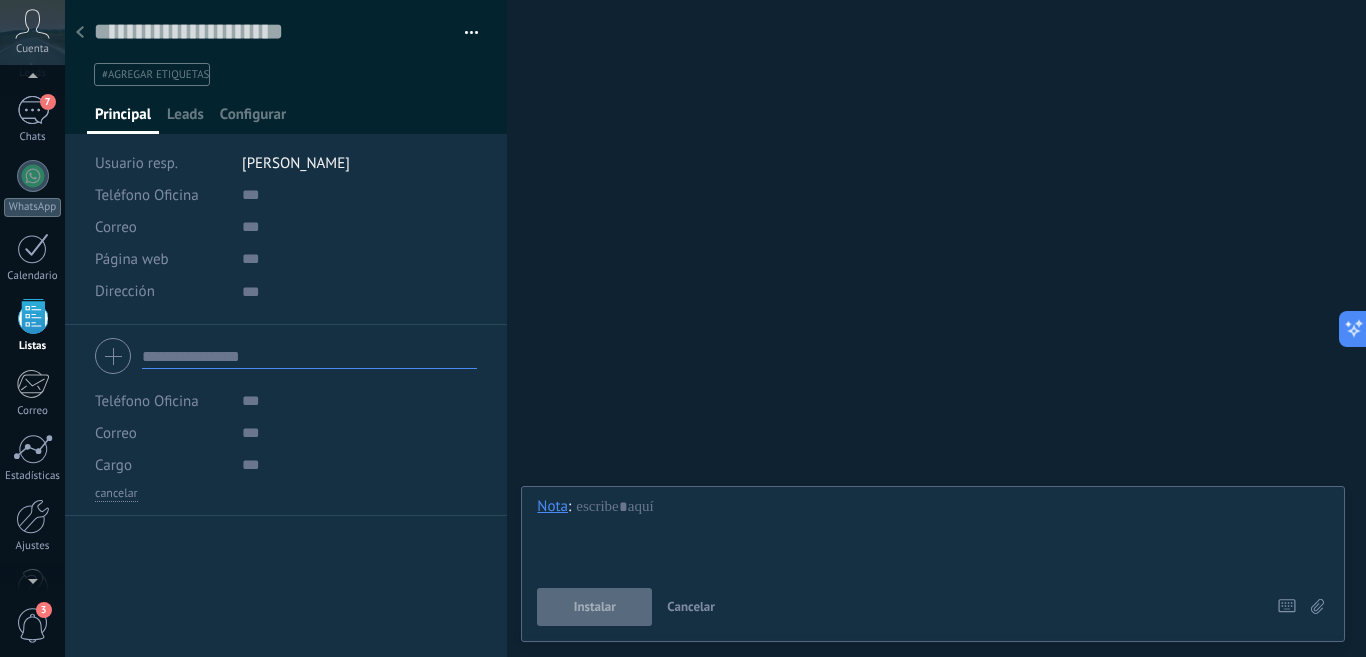 scroll, scrollTop: 20, scrollLeft: 0, axis: vertical 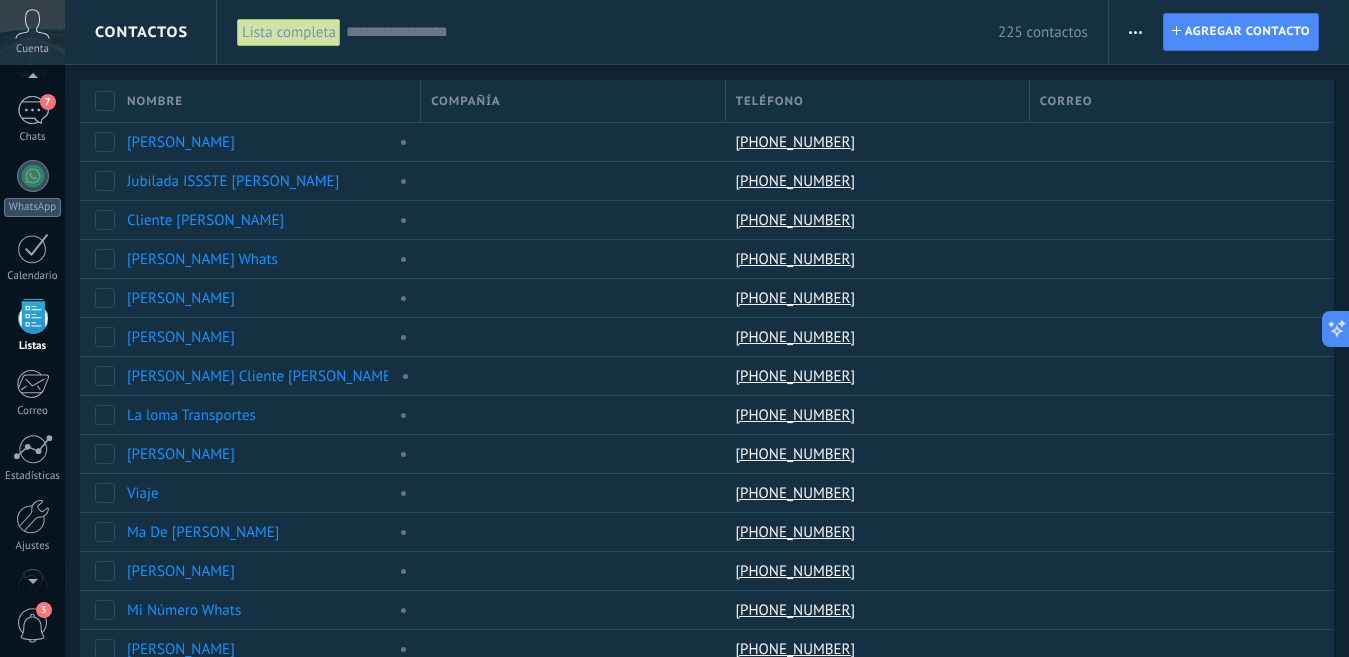 click at bounding box center (1135, 32) 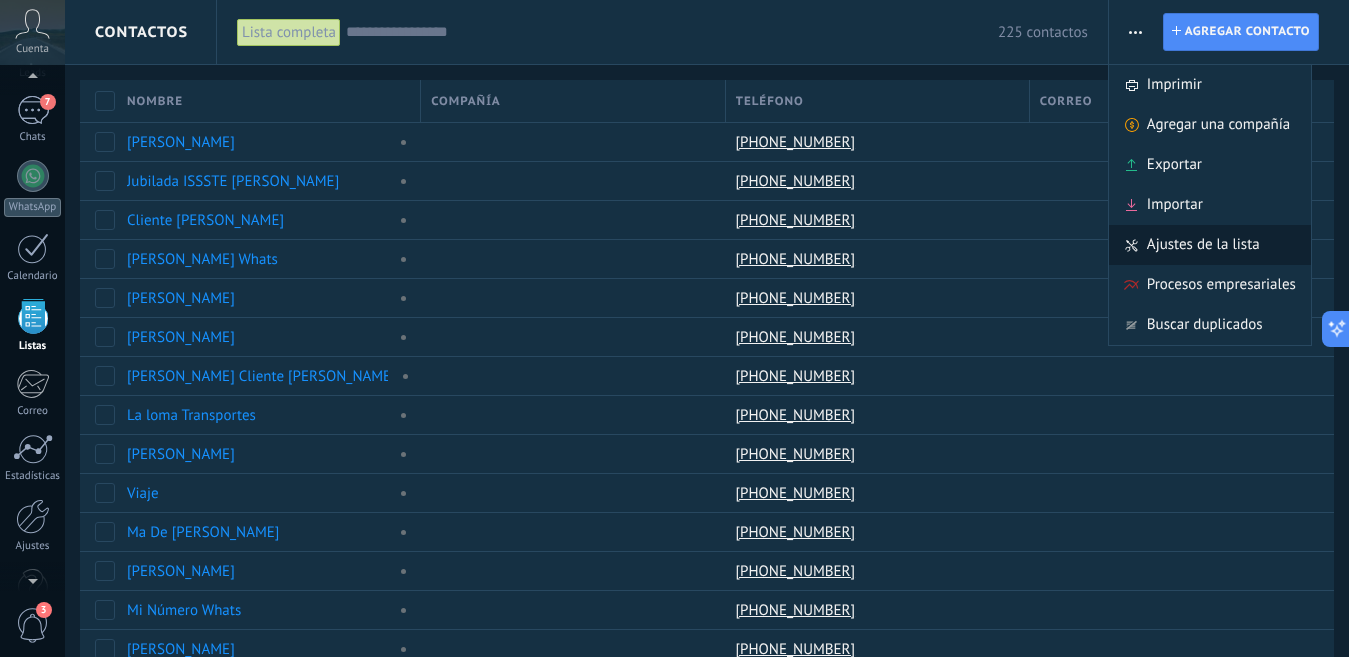 click on "Ajustes de la lista" at bounding box center [1203, 245] 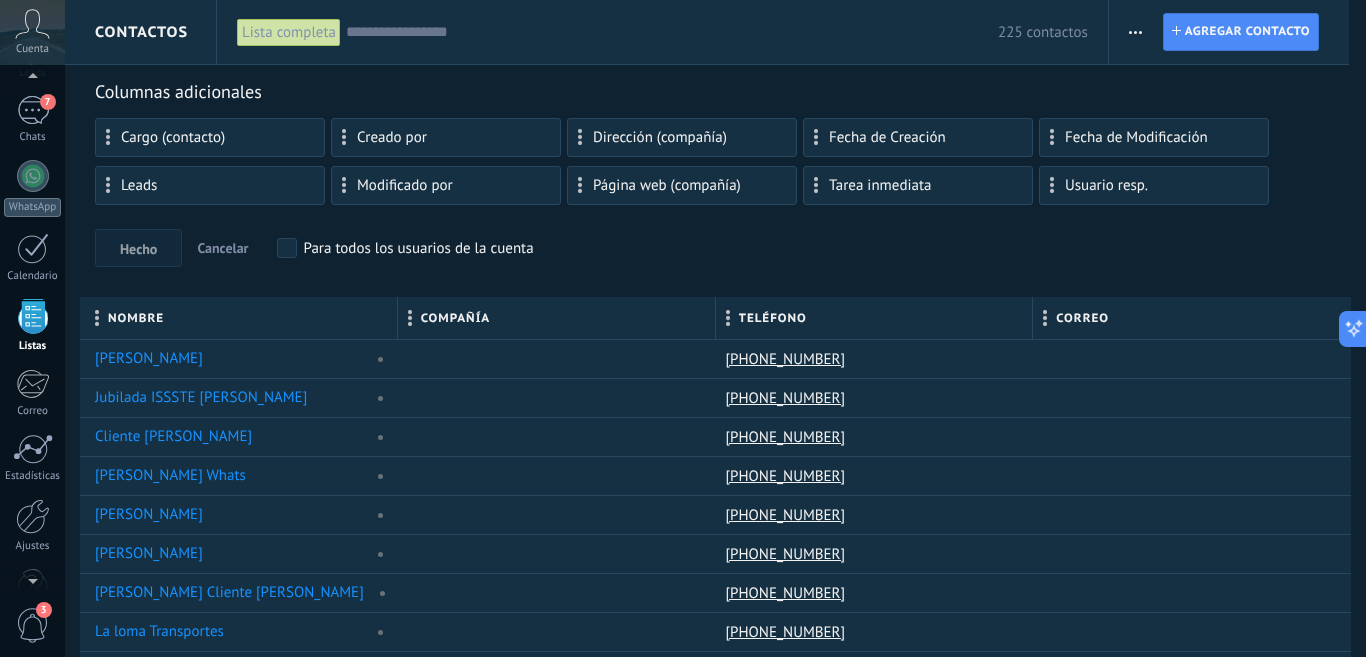 click on "Creado por" at bounding box center [446, 137] 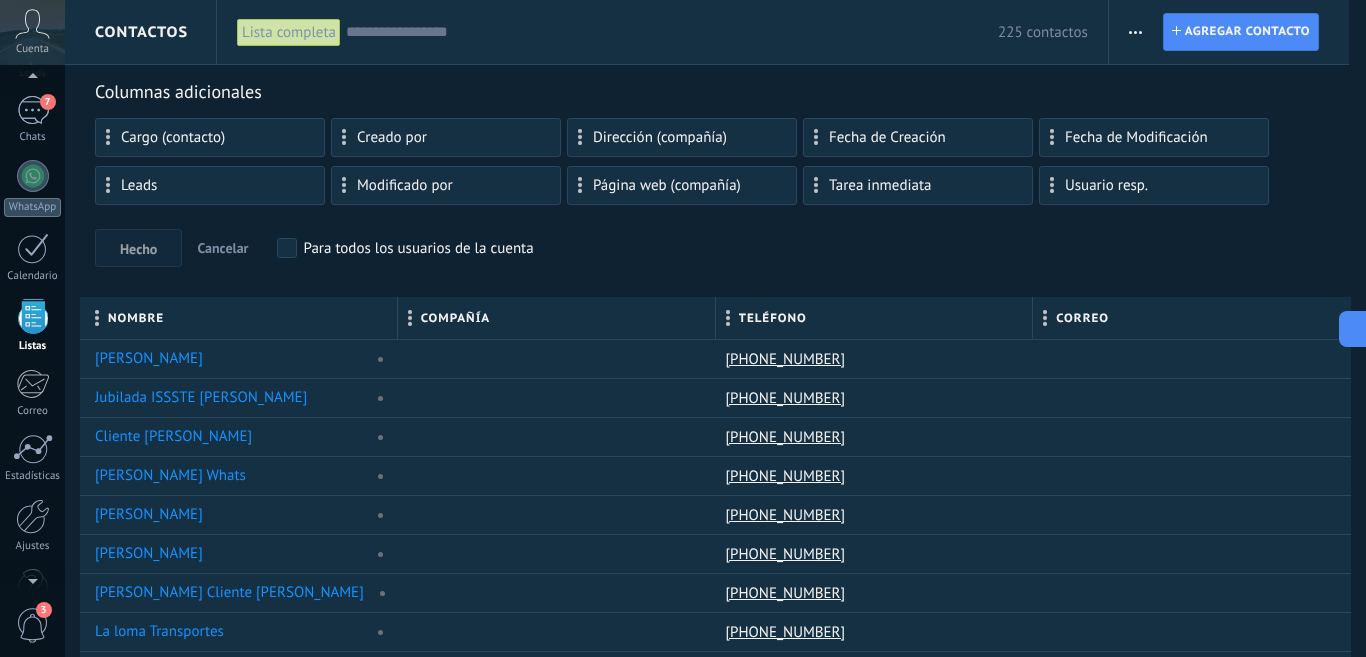 click on "Contactos Lista completa Aplicar 225 contactos Lista completa Contactos sin tareas Contactos con tareas atrasadas Sin leads Eliminados Guardar Todo el tiempo Todo el tiempo Hoy Ayer Últimos  ** 30  dias Esta semana La última semana Este mes El mes pasado Este trimestre Este año   Seleccionar todo Sin leads Sin la apertura de la causa Contacto inicial Negociación Debate contractual Discusión de contrato Logrado con éxito Venta Perdido Etapas activas Seleccionar todo Presupuesto insuficiente No hay necesidad para el producto No satisfecho con las condiciones Comprado del competidor Razón no definida Razones de pérdidas Seleccionar todo Hoy Mañana Esta semana Este mes Este trimestre No hay tareas atrasadas Todo valores Etiquetas Administrar etiquetas No tienes etiquetas conectadas Aplicar Restablecer Imprimir Agregar una compañía Exportar Importar Ajustes de la lista Procesos empresariales Buscar duplicados Contacto Agregar contacto Columnas adicionales Cargo (contacto) Creado por Fecha de Creación 1" at bounding box center [715, 657] 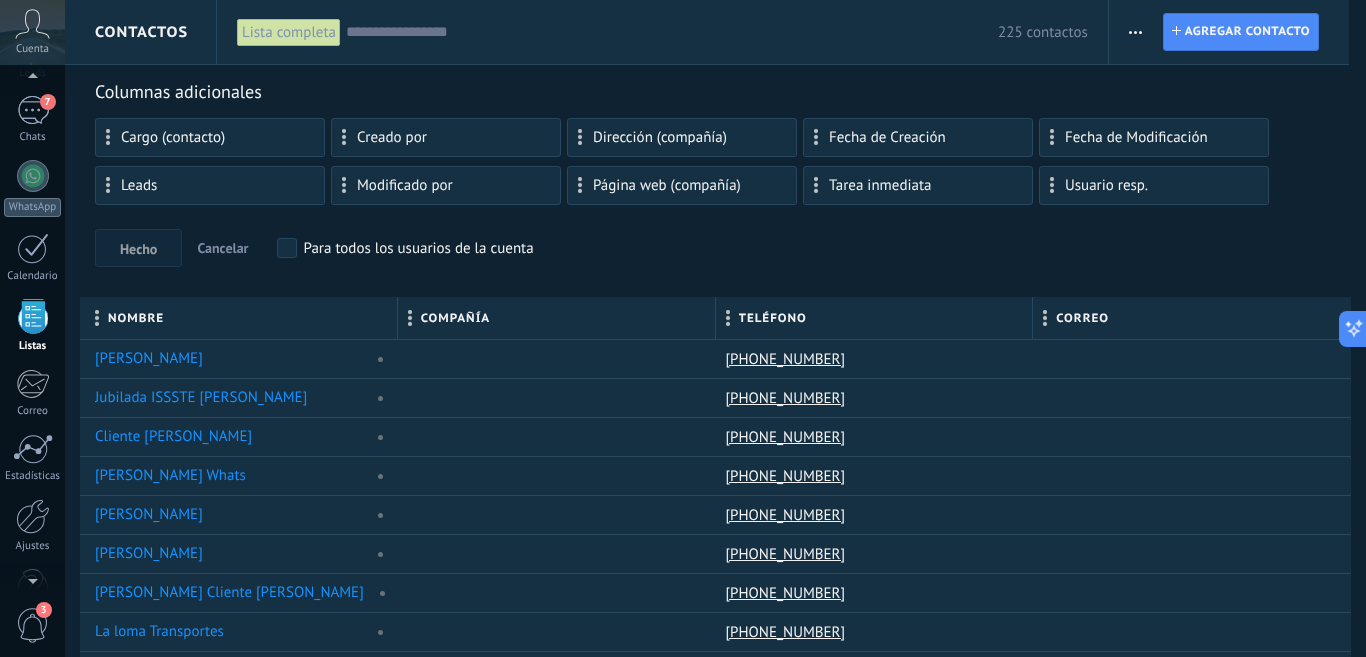 click on "Cargo (contacto)" at bounding box center [173, 138] 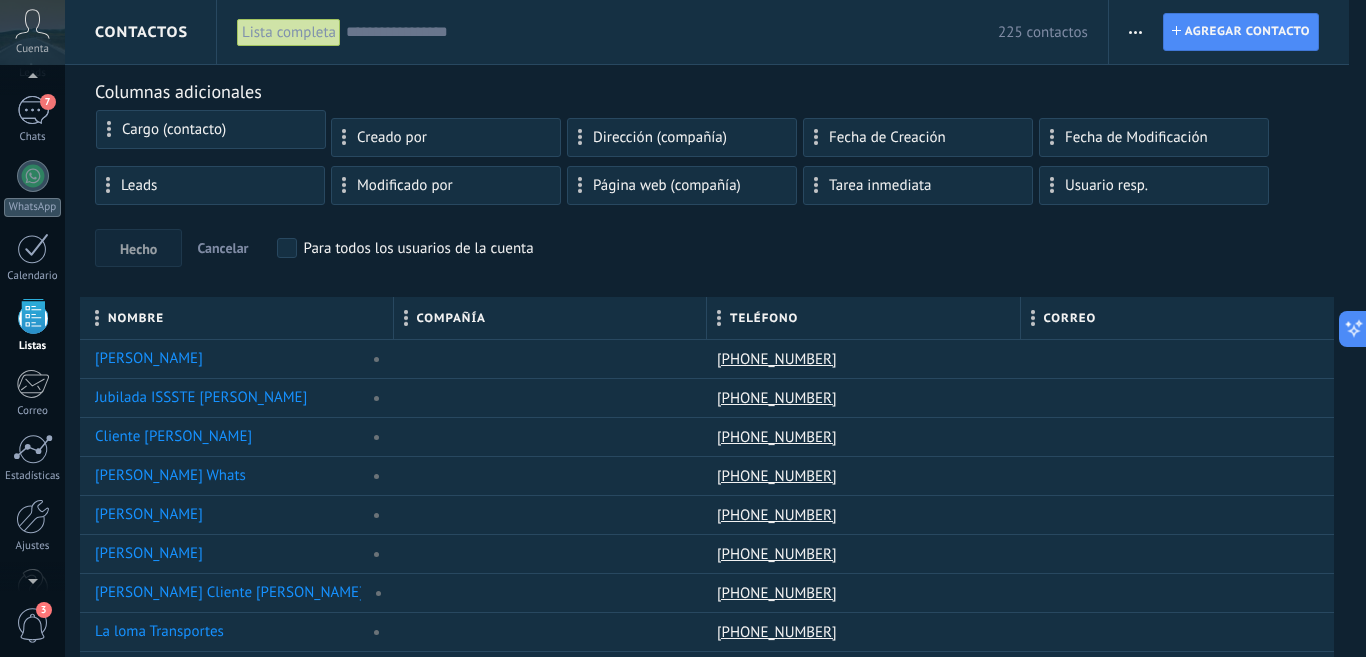drag, startPoint x: 177, startPoint y: 139, endPoint x: 178, endPoint y: 120, distance: 19.026299 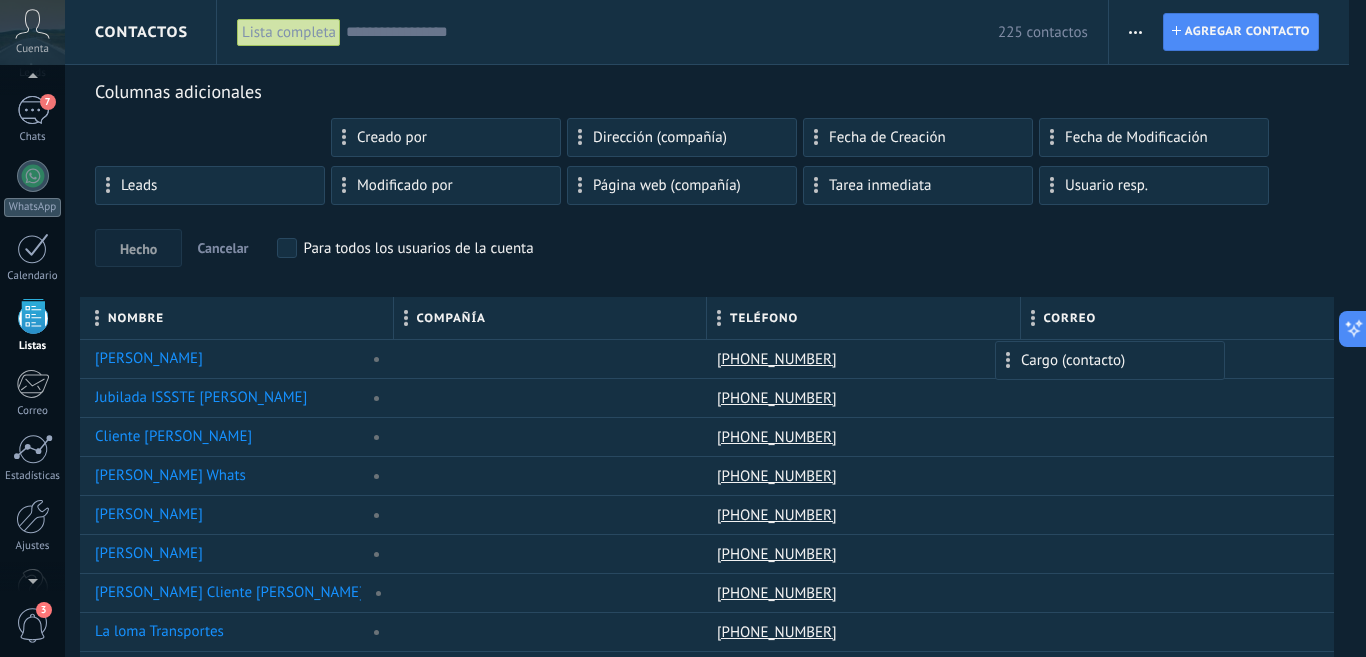 drag, startPoint x: 262, startPoint y: 139, endPoint x: 1162, endPoint y: 351, distance: 924.63184 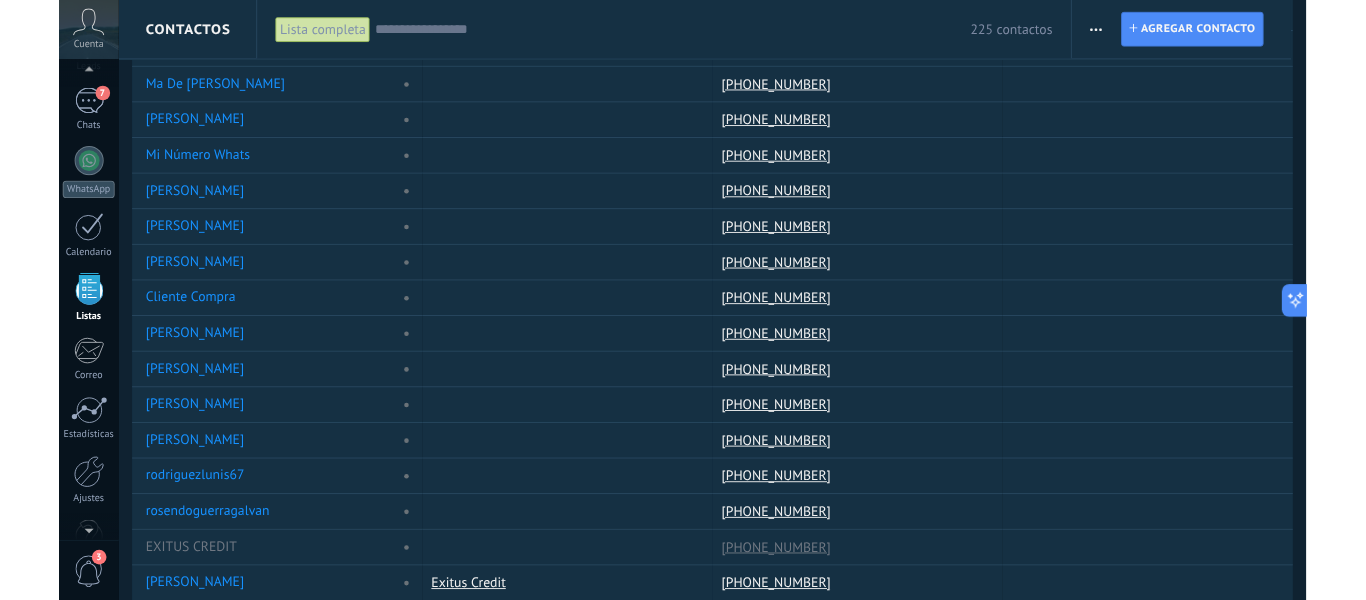 scroll, scrollTop: 0, scrollLeft: 0, axis: both 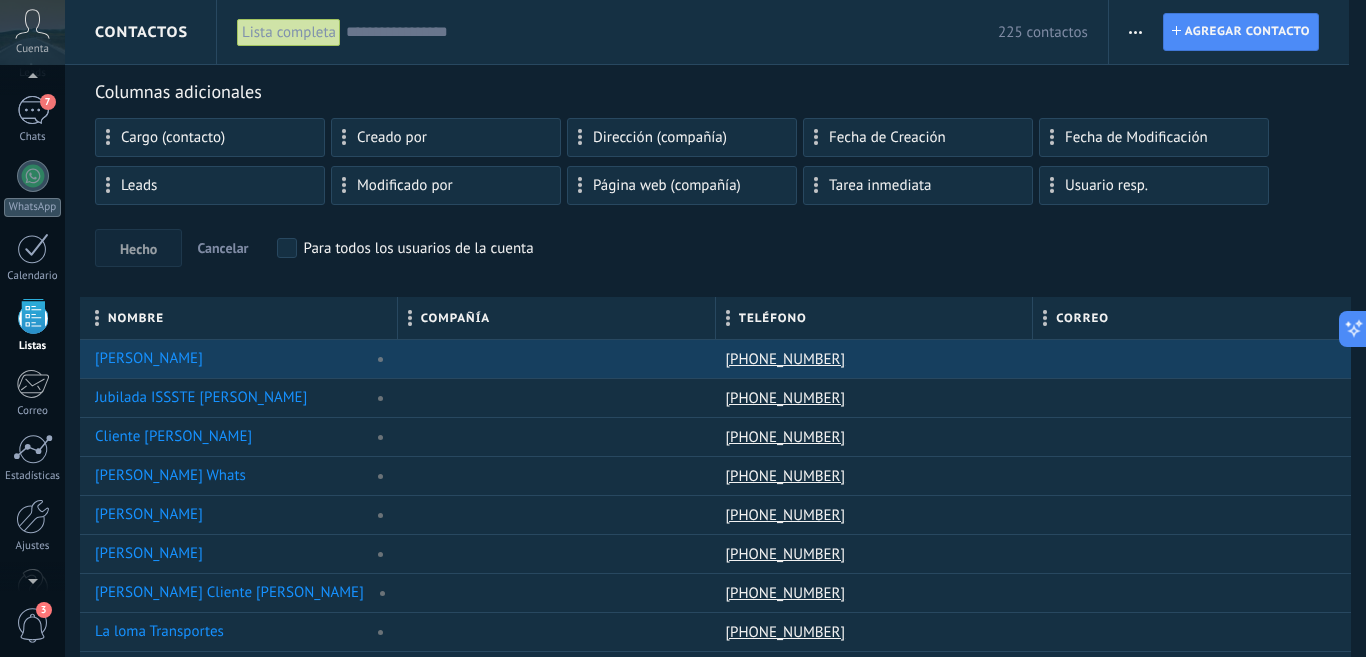 click at bounding box center [672, 32] 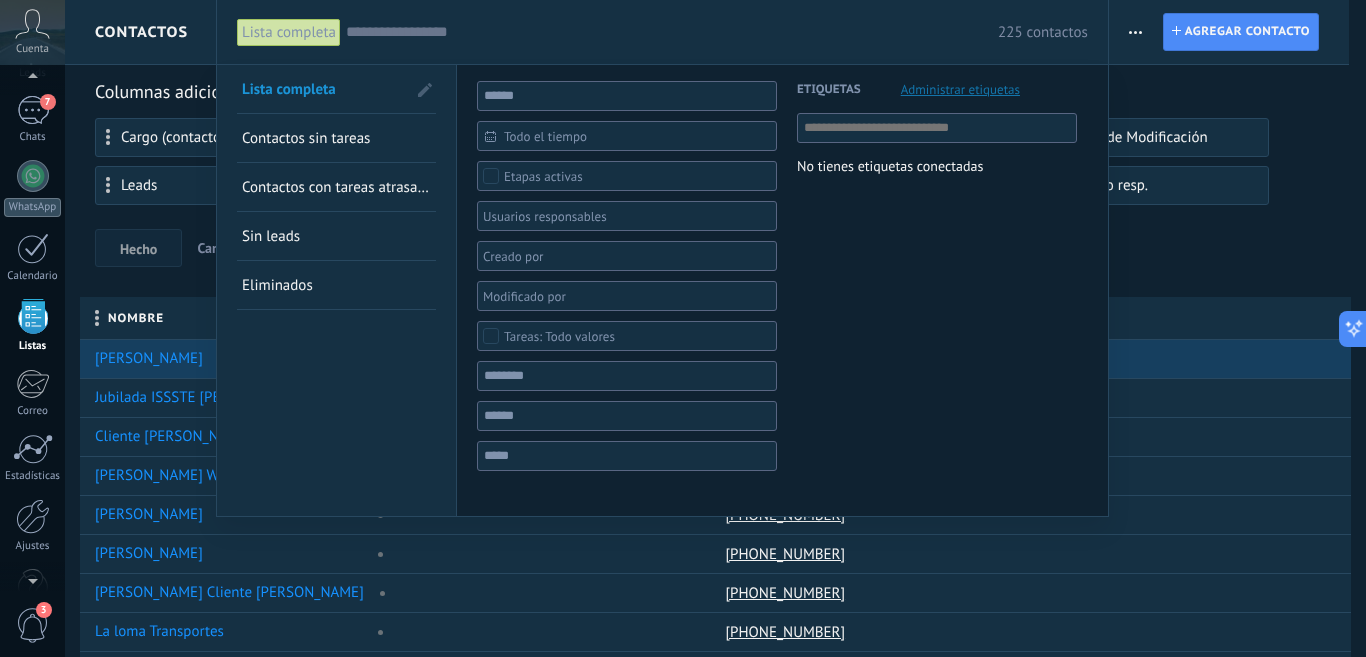 click on "3" at bounding box center (33, 625) 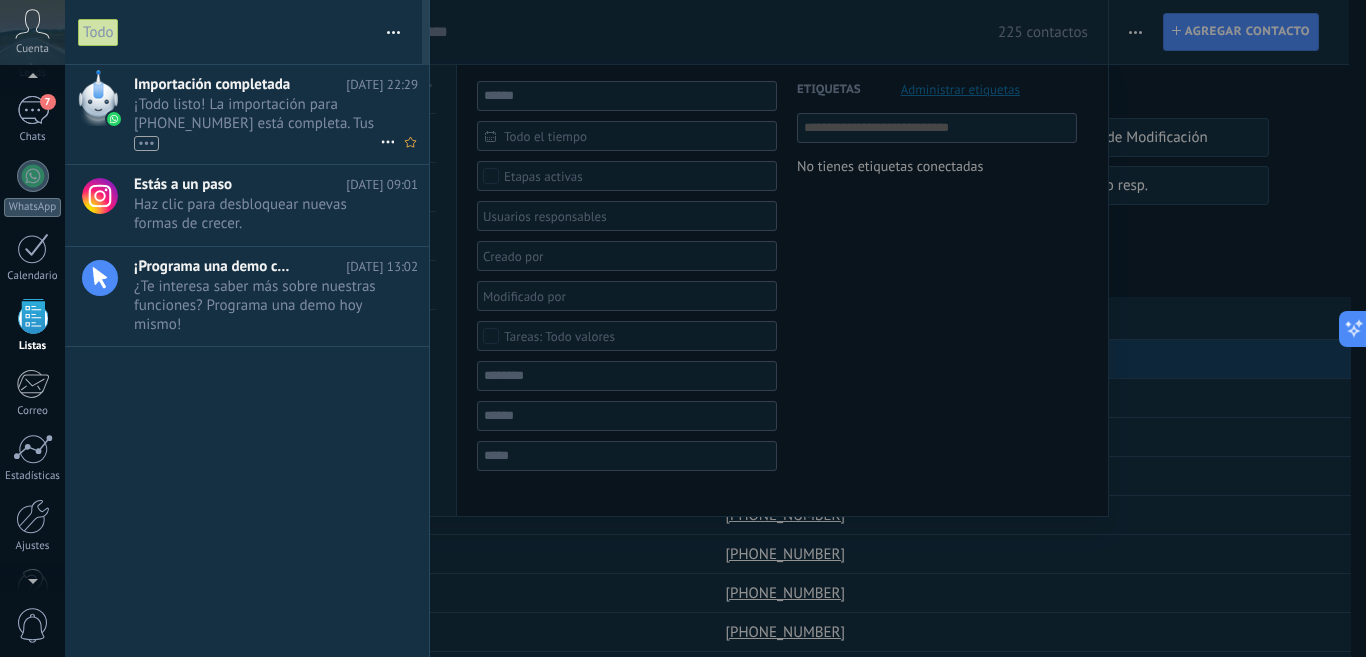 click on "•••" at bounding box center [146, 143] 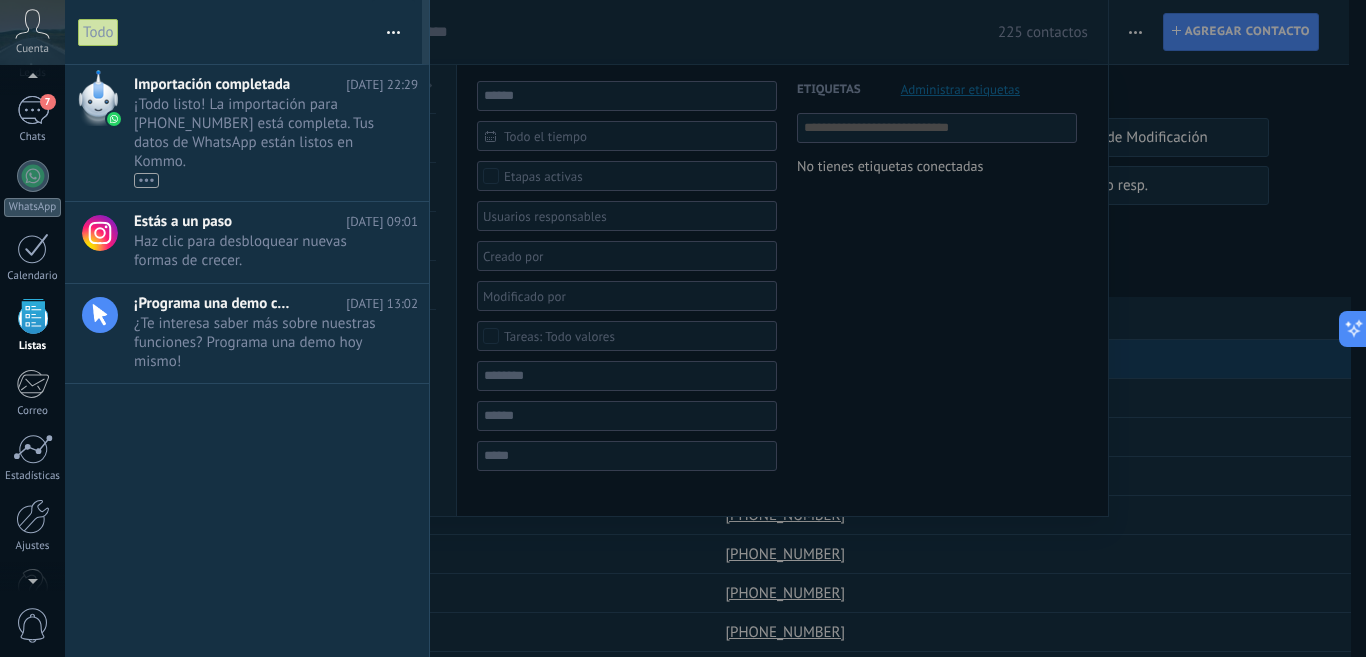 click at bounding box center [683, 328] 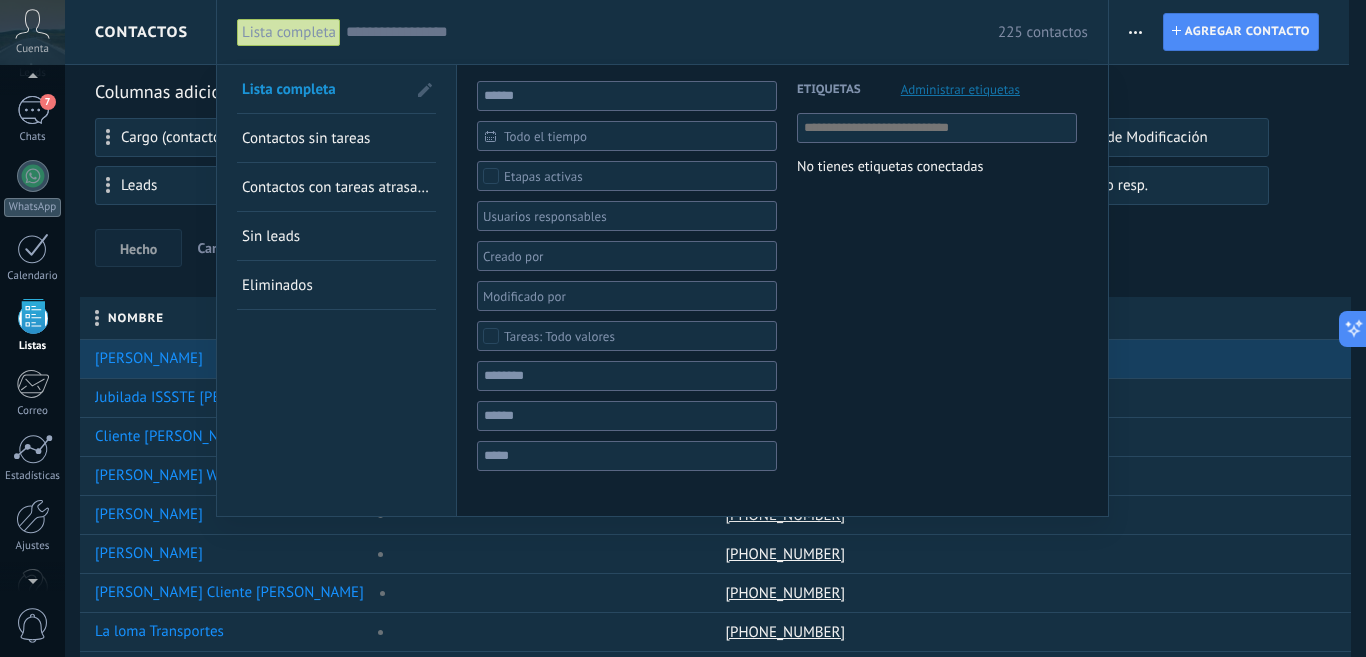 click at bounding box center (683, 328) 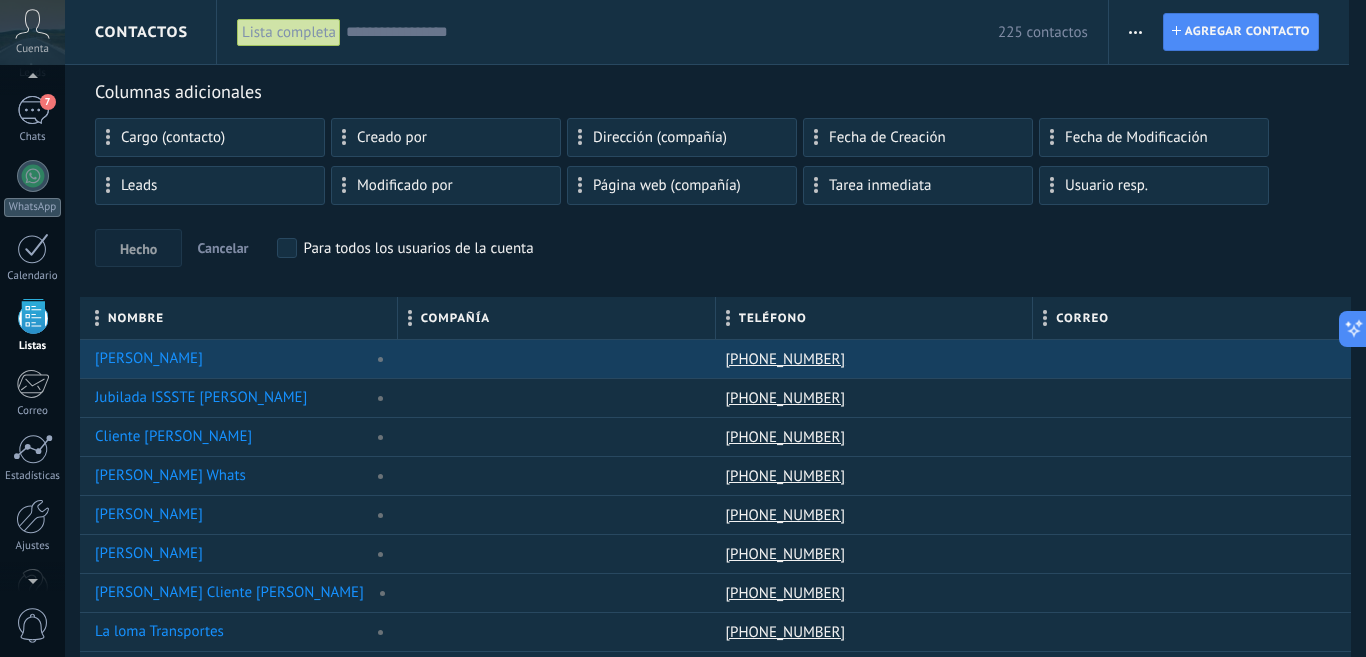 click on "Creado por" at bounding box center [446, 137] 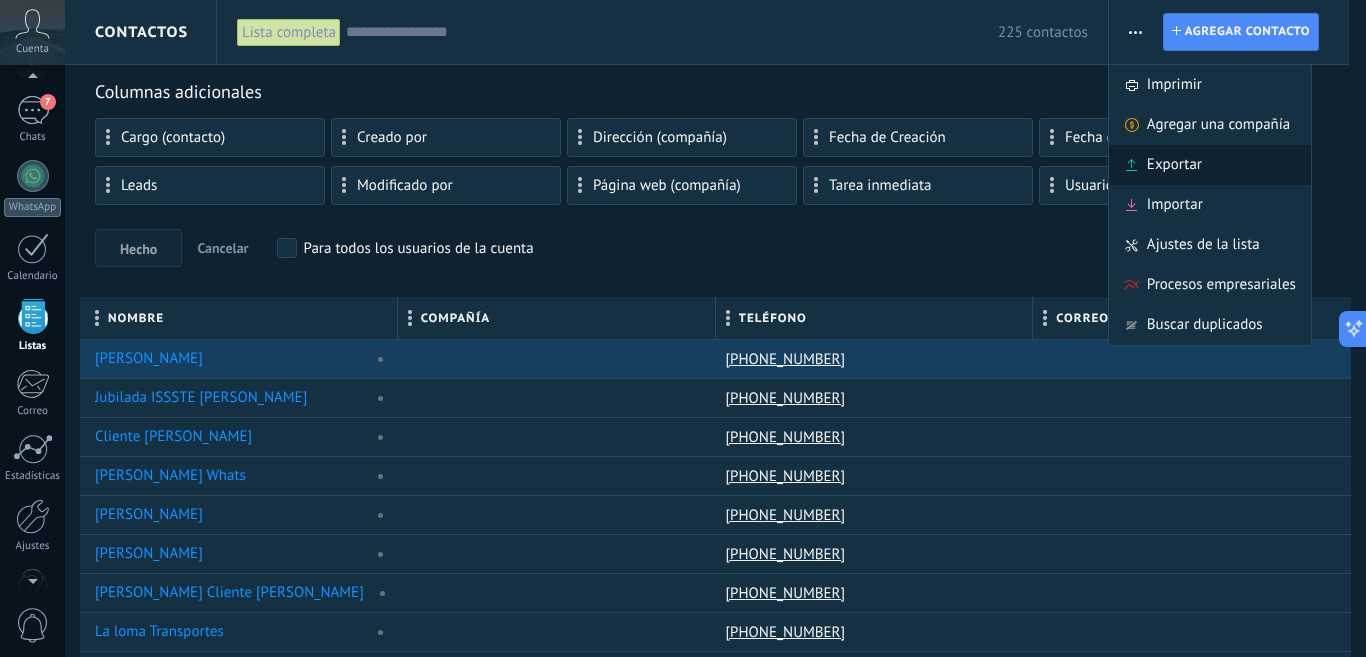 click on "Exportar" at bounding box center [1174, 165] 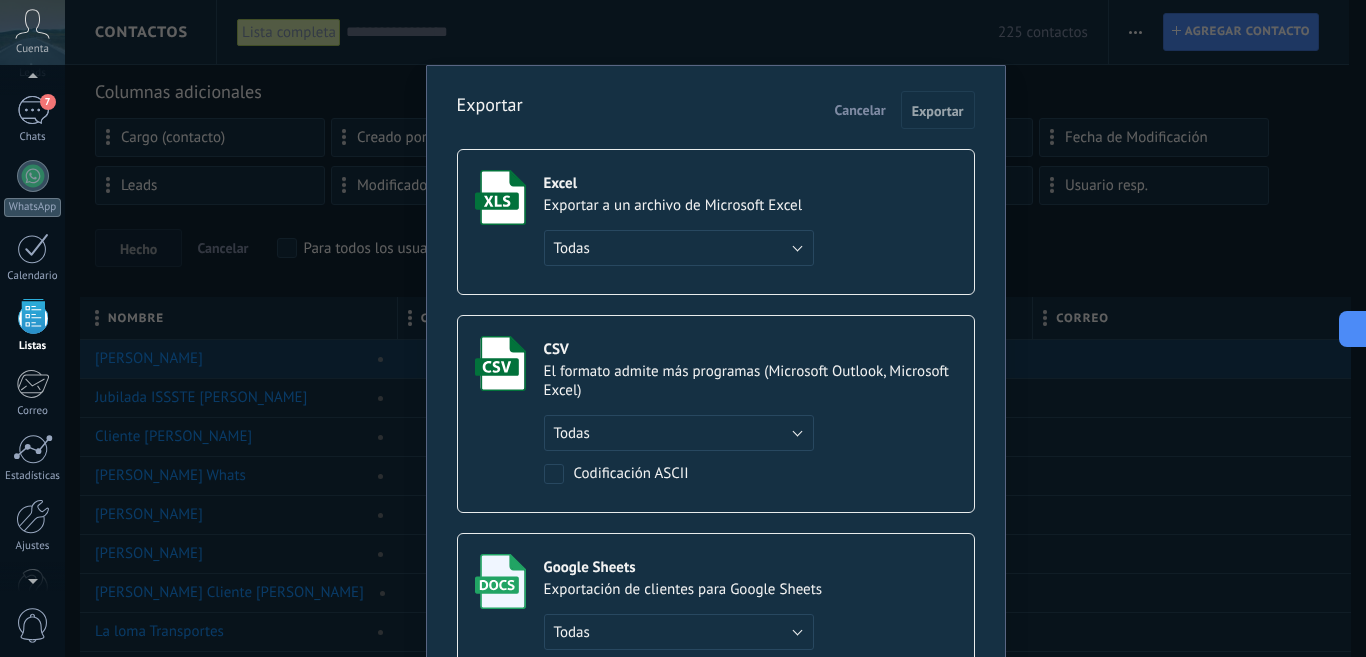 click on "Exportar  a un archivo de Microsoft Excel" at bounding box center [679, 205] 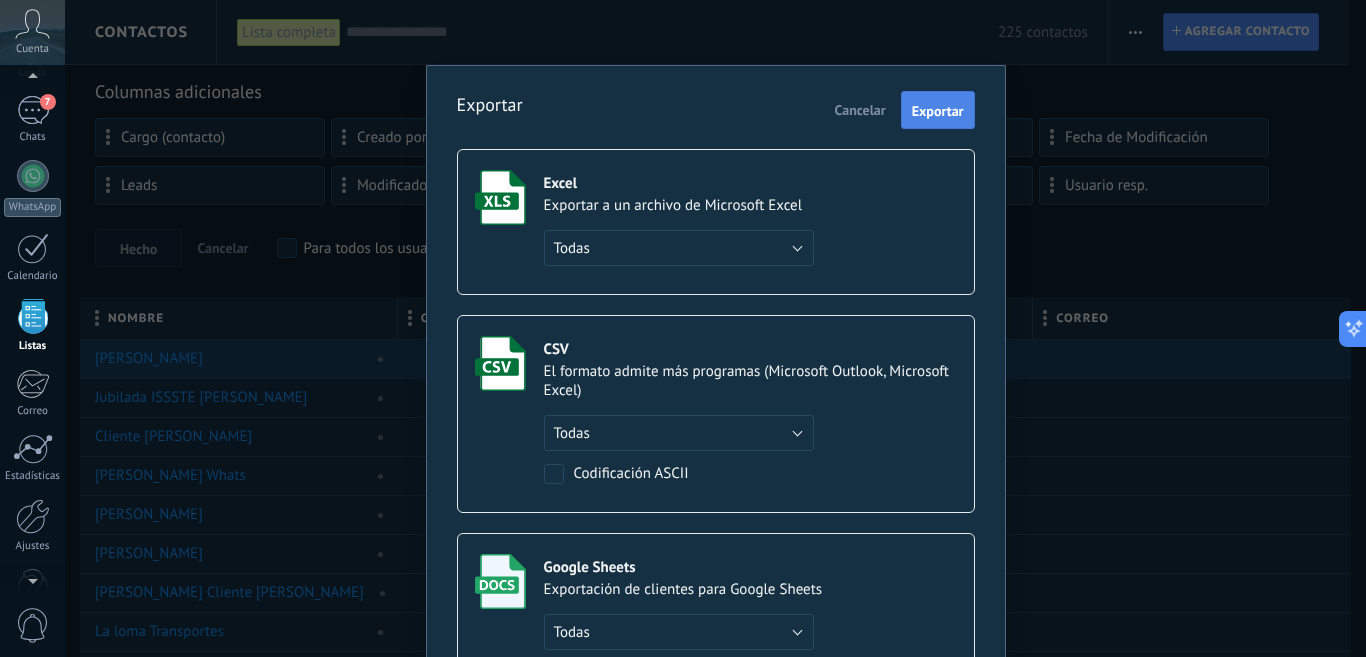 click on "Exportar" at bounding box center (938, 111) 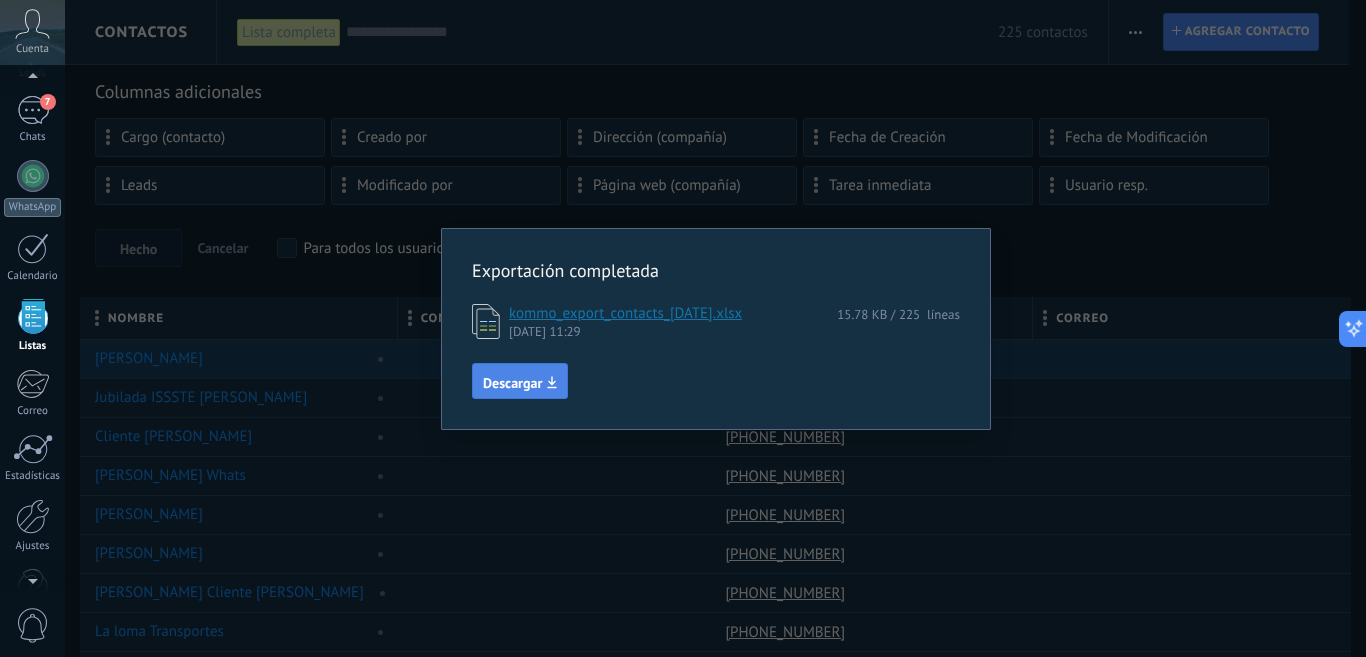 click on "Descargar" at bounding box center (520, 381) 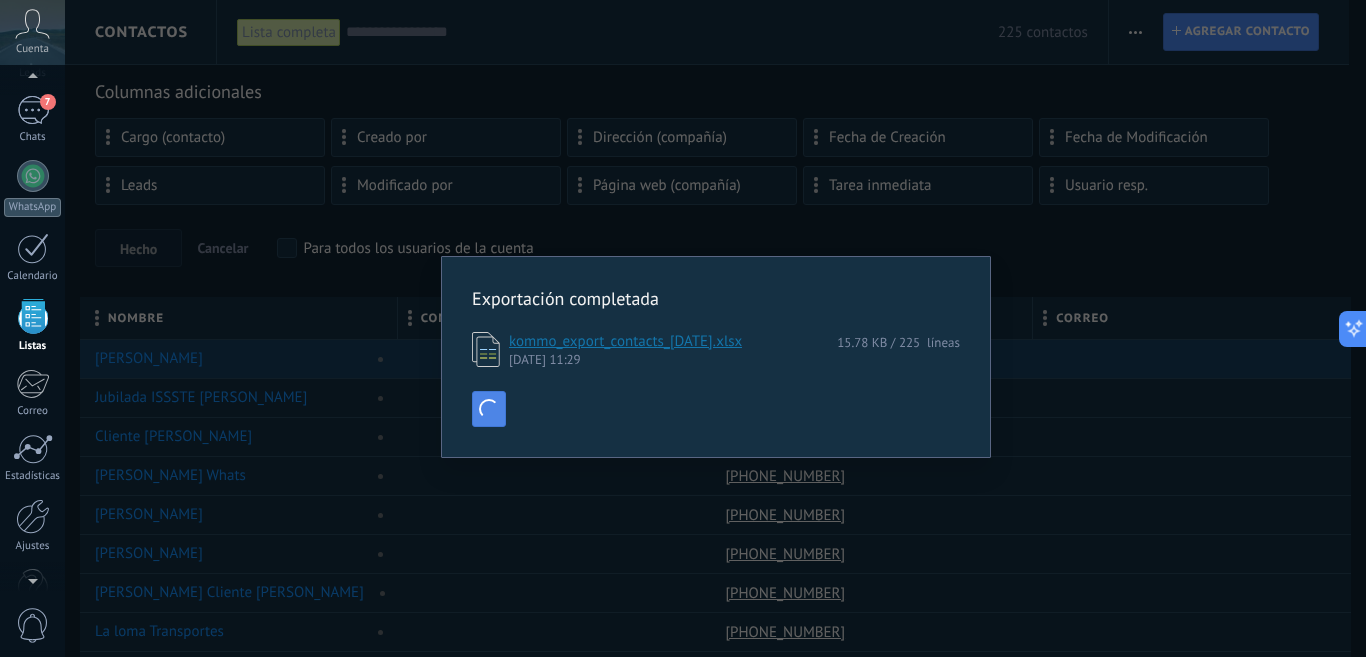 type on "***" 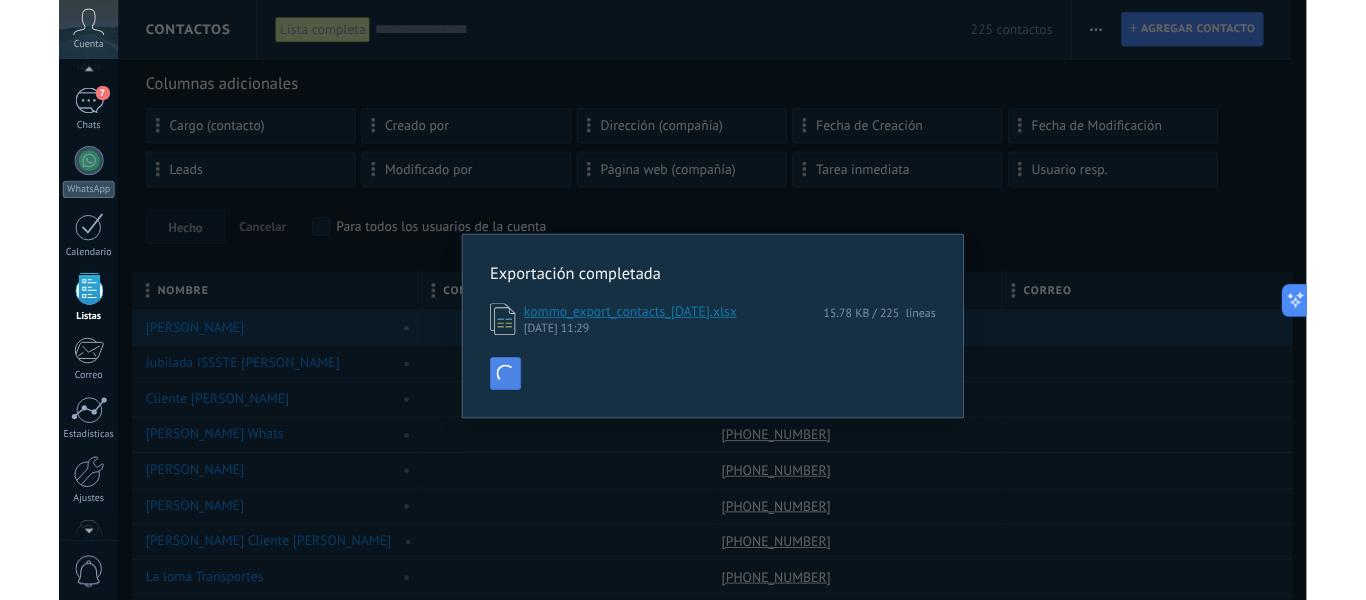 scroll, scrollTop: 20, scrollLeft: 0, axis: vertical 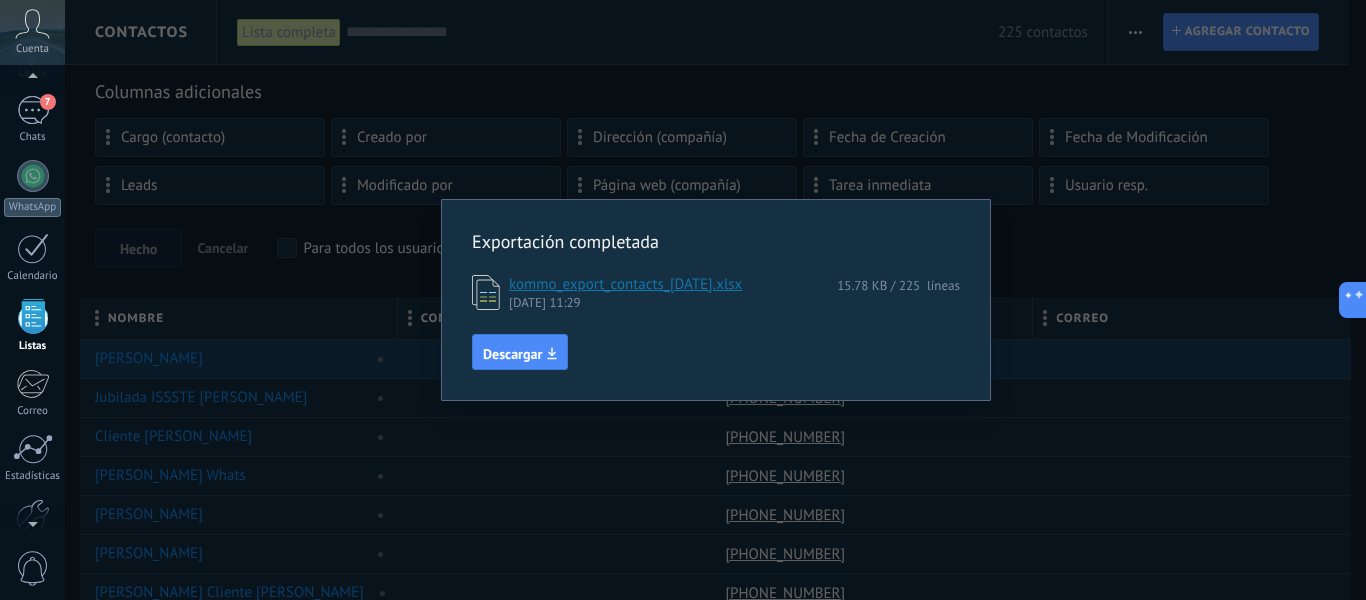click on "Exportación completada kommo_export_contacts_2025-07-02.xlsx 15.78 KB / 225  líneas 02.07.2025 a las 11:29 Descargar" at bounding box center [715, 300] 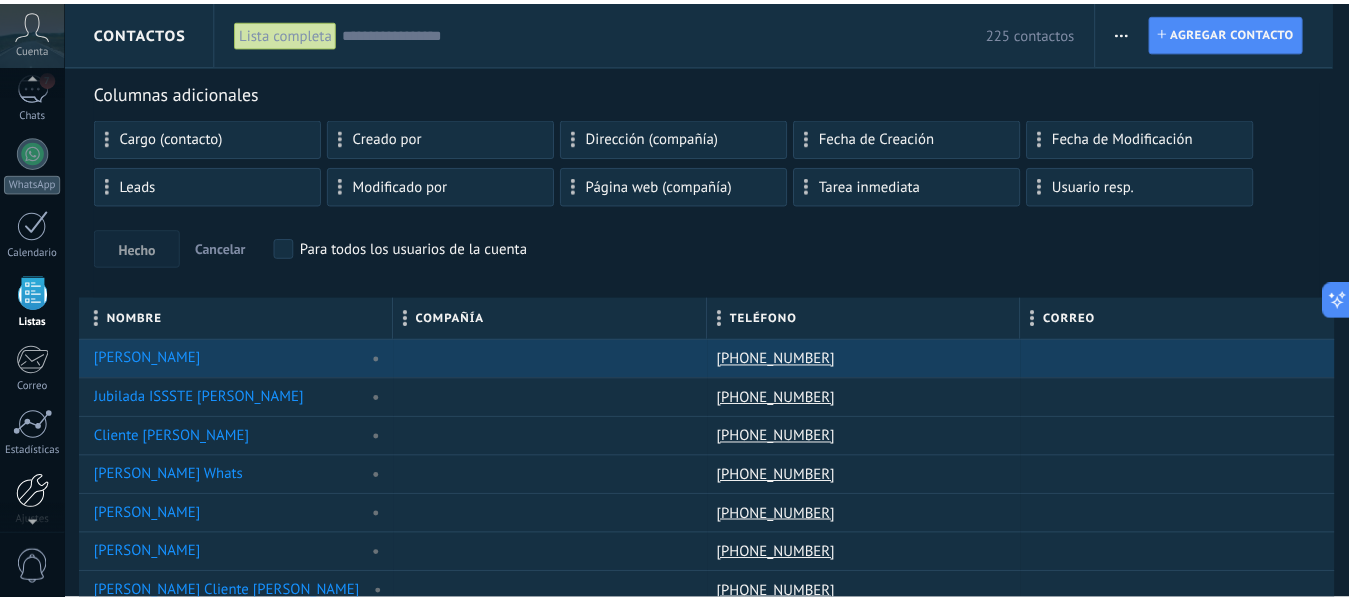 scroll, scrollTop: 151, scrollLeft: 0, axis: vertical 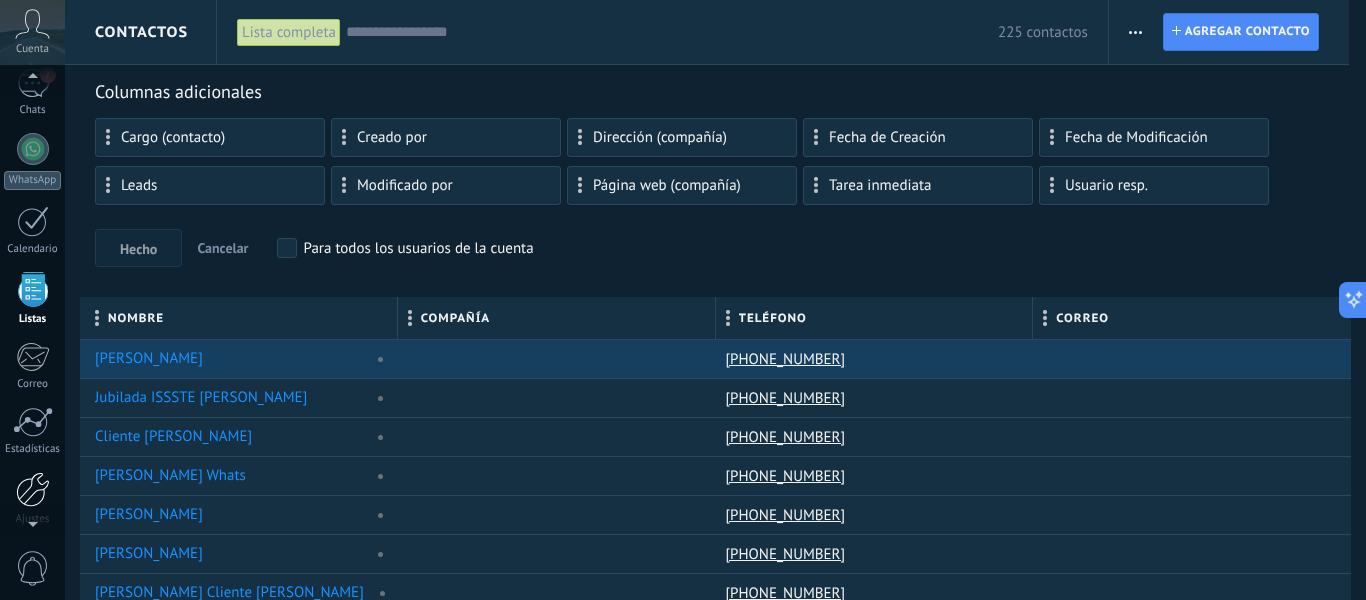 click at bounding box center [33, 489] 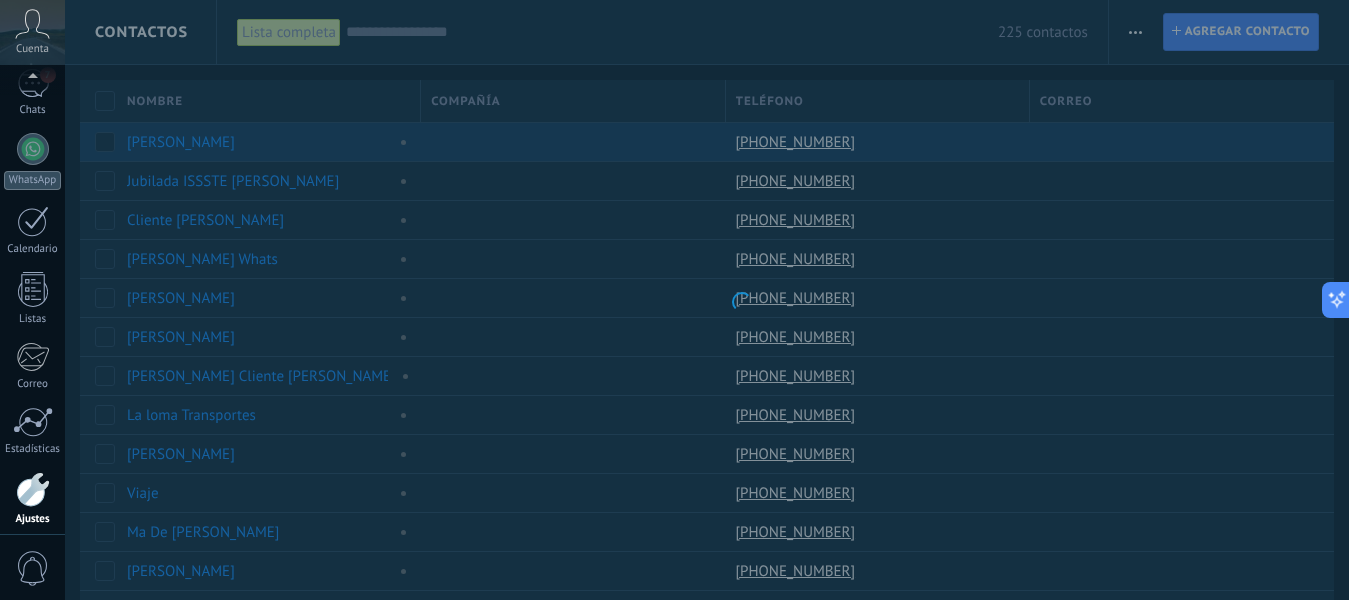 scroll, scrollTop: 232, scrollLeft: 0, axis: vertical 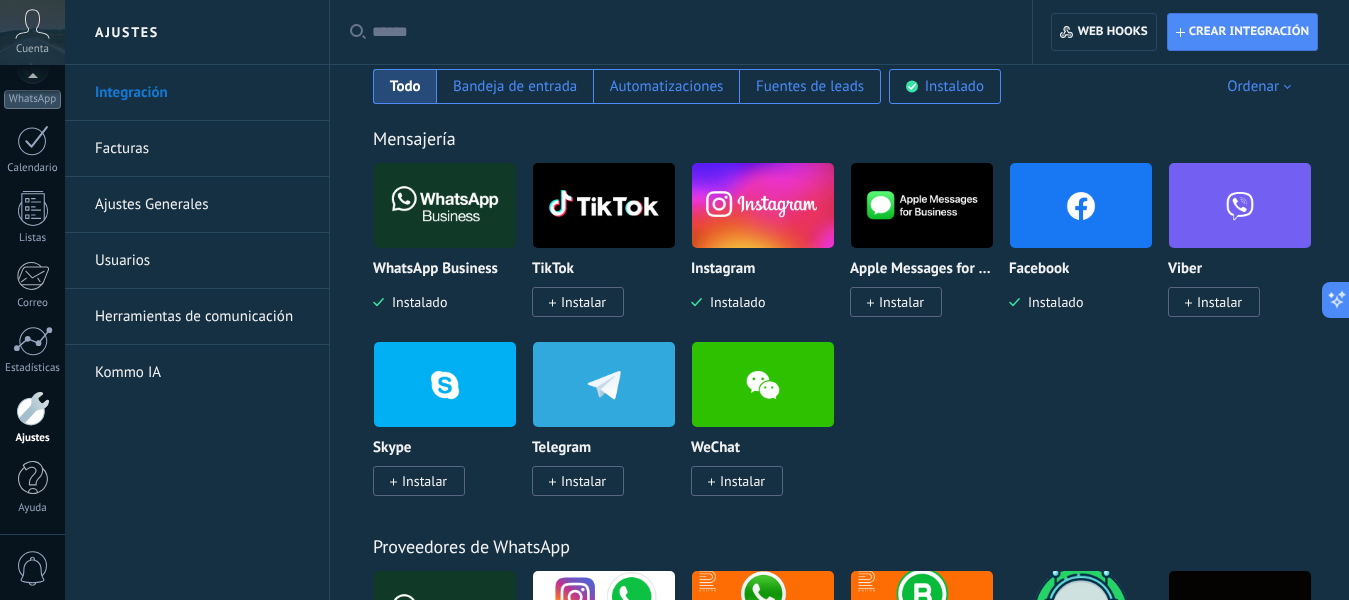click at bounding box center [1081, 205] 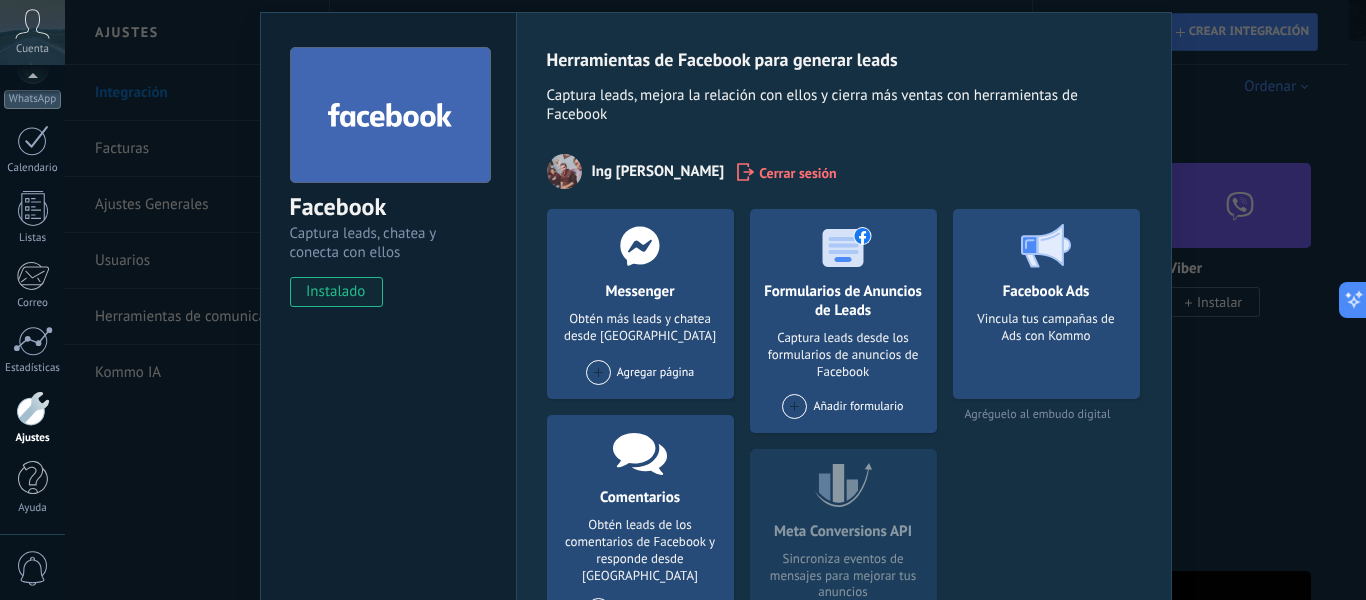scroll, scrollTop: 59, scrollLeft: 0, axis: vertical 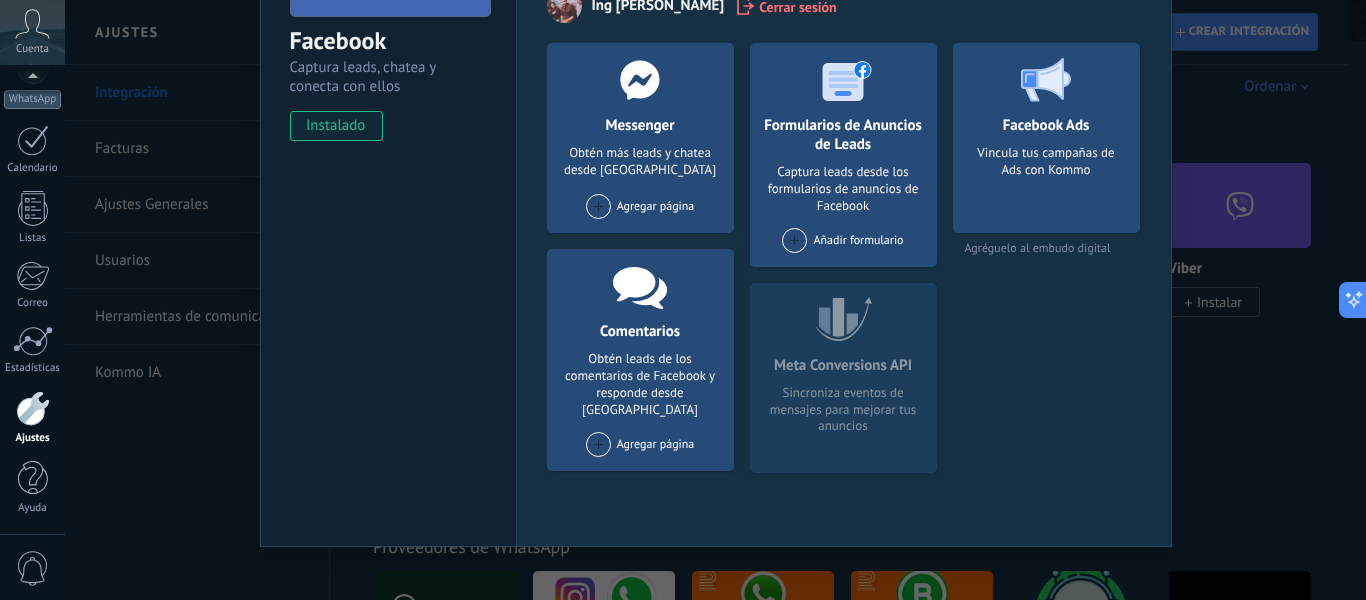 click on "Agregar página" at bounding box center [640, 206] 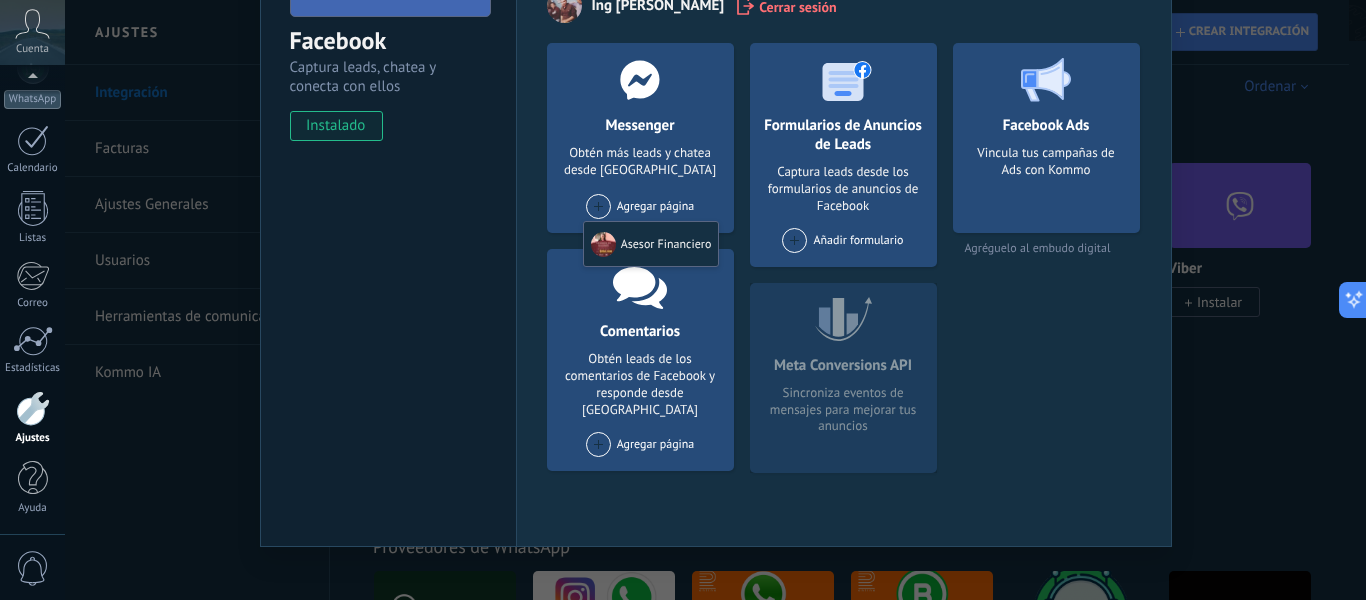 click at bounding box center (598, 206) 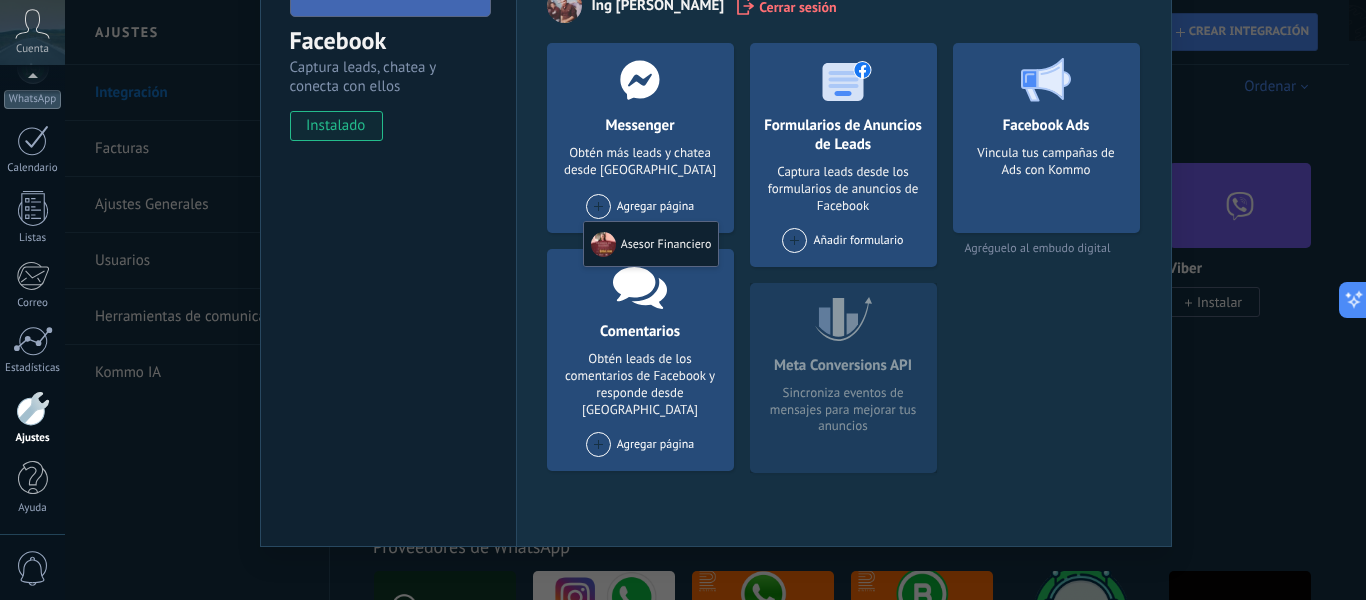 click on "Asesor Financiero" at bounding box center (651, 244) 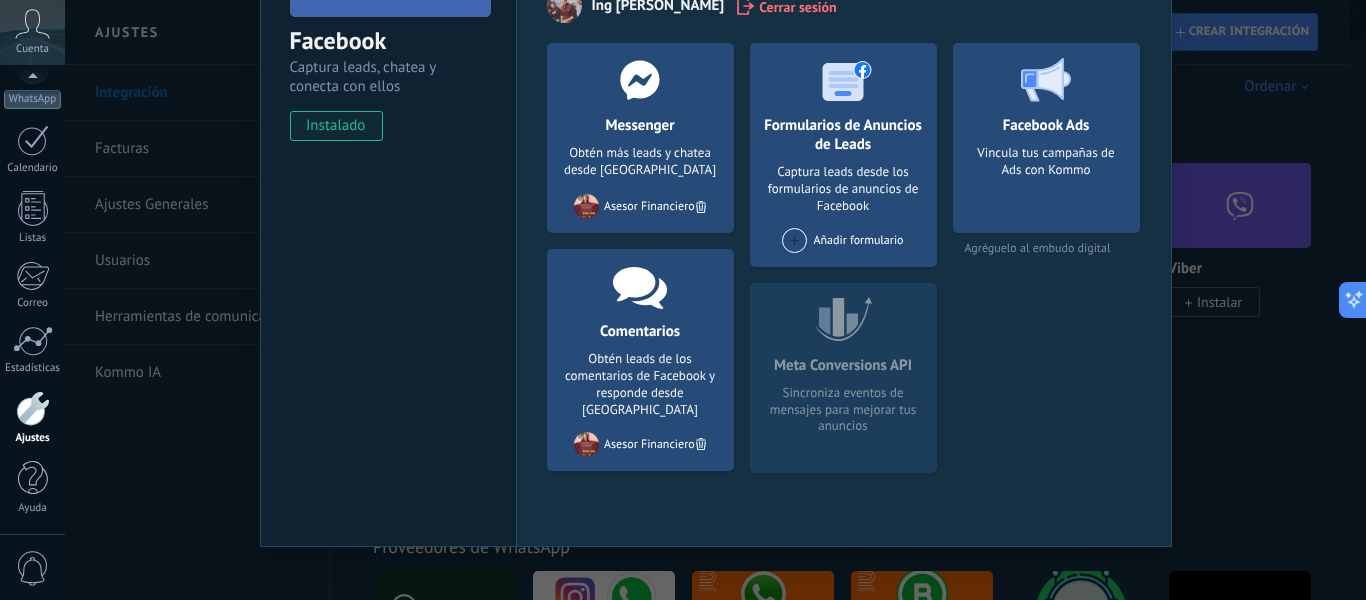 click on "Añadir formulario" at bounding box center [842, 240] 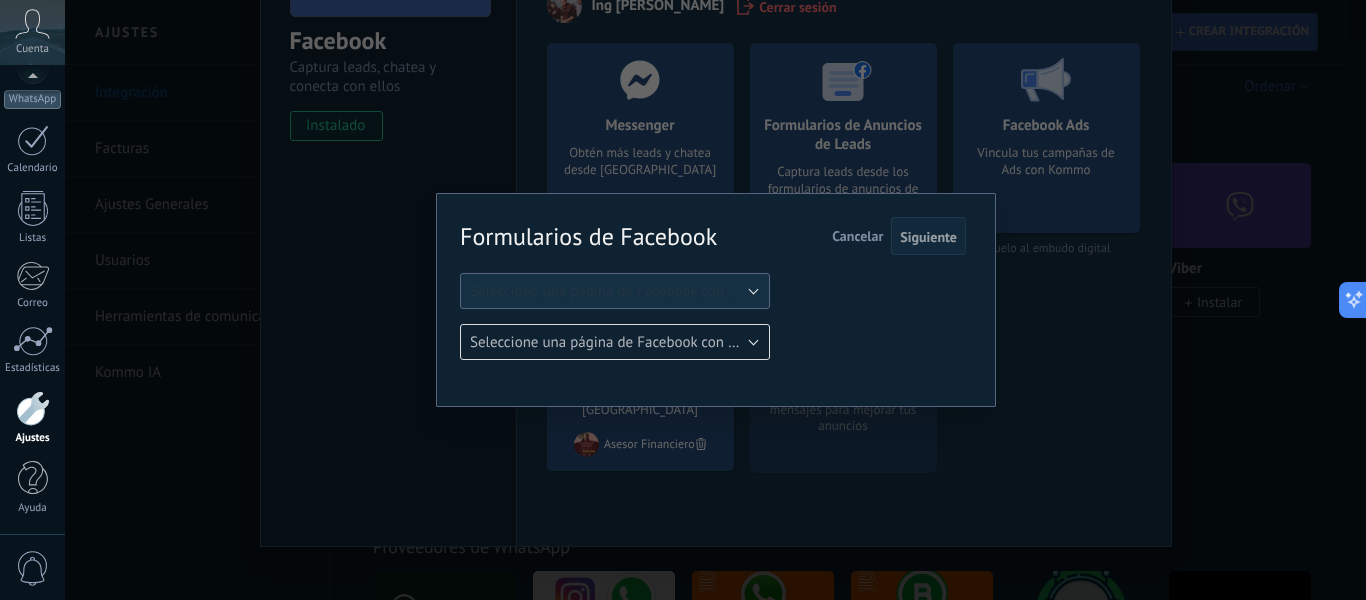 click on "Seleccione una página de Facebook con formas" at bounding box center [621, 291] 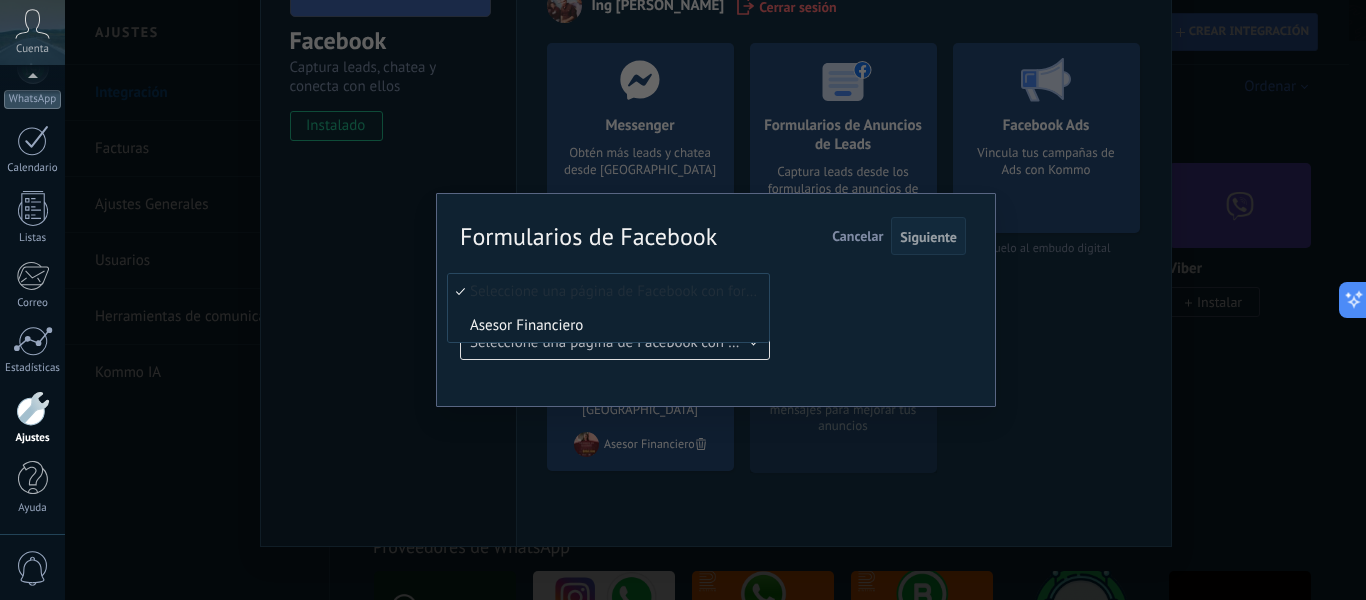 click on "Asesor Financiero" at bounding box center (608, 325) 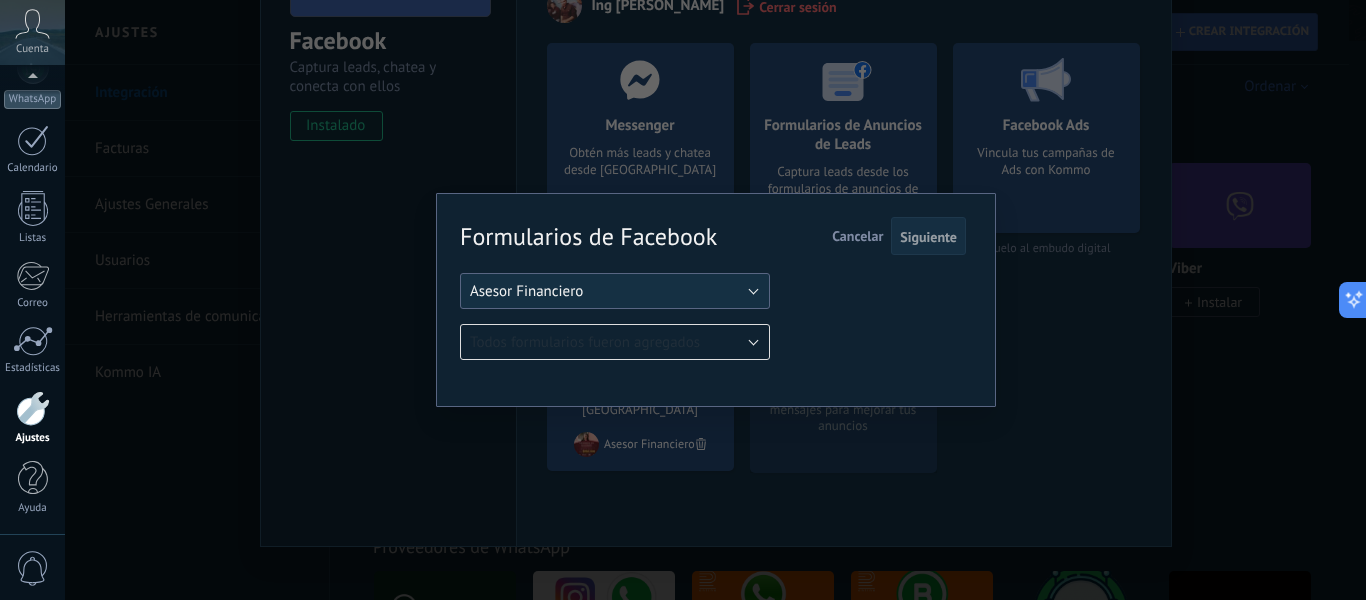 click on "Formularios de Facebook Siguiente Cancelar Seleccione una página de Facebook con formas Asesor Financiero Asesor Financiero Todos formularios fueron agregados Todos formularios fueron agregados" at bounding box center (713, 289) 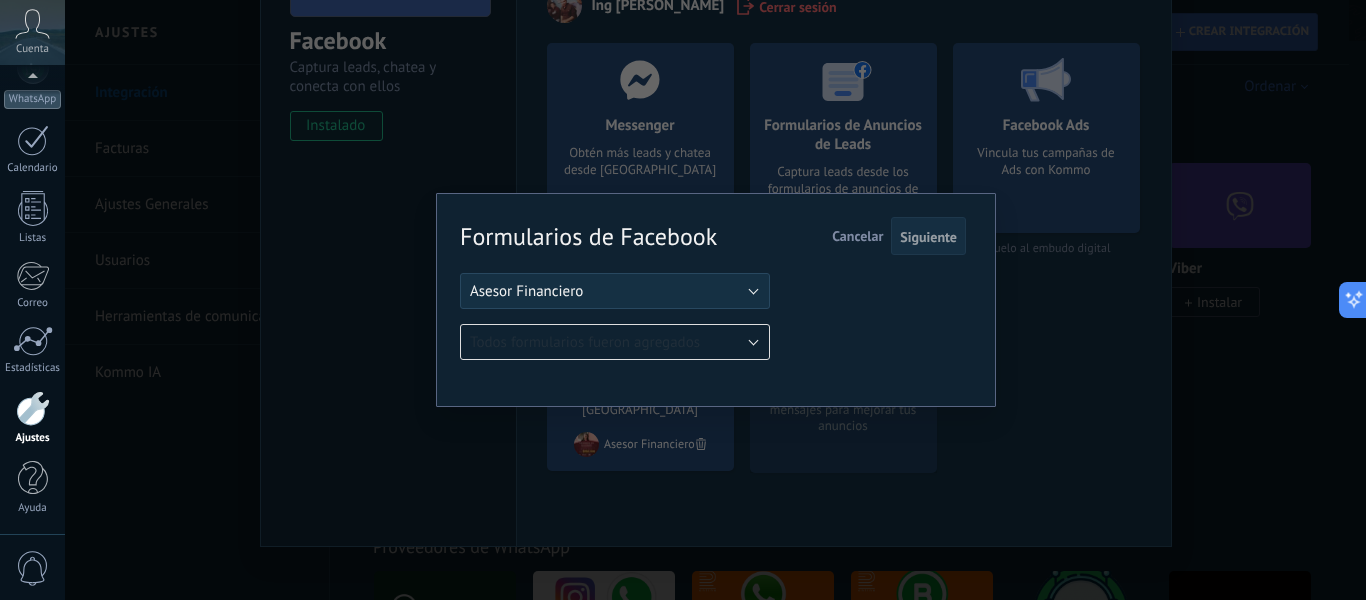 click on "Siguiente" at bounding box center [928, 237] 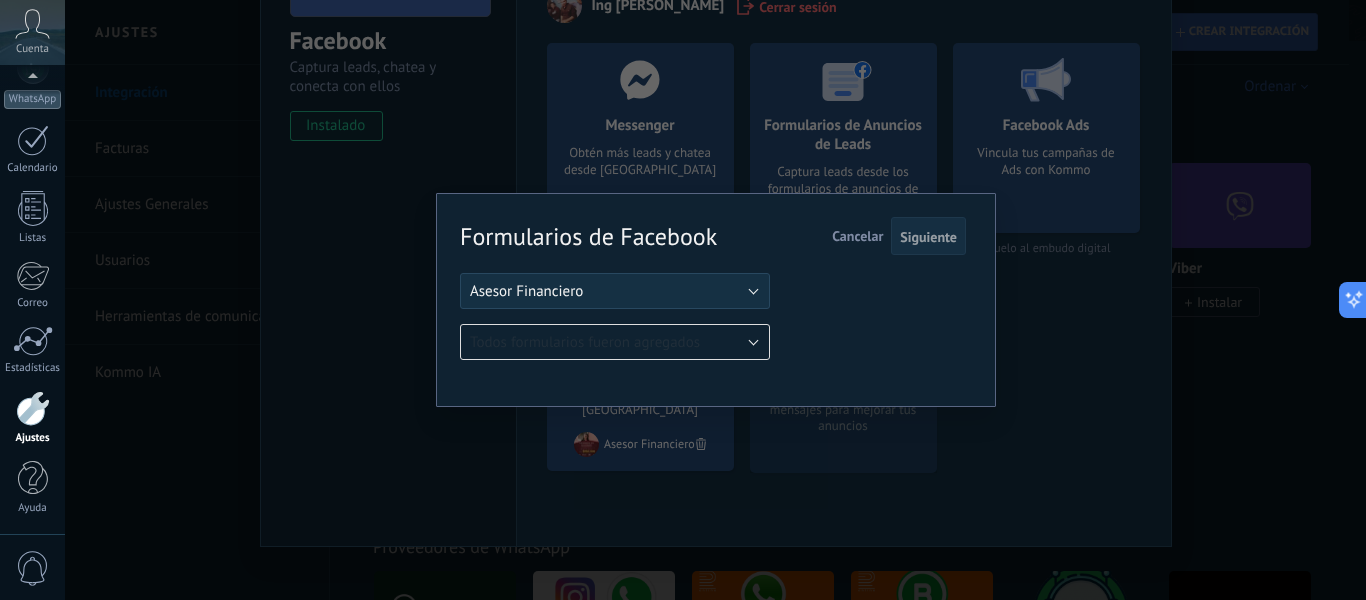 click on "Siguiente" at bounding box center (928, 237) 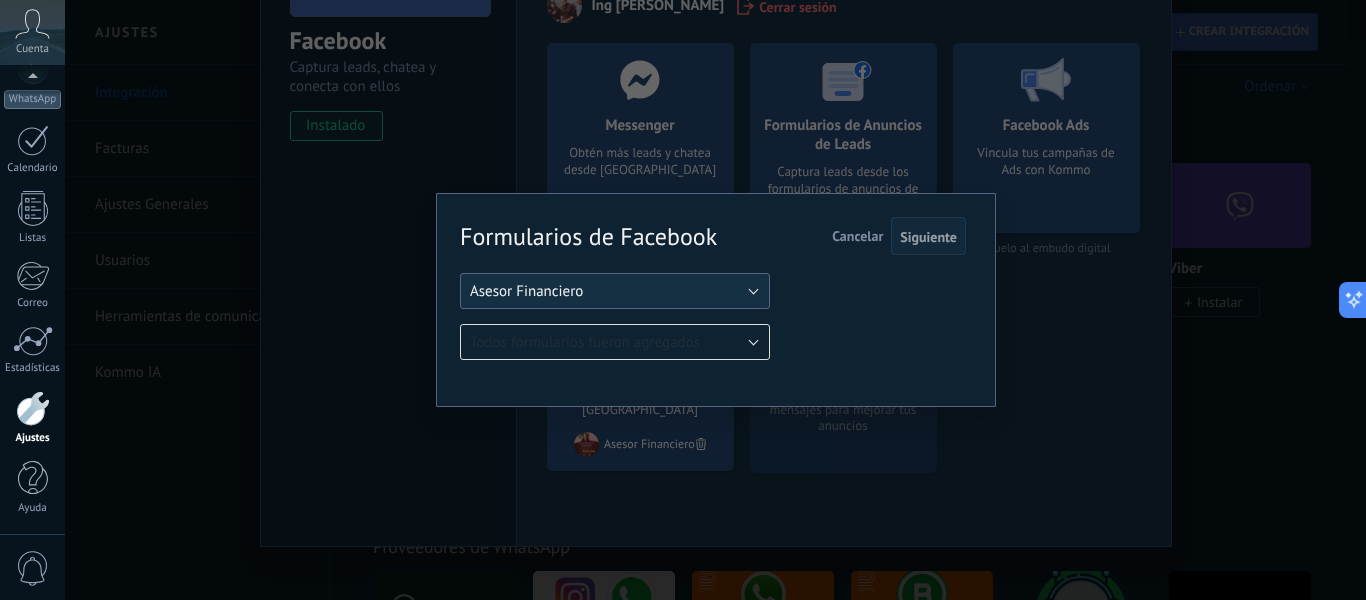 click on "Asesor Financiero" at bounding box center (615, 291) 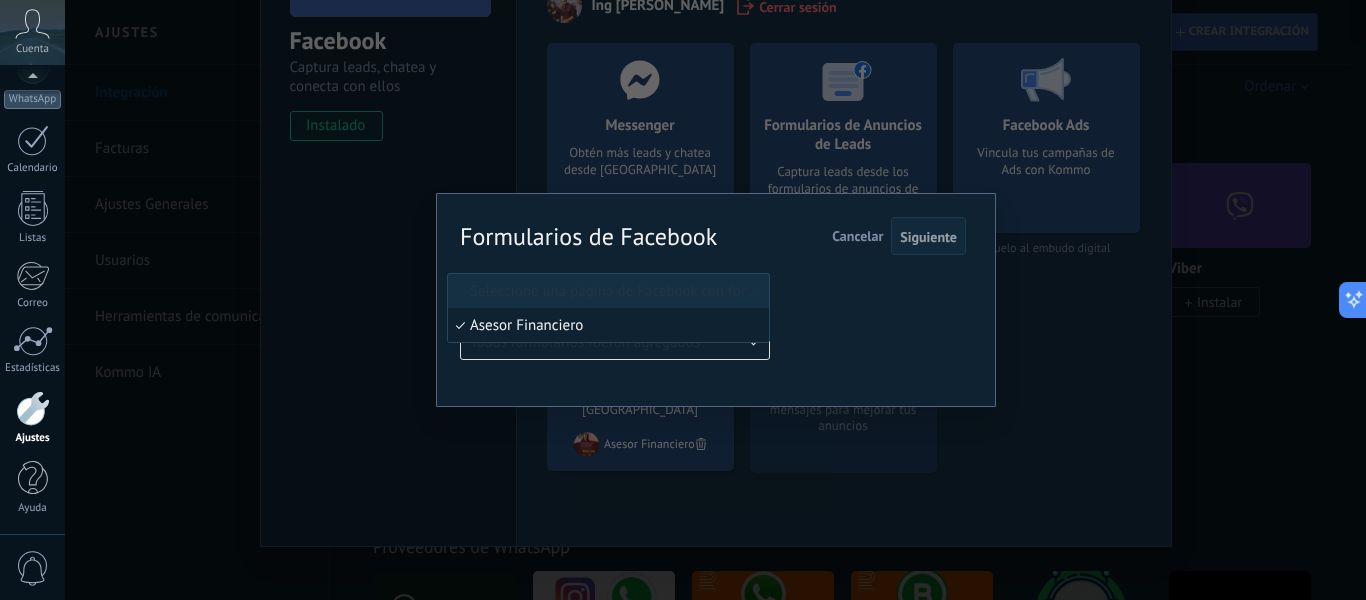 click on "Asesor Financiero" at bounding box center (605, 325) 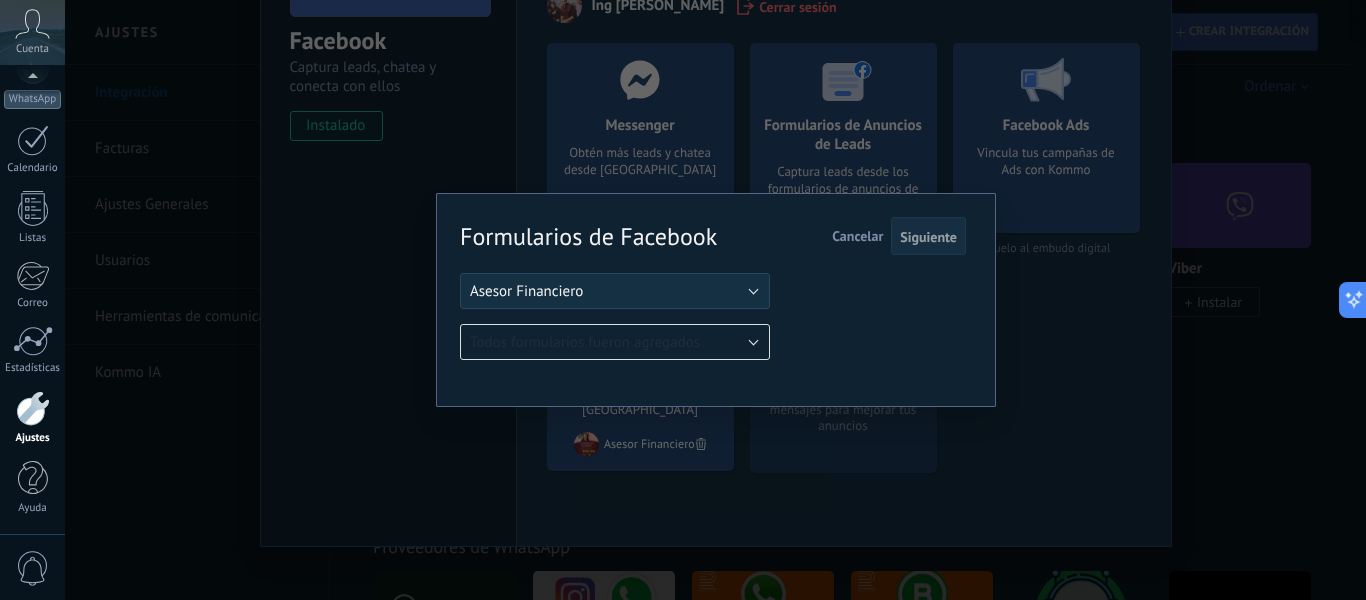 drag, startPoint x: 978, startPoint y: 227, endPoint x: 963, endPoint y: 228, distance: 15.033297 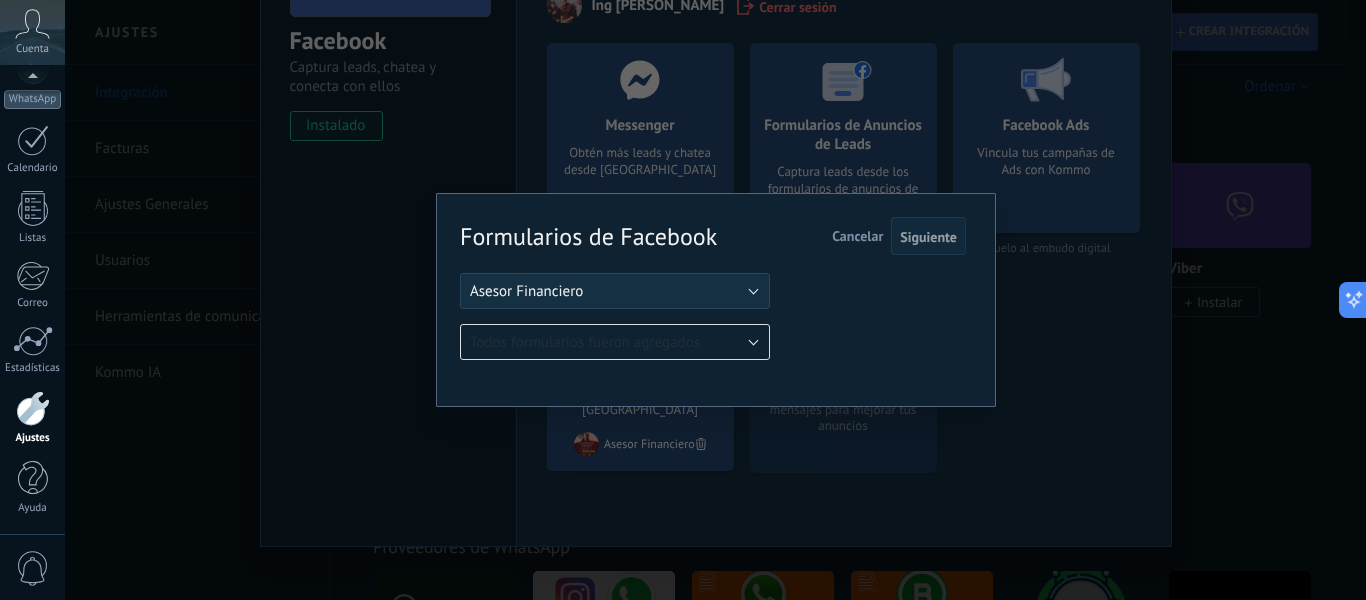 click on "Cancelar" at bounding box center (857, 236) 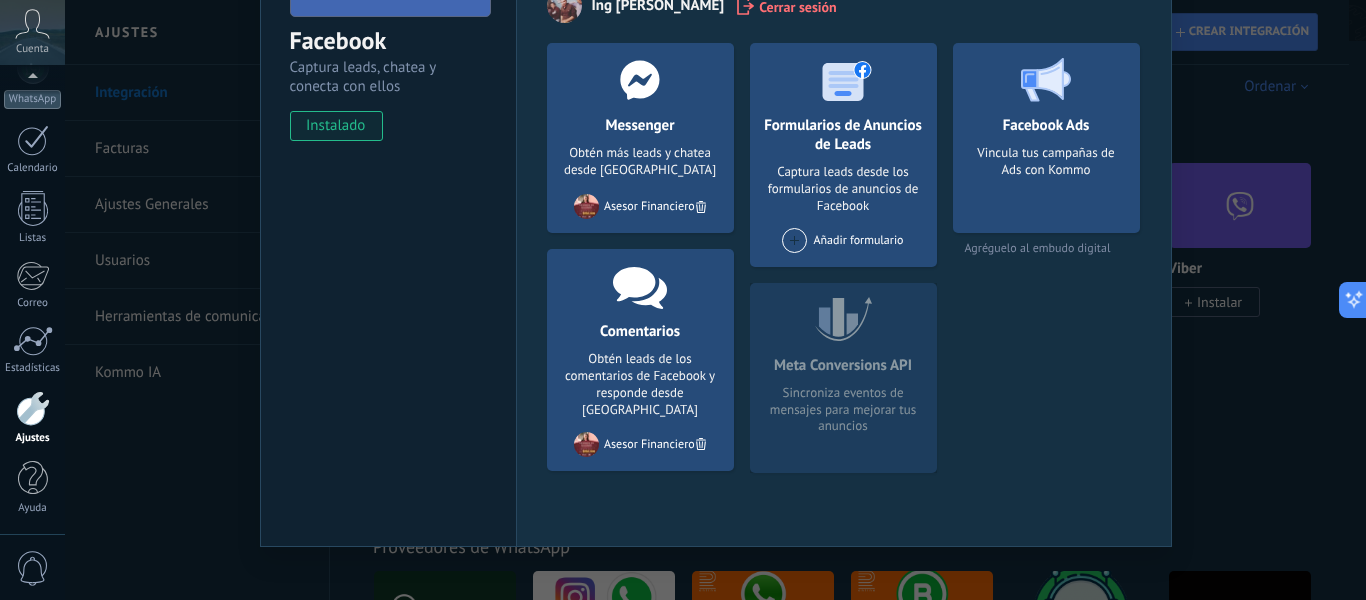 scroll, scrollTop: 0, scrollLeft: 0, axis: both 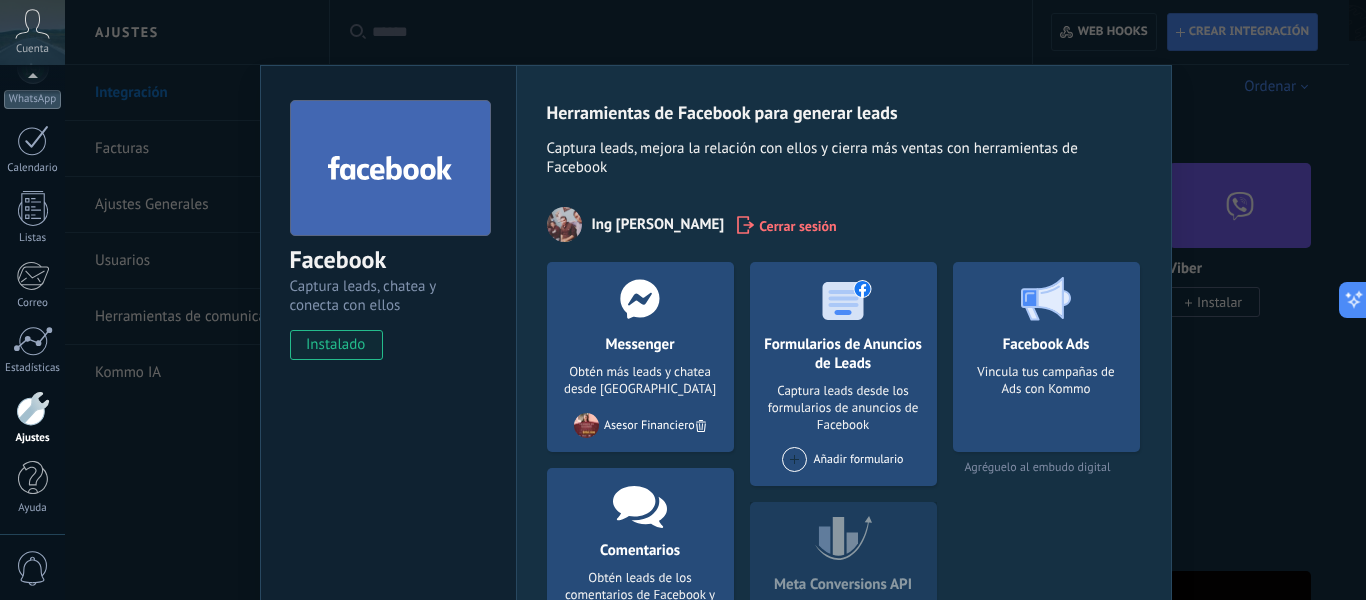 click on "Captura leads, mejora la relación con ellos y cierra más ventas con herramientas de Facebook" at bounding box center (844, 160) 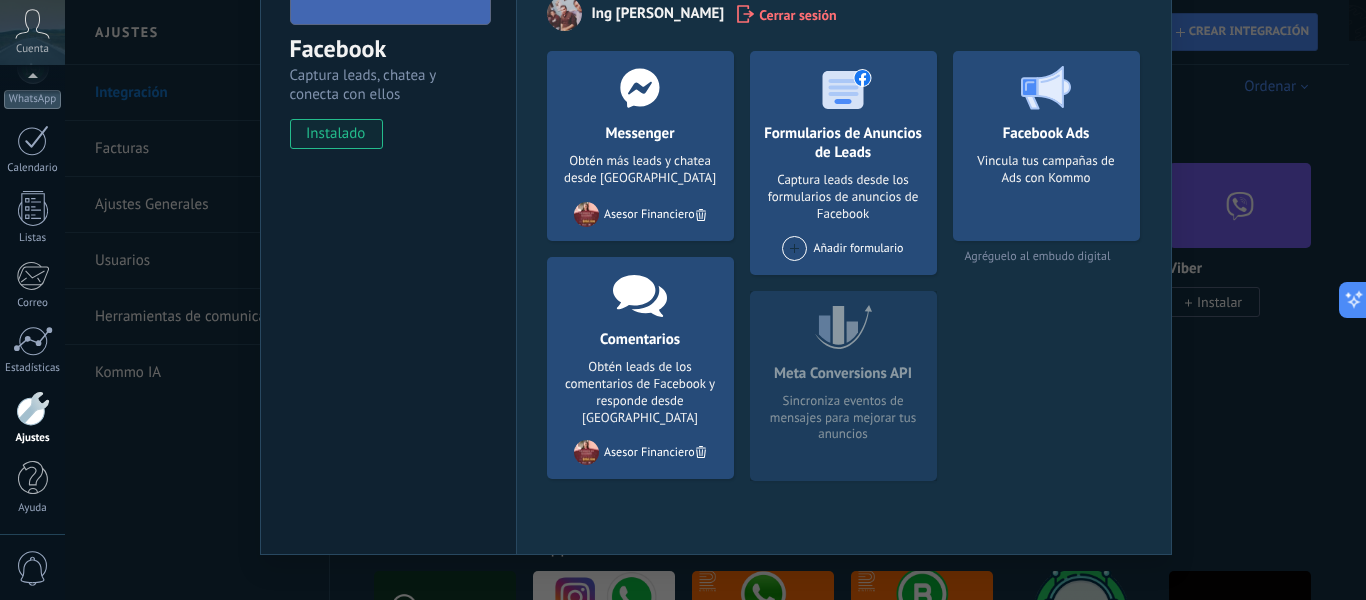 scroll, scrollTop: 240, scrollLeft: 0, axis: vertical 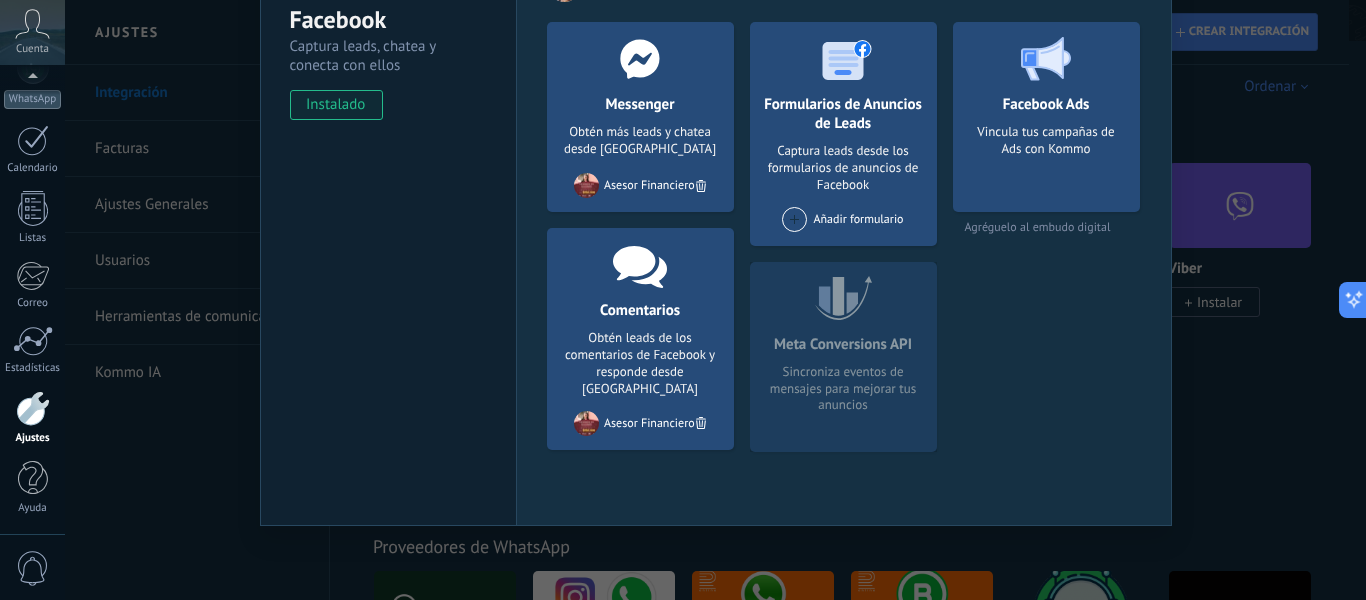 click on "Facebook Captura leads, chatea y conecta con ellos instalado Desinstalar Herramientas de Facebook para generar leads Captura leads, mejora la relación con ellos y cierra más ventas con herramientas de Facebook Ing Alfonso Dominguez Cuahutencos Cerrar sesión Messenger Obtén más leads y chatea desde Kommo Agregar página Asesor Financiero Comentarios Obtén leads de los comentarios de Facebook y responde desde Kommo Agregar página Asesor Financiero Formularios de Anuncios de Leads Captura leads desde los formularios de anuncios de Facebook Añadir formulario Meta Conversions API Sincroniza eventos de mensajes para mejorar tus anuncios Facebook Ads Vincula tus campañas de Ads con Kommo Agréguelo al embudo digital más" at bounding box center [715, 300] 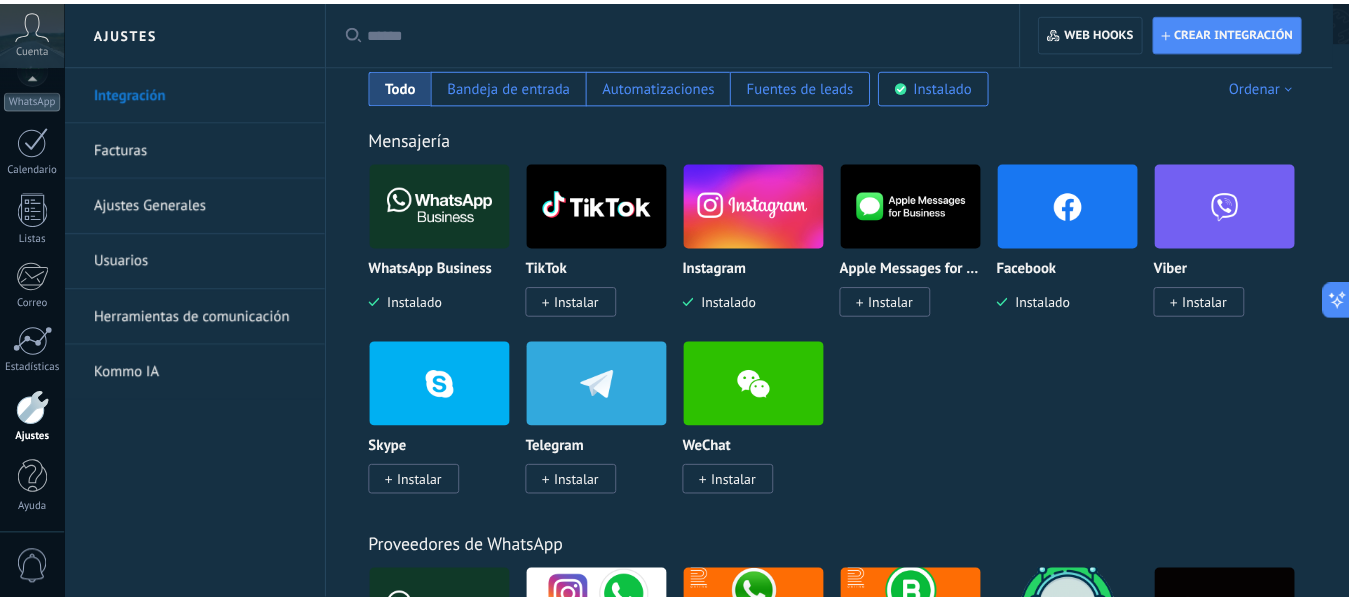 scroll, scrollTop: 0, scrollLeft: 0, axis: both 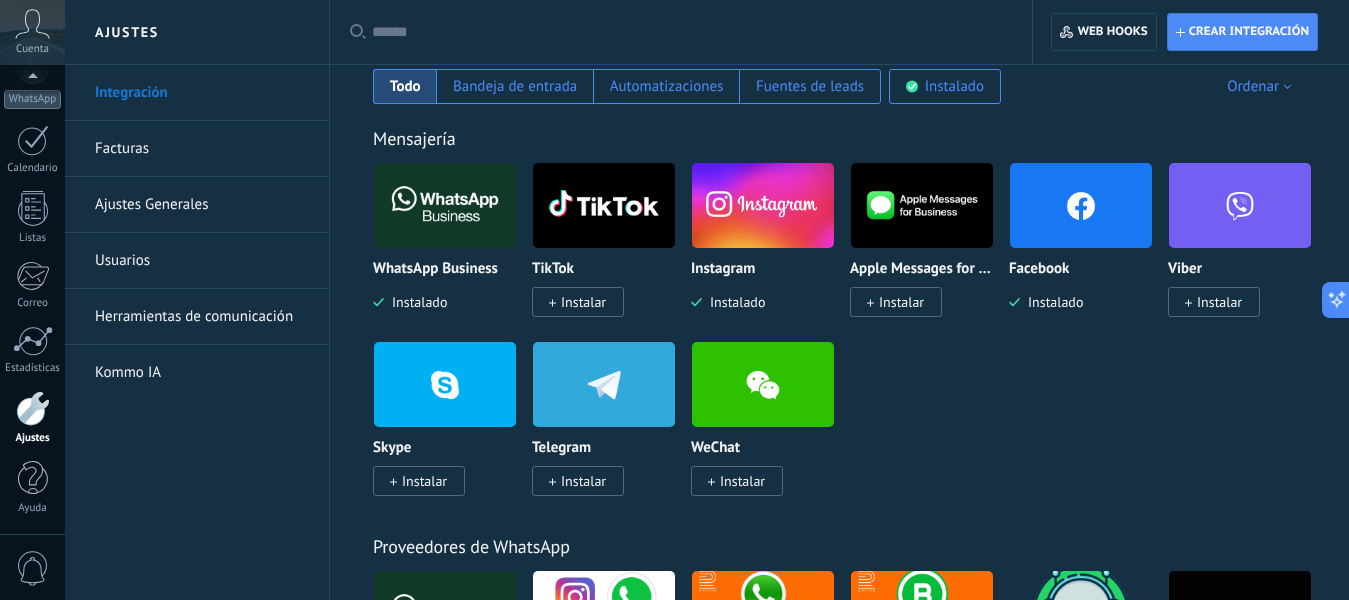 click on "Kommo IA" at bounding box center [202, 373] 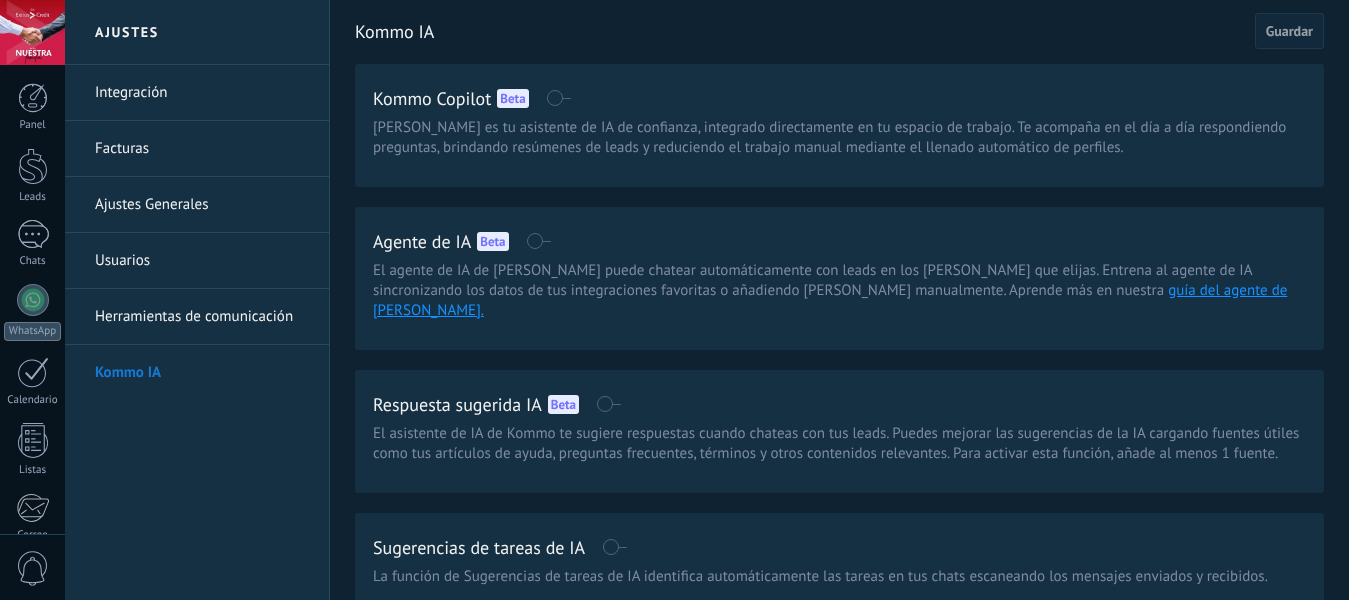 scroll, scrollTop: 0, scrollLeft: 0, axis: both 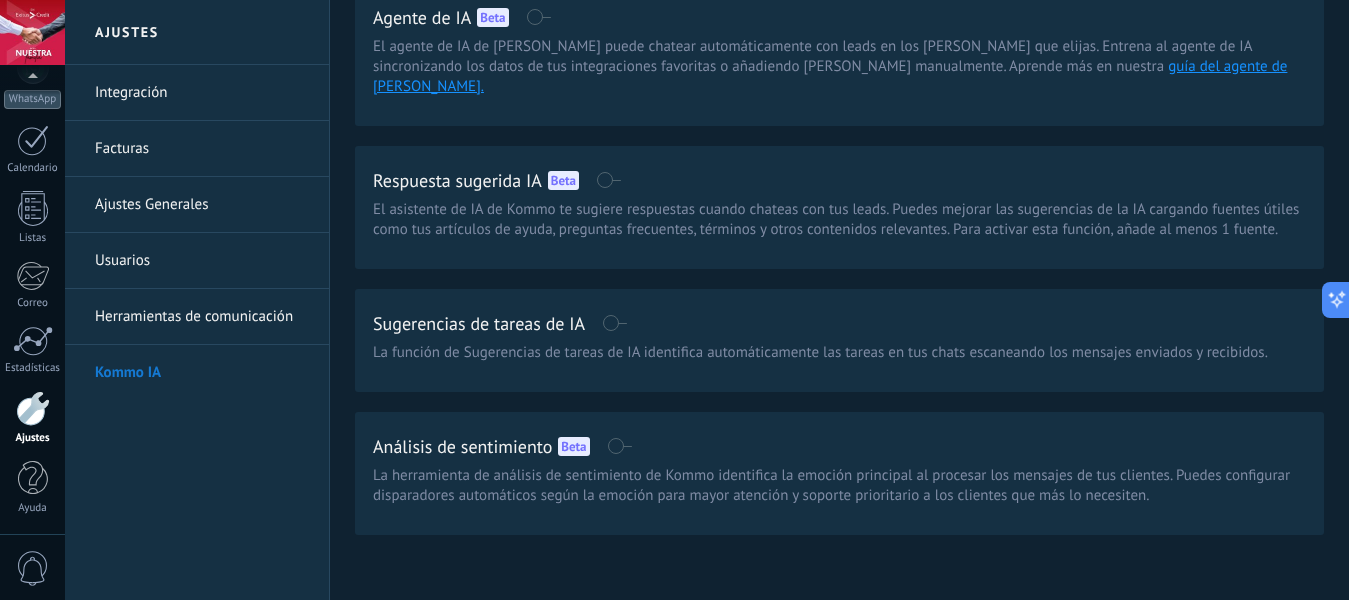 click on "Panel
Leads
Chats
WhatsApp
Clientes" at bounding box center (32, 193) 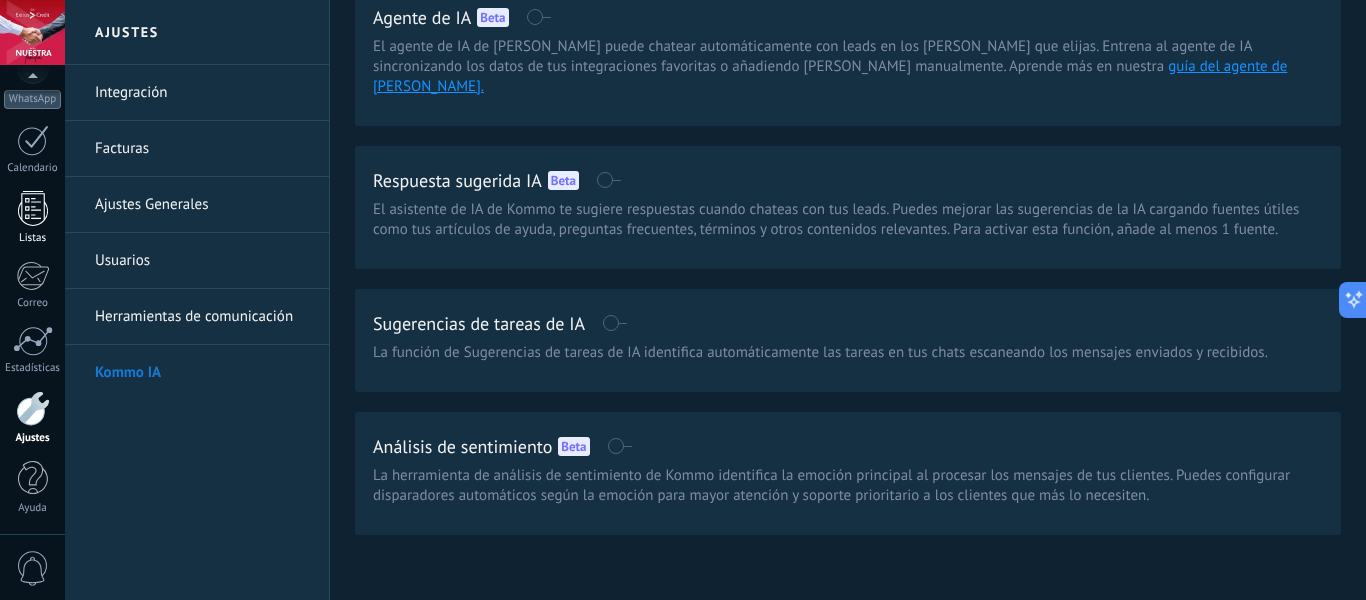 click at bounding box center [33, 208] 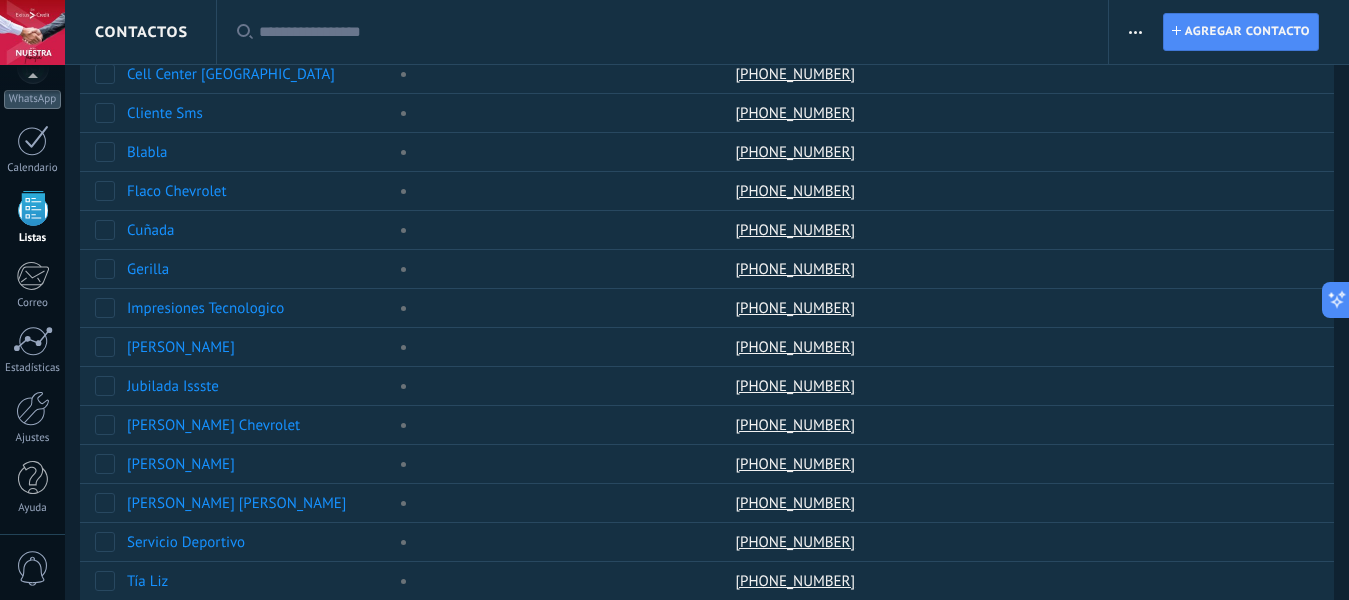 scroll, scrollTop: 0, scrollLeft: 0, axis: both 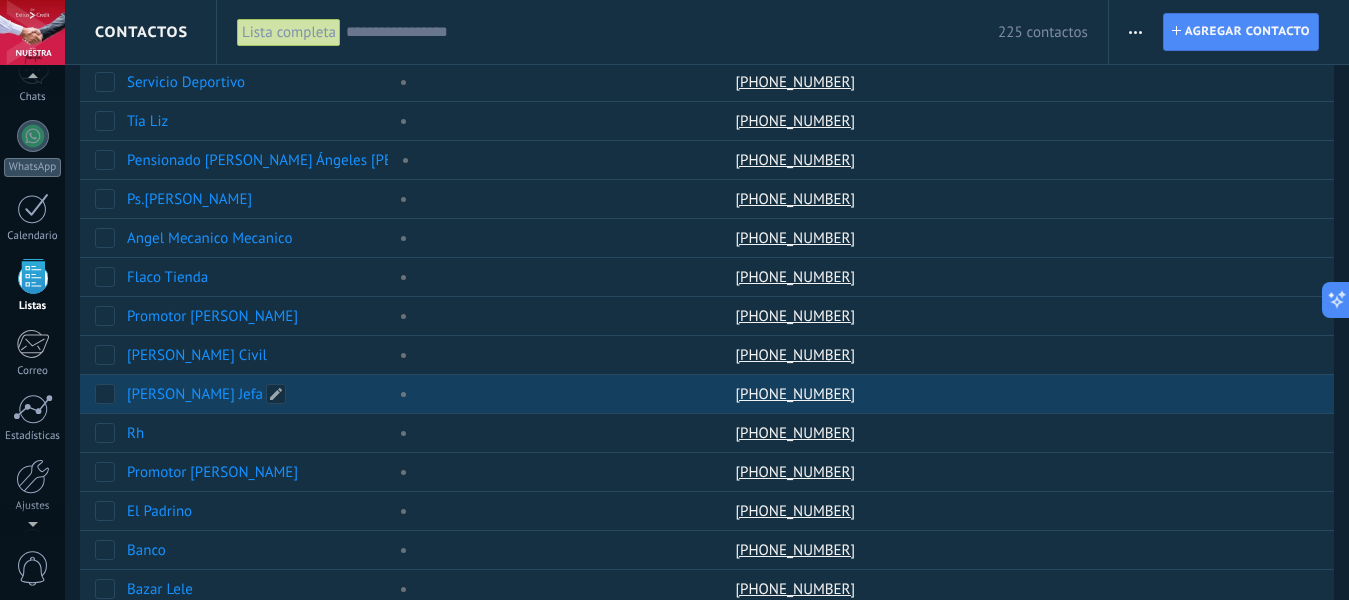 click at bounding box center [399, 394] 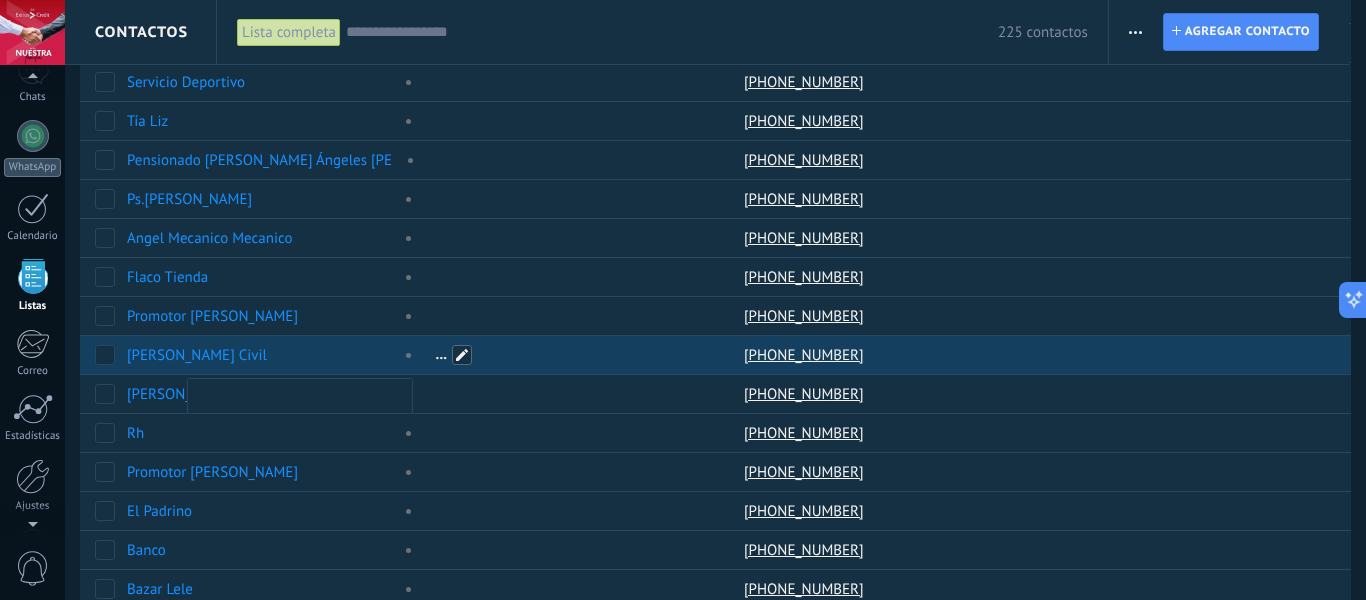 click at bounding box center [462, 355] 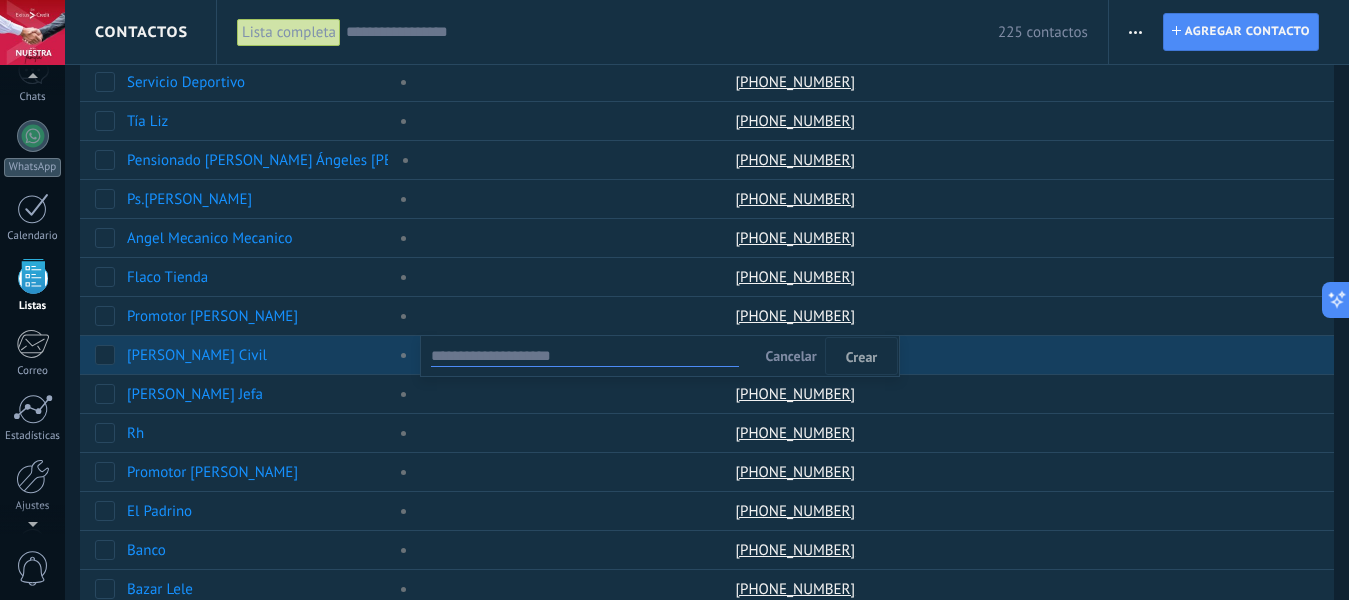 click at bounding box center [585, 354] 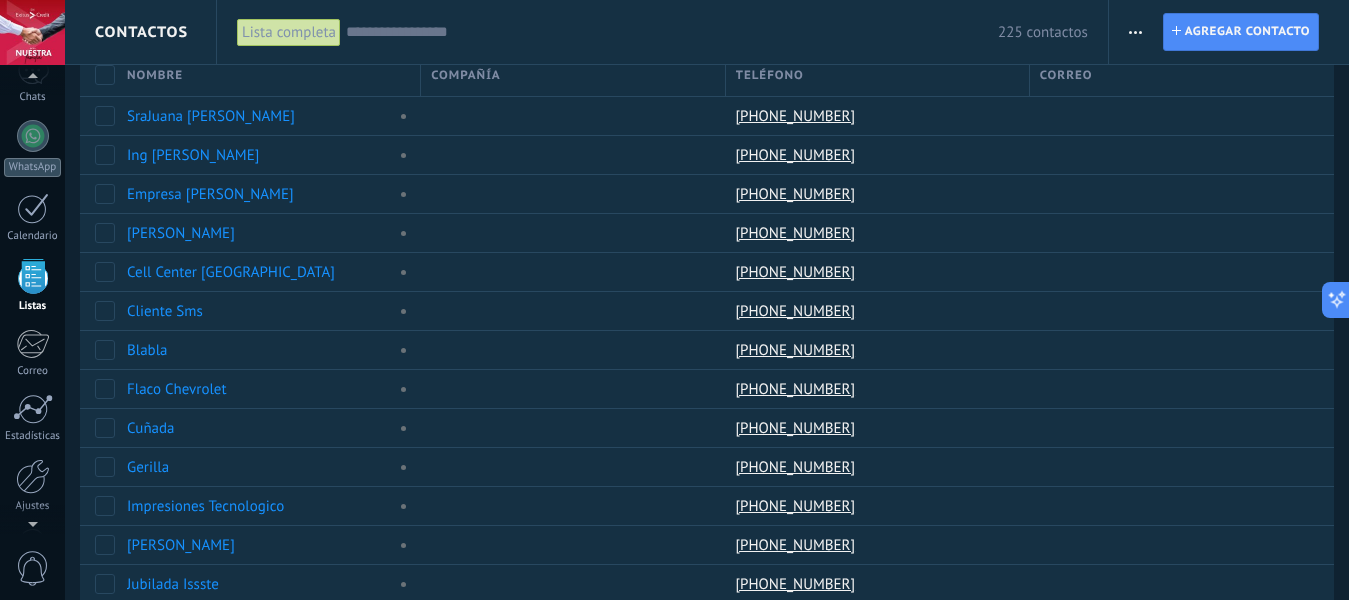 scroll, scrollTop: 19, scrollLeft: 0, axis: vertical 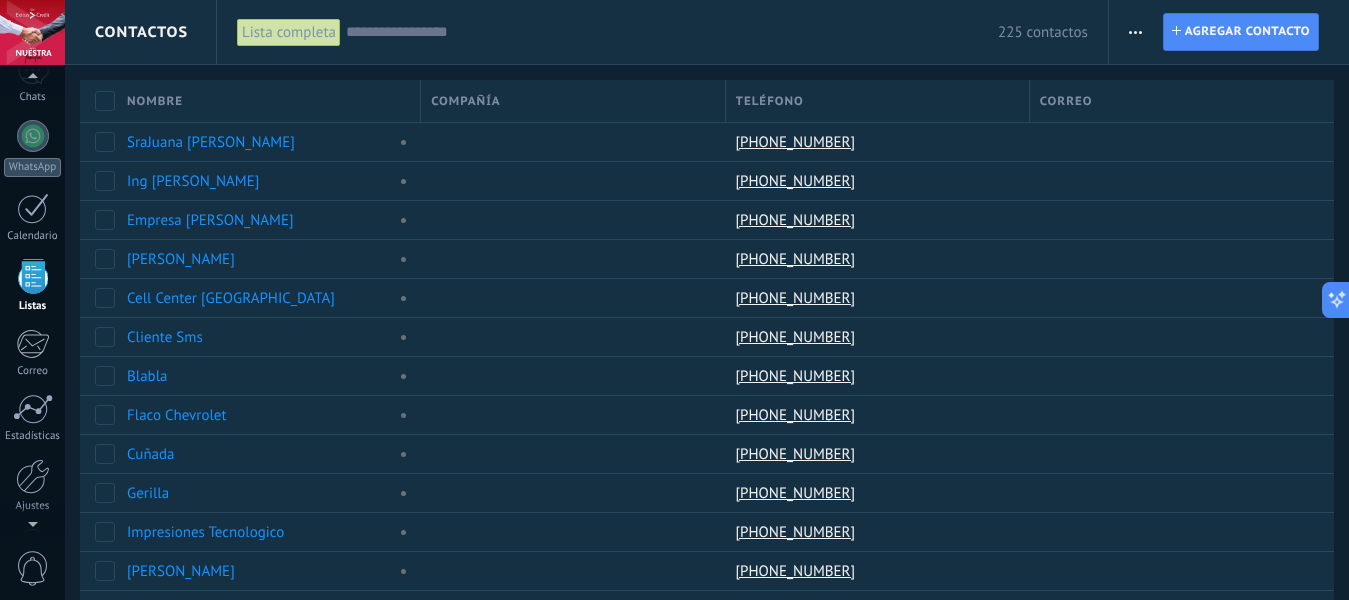 click on "Contactos" at bounding box center (141, 32) 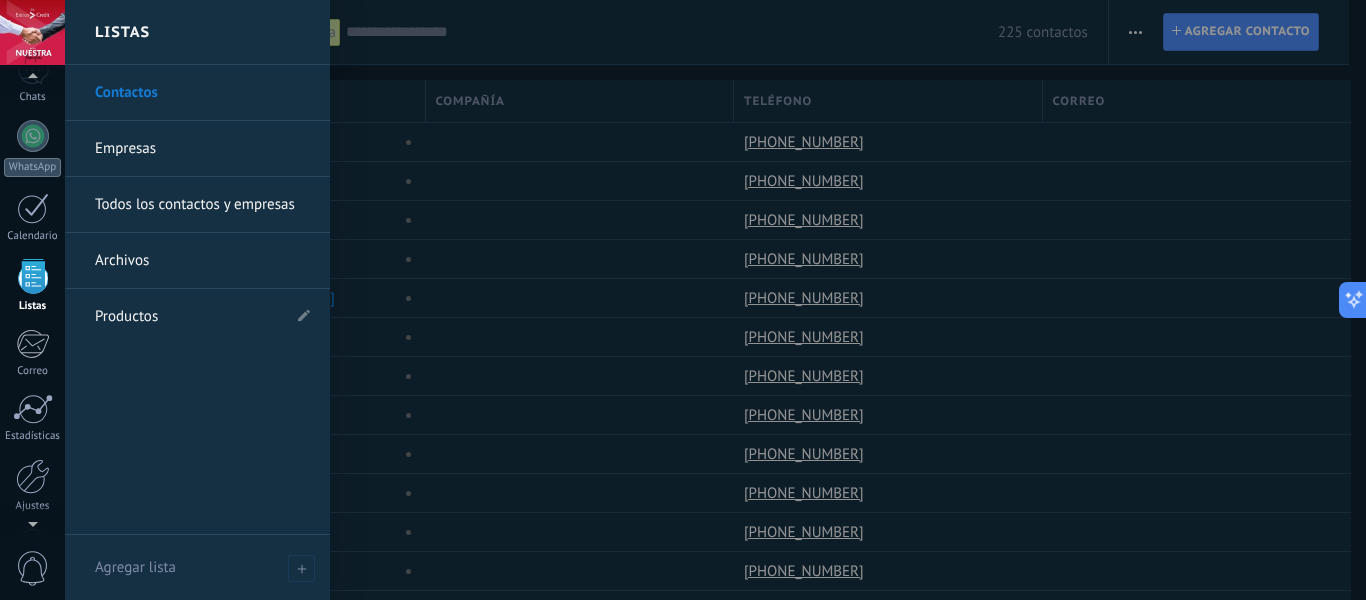 click on "Todos los contactos y empresas" at bounding box center (202, 205) 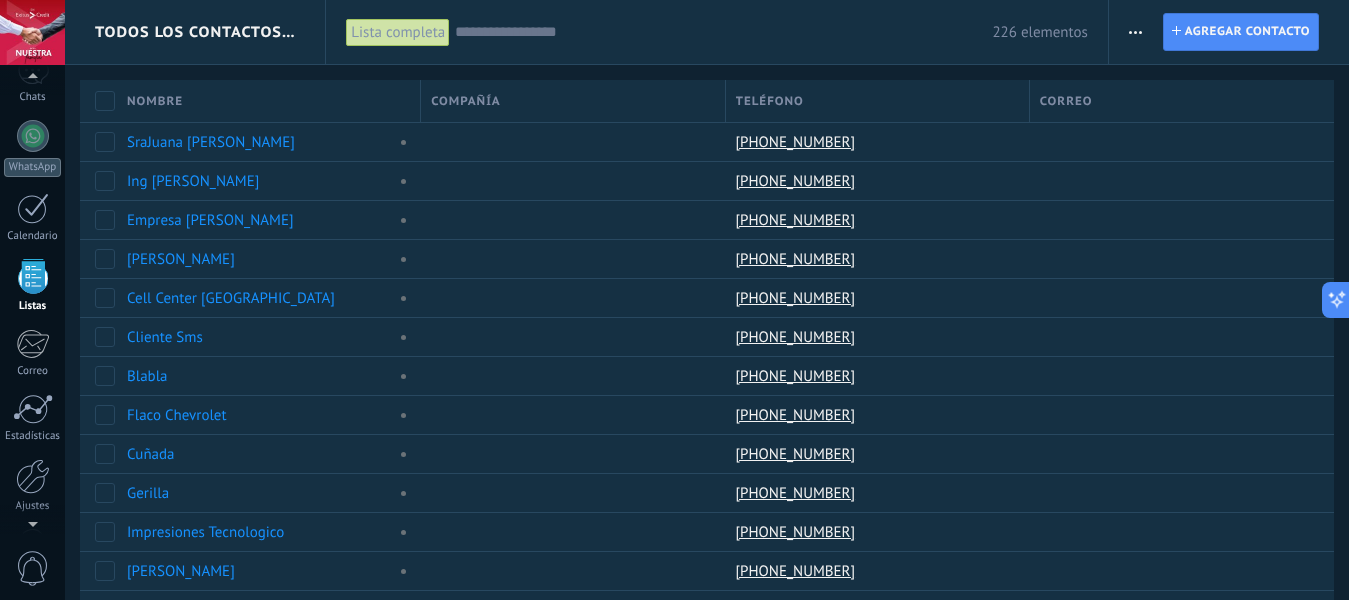 click on "Todos los contactos y empresas" at bounding box center [196, 32] 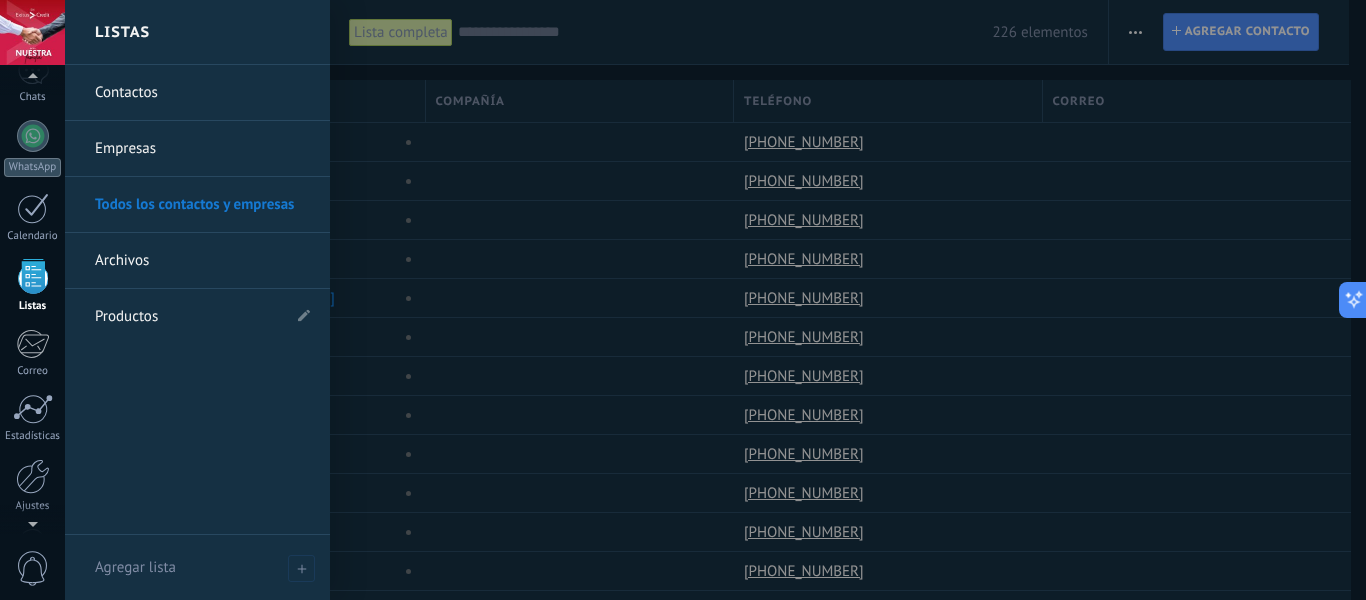 click at bounding box center [748, 300] 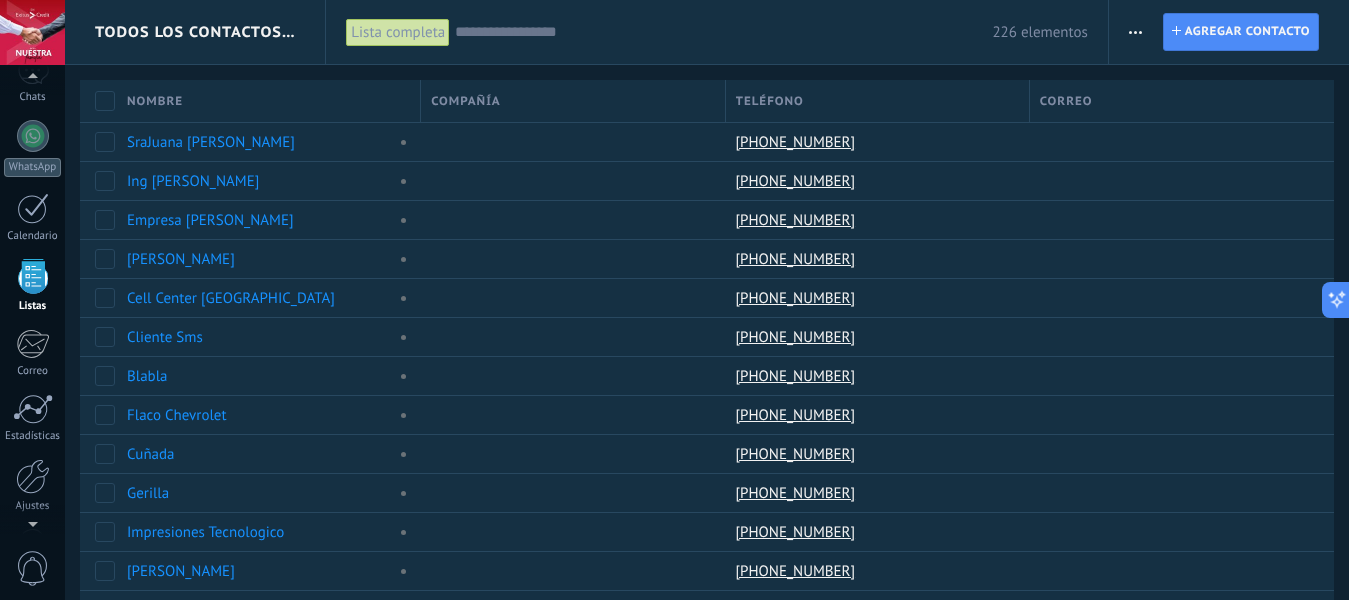 scroll, scrollTop: 124, scrollLeft: 0, axis: vertical 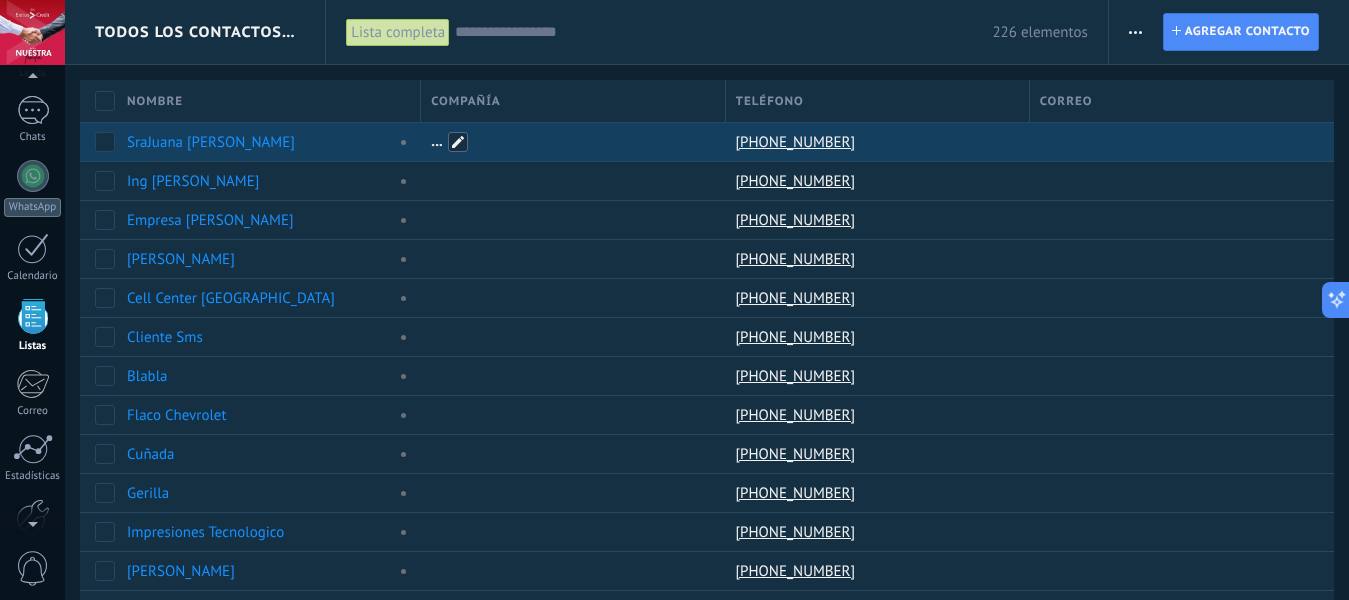 click at bounding box center [568, 142] 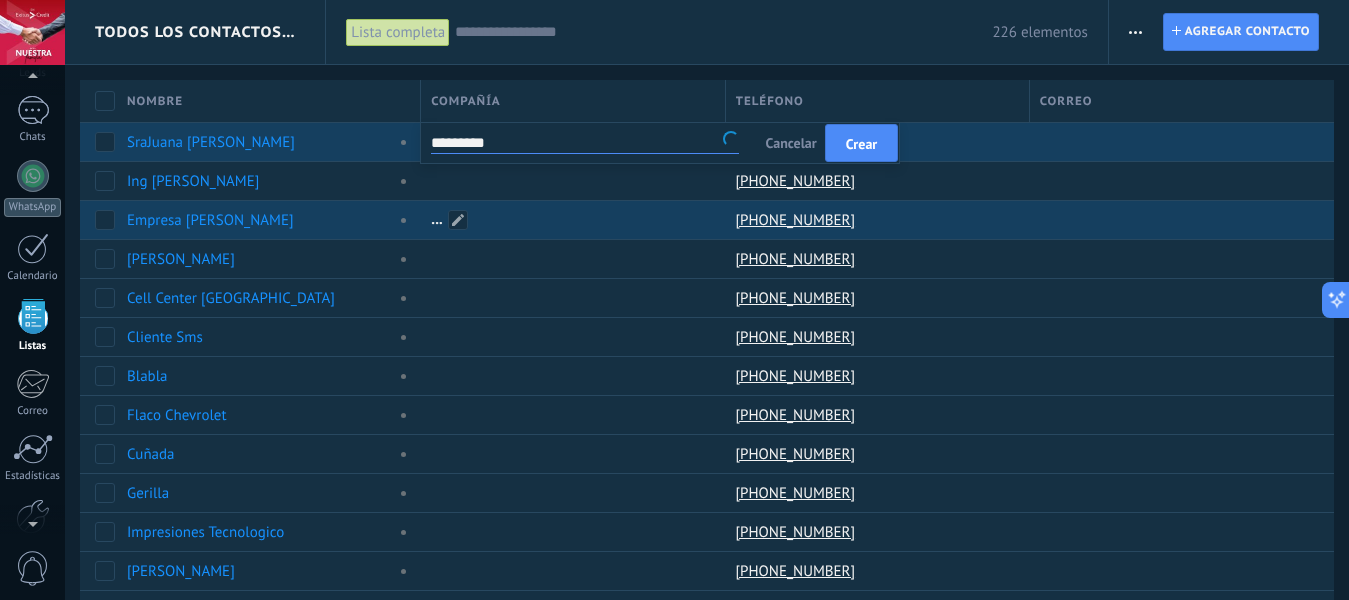 type on "**********" 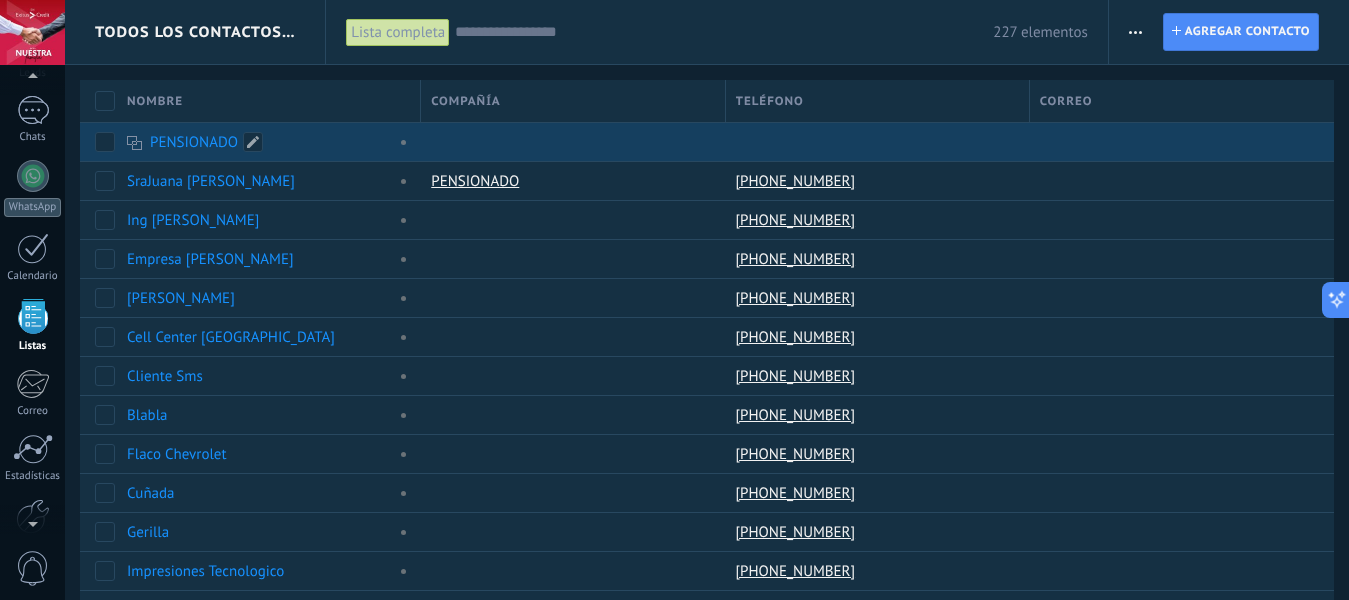 click at bounding box center [399, 142] 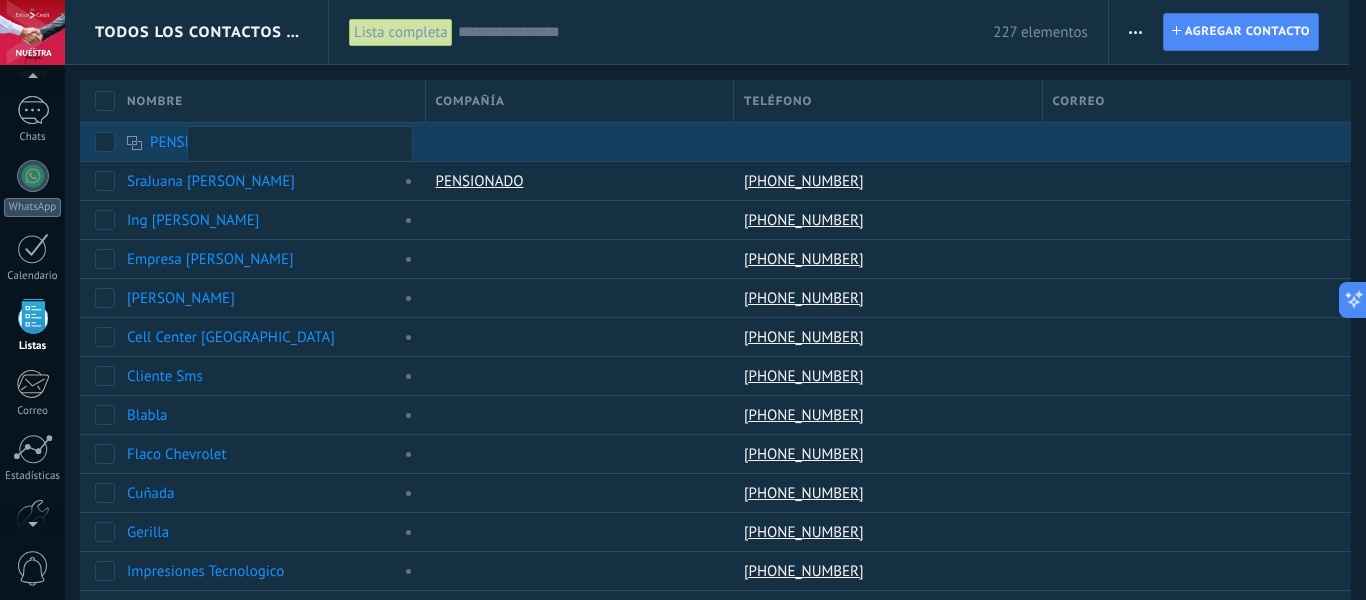 click on "Nombre" at bounding box center [271, 101] 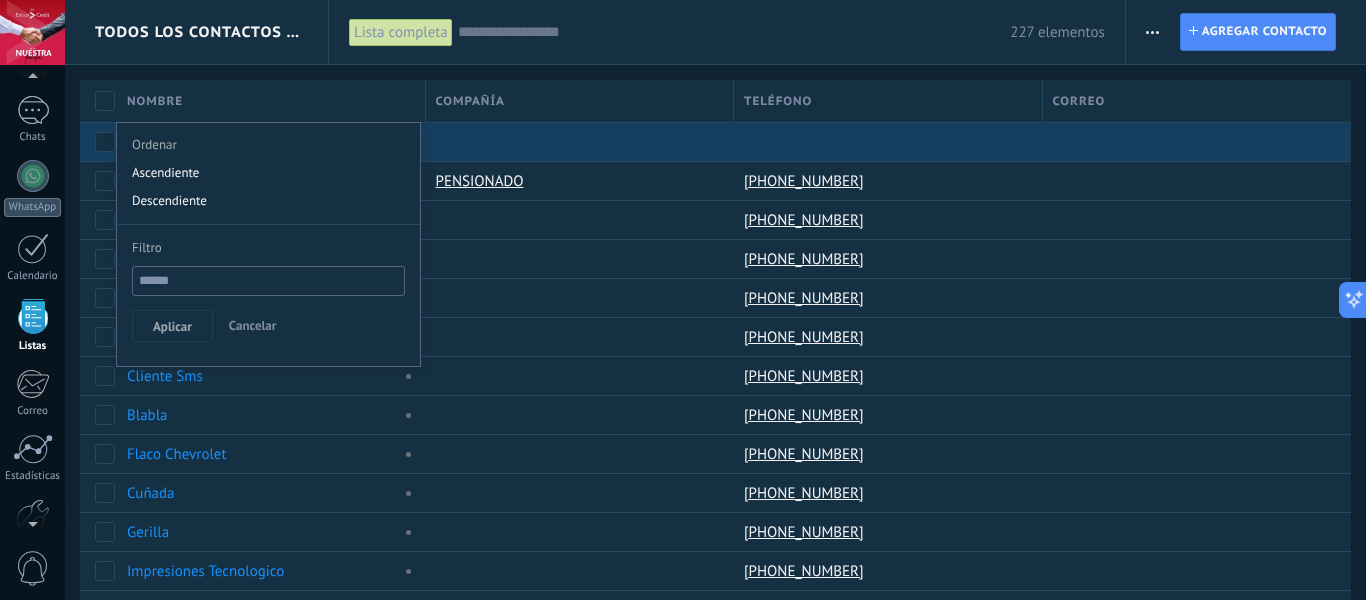 click on "Nombre" at bounding box center [271, 101] 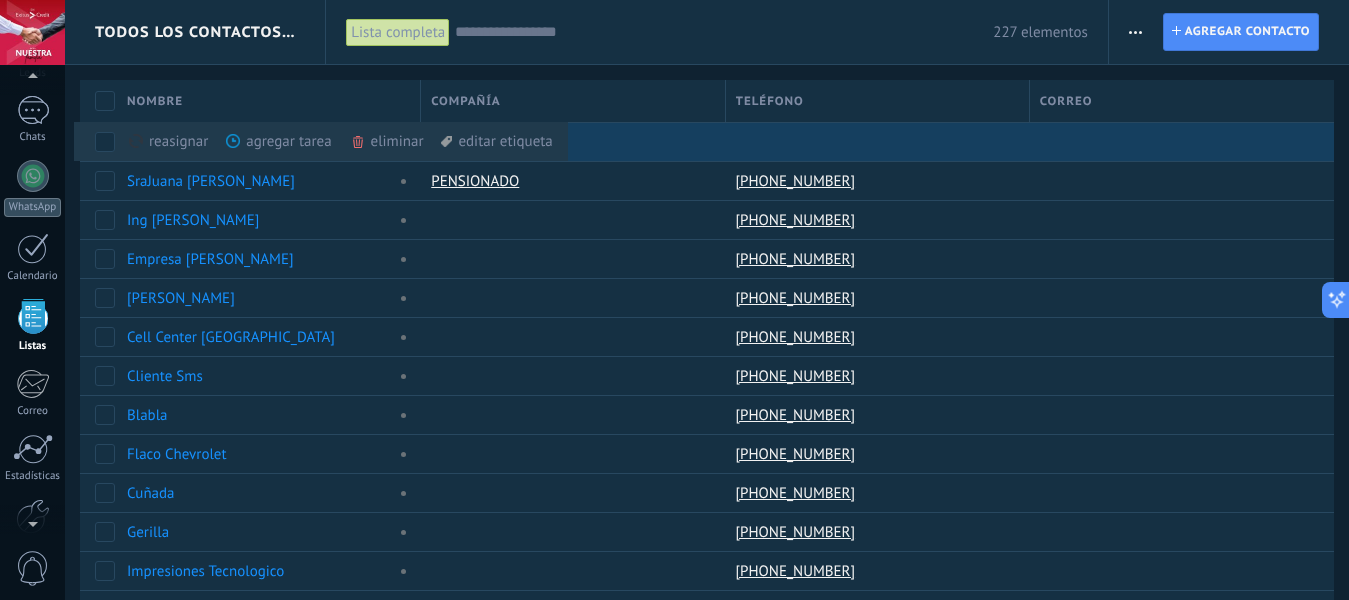 click on "eliminar màs" at bounding box center [421, 141] 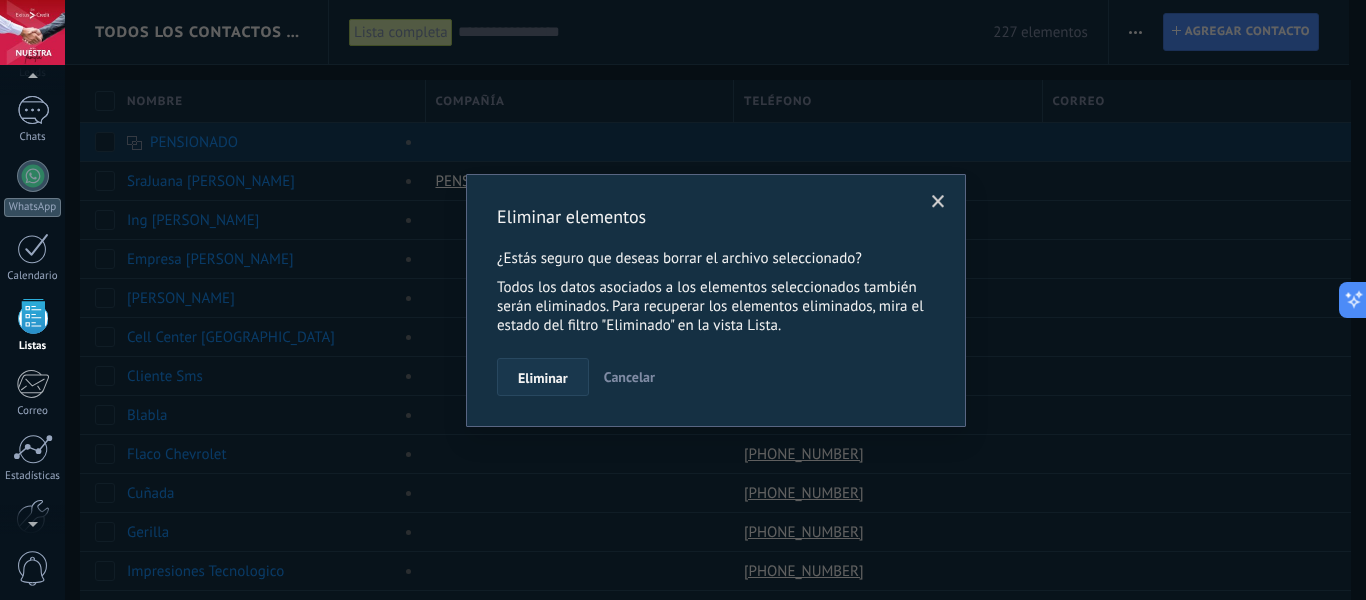 click on "Eliminar" at bounding box center [543, 378] 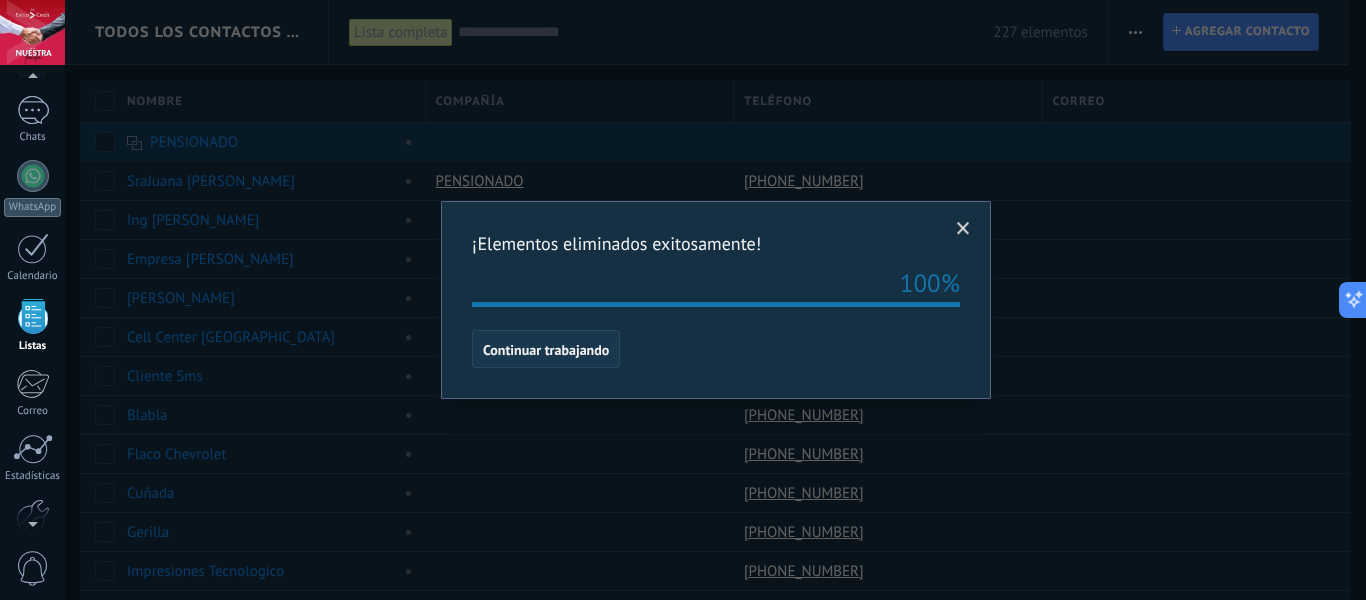 click on "Continuar trabajando" at bounding box center (546, 350) 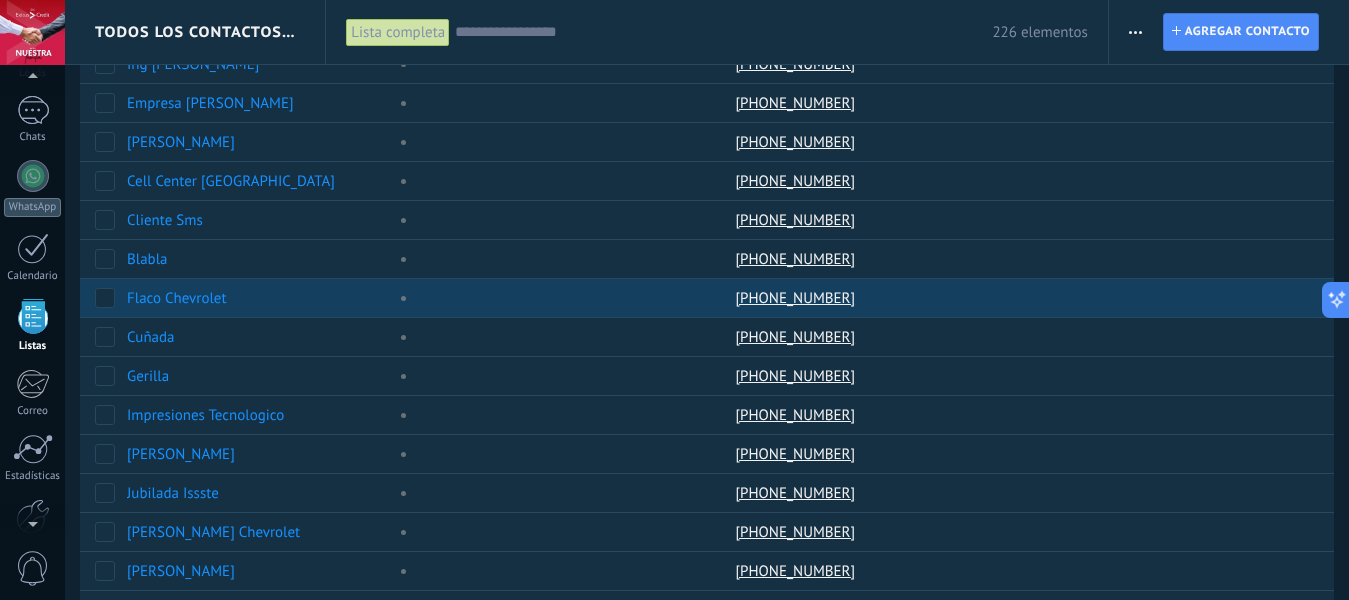scroll, scrollTop: 120, scrollLeft: 0, axis: vertical 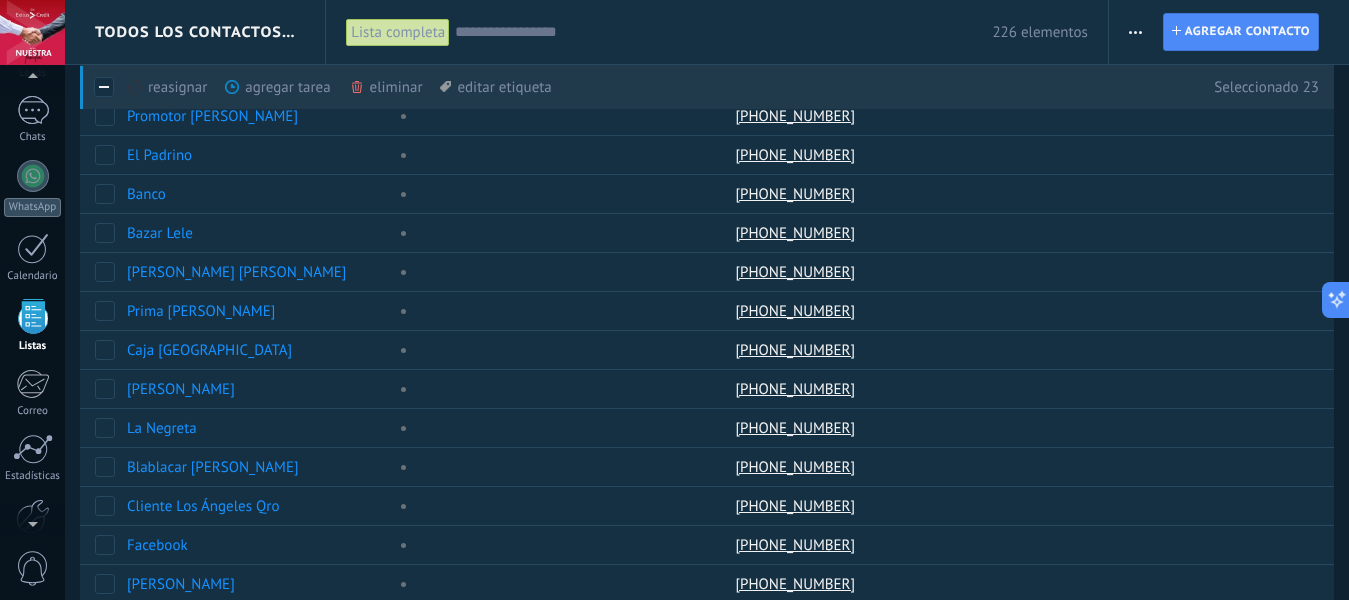 click at bounding box center (98, 388) 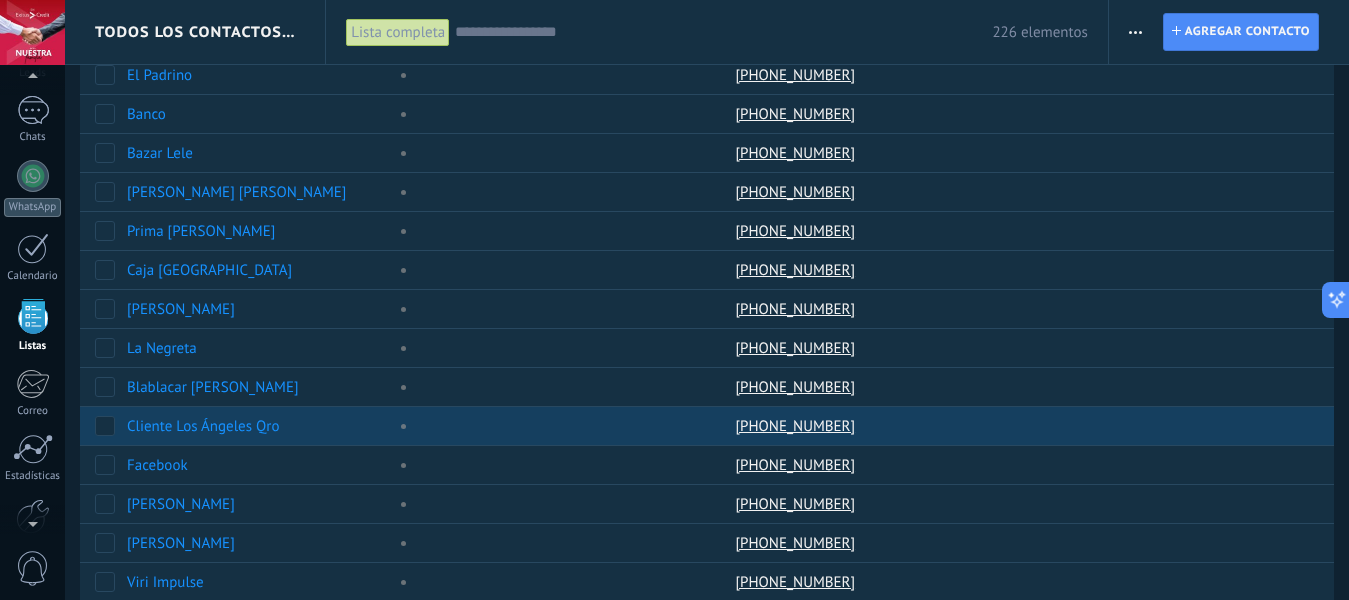 scroll, scrollTop: 1160, scrollLeft: 0, axis: vertical 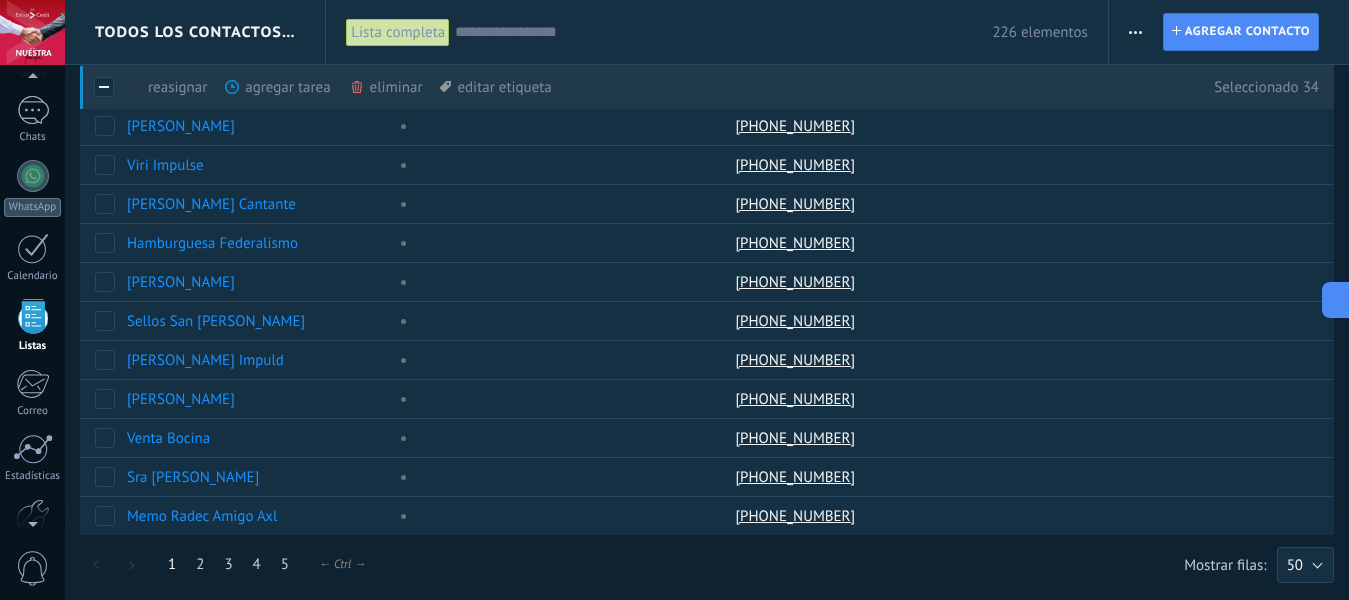 click on "eliminar màs" at bounding box center [420, 87] 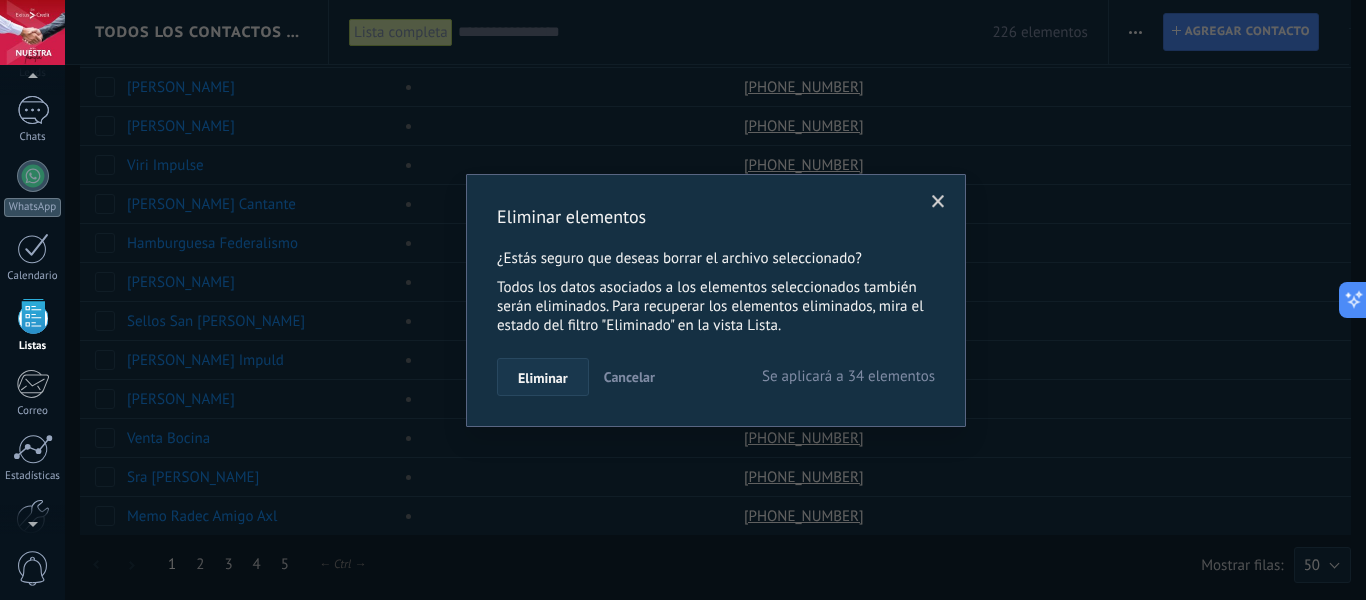 click on "Eliminar" at bounding box center (543, 378) 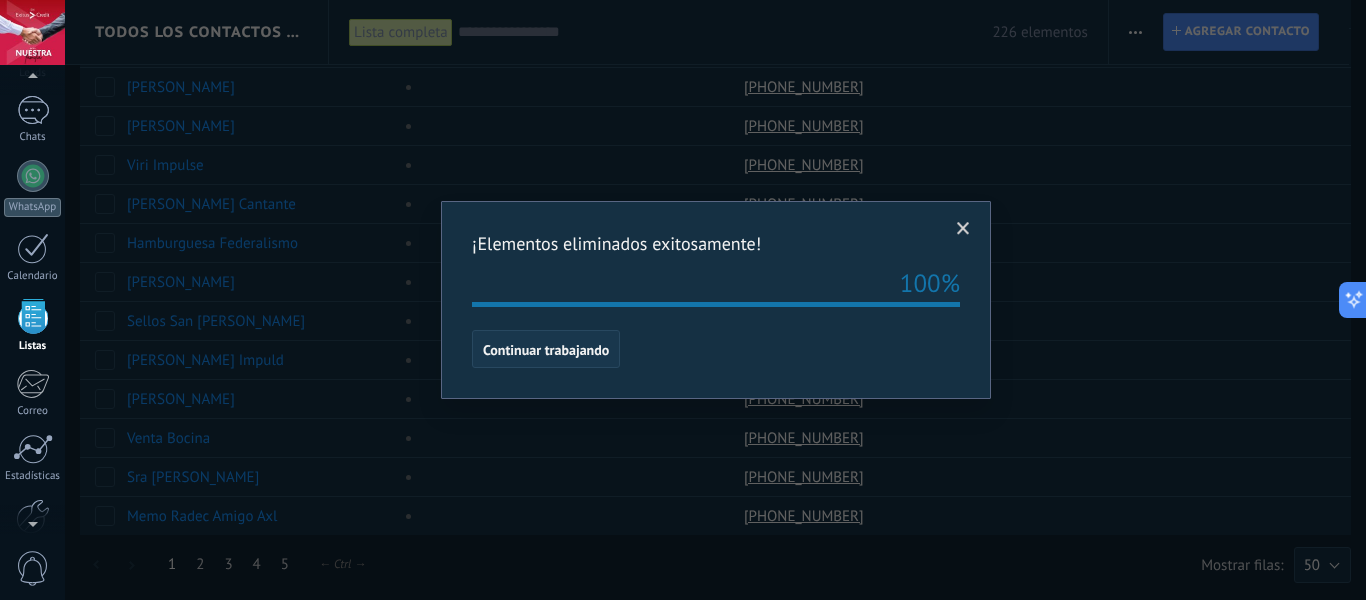 click on "Continuar trabajando" at bounding box center (546, 349) 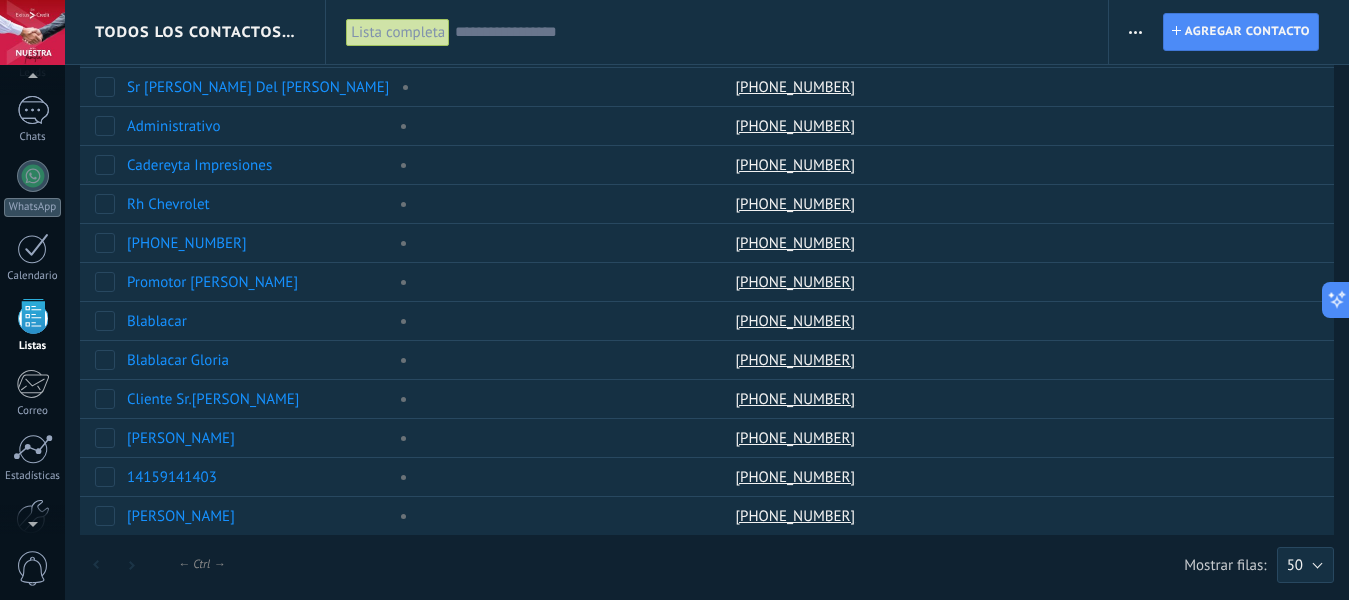 scroll, scrollTop: 0, scrollLeft: 0, axis: both 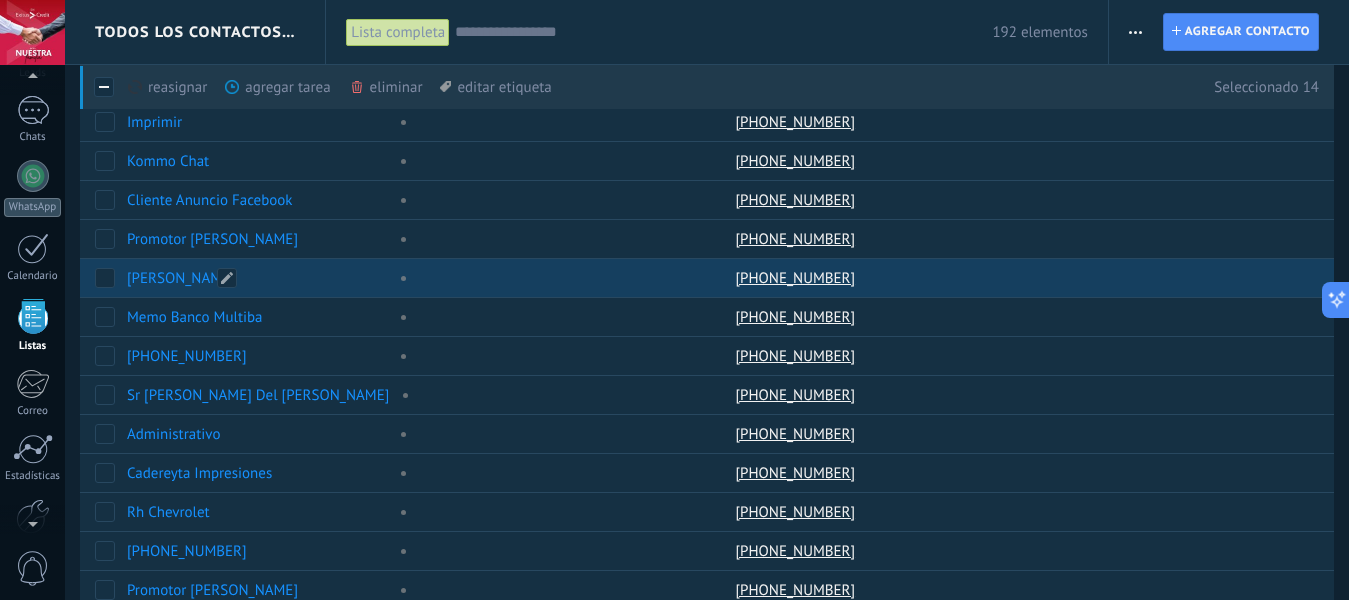 click on "[PERSON_NAME]" at bounding box center (181, 278) 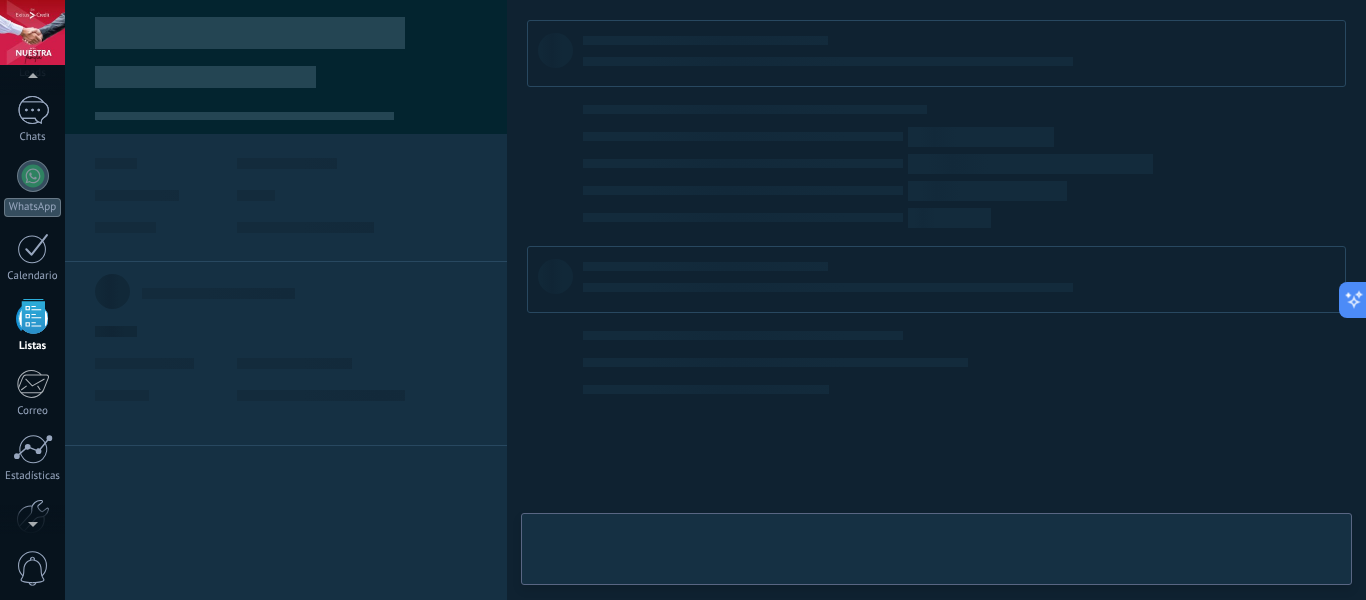 scroll, scrollTop: 0, scrollLeft: 0, axis: both 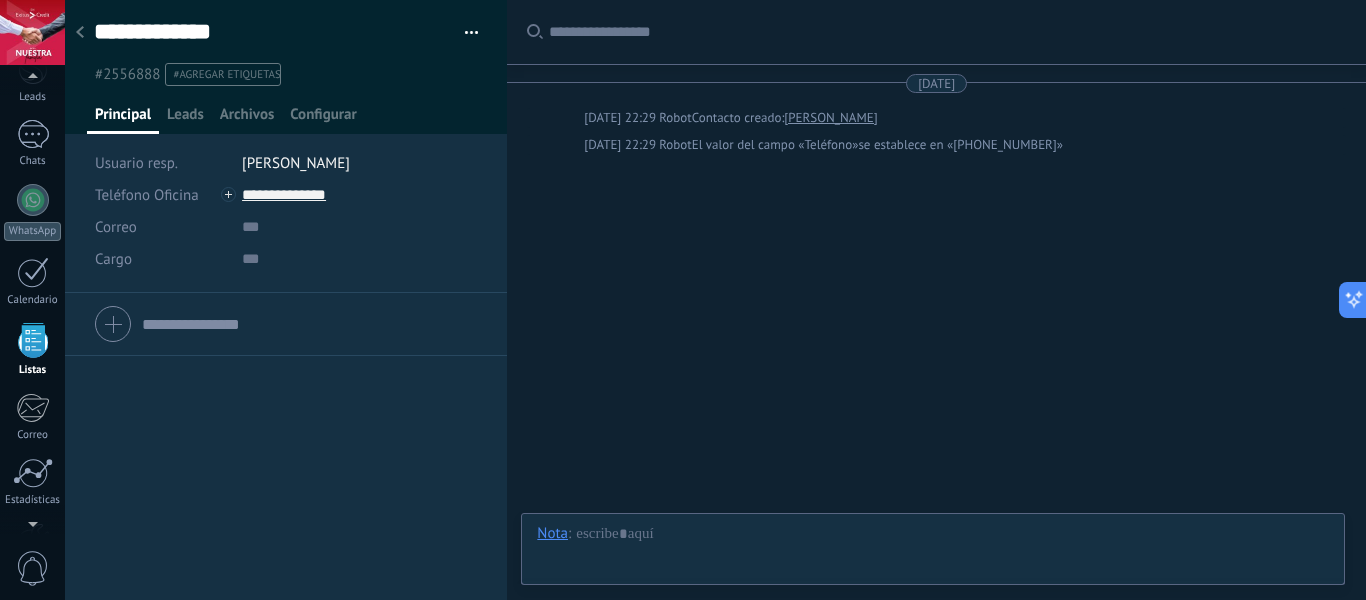 click at bounding box center [80, 33] 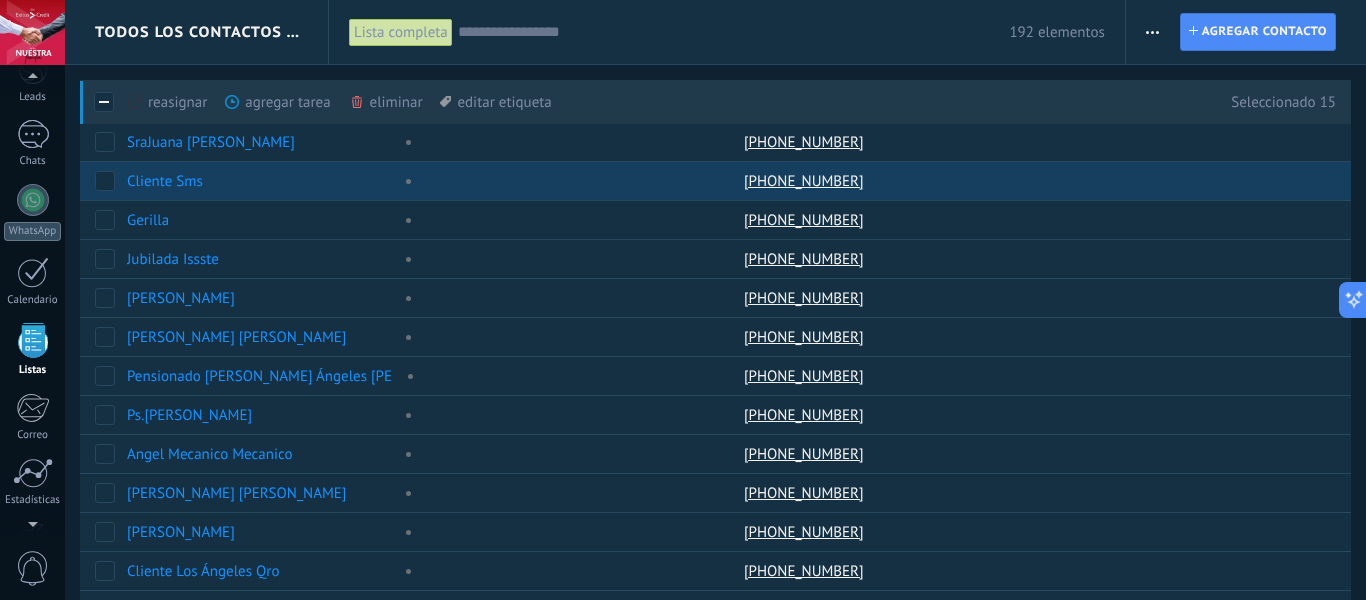 scroll, scrollTop: 124, scrollLeft: 0, axis: vertical 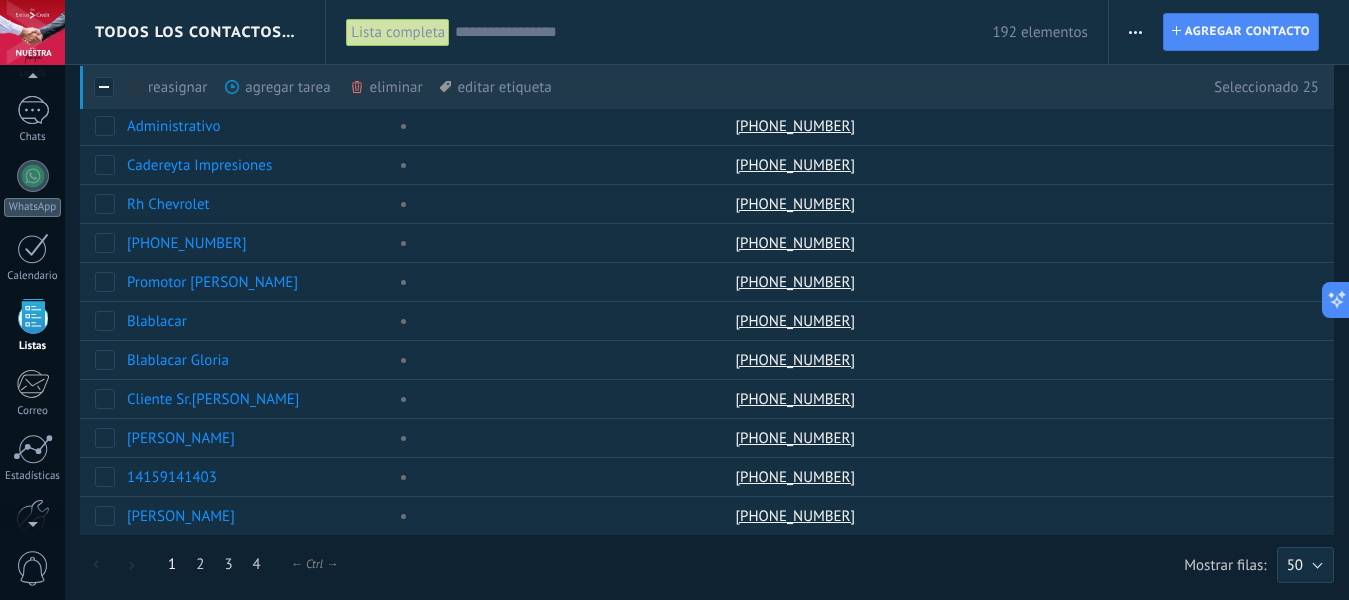 click on "eliminar màs" at bounding box center (420, 87) 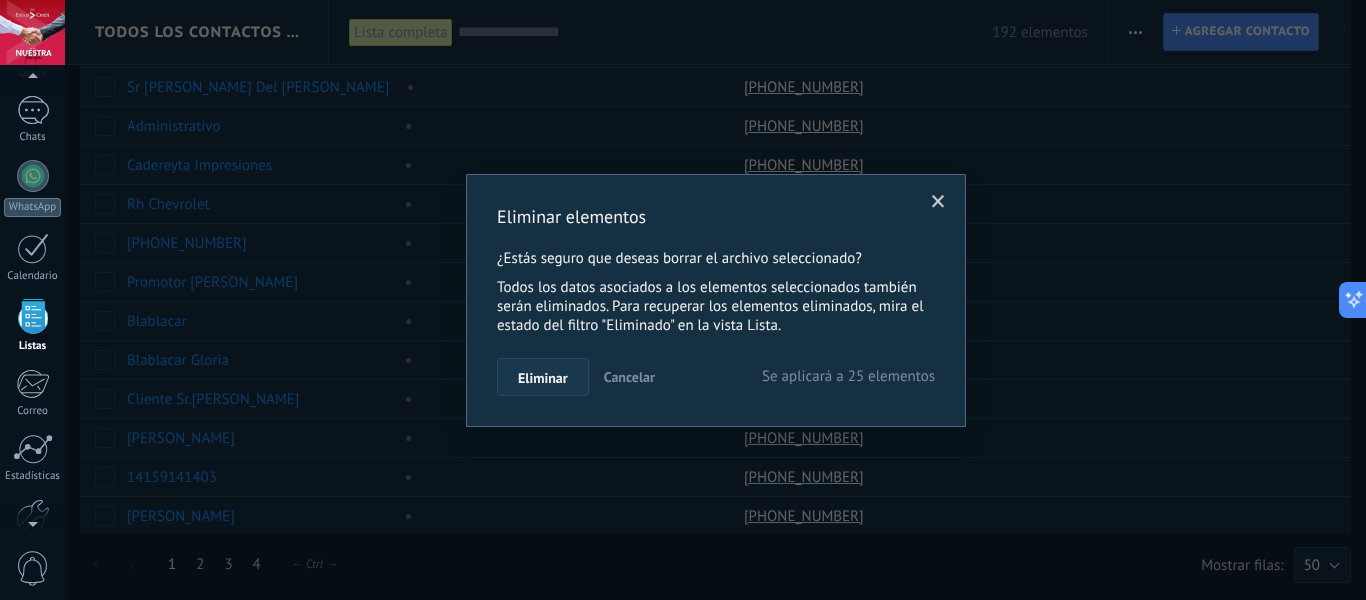 click on "Eliminar" at bounding box center (543, 378) 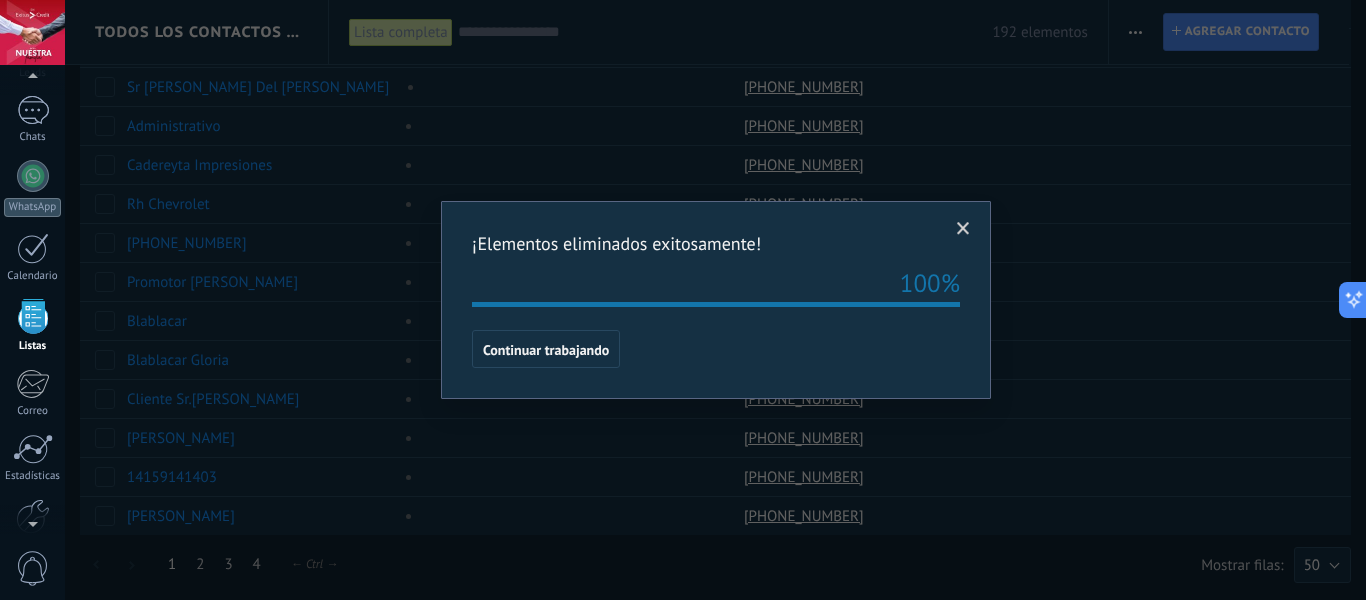 click on "Continuar trabajando" at bounding box center [546, 349] 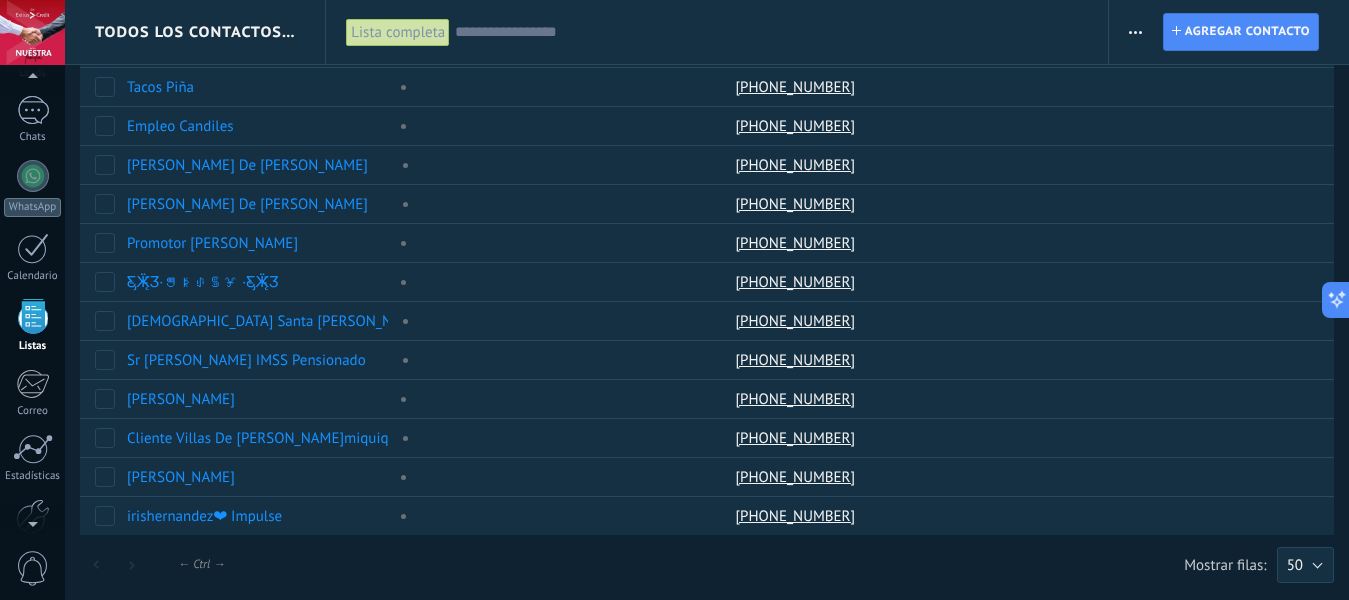 scroll, scrollTop: 0, scrollLeft: 0, axis: both 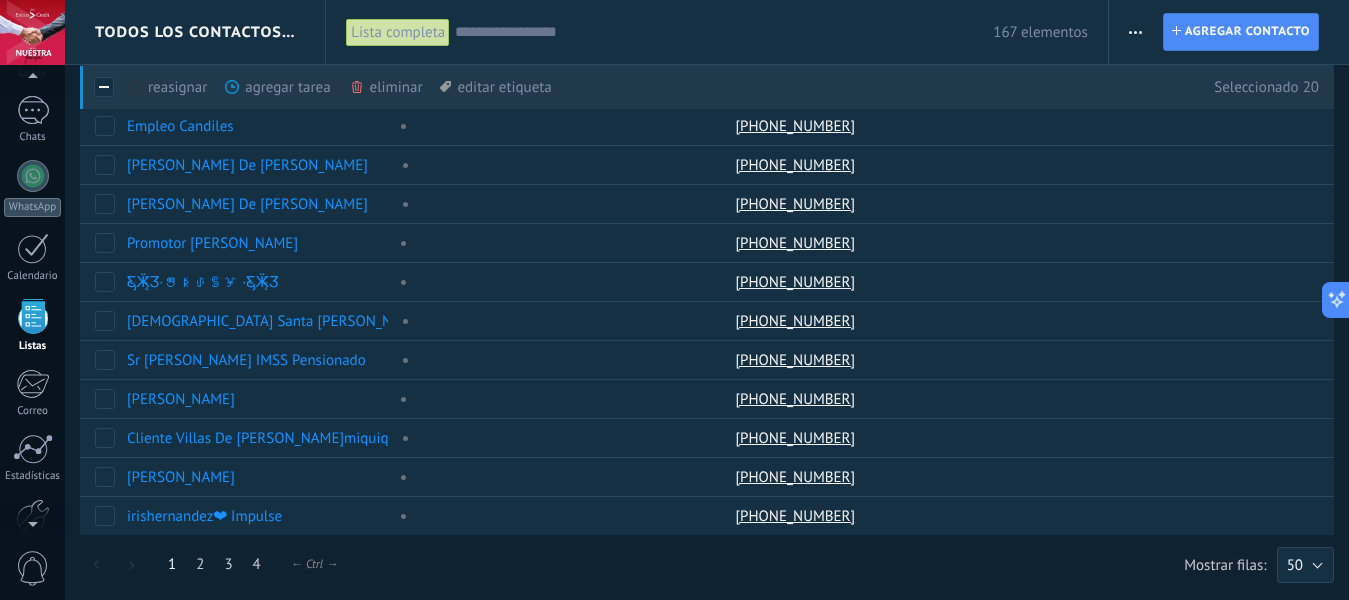 click on "eliminar màs" at bounding box center [420, 87] 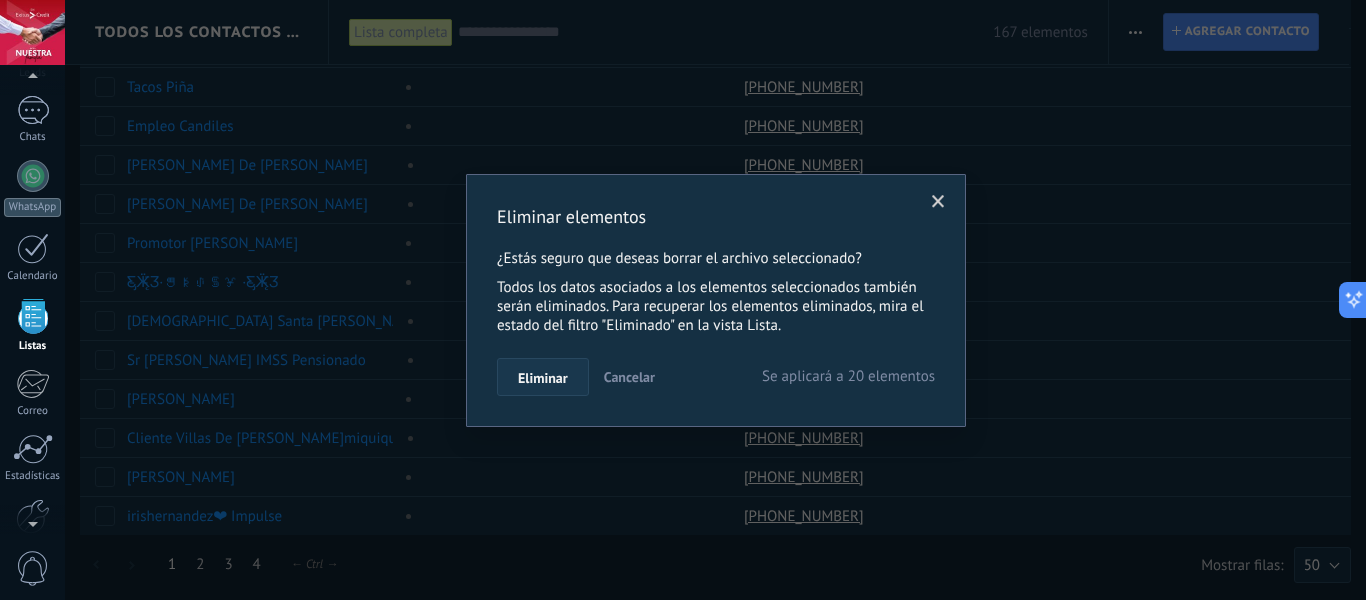 click on "Eliminar" at bounding box center [543, 378] 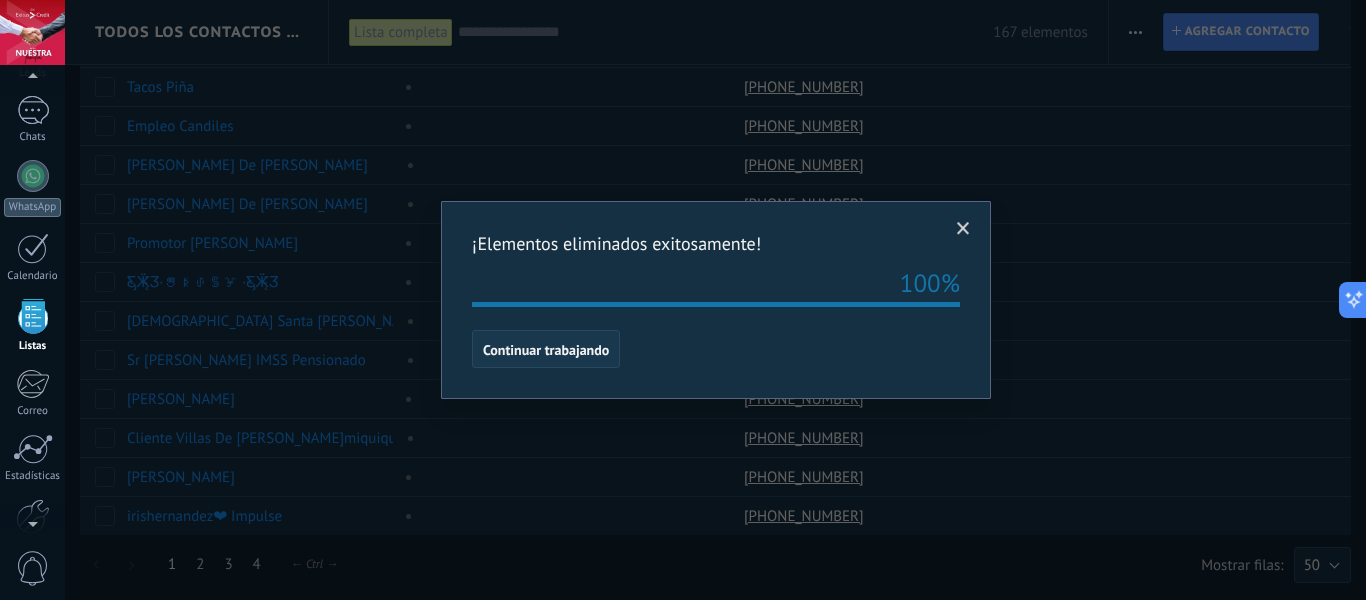 click on "Continuar trabajando" at bounding box center [546, 349] 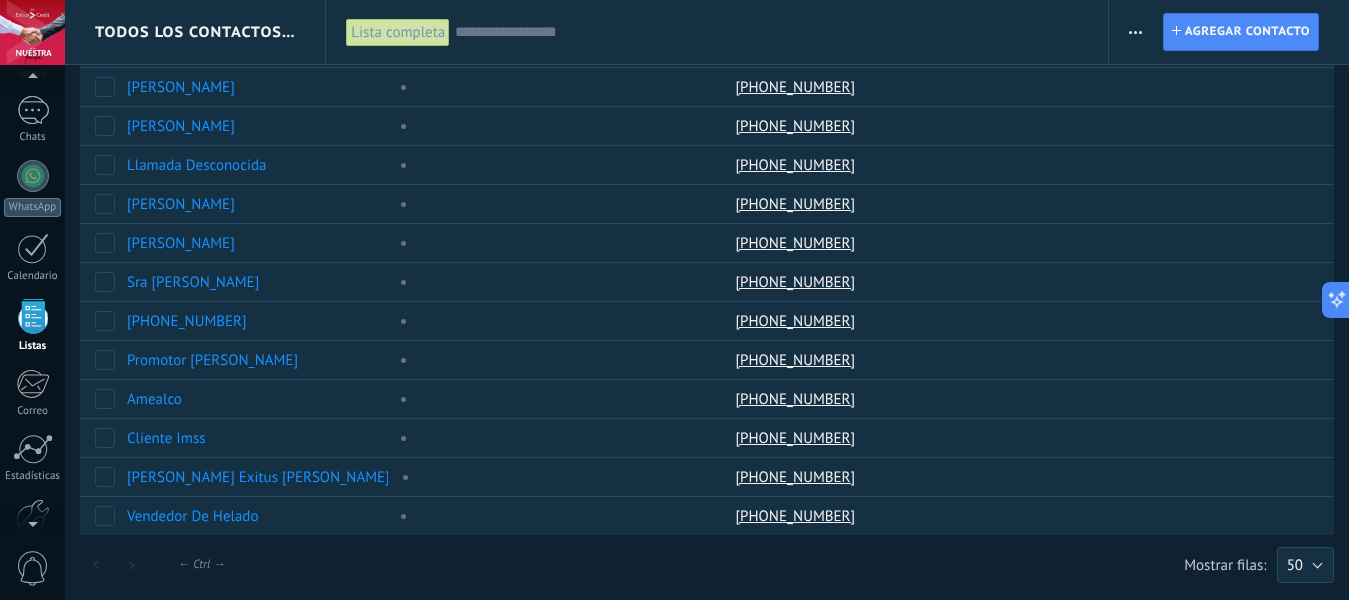scroll, scrollTop: 0, scrollLeft: 0, axis: both 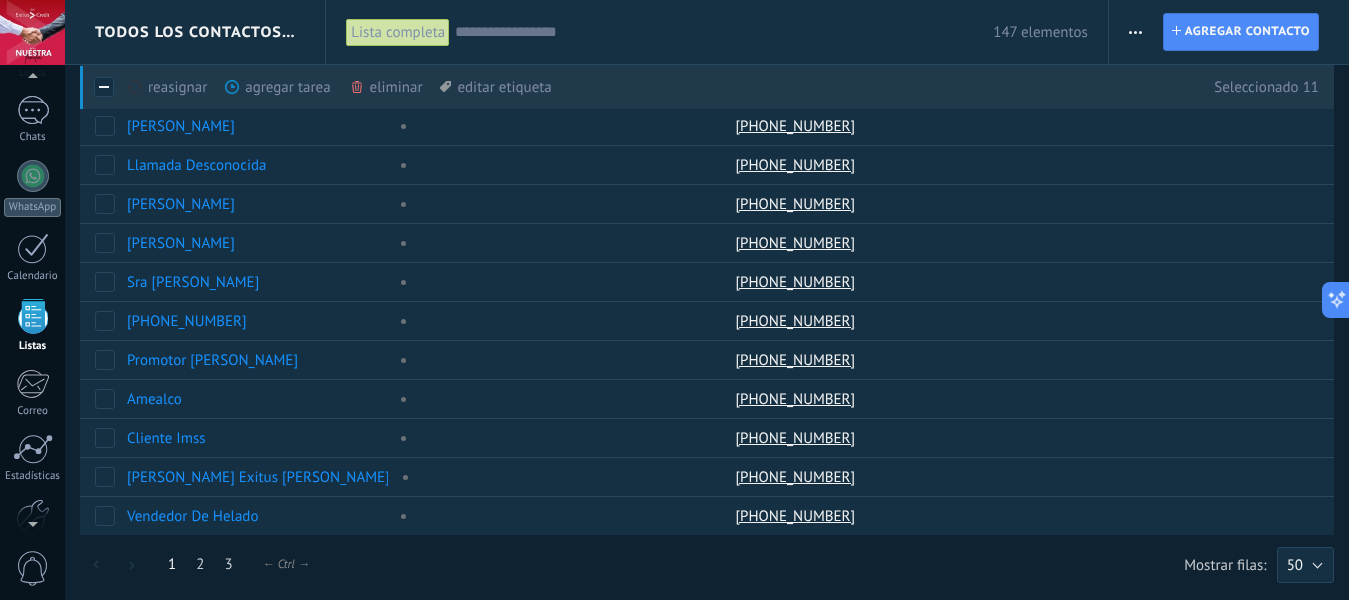 click on "eliminar màs" at bounding box center [420, 87] 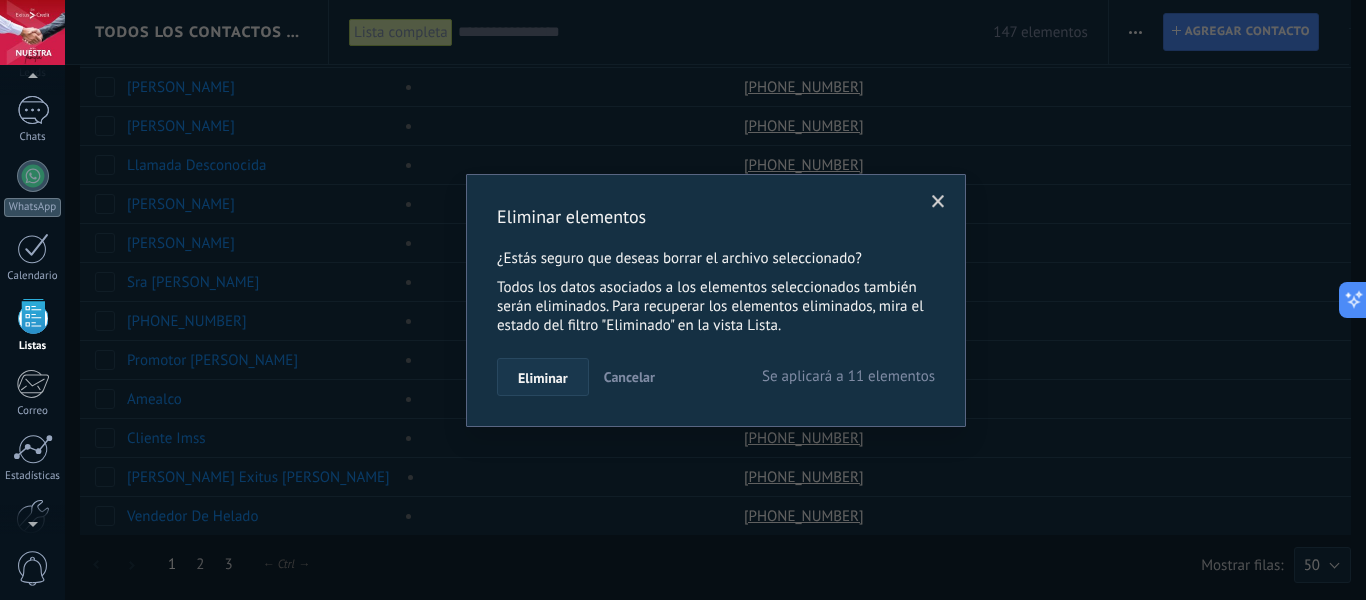 click on "Eliminar" at bounding box center (543, 378) 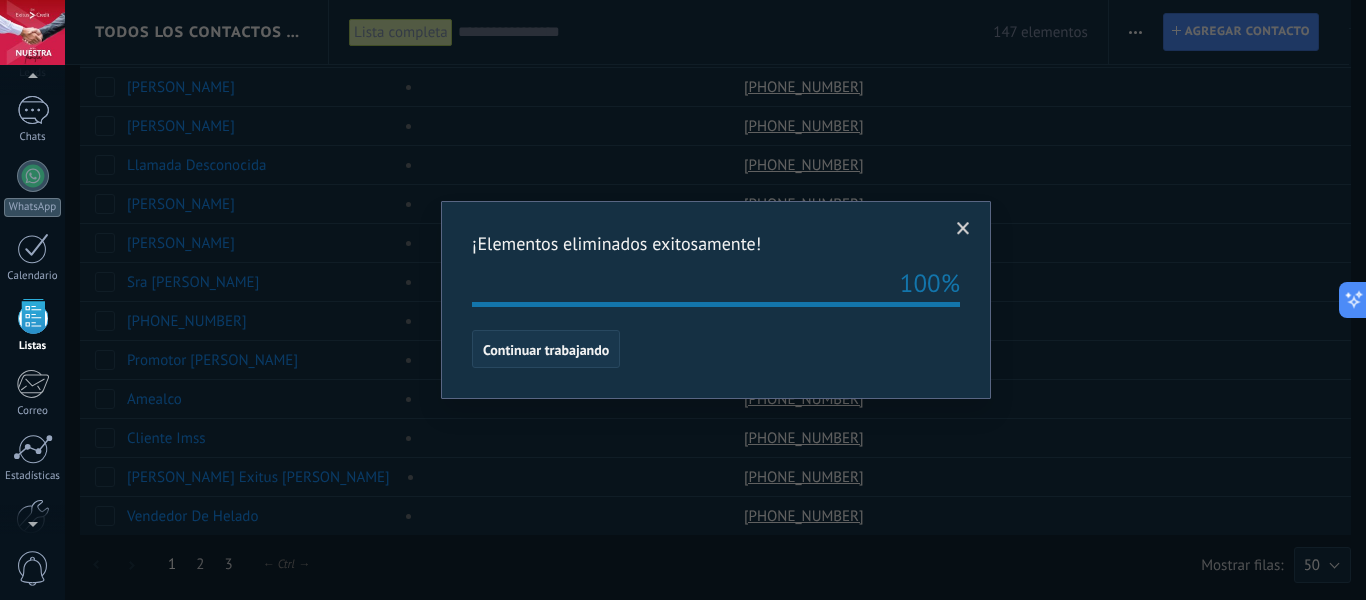 click on "Continuar trabajando" at bounding box center [546, 350] 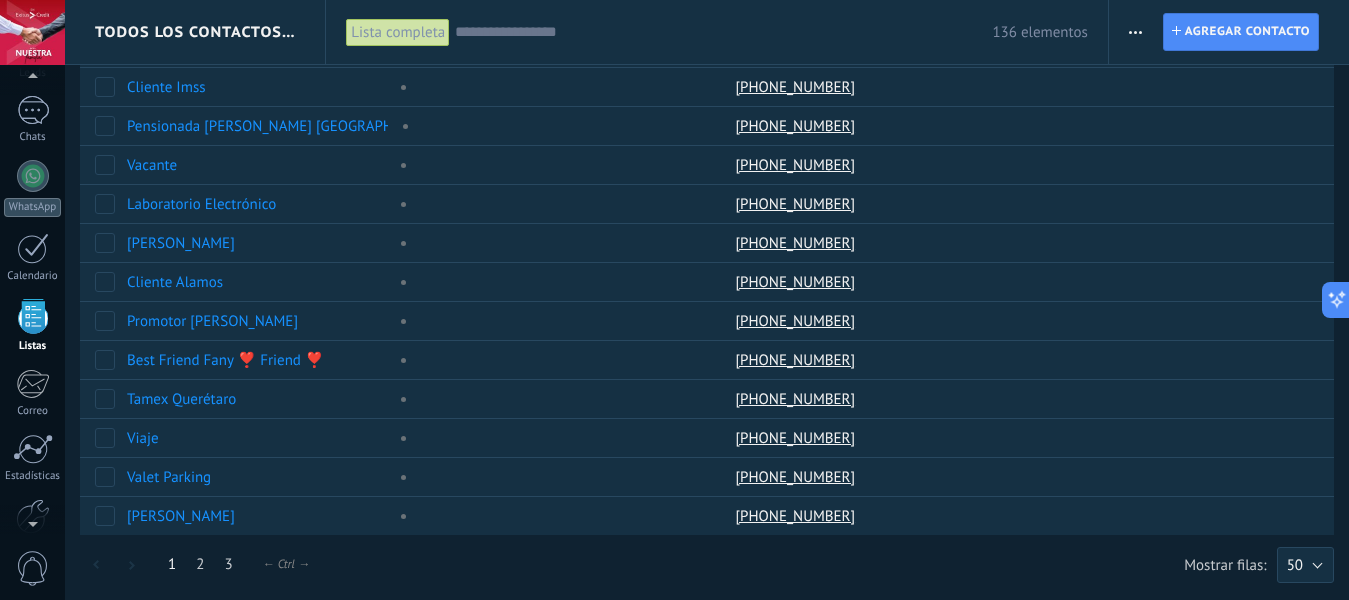 scroll, scrollTop: 0, scrollLeft: 0, axis: both 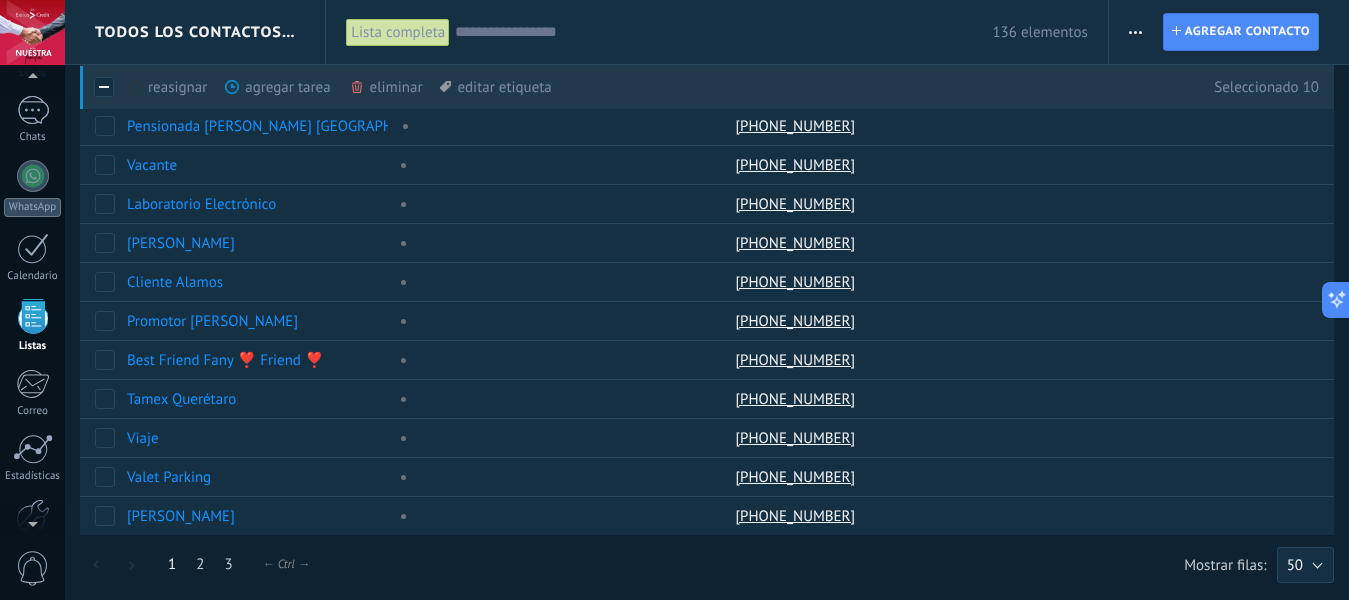 click on "eliminar màs" at bounding box center [420, 87] 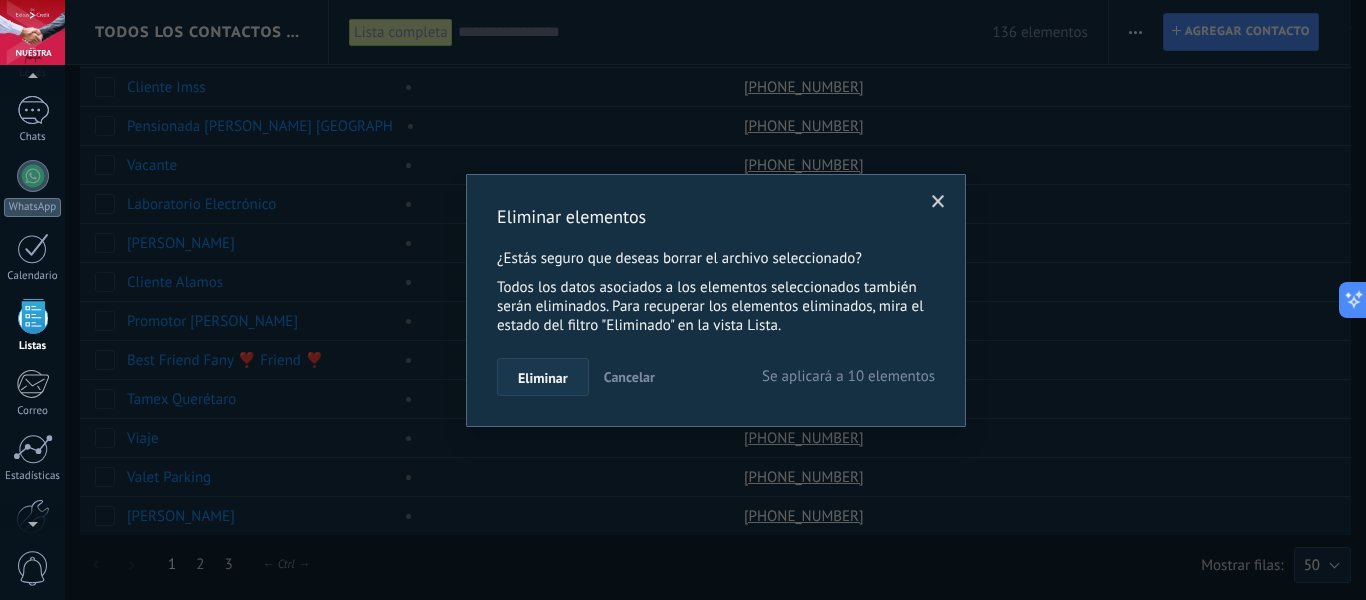 click on "Eliminar" at bounding box center (543, 377) 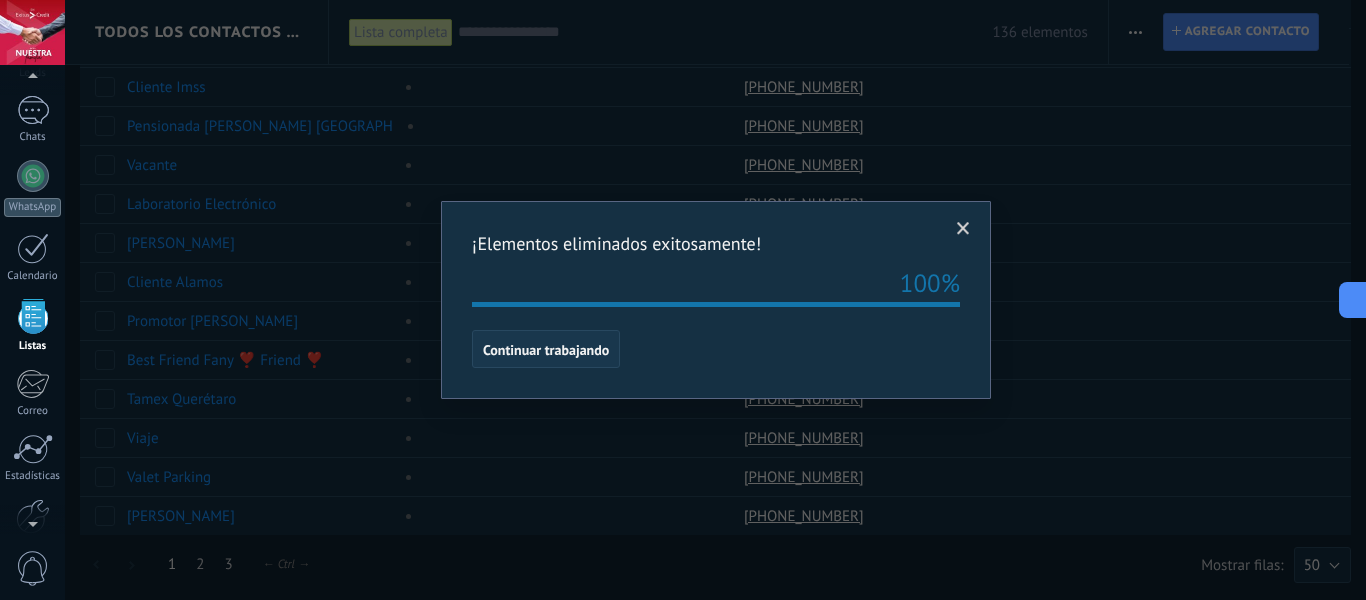 click on "Continuar trabajando" at bounding box center [546, 349] 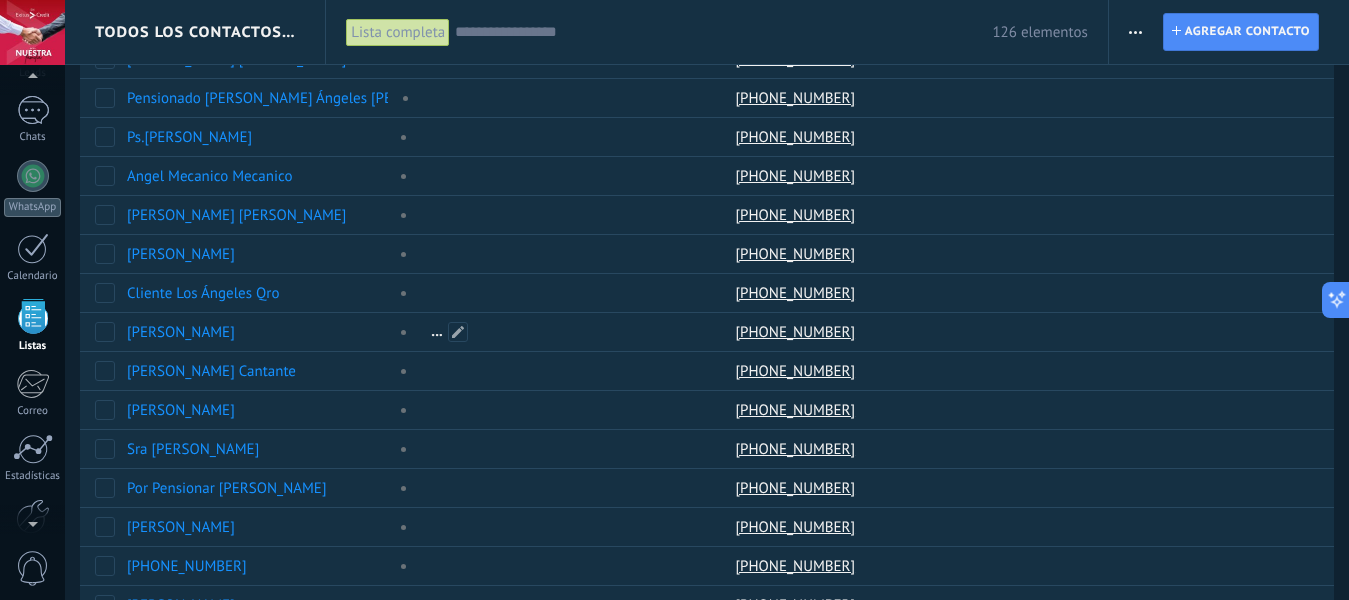 scroll, scrollTop: 239, scrollLeft: 0, axis: vertical 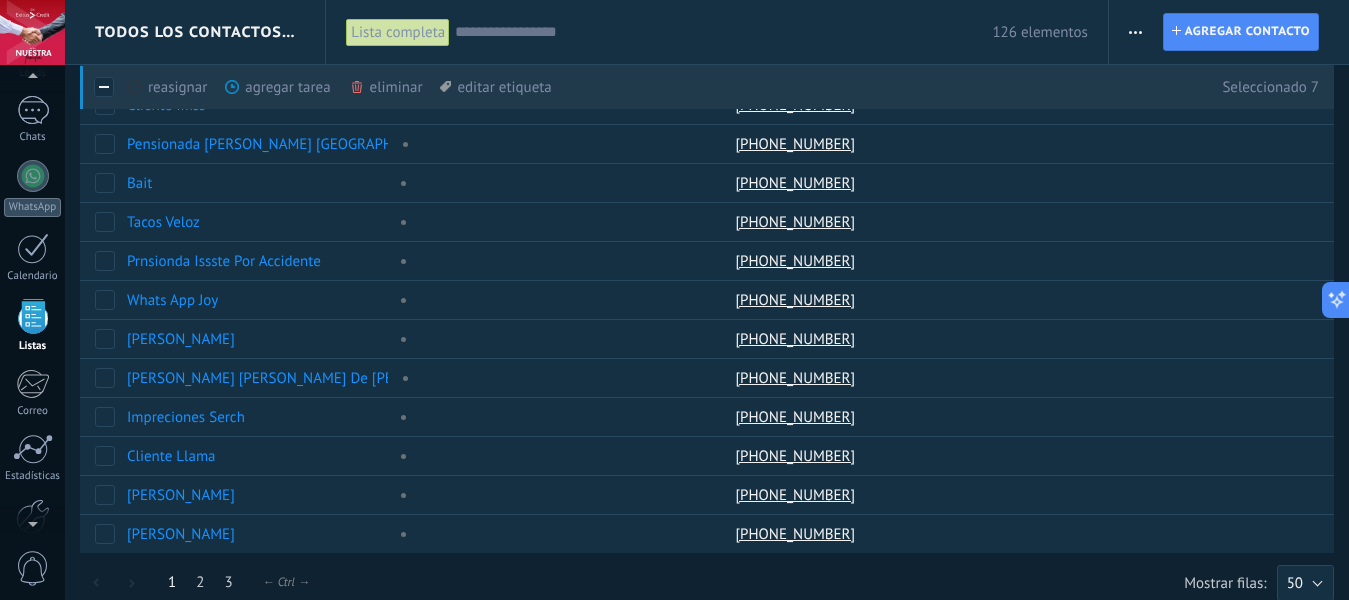click on "eliminar màs" at bounding box center (420, 87) 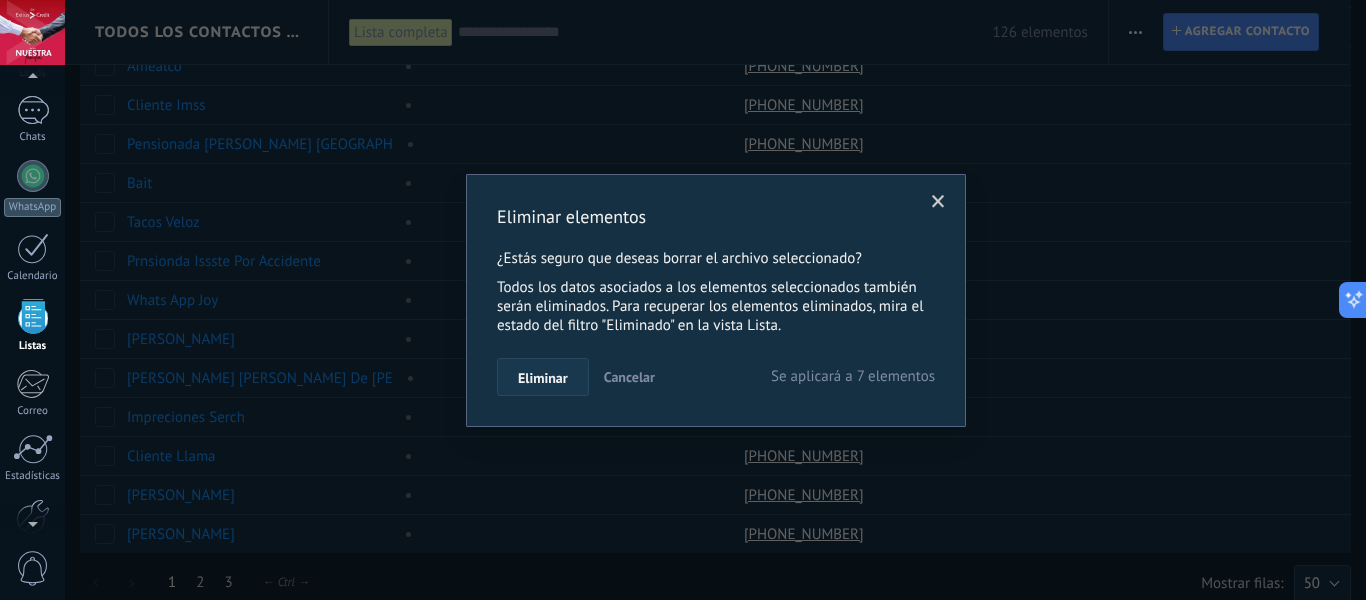 click on "Eliminar" at bounding box center (543, 378) 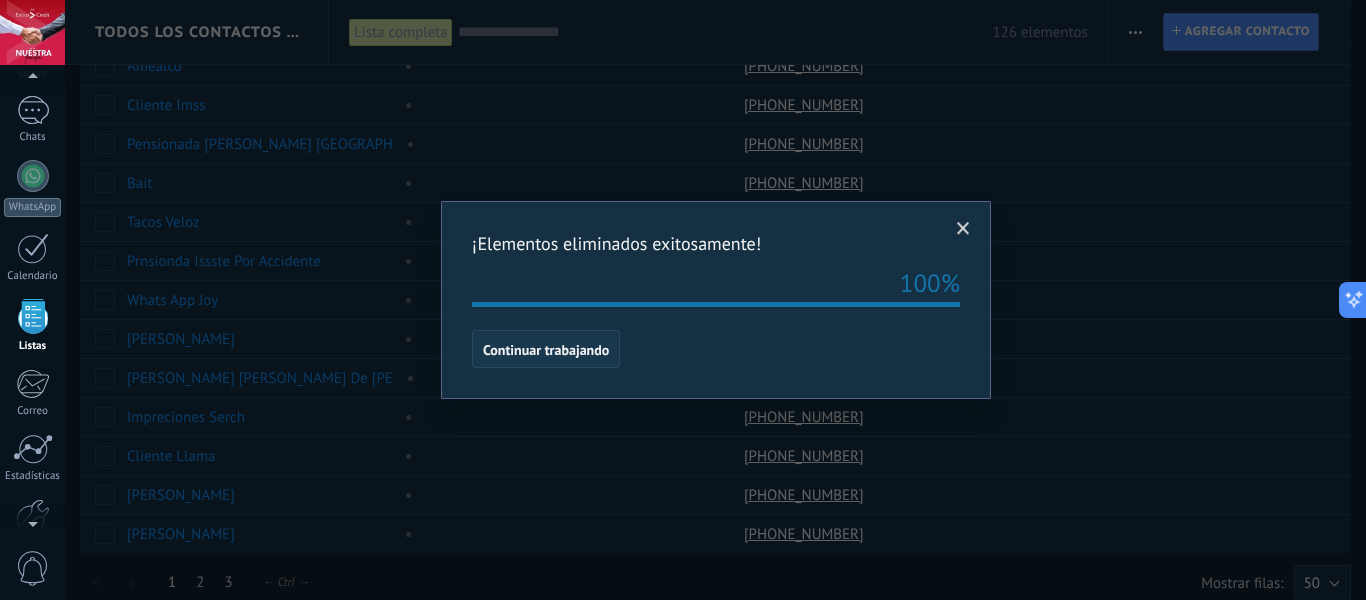 click on "Continuar trabajando" at bounding box center [546, 350] 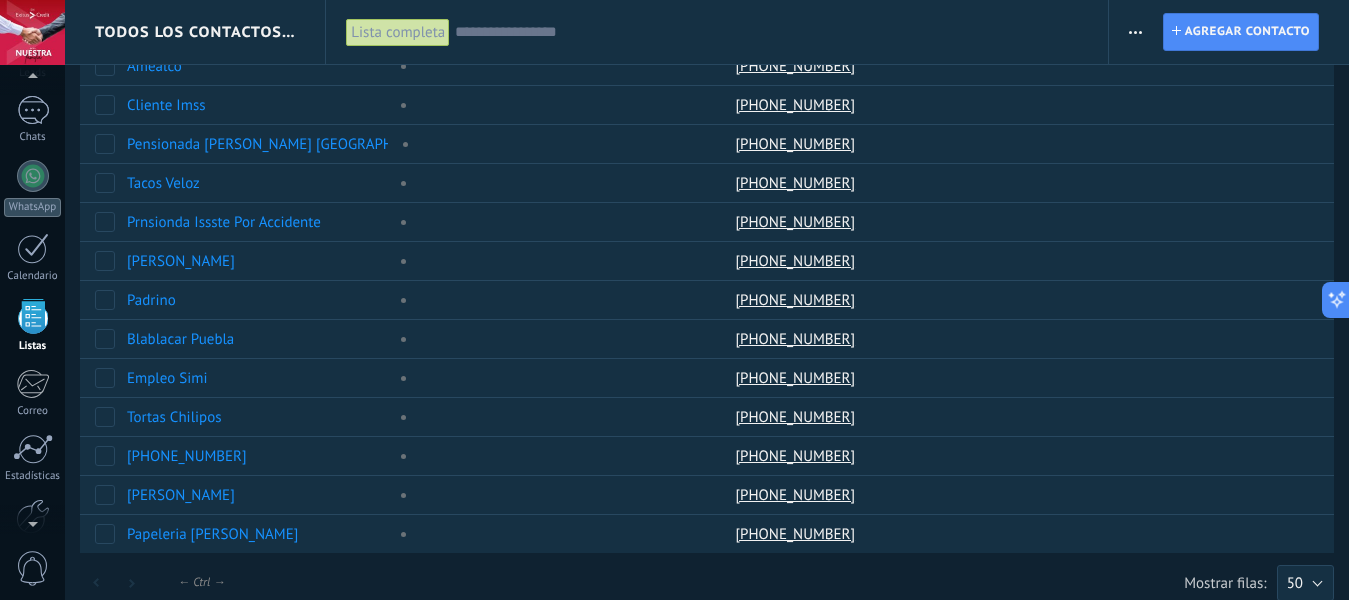 scroll, scrollTop: 0, scrollLeft: 0, axis: both 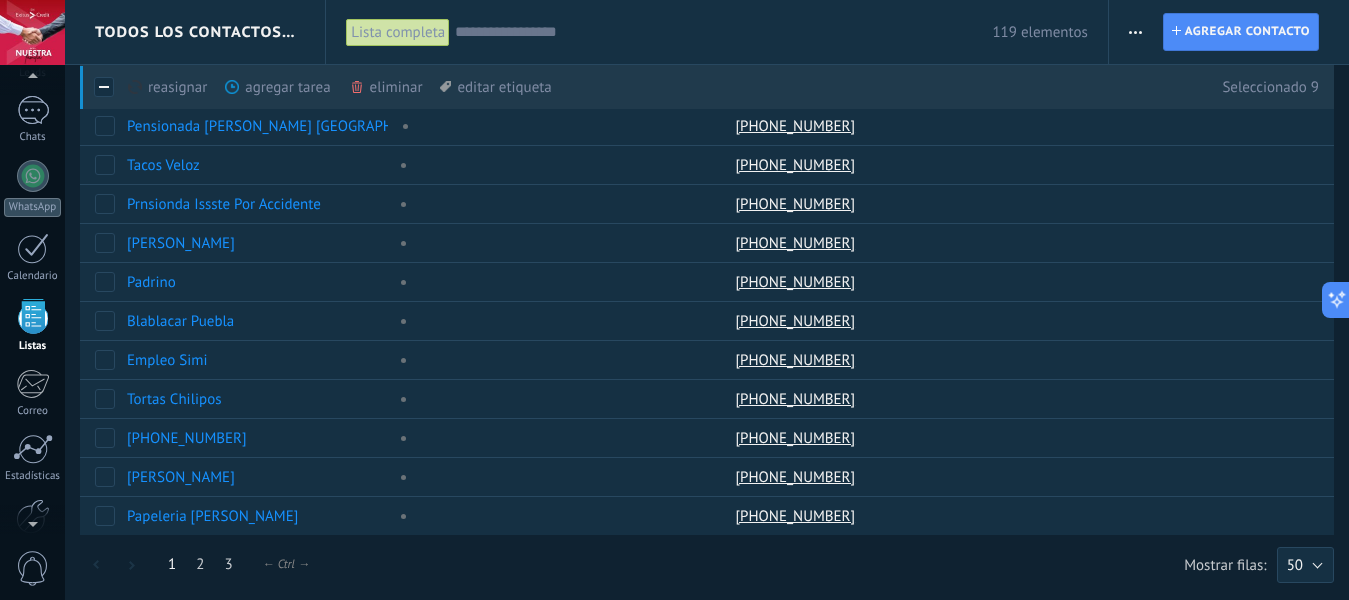 click on "eliminar màs" at bounding box center [420, 87] 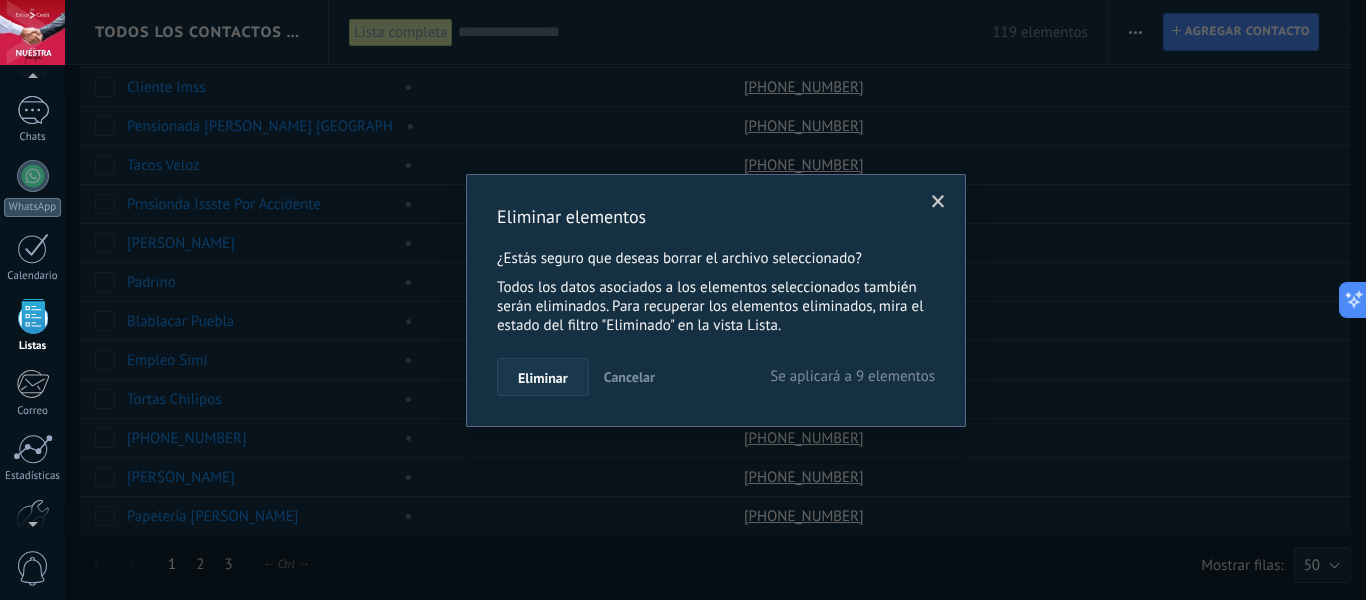 click on "Eliminar" at bounding box center (543, 378) 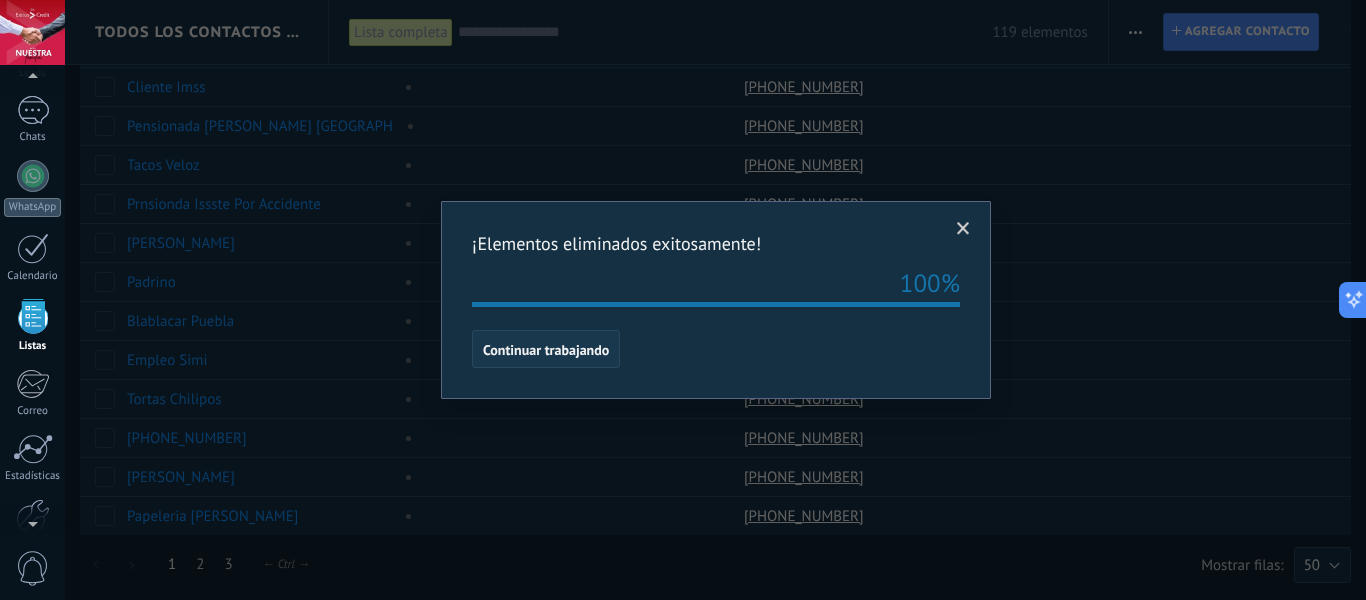 click on "Continuar trabajando" at bounding box center (546, 350) 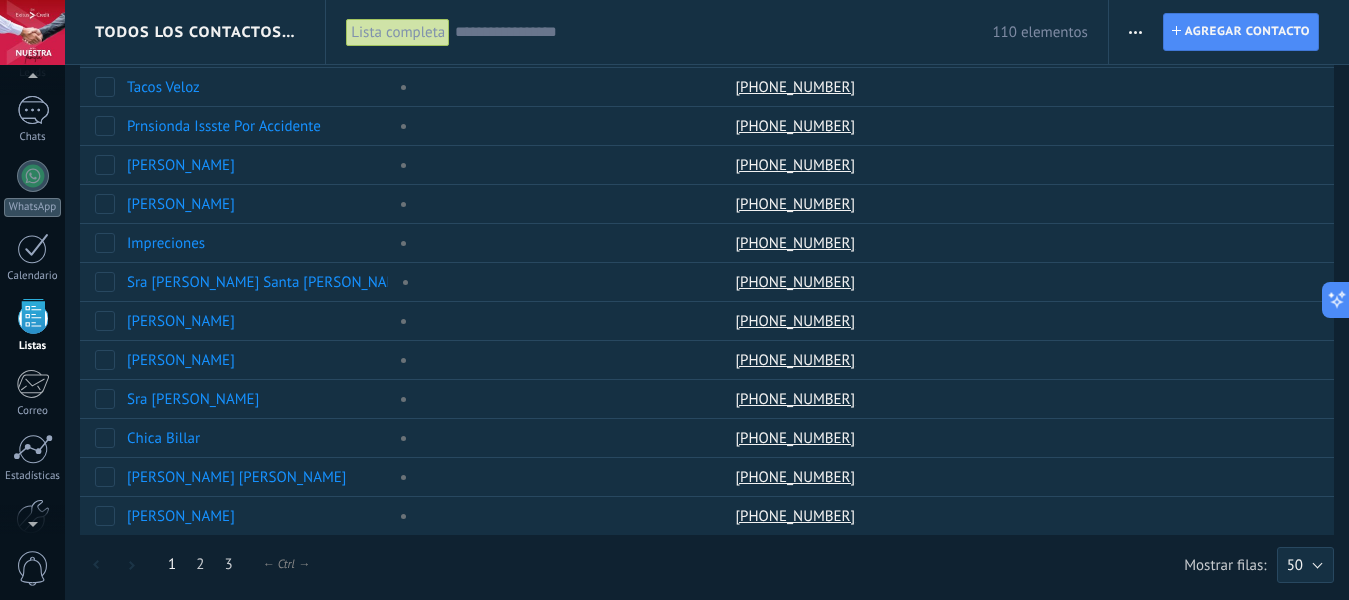 scroll, scrollTop: 0, scrollLeft: 0, axis: both 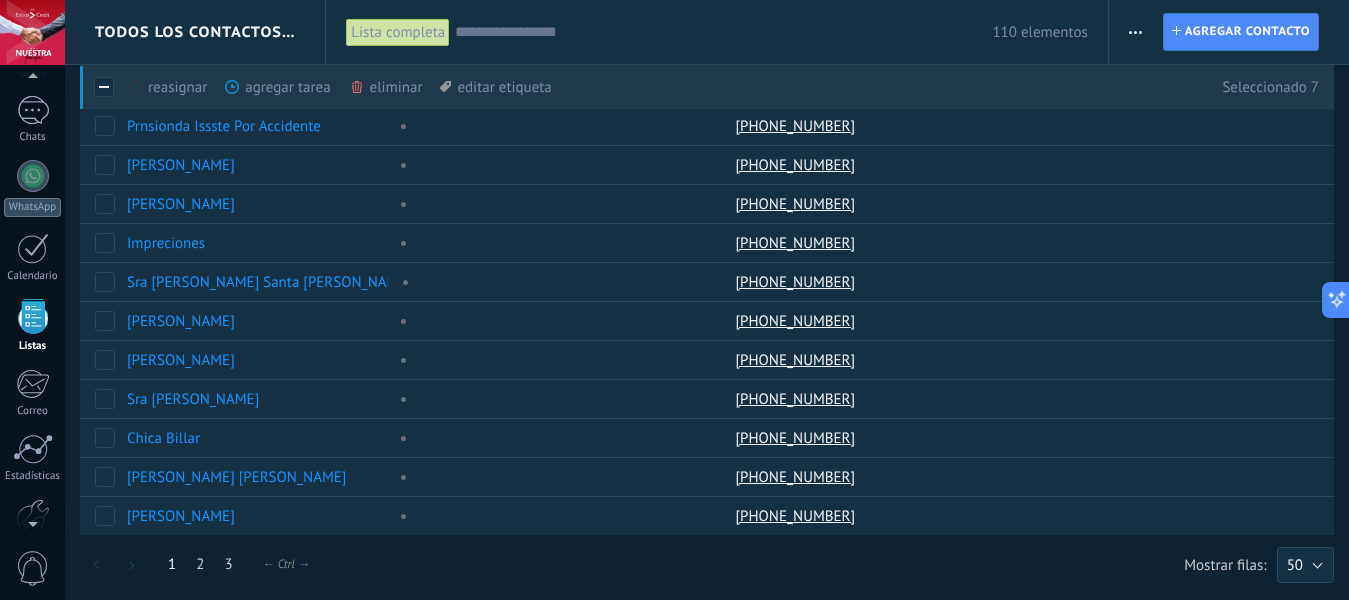 click on "eliminar màs" at bounding box center [420, 87] 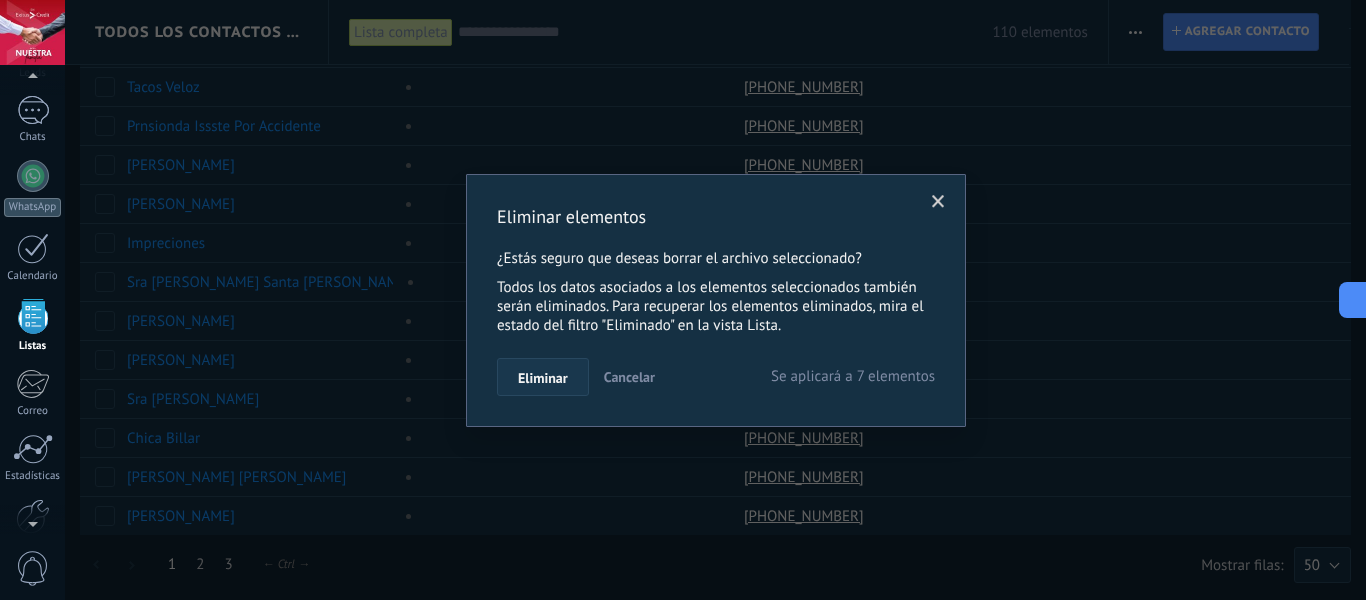 click on "Eliminar" at bounding box center [543, 377] 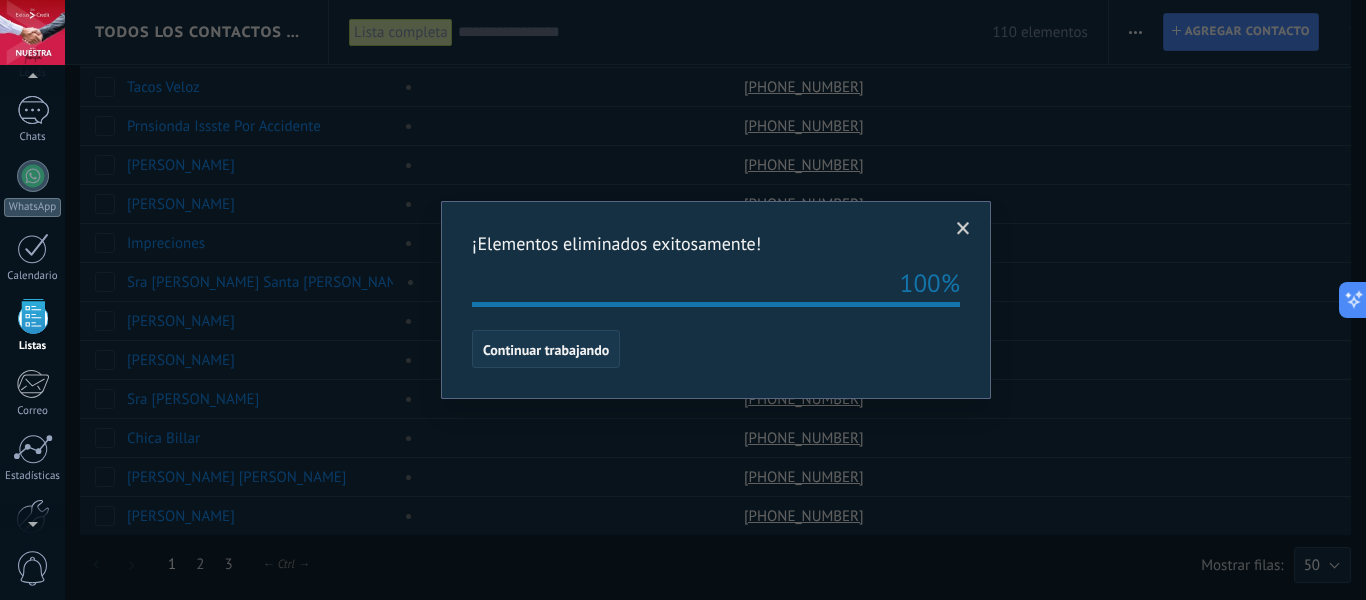 click on "Continuar trabajando" at bounding box center (546, 349) 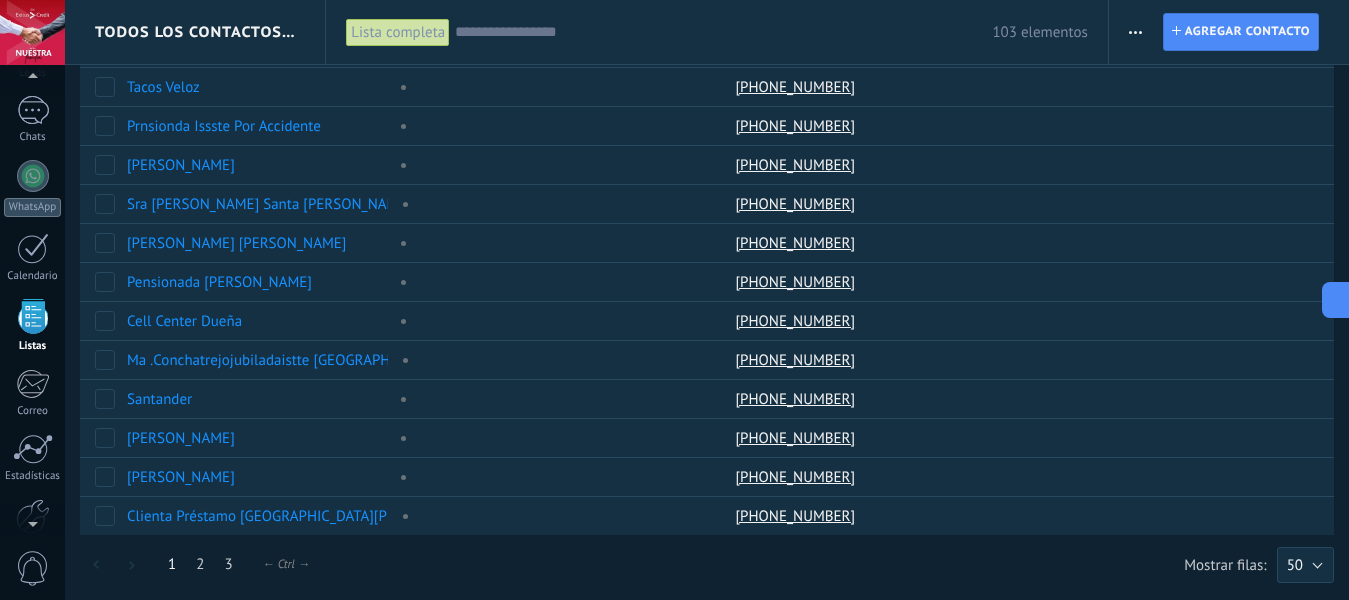 scroll, scrollTop: 0, scrollLeft: 0, axis: both 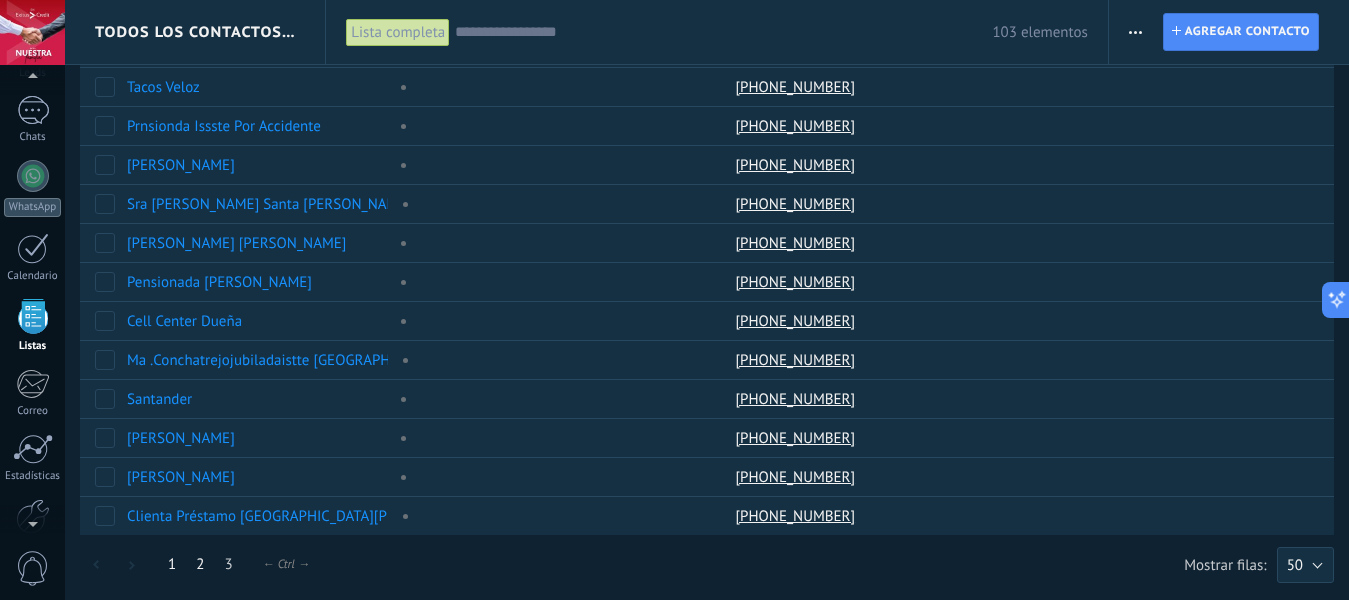 click on "2" at bounding box center [200, 564] 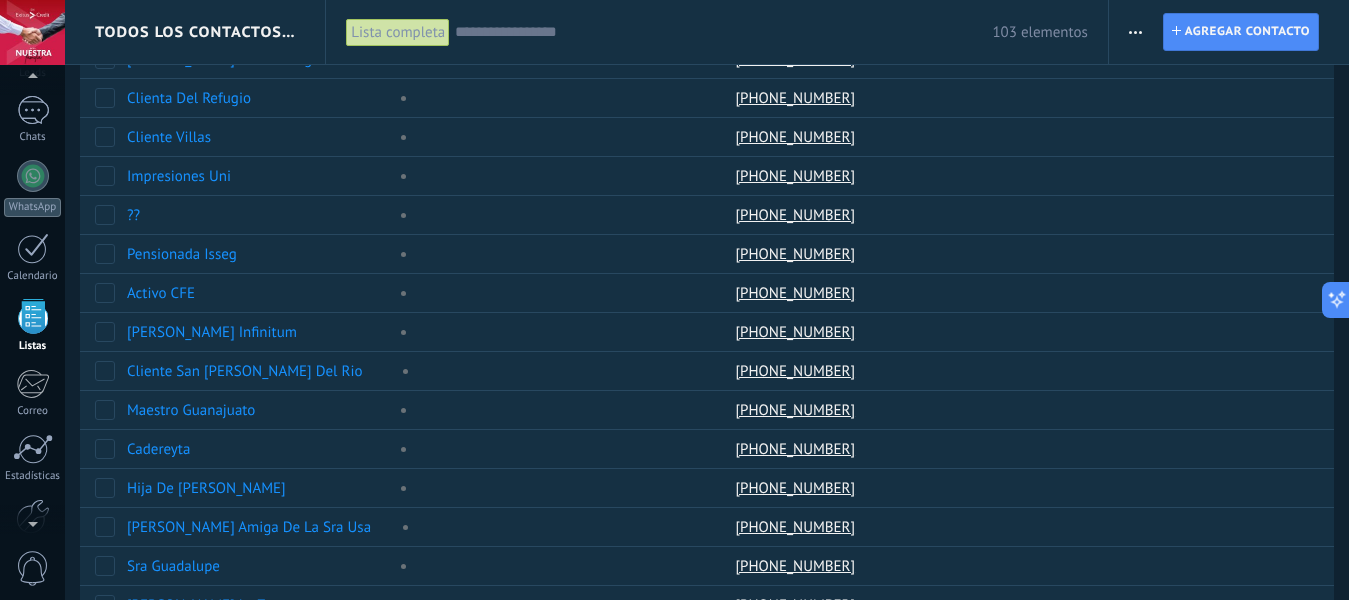 scroll, scrollTop: 0, scrollLeft: 0, axis: both 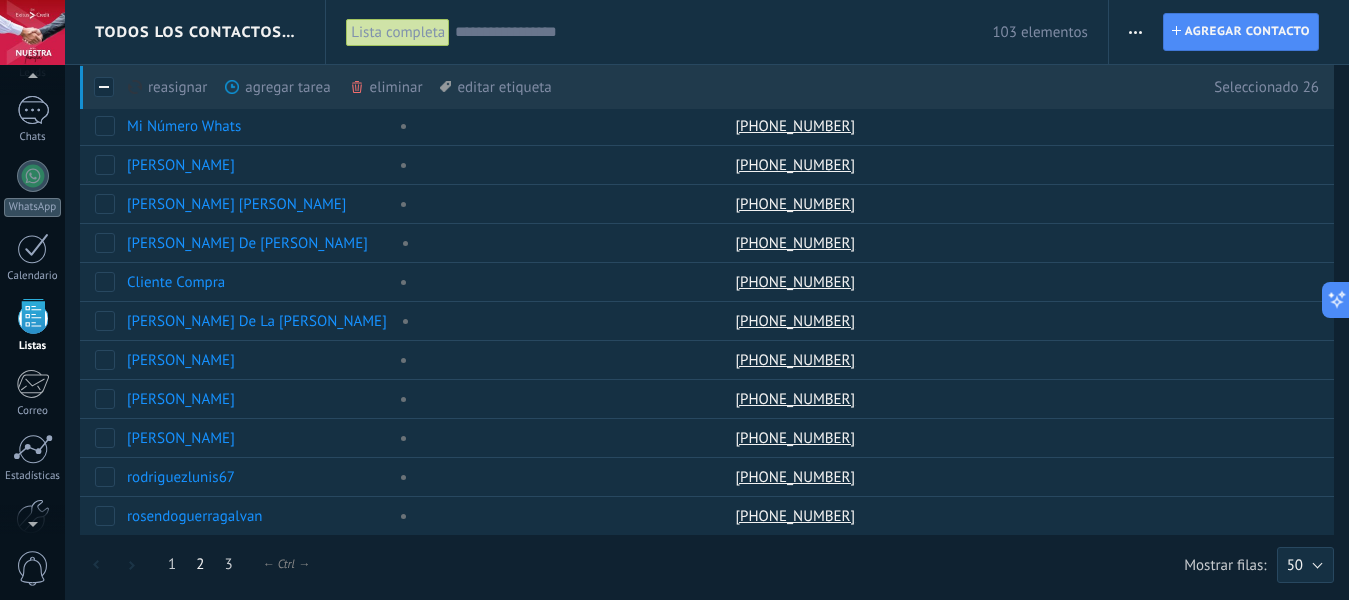 click on "eliminar màs" at bounding box center [420, 87] 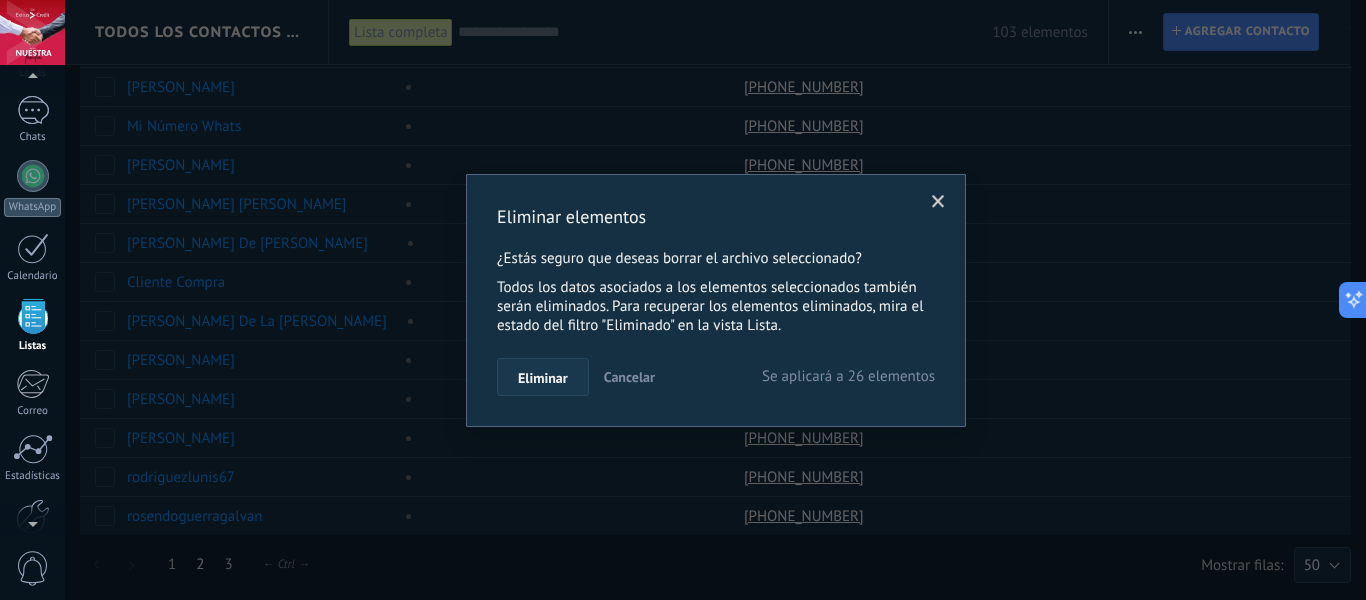 click on "Eliminar" at bounding box center [543, 378] 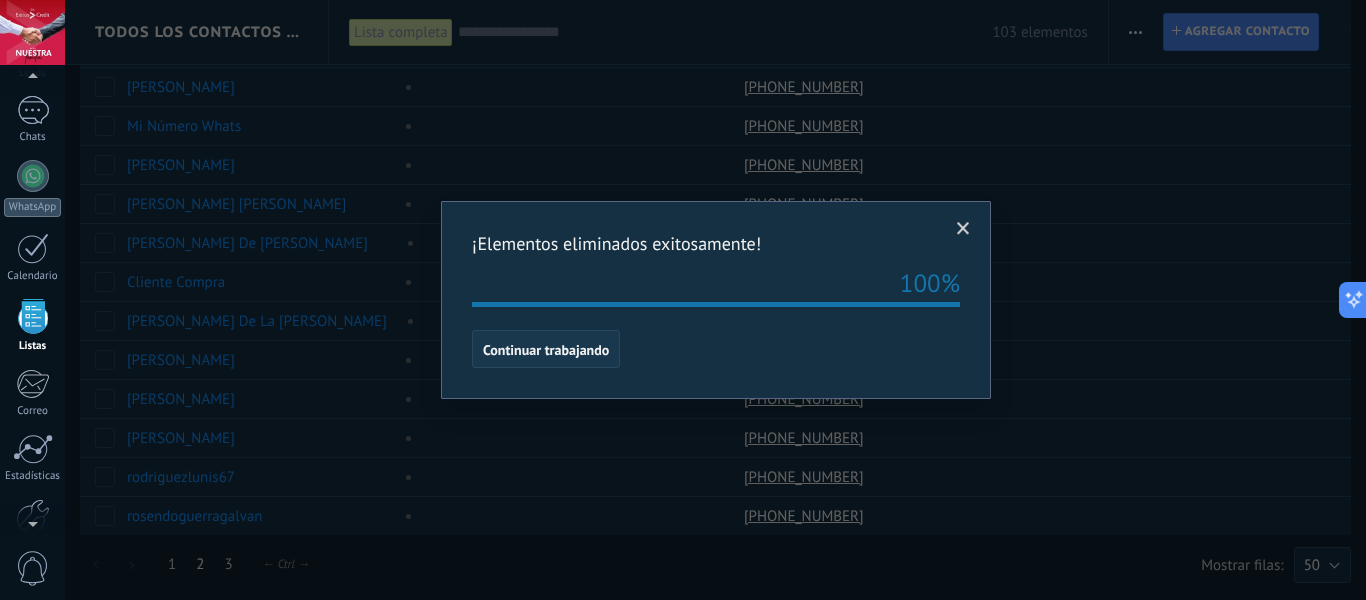 click on "Continuar trabajando" at bounding box center (546, 350) 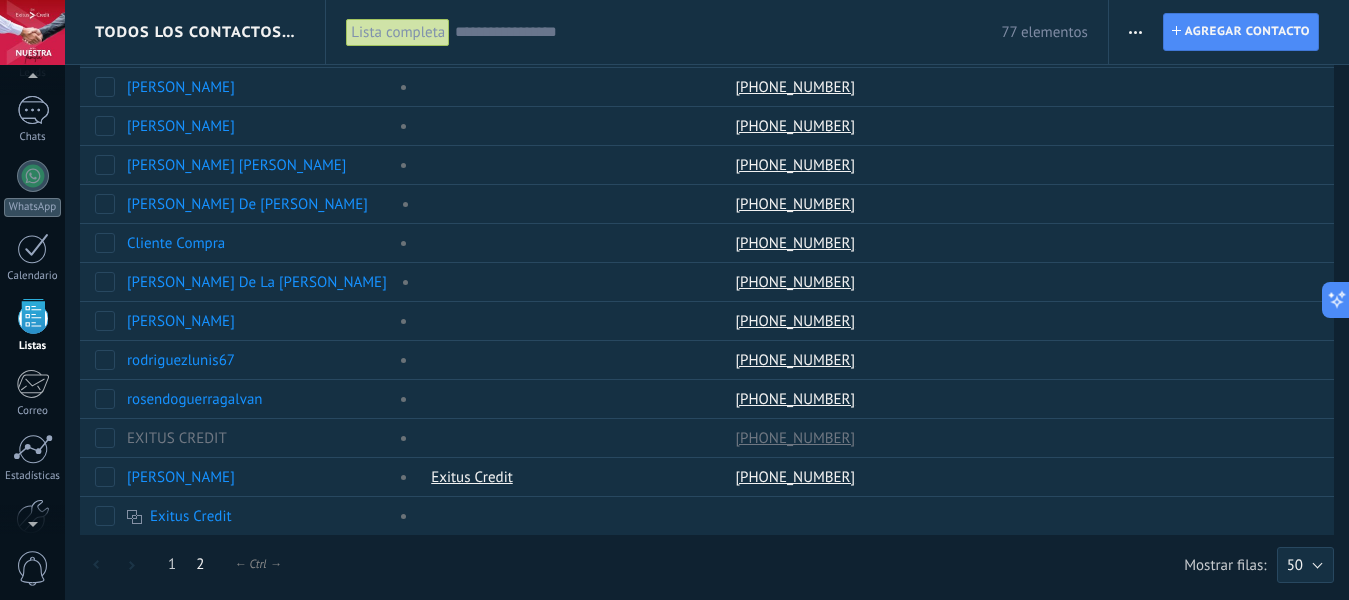scroll, scrollTop: 0, scrollLeft: 0, axis: both 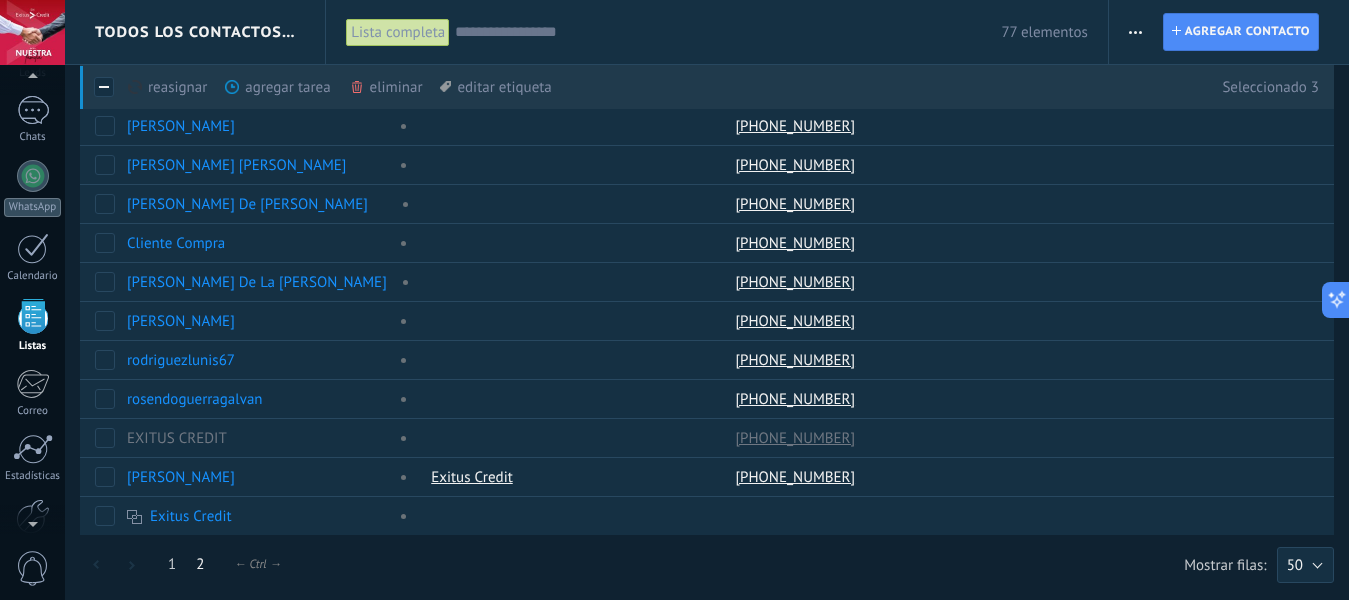 click on "eliminar màs" at bounding box center [420, 87] 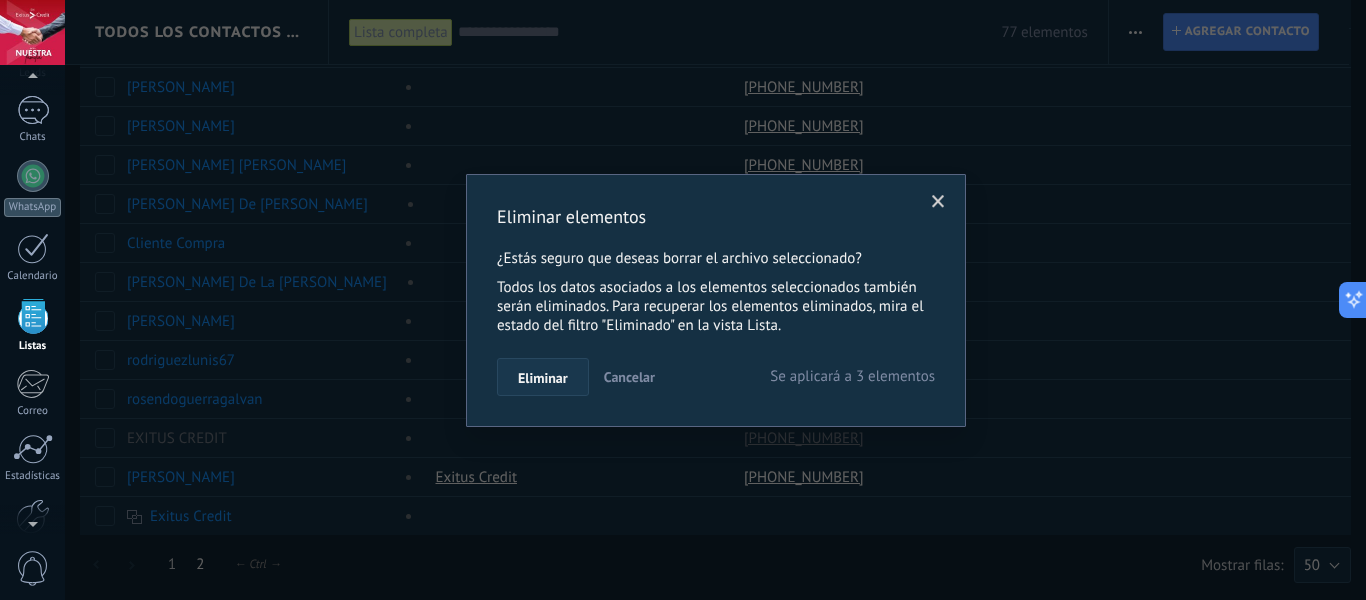 click on "Eliminar" at bounding box center (543, 377) 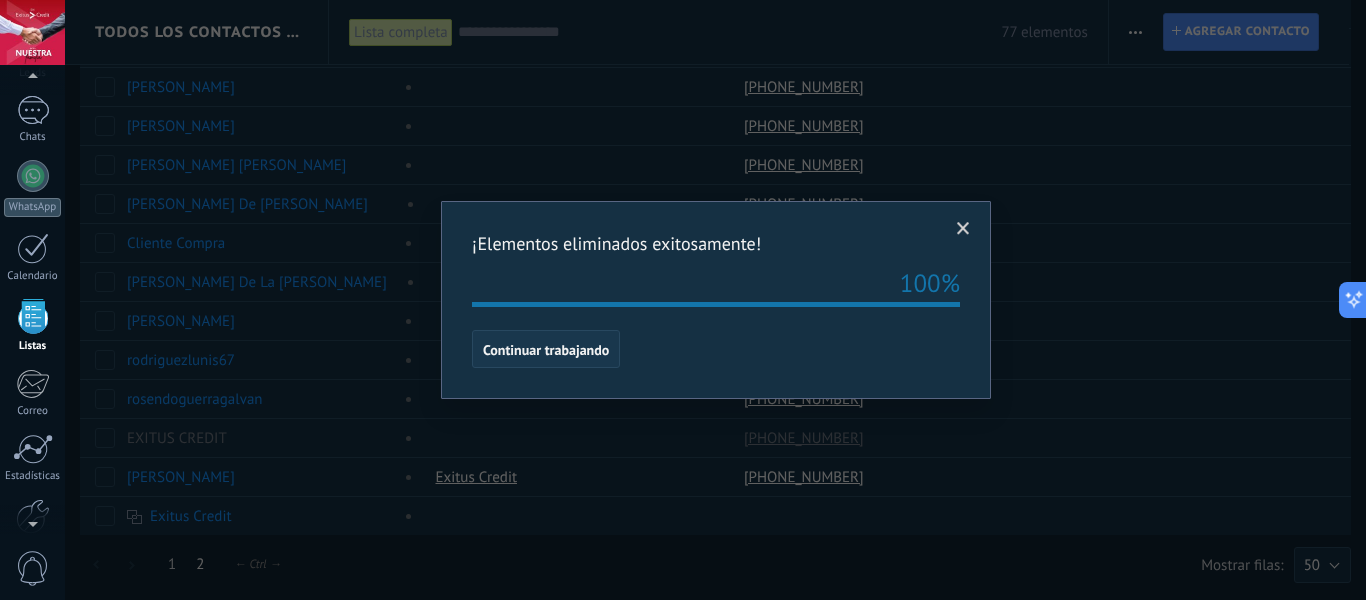click on "Continuar trabajando" at bounding box center [546, 349] 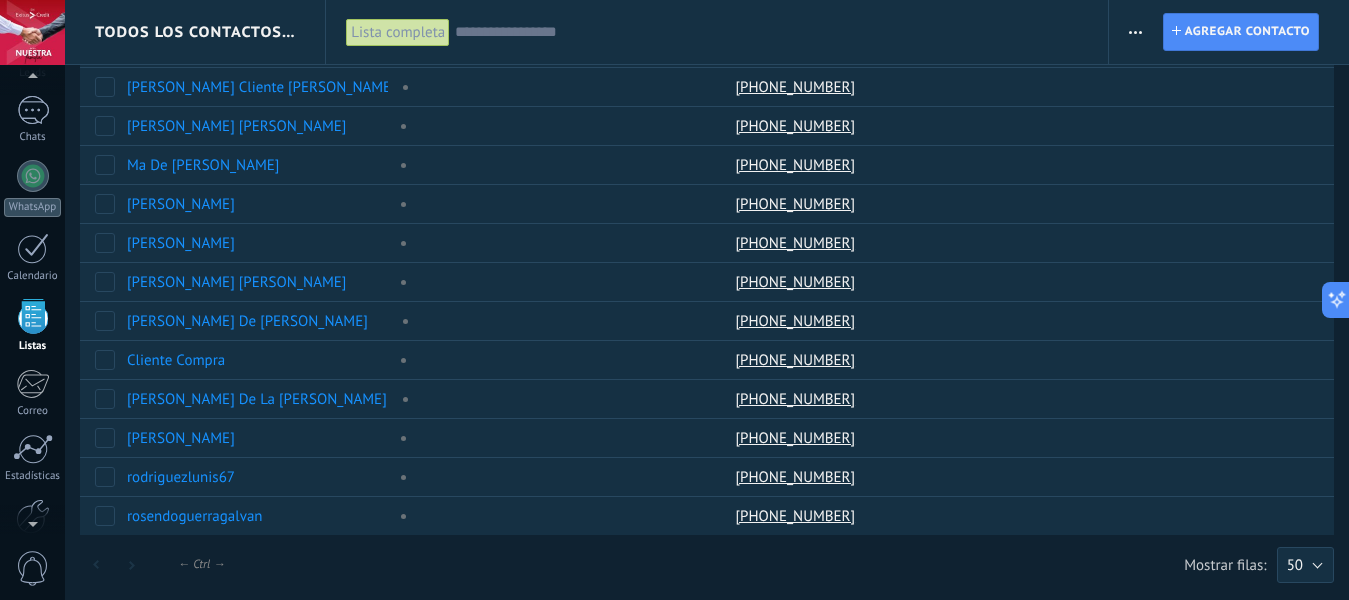 scroll, scrollTop: 0, scrollLeft: 0, axis: both 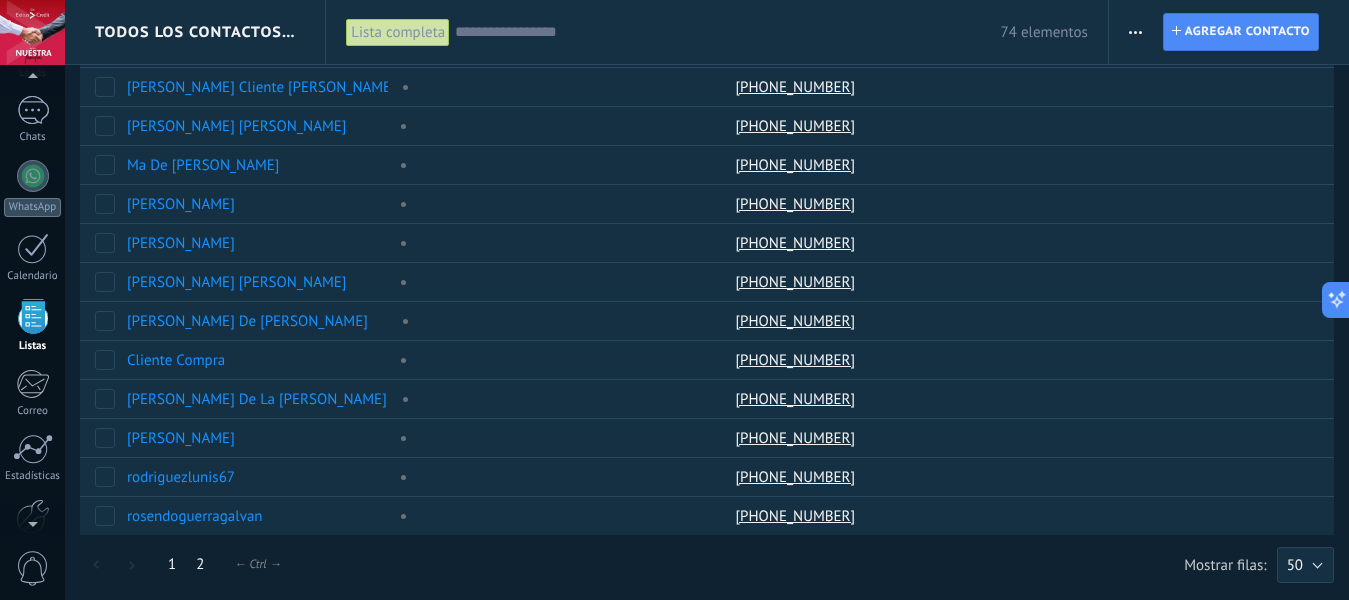 click on "1" at bounding box center (172, 564) 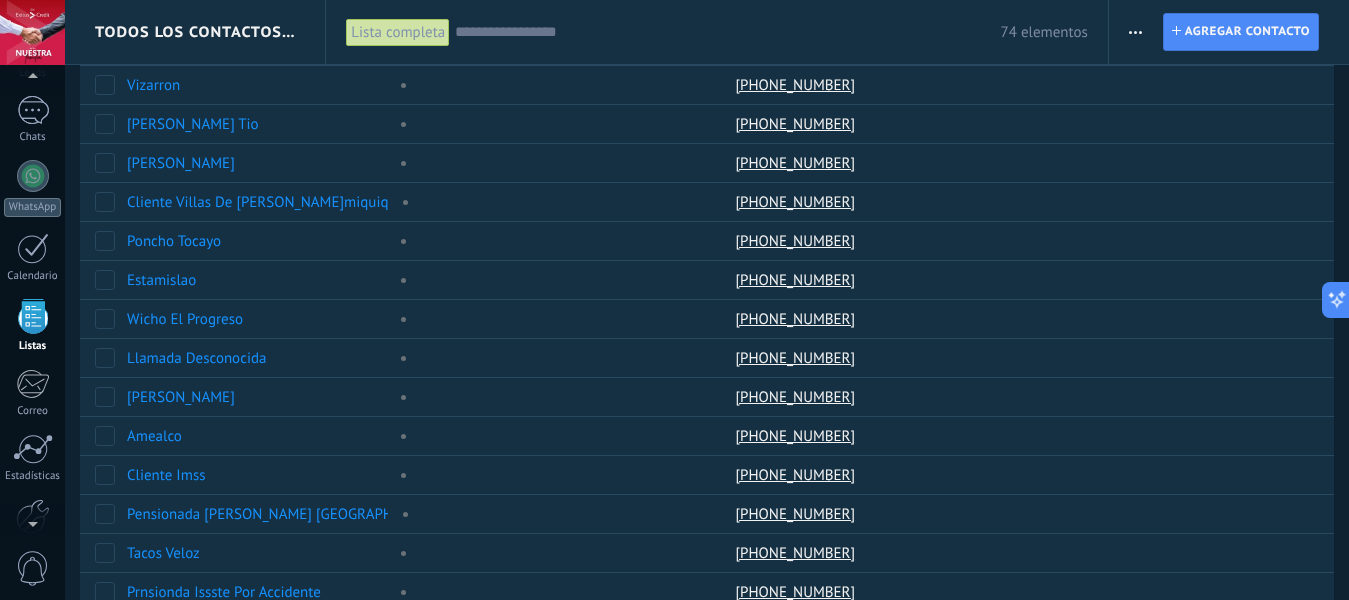 scroll, scrollTop: 1116, scrollLeft: 0, axis: vertical 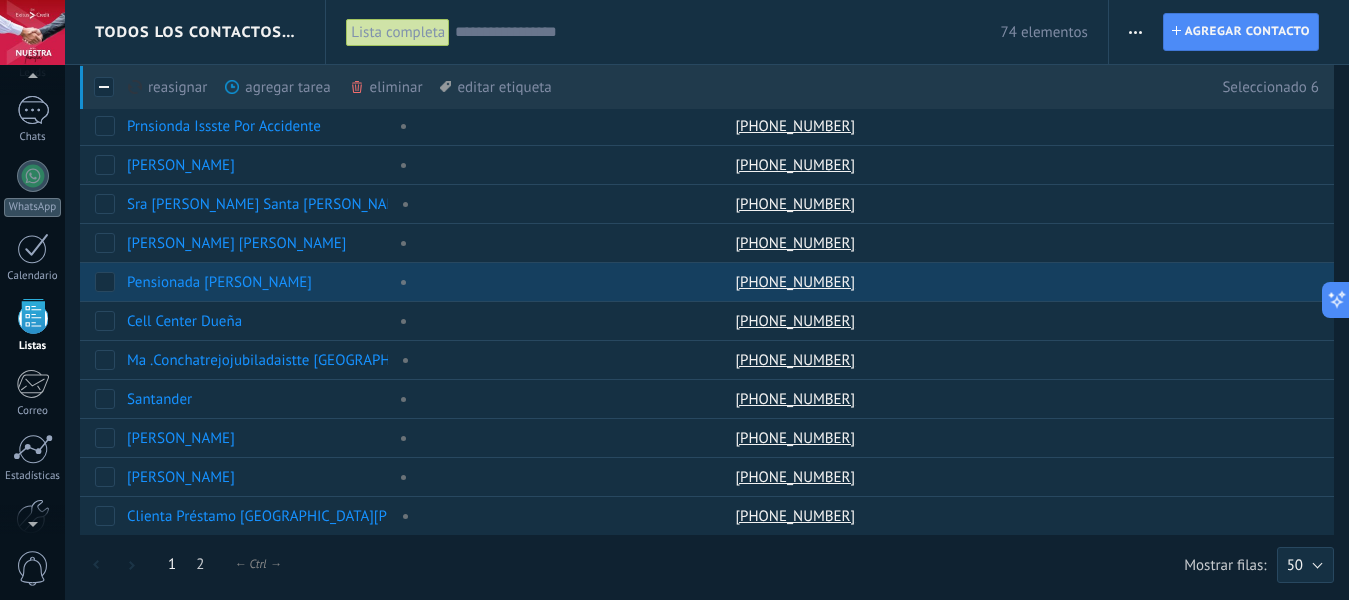 click at bounding box center [357, 87] 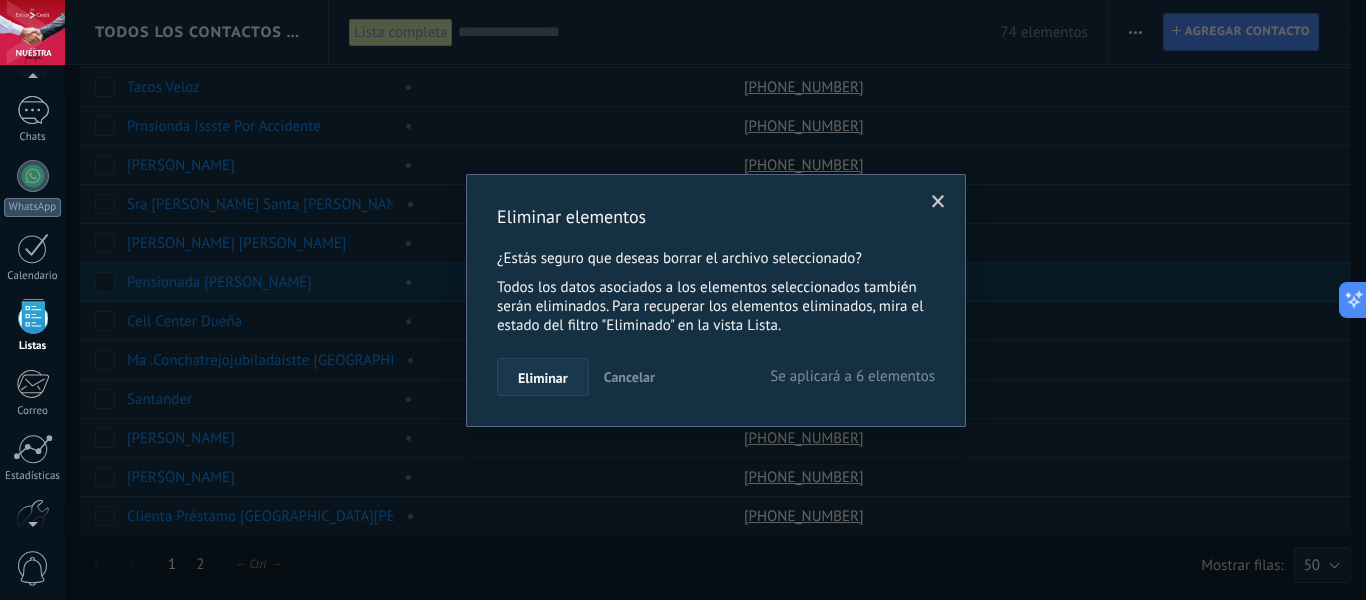 click on "Eliminar" at bounding box center [543, 378] 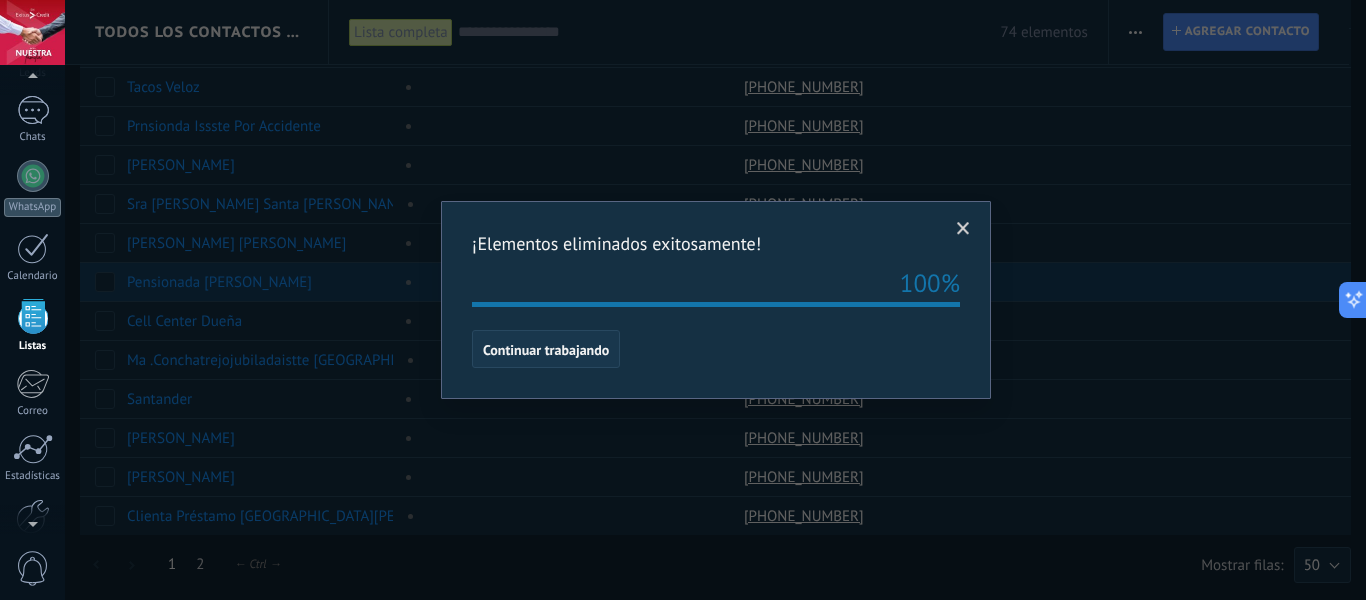 click on "Continuar trabajando" at bounding box center [546, 349] 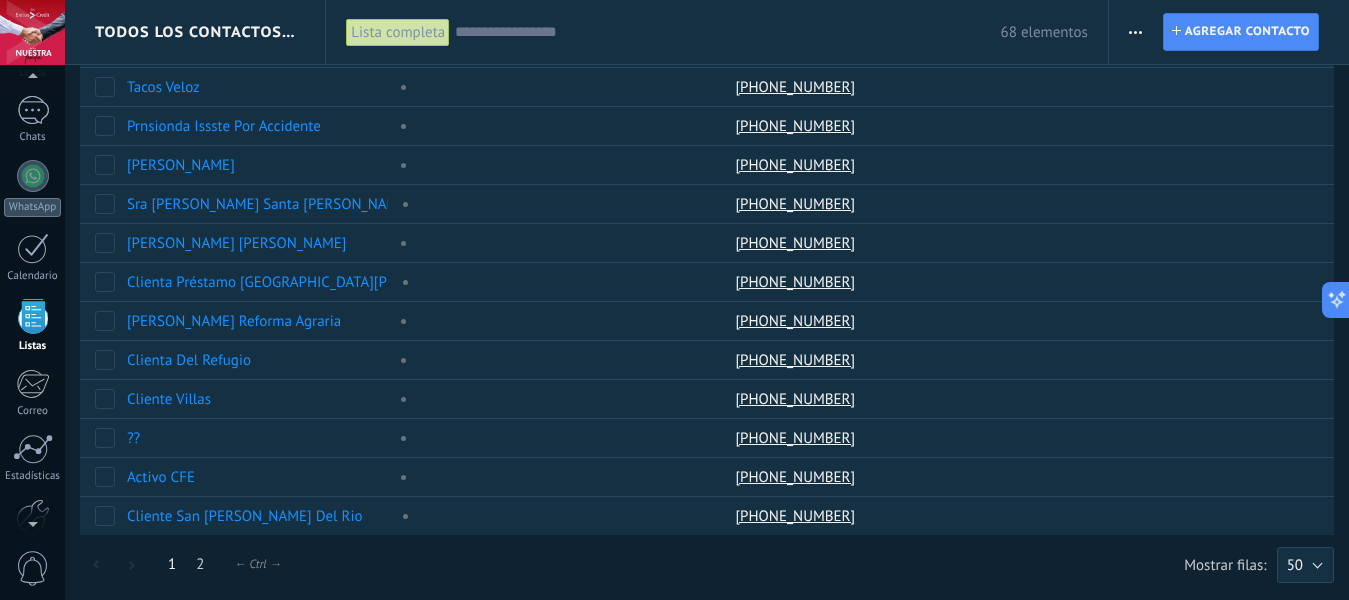 scroll, scrollTop: 0, scrollLeft: 0, axis: both 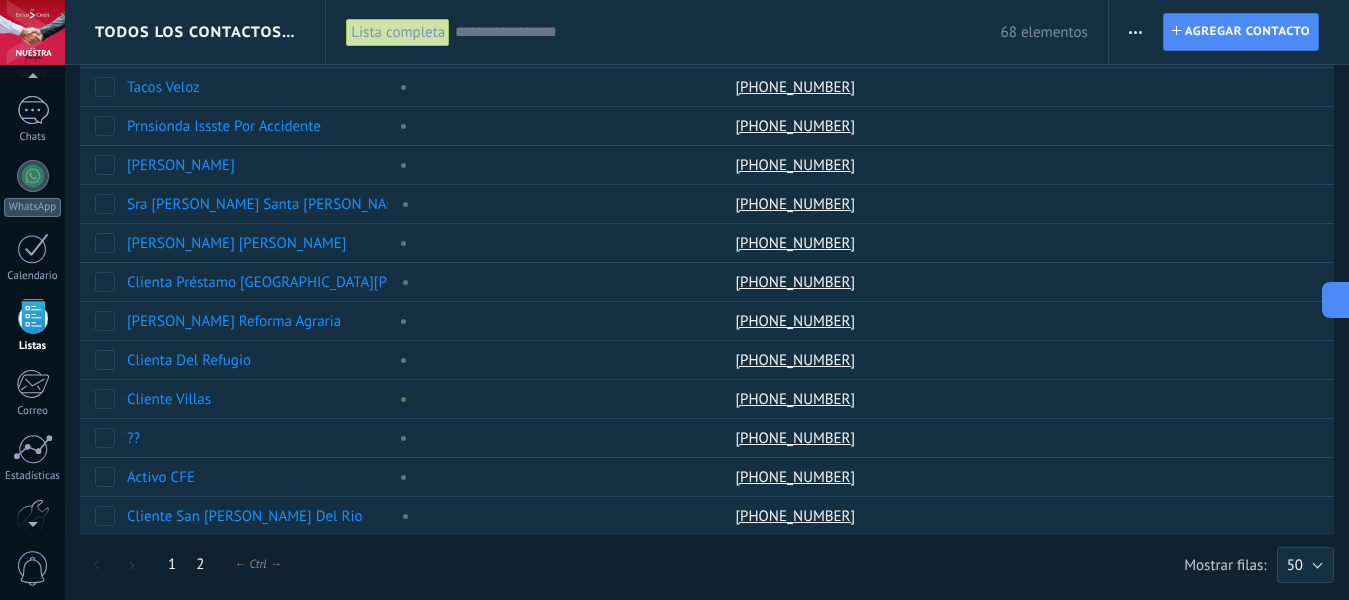 click on "2" at bounding box center [200, 564] 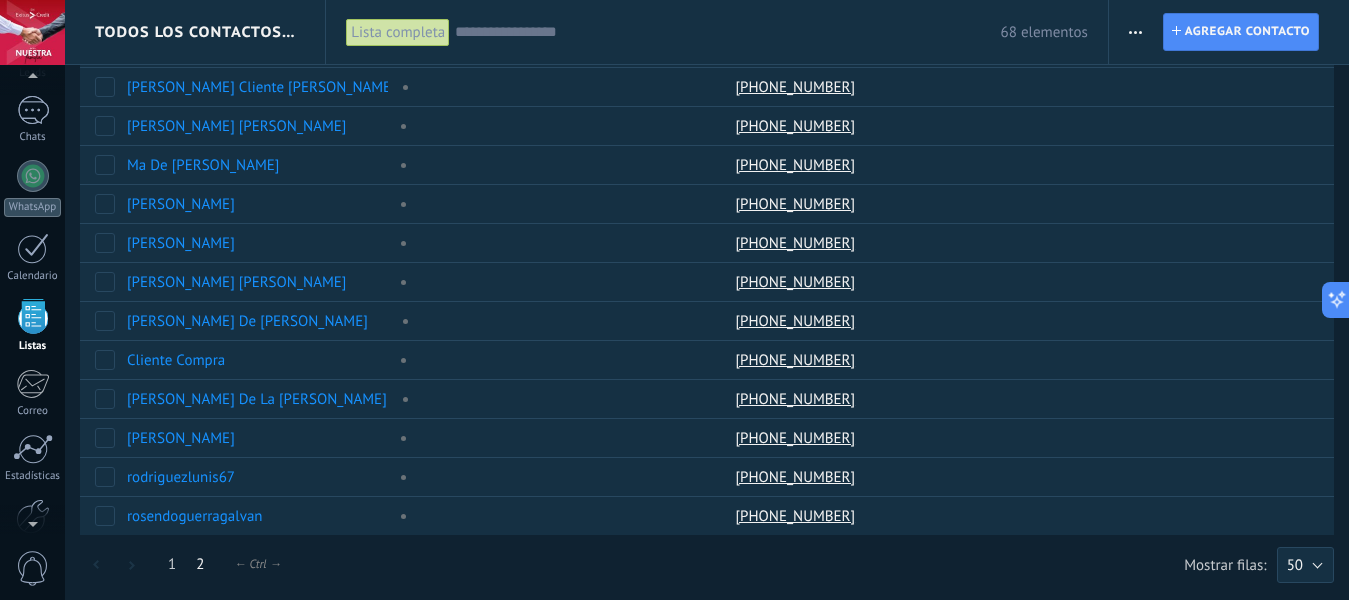scroll, scrollTop: 289, scrollLeft: 0, axis: vertical 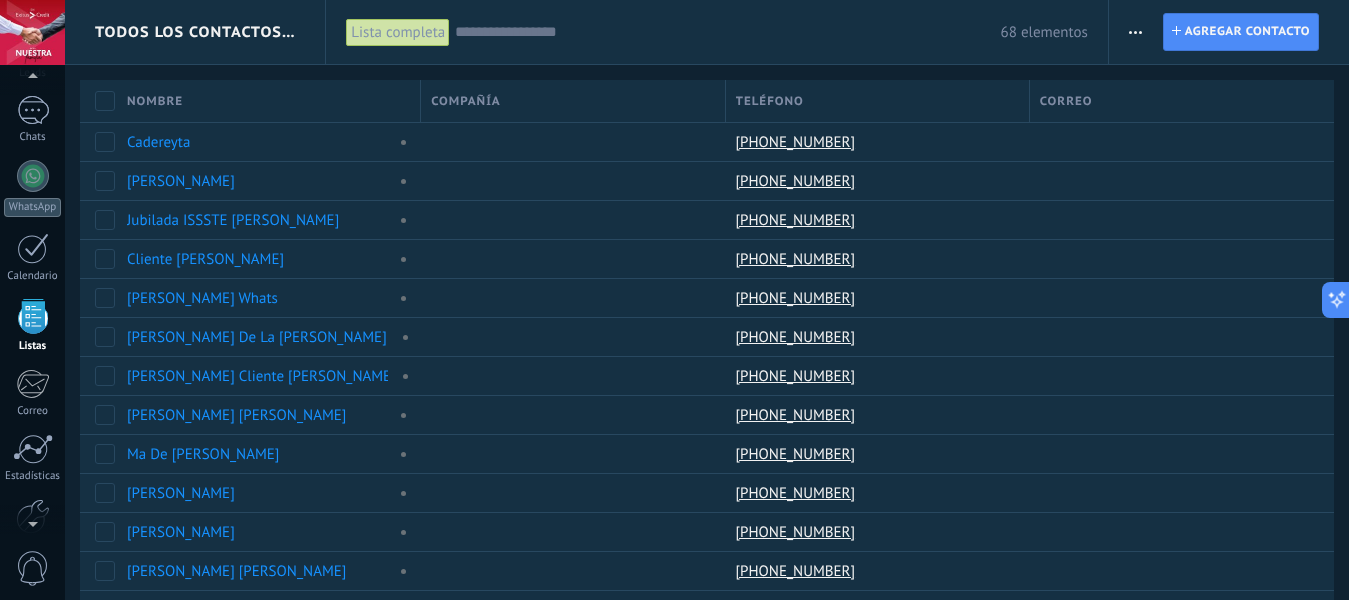 click at bounding box center (1135, 32) 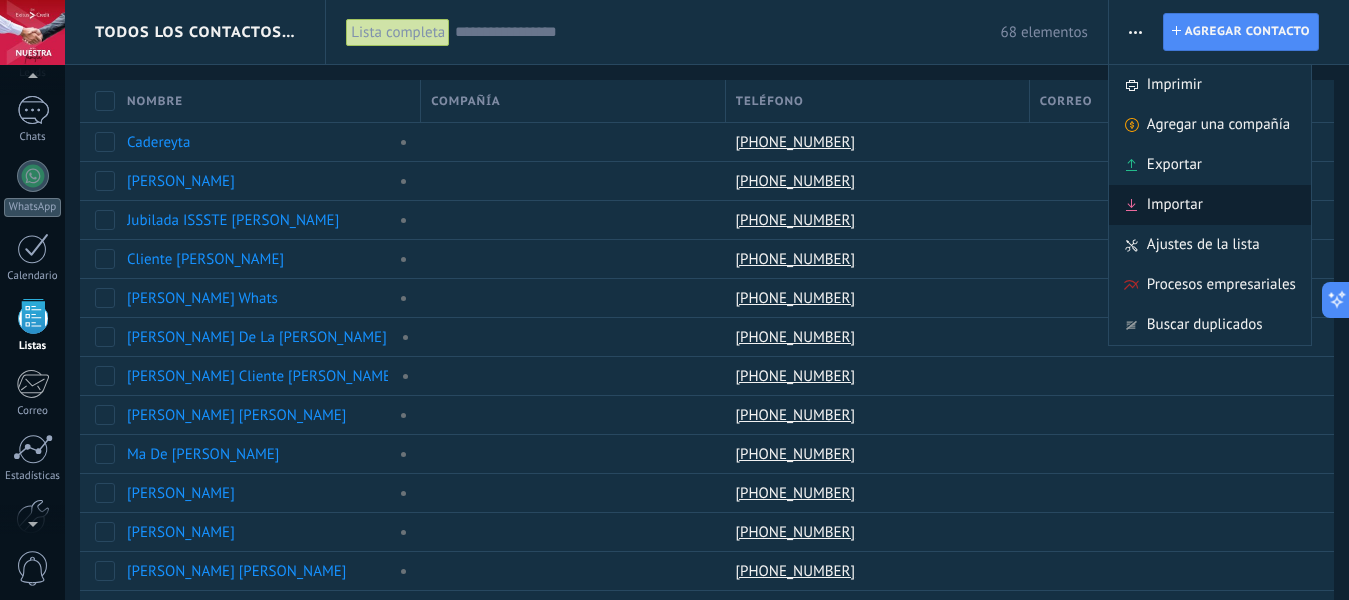 click on "Importar" at bounding box center [1175, 205] 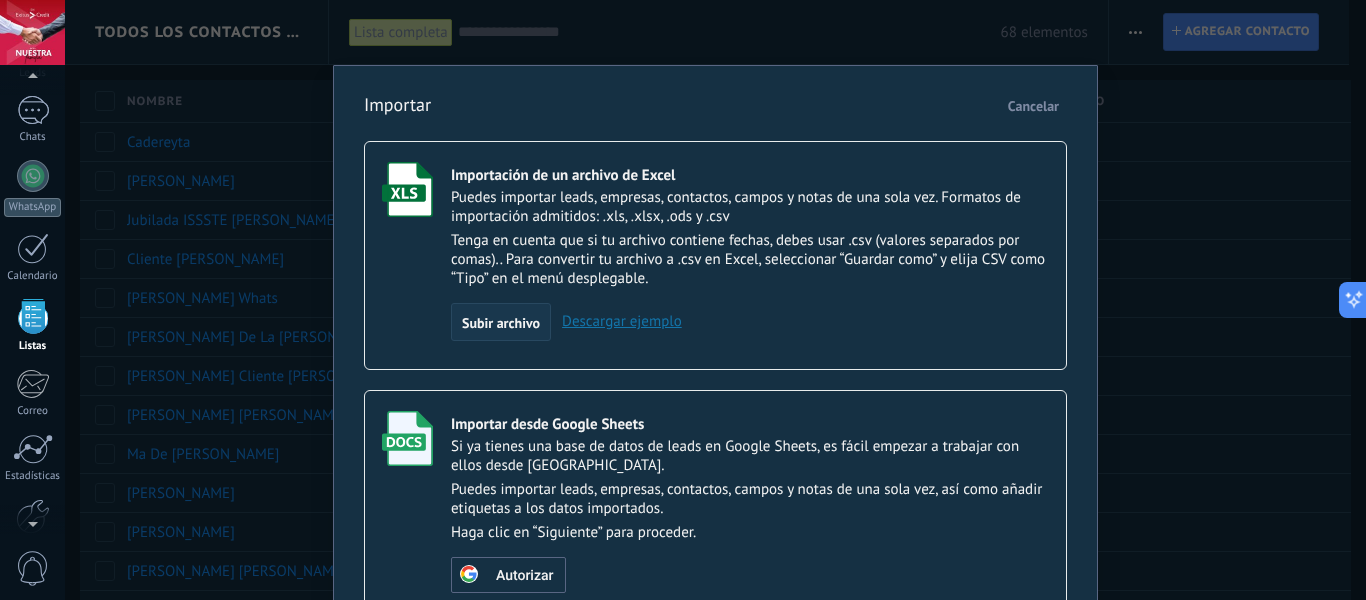 click on "Subir archivo" at bounding box center [501, 323] 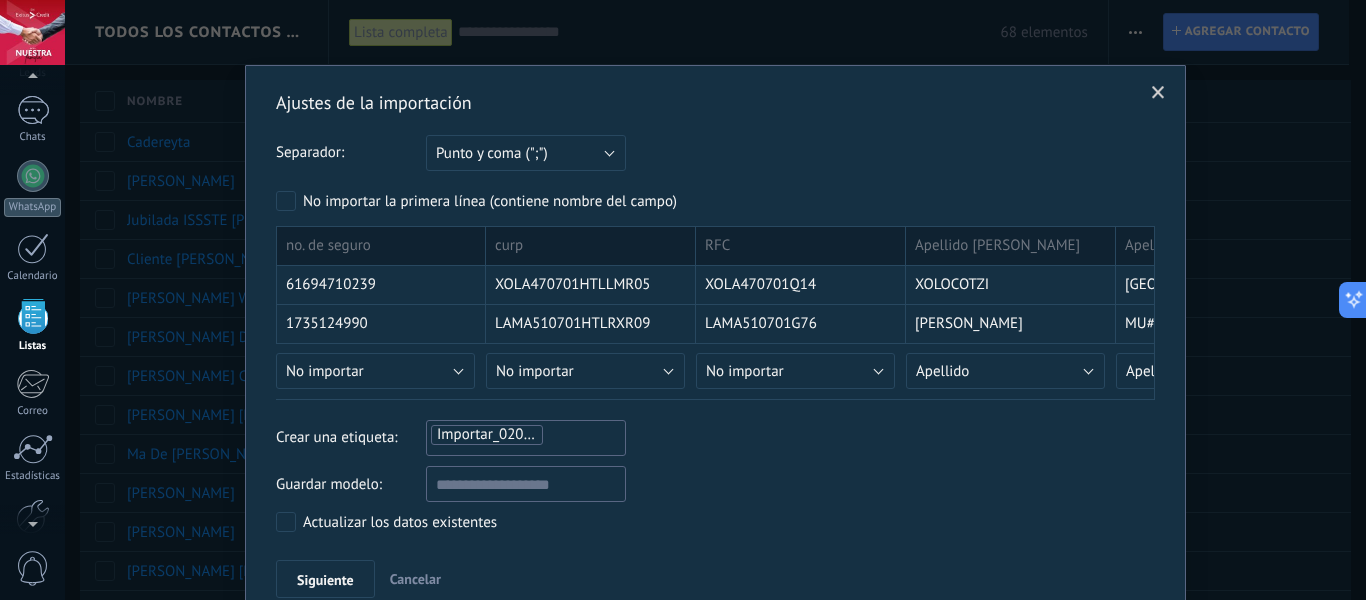 click on "Ajustes de la importación Separador: Punto y coma (";") Coma (",") Tabulación ("	") Punto y coma (";") Su cuenta ha excedido el límite [PERSON_NAME] de encargo No importar la primera línea (contiene nombre del campo) no. de seguro curp RFC Apellido [PERSON_NAME] Apellido materno Nombre Pension Recibida [GEOGRAPHIC_DATA] Estado CP Tipo de pension Telefono [PHONE_NUMBER] XOLA470701HTLLMR05 XOLA470701Q14 XOLOCOTZI [PERSON_NAME] 2707.05 0 2 DE OCTUBRE # 12 SECC [PERSON_NAME] DE [PERSON_NAME] TLAXCALA 90670 CESANTIA 2464808645 1735124990 LAMA510701HTLRXR09 LAMA510701G76 LARA MU#OZ [PERSON_NAME] 2366 0 PROGRESO #102 SECC SEGUNDA PAPALOTLA [PERSON_NAME] TLAXCALA 90790 CESANTIA 2222819077 61895100974 ROLA510730HTLDMB07 ROLA5107302N9 [PERSON_NAME] [PERSON_NAME] 2350.05 0 AV. [PERSON_NAME] # 105 [GEOGRAPHIC_DATA][PERSON_NAME] APIZACO TLAXCALA 90402 CESANTIA 2411089800 1634444366 BUCA470703HTLRRB05 BUCA4707039M4 [PERSON_NAME] [PERSON_NAME] 2374.45 0 C. [PERSON_NAME] #13  JUQUILA ZITLALTEPEC DE [PERSON_NAME] SA [GEOGRAPHIC_DATA] 90590 CESANTIA 2347780765" at bounding box center (715, 344) 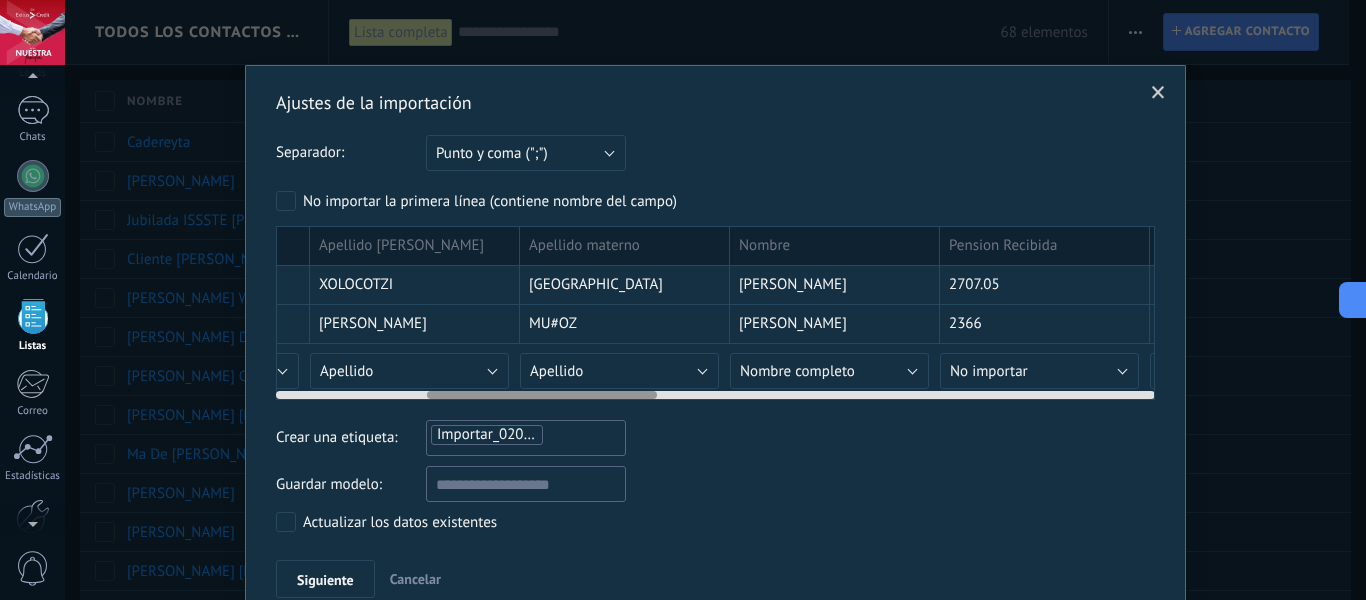 scroll, scrollTop: 0, scrollLeft: 611, axis: horizontal 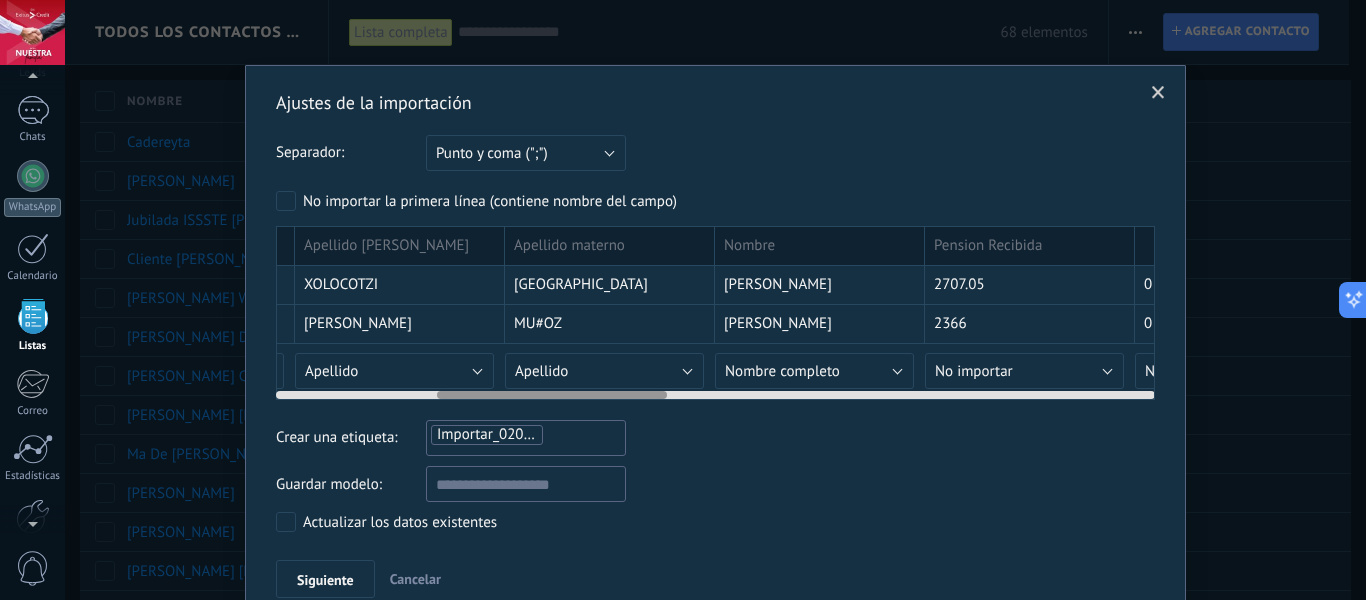 drag, startPoint x: 474, startPoint y: 394, endPoint x: 635, endPoint y: 401, distance: 161.1521 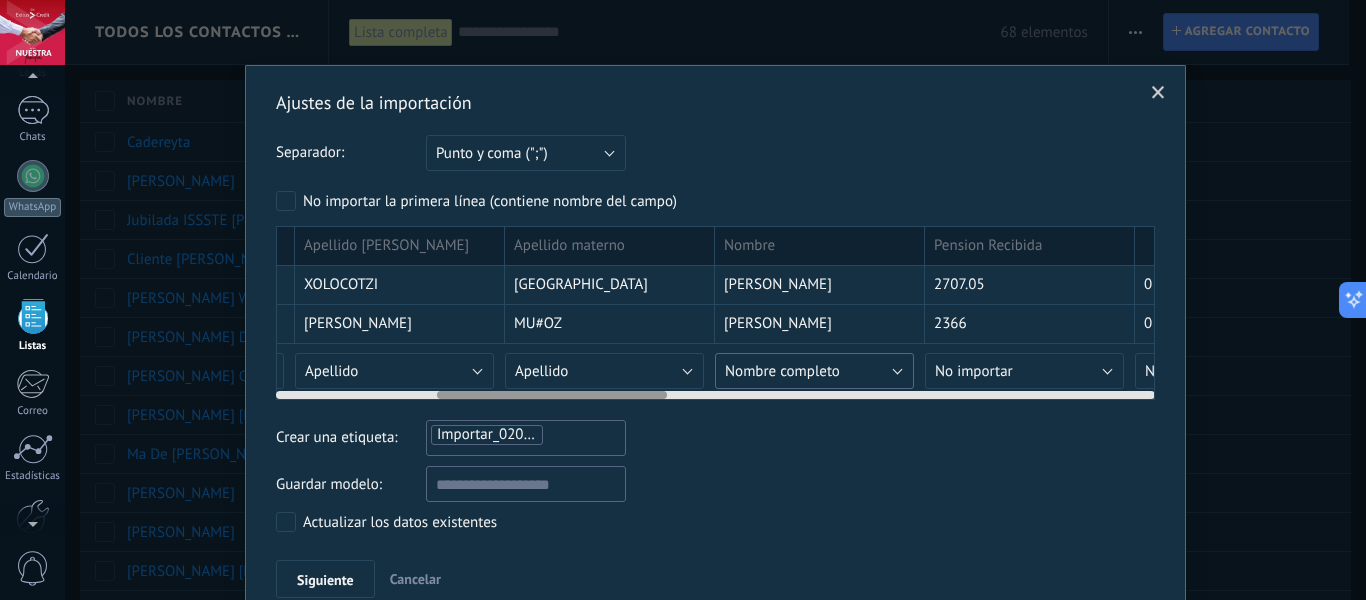 click on "Nombre completo" at bounding box center [782, 371] 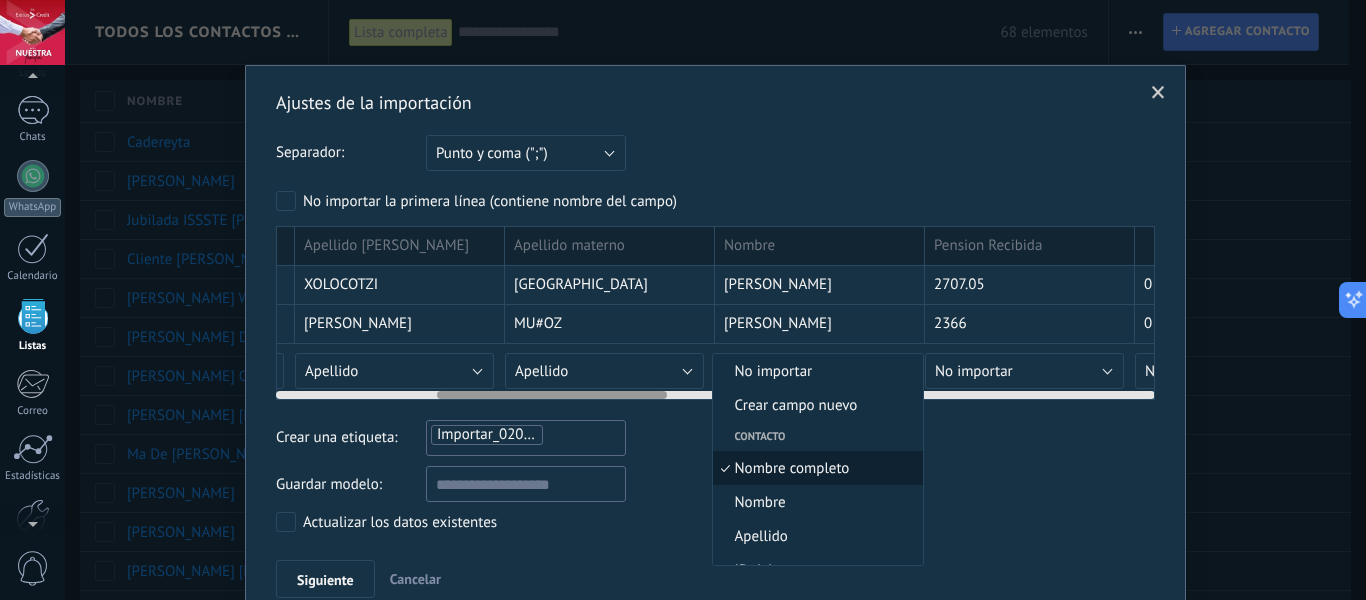 scroll, scrollTop: 10, scrollLeft: 0, axis: vertical 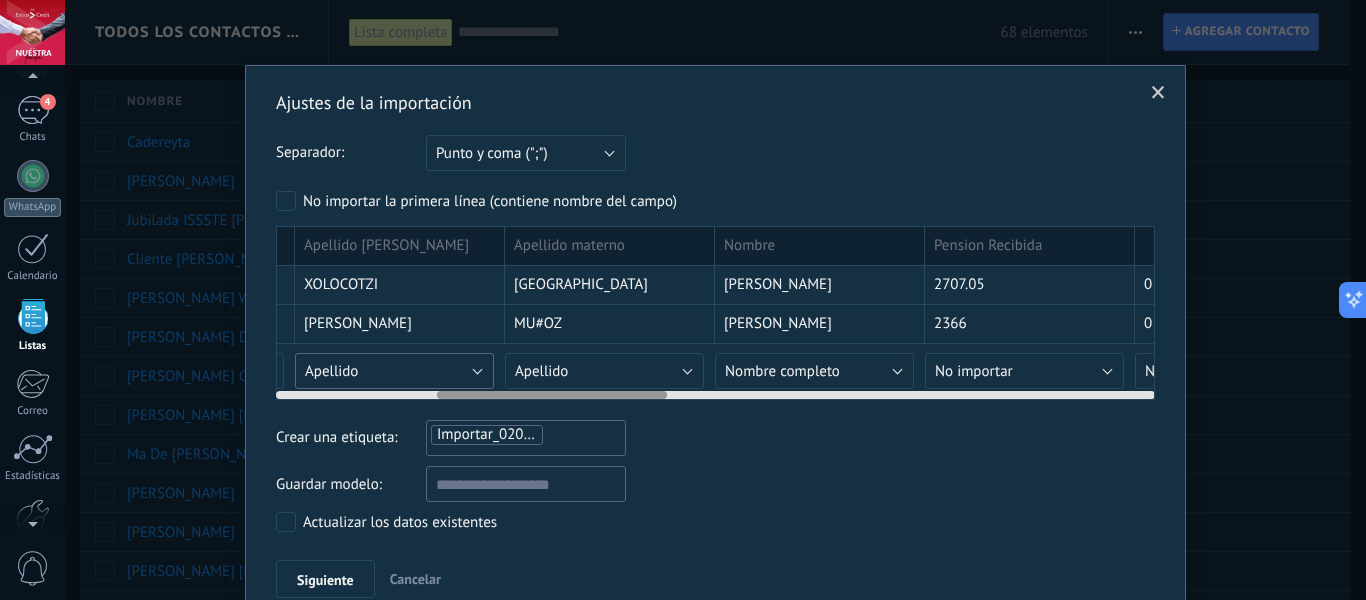 click on "Apellido" at bounding box center [394, 371] 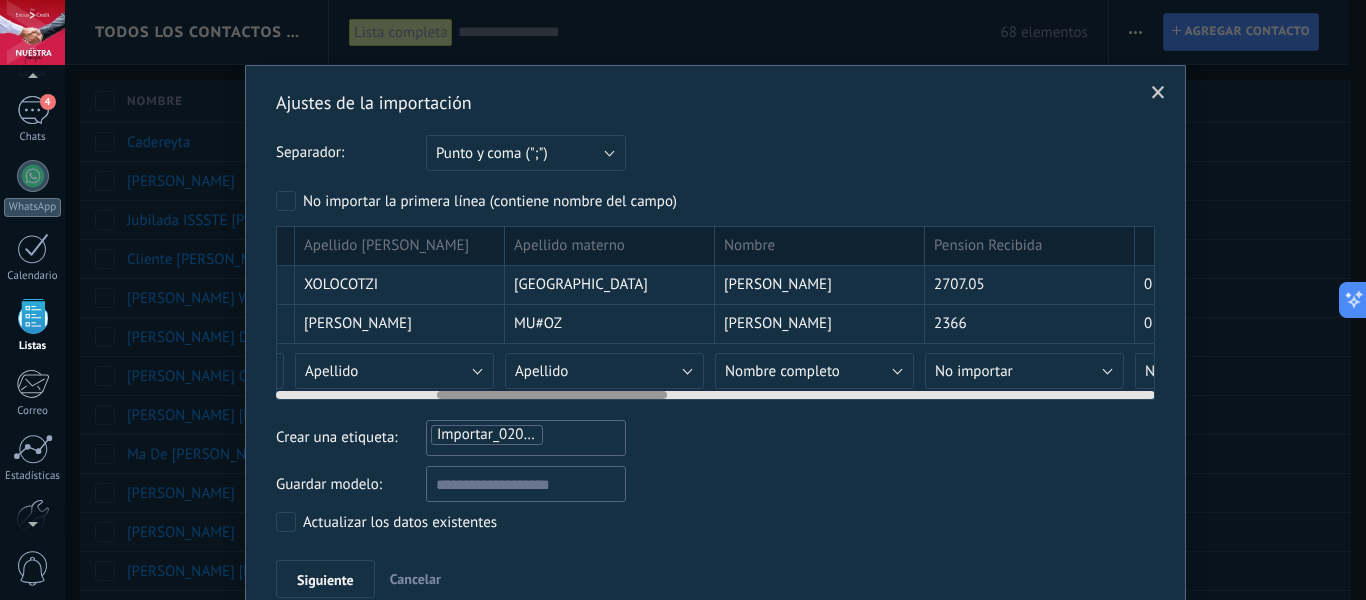 click on "Nombre completo" at bounding box center [0, 0] 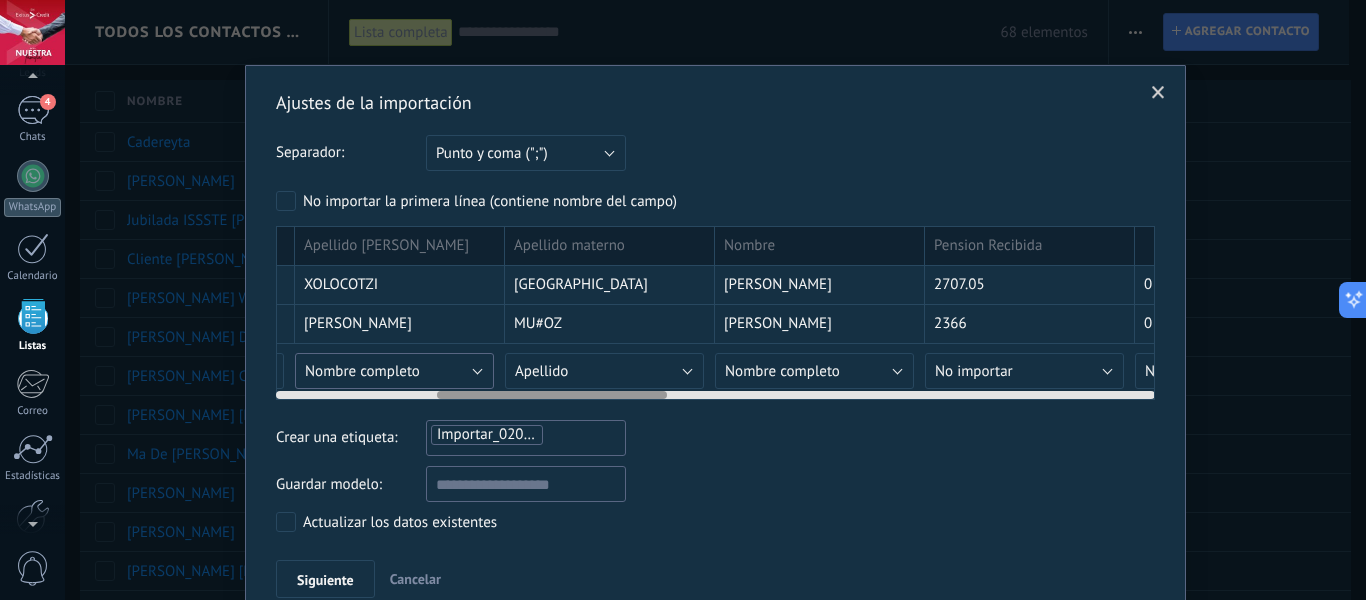 click on "Nombre completo" at bounding box center [394, 371] 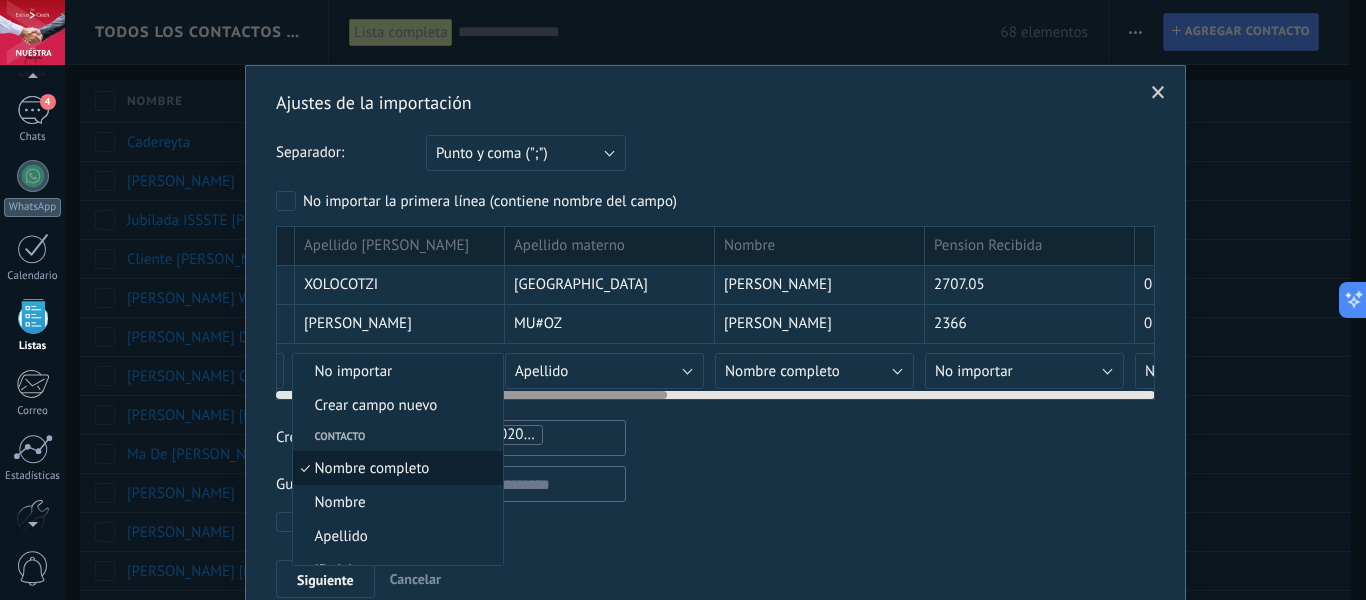 click on "No importar" at bounding box center [398, 371] 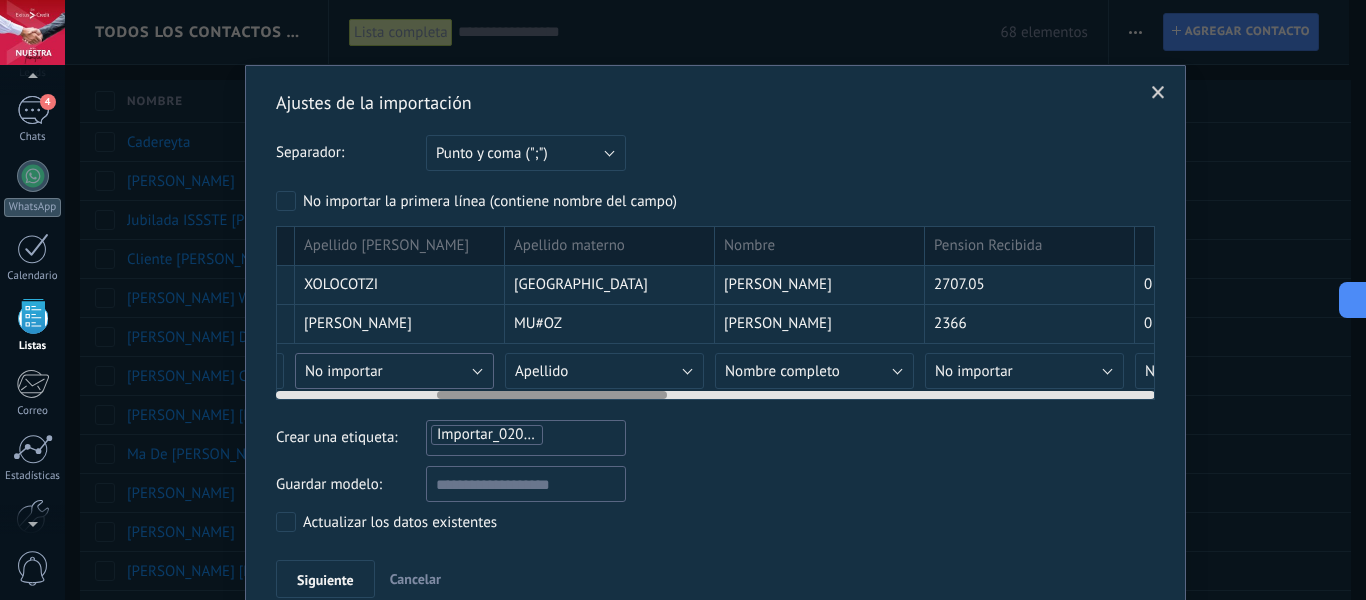 click on "No importar" at bounding box center (394, 371) 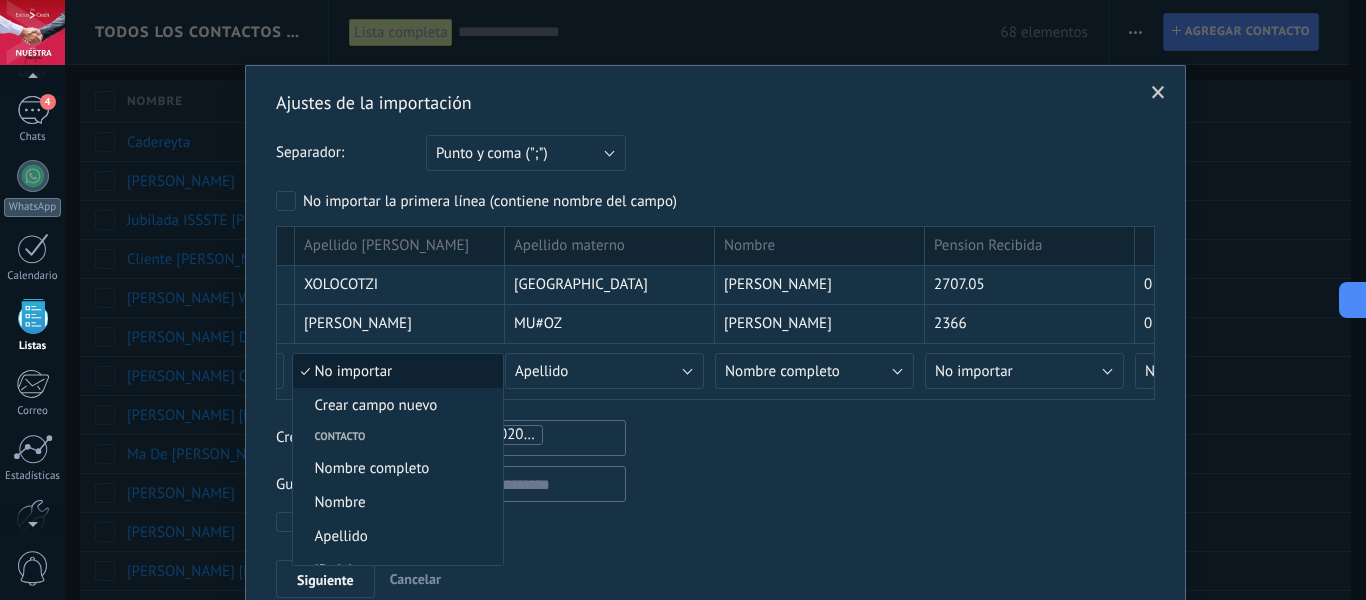 click on "No importar" at bounding box center [395, 371] 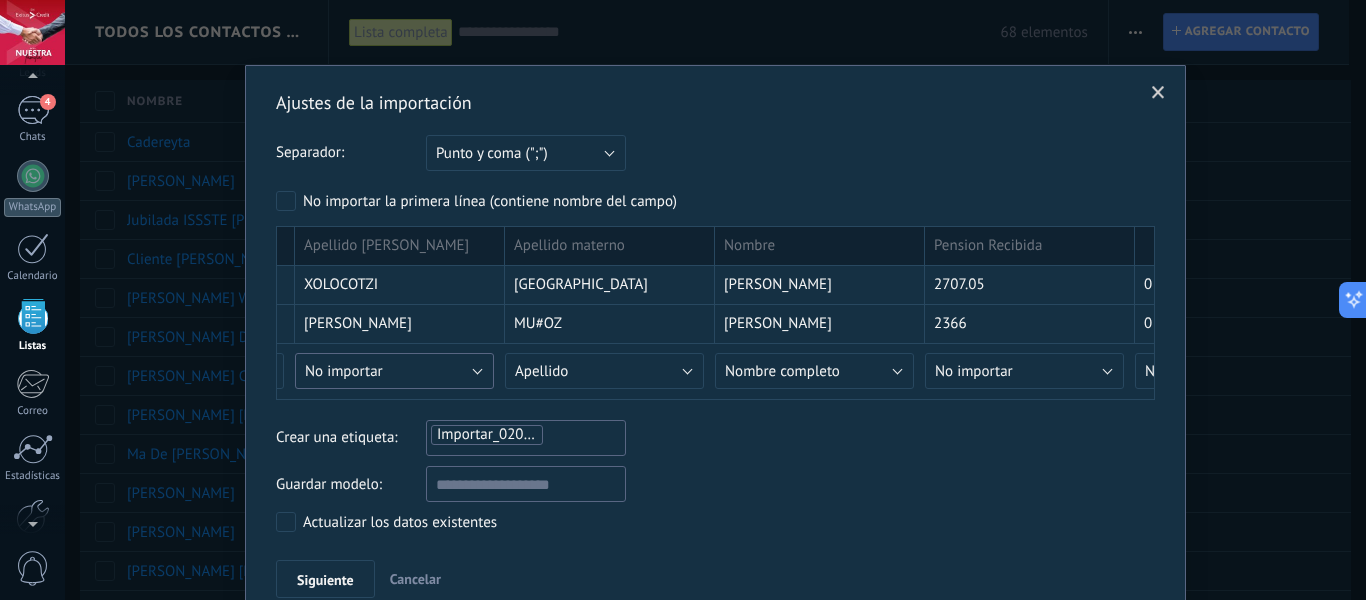 click on "No importar" at bounding box center (394, 371) 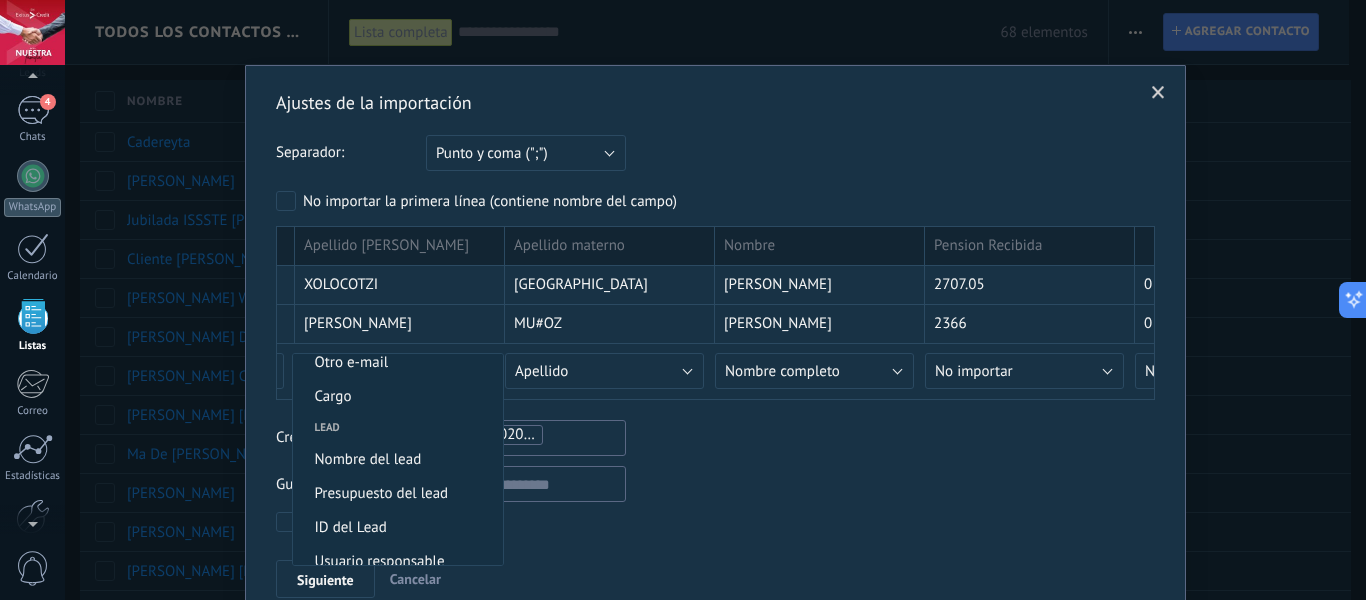 scroll, scrollTop: 729, scrollLeft: 0, axis: vertical 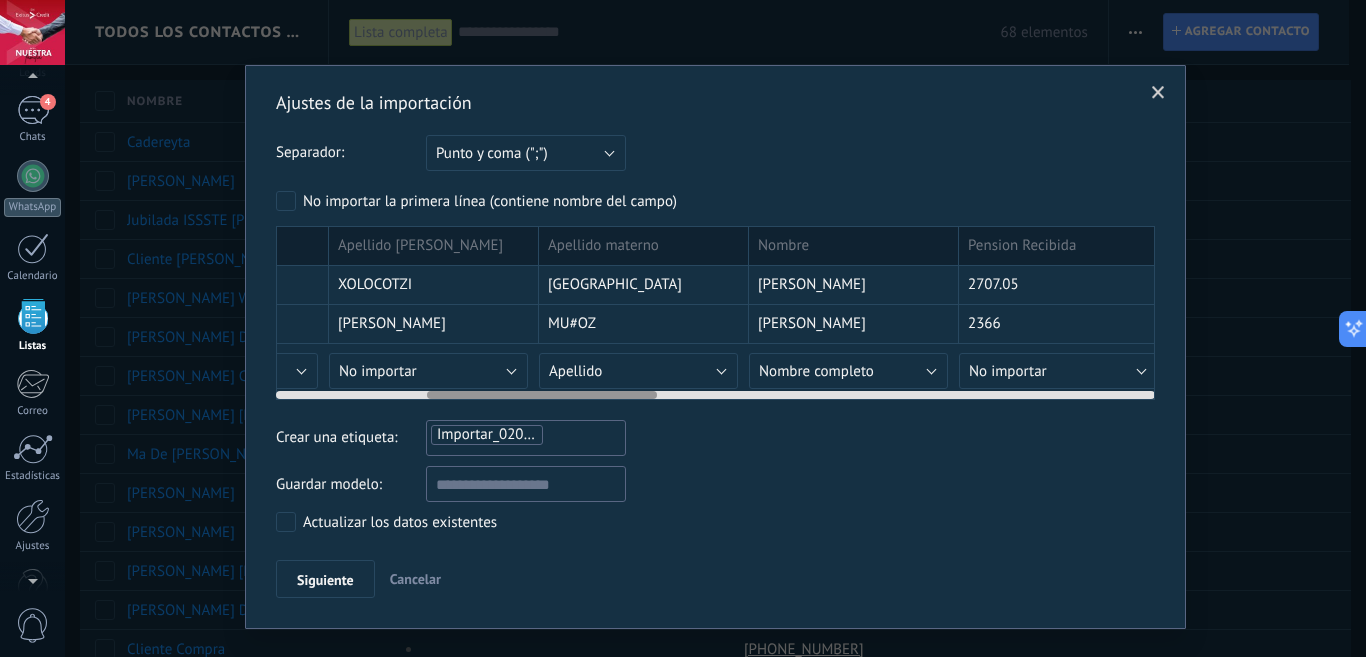 click at bounding box center [542, 395] 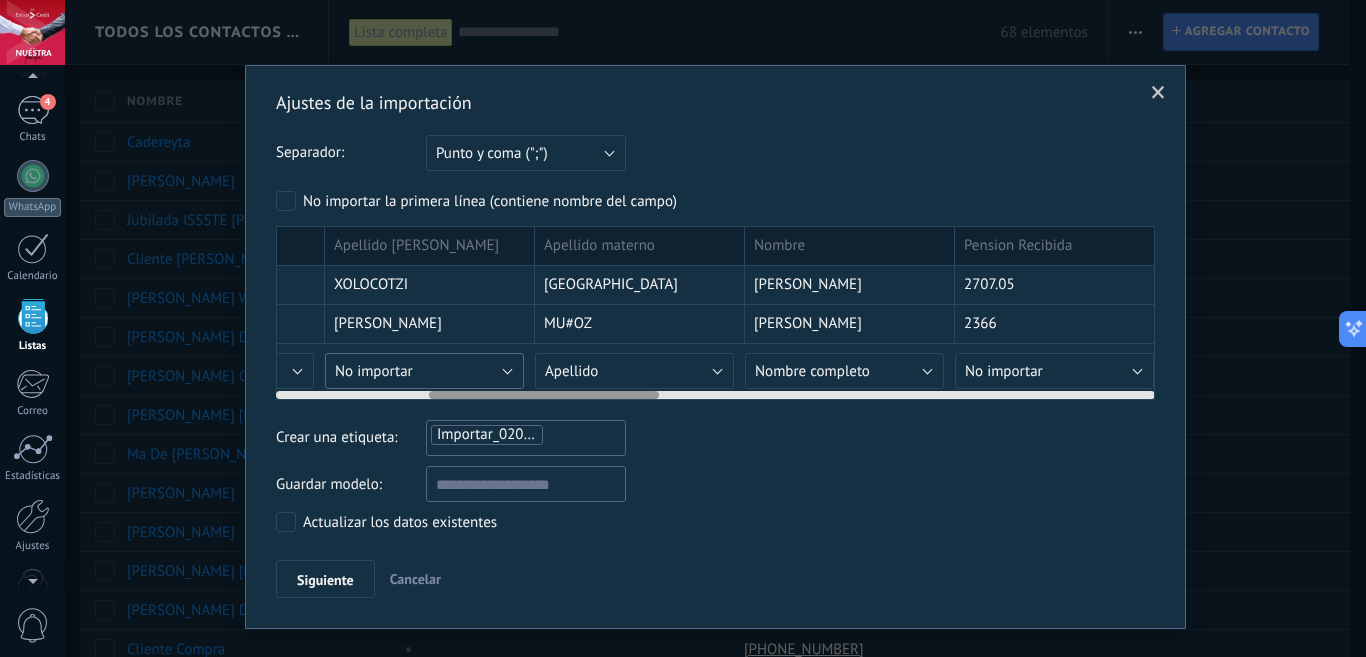 click on "No importar" at bounding box center (424, 371) 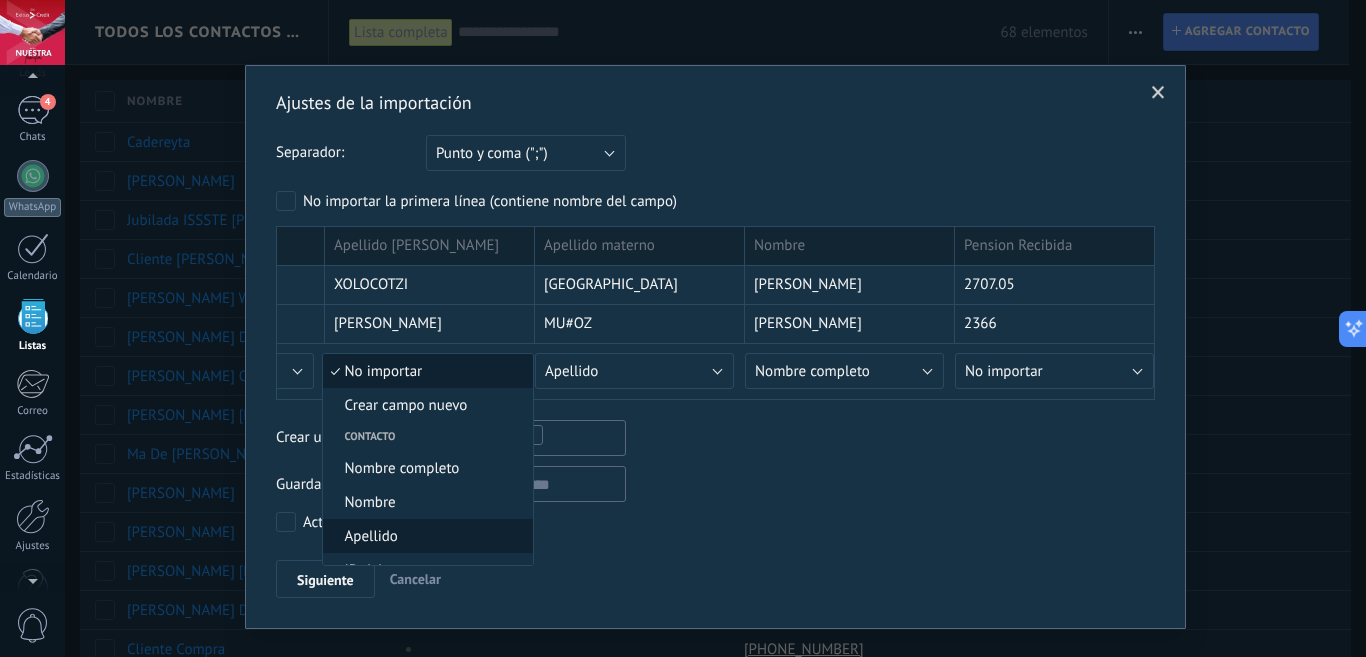 click on "Apellido" at bounding box center [428, 536] 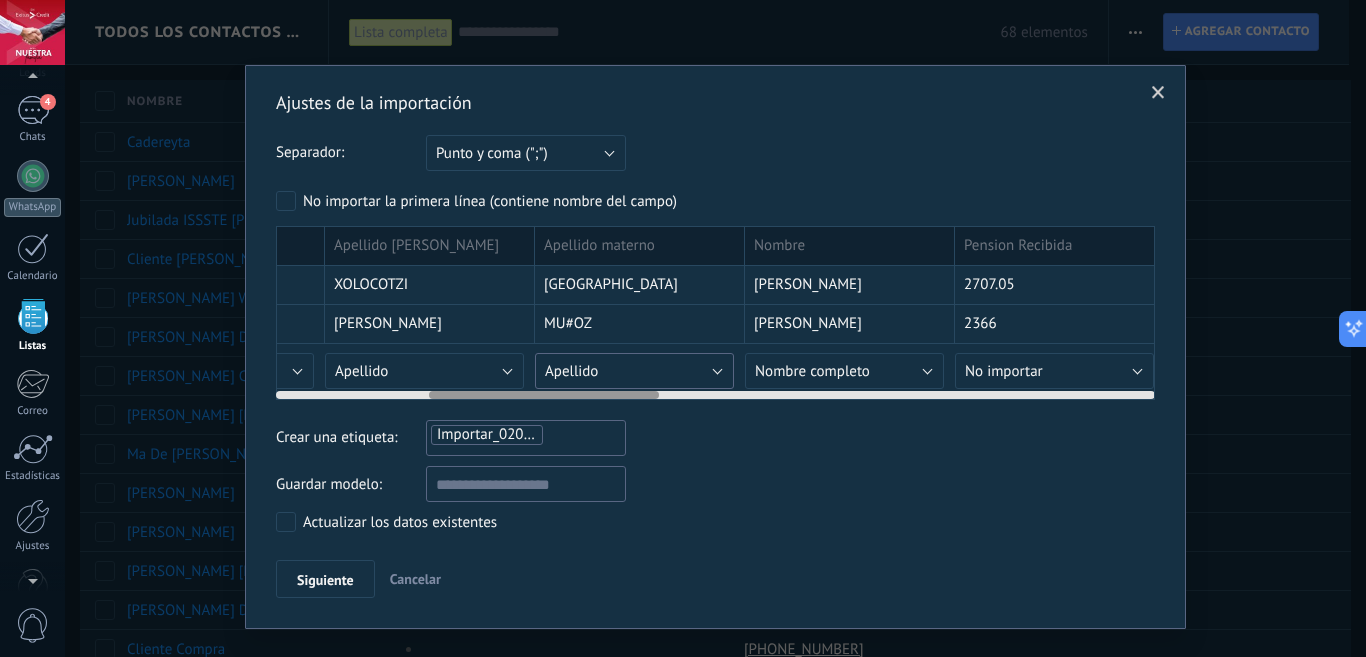 click on "Apellido" at bounding box center (634, 371) 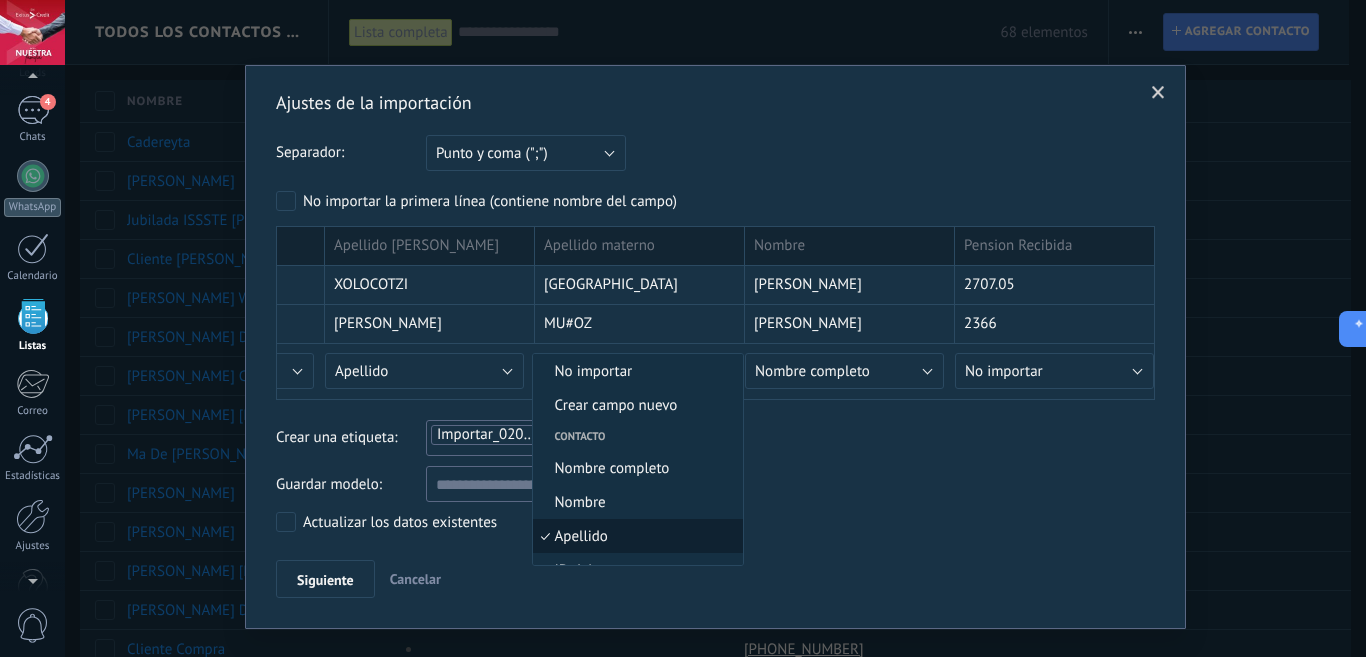 scroll, scrollTop: 78, scrollLeft: 0, axis: vertical 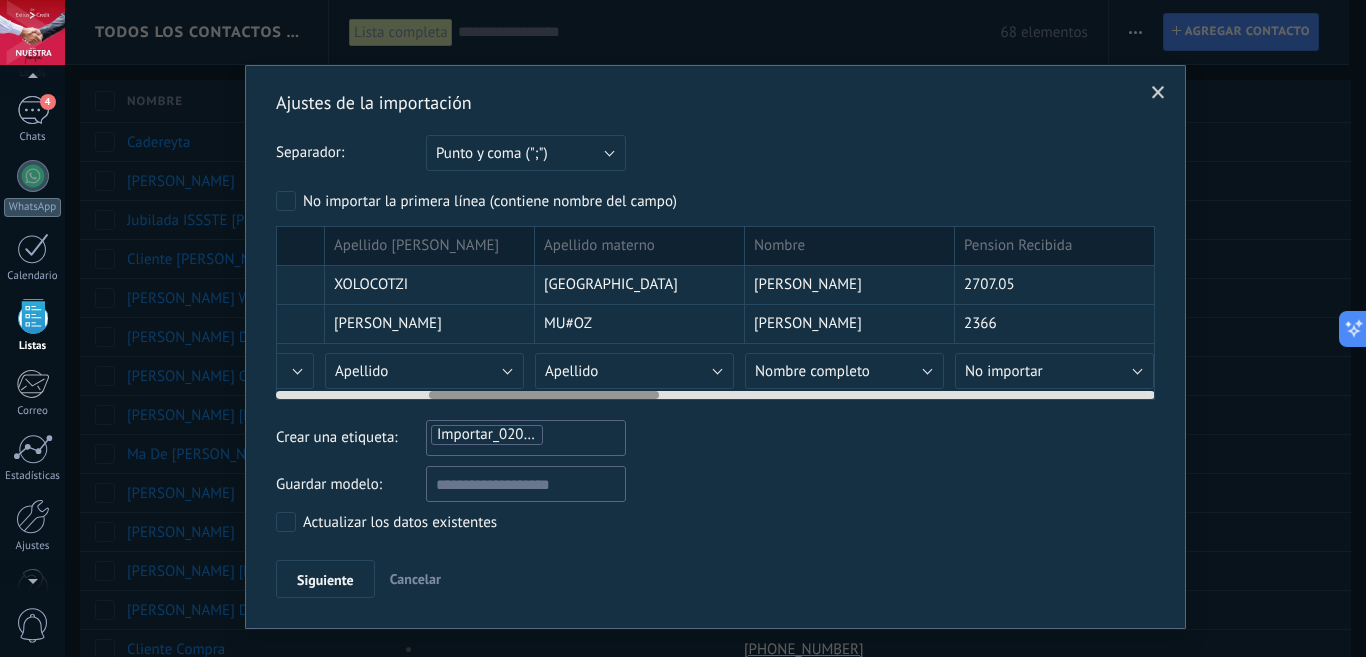 drag, startPoint x: 964, startPoint y: 393, endPoint x: 988, endPoint y: 393, distance: 24 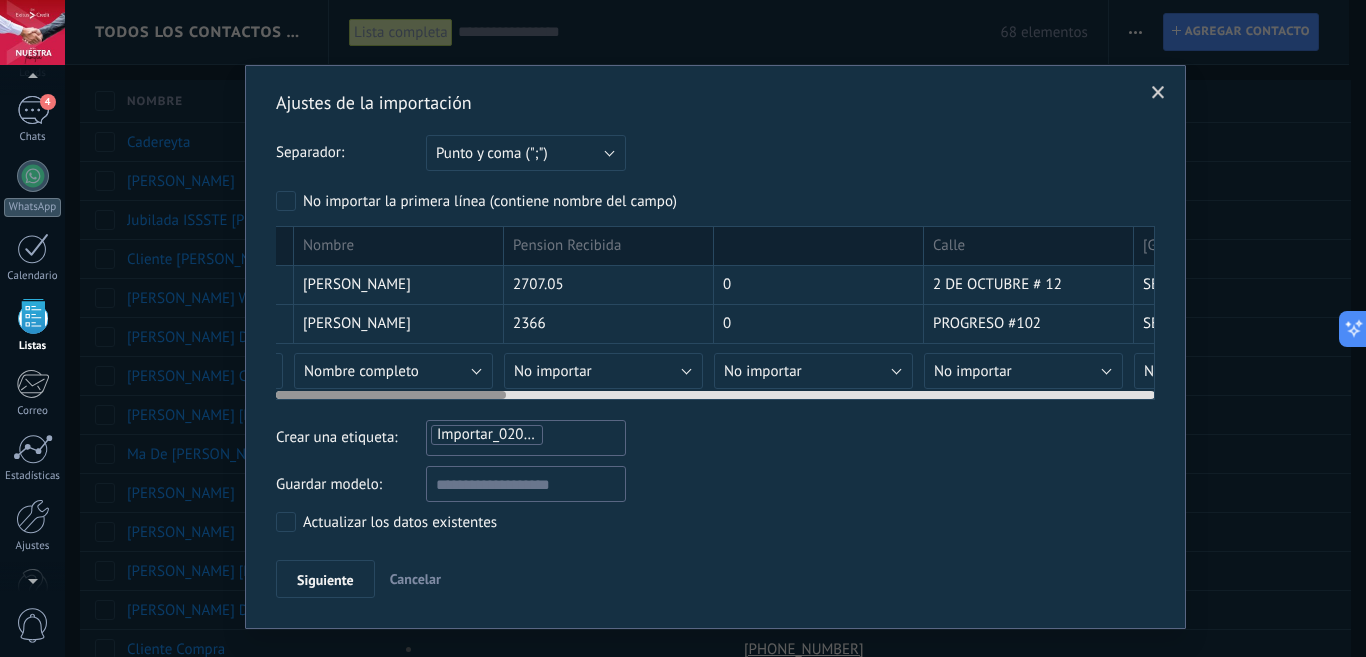 scroll, scrollTop: 0, scrollLeft: 0, axis: both 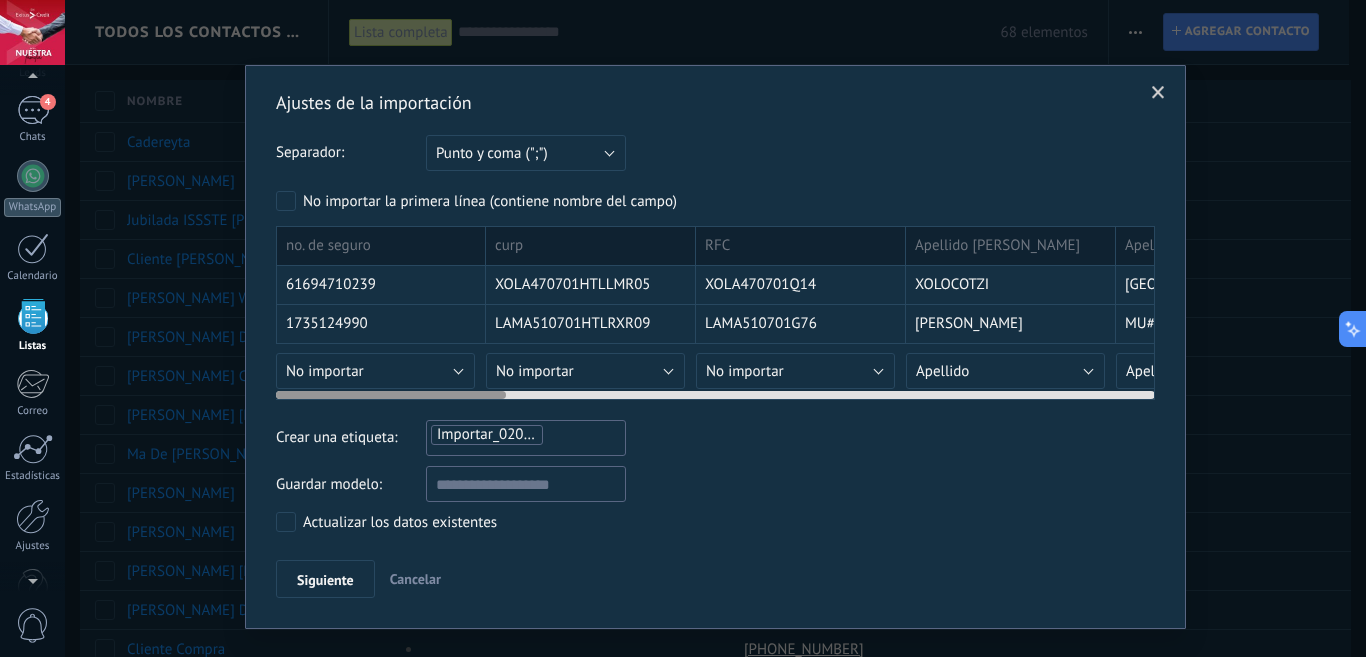 drag, startPoint x: 591, startPoint y: 395, endPoint x: 472, endPoint y: 301, distance: 151.64761 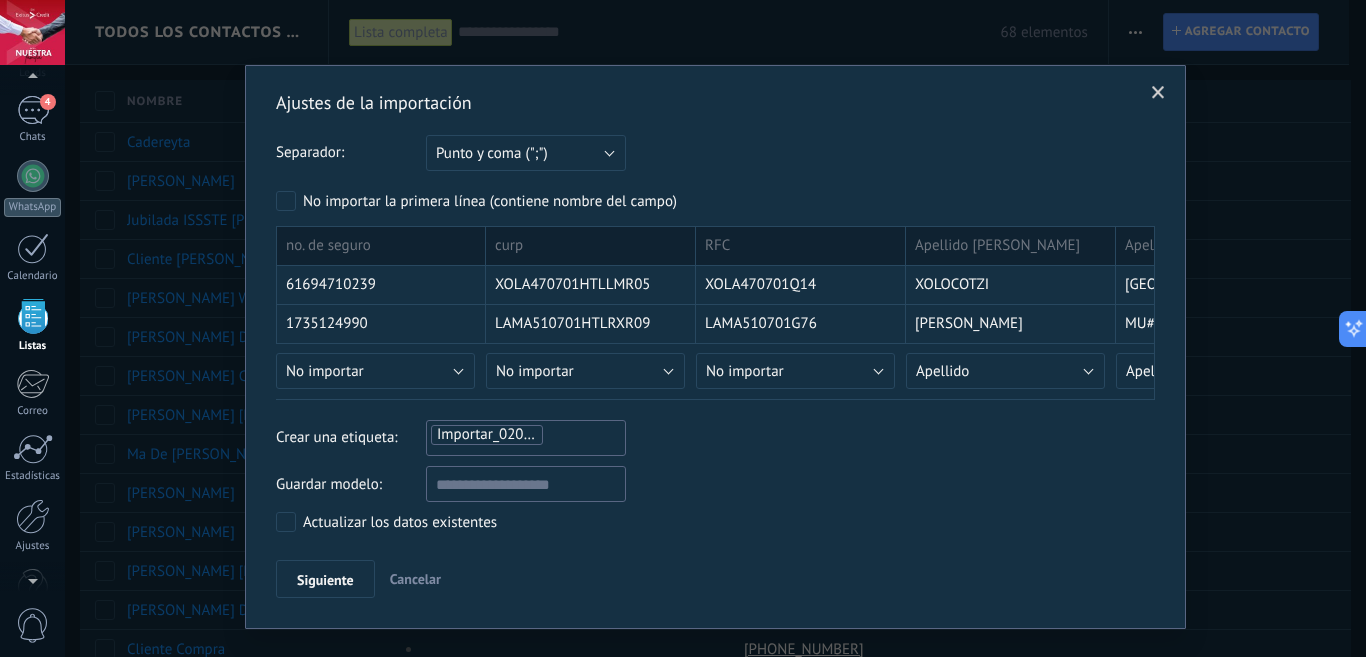 click at bounding box center (1158, 93) 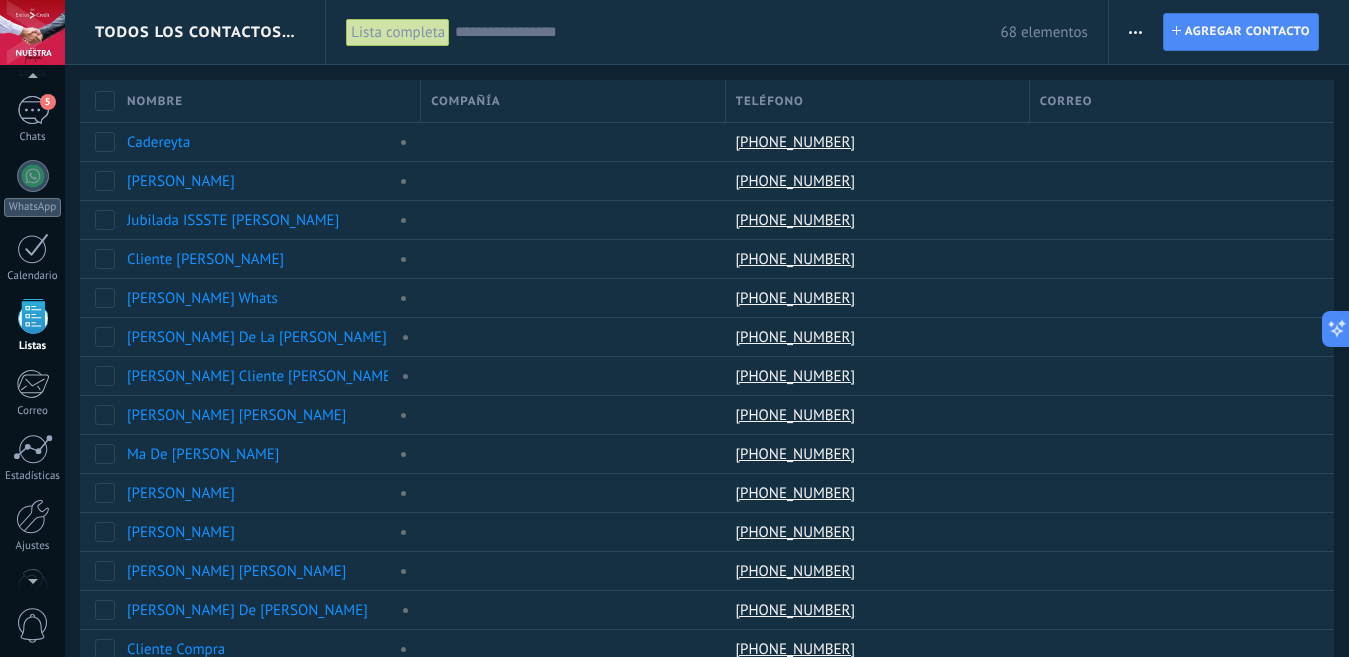 click at bounding box center [1135, 32] 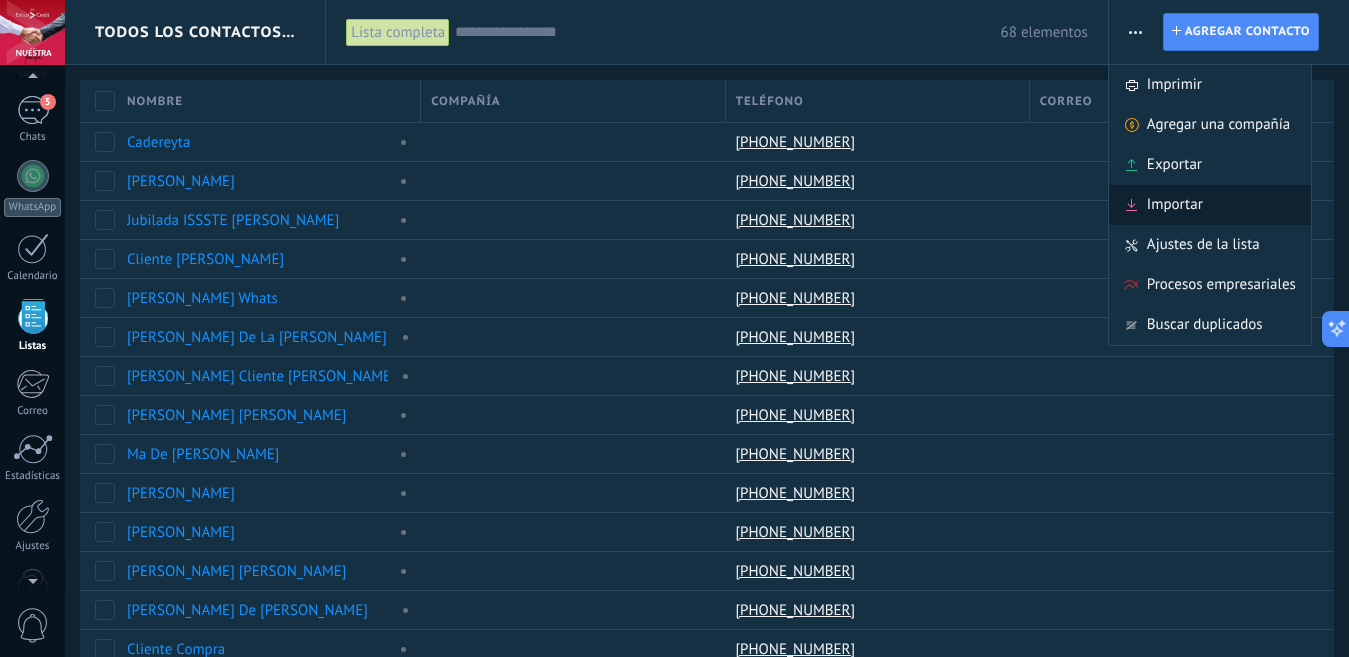 click on "Importar" at bounding box center [1175, 205] 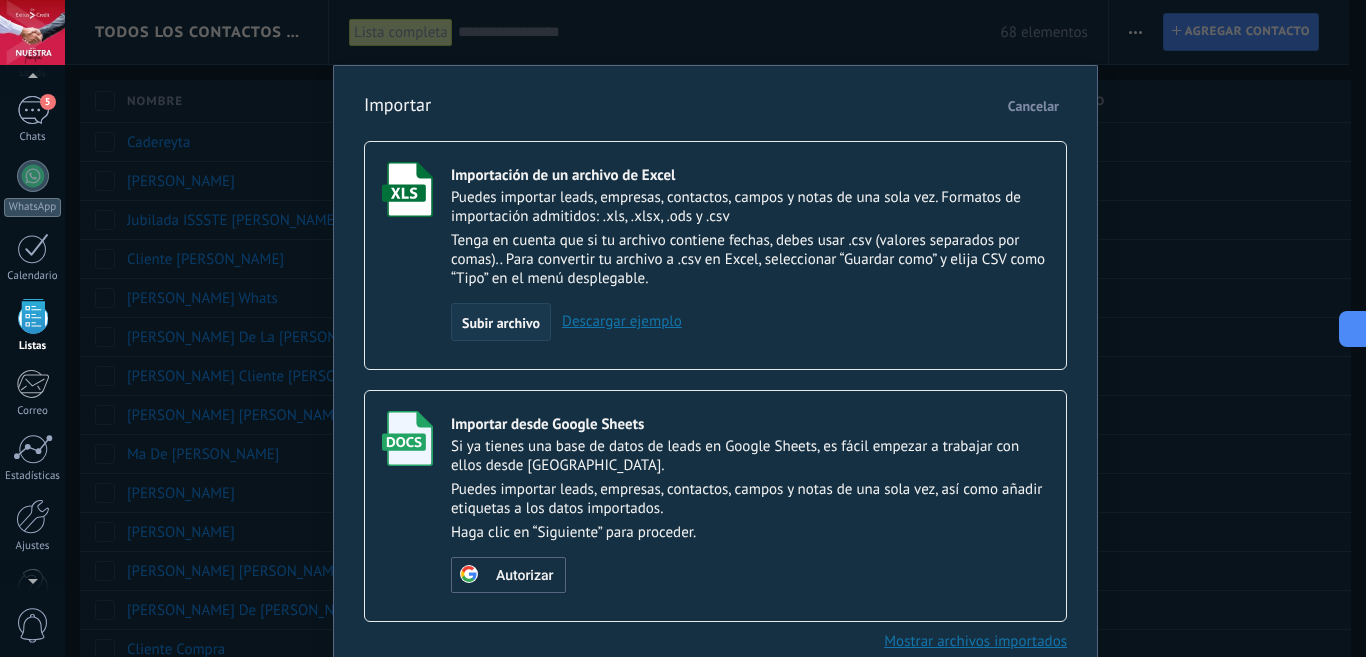 click on "Subir archivo" at bounding box center (501, 323) 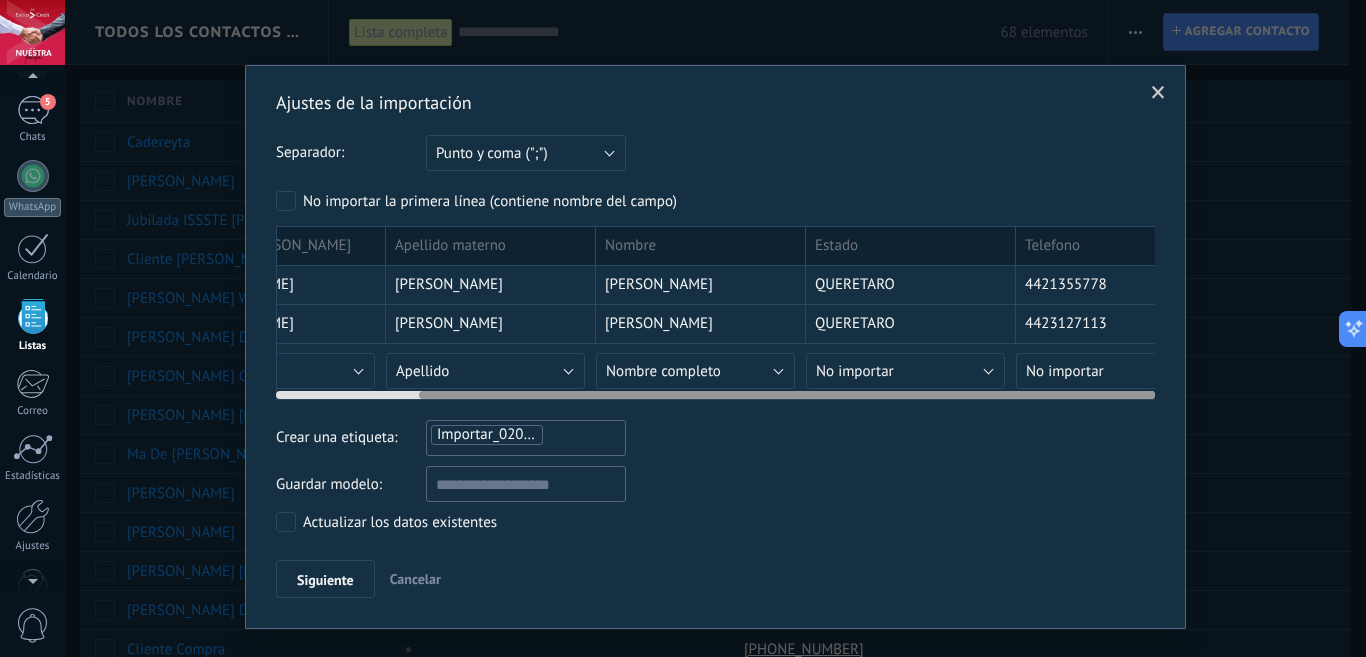 scroll, scrollTop: 0, scrollLeft: 171, axis: horizontal 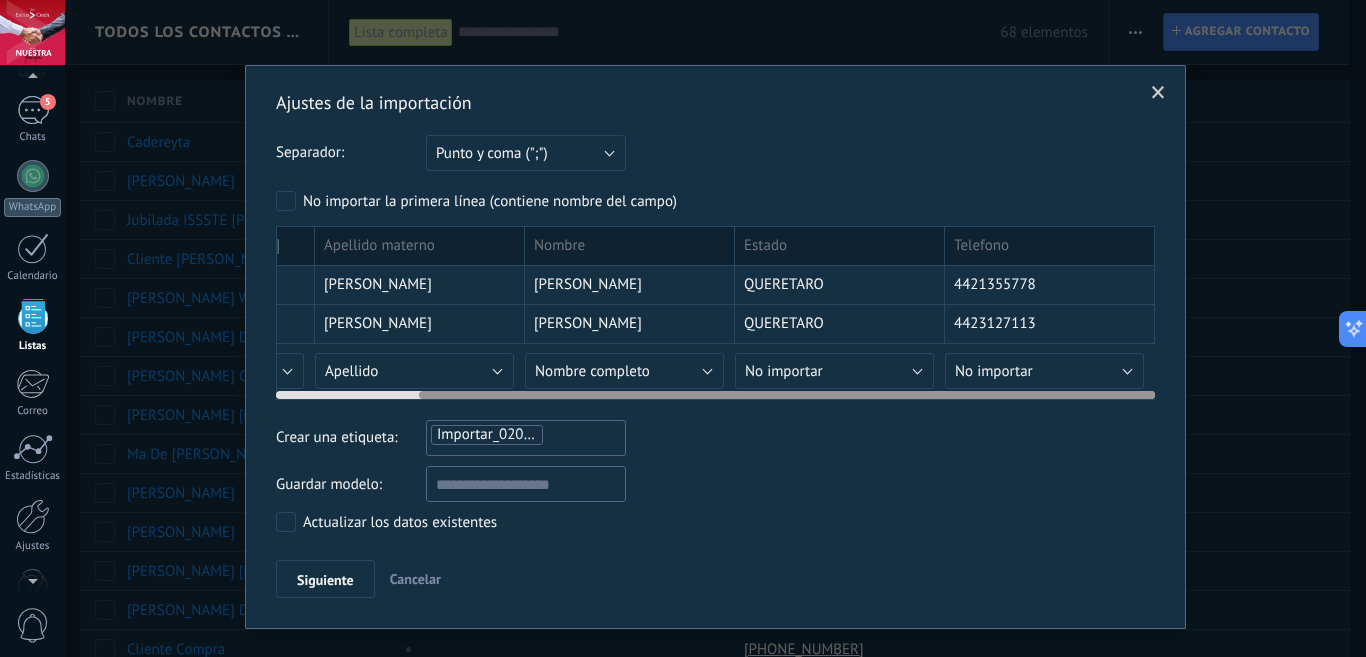 drag, startPoint x: 658, startPoint y: 393, endPoint x: 889, endPoint y: 395, distance: 231.00865 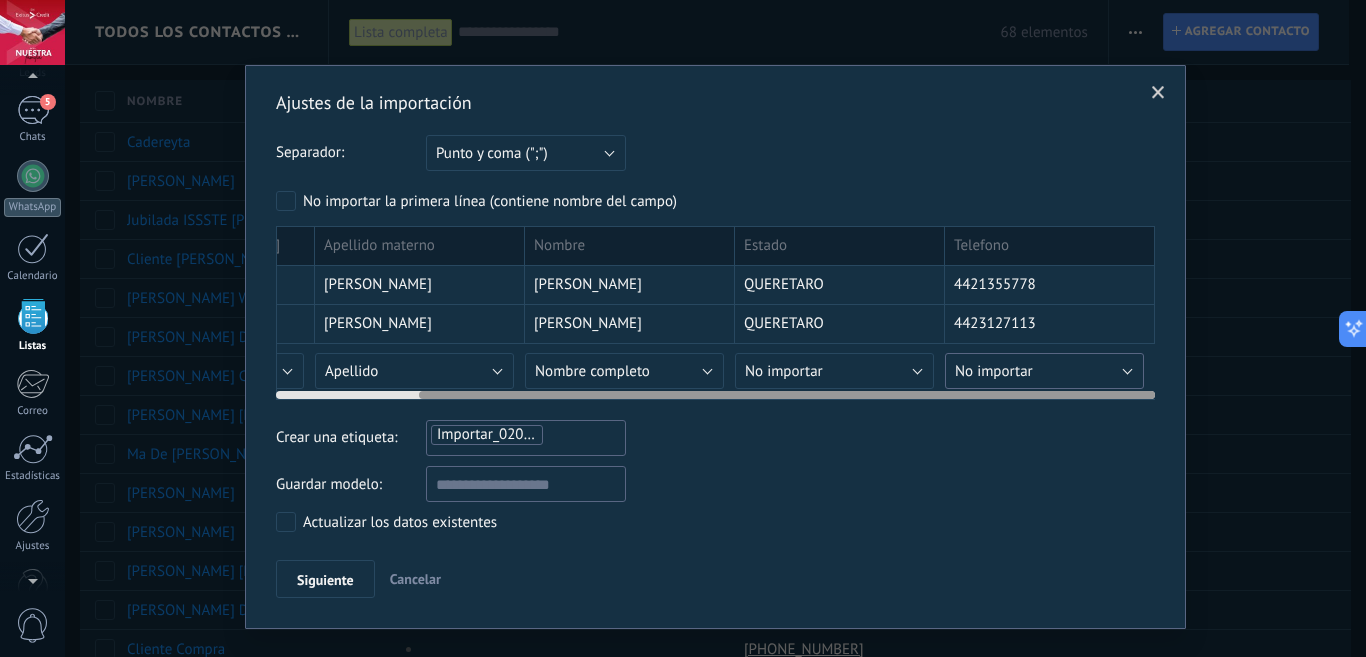 click on "No importar" at bounding box center (1044, 371) 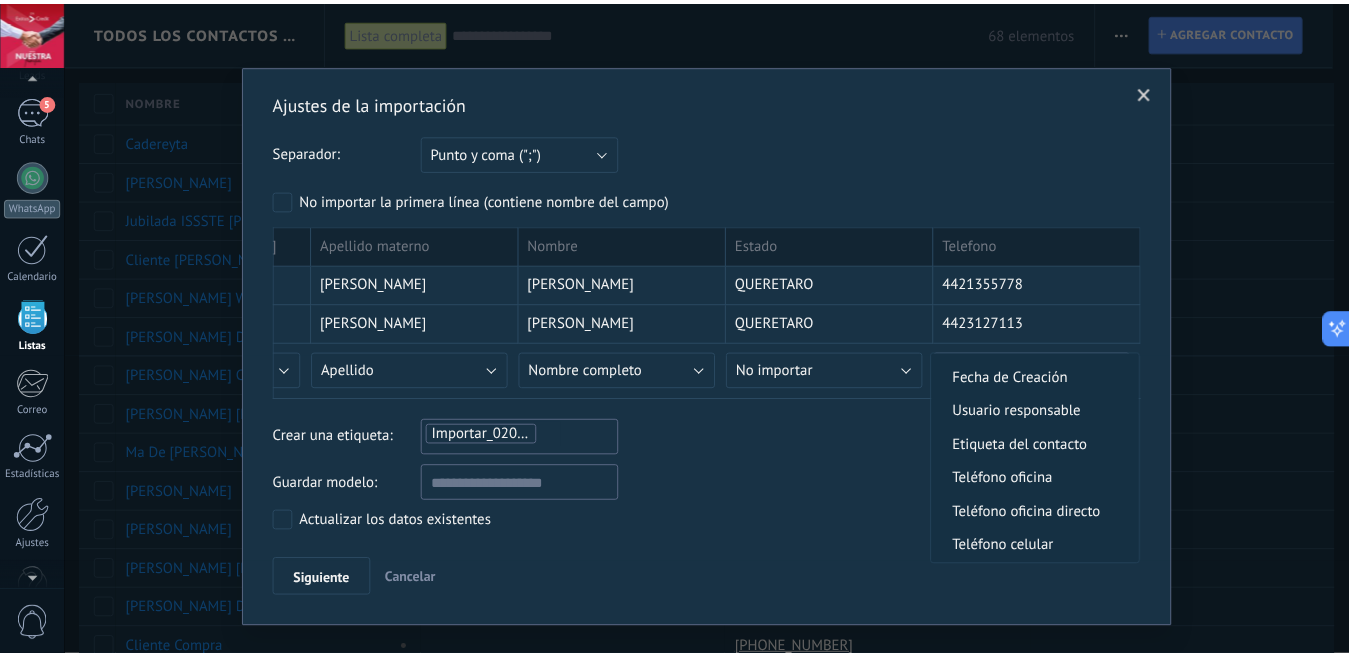 scroll, scrollTop: 339, scrollLeft: 0, axis: vertical 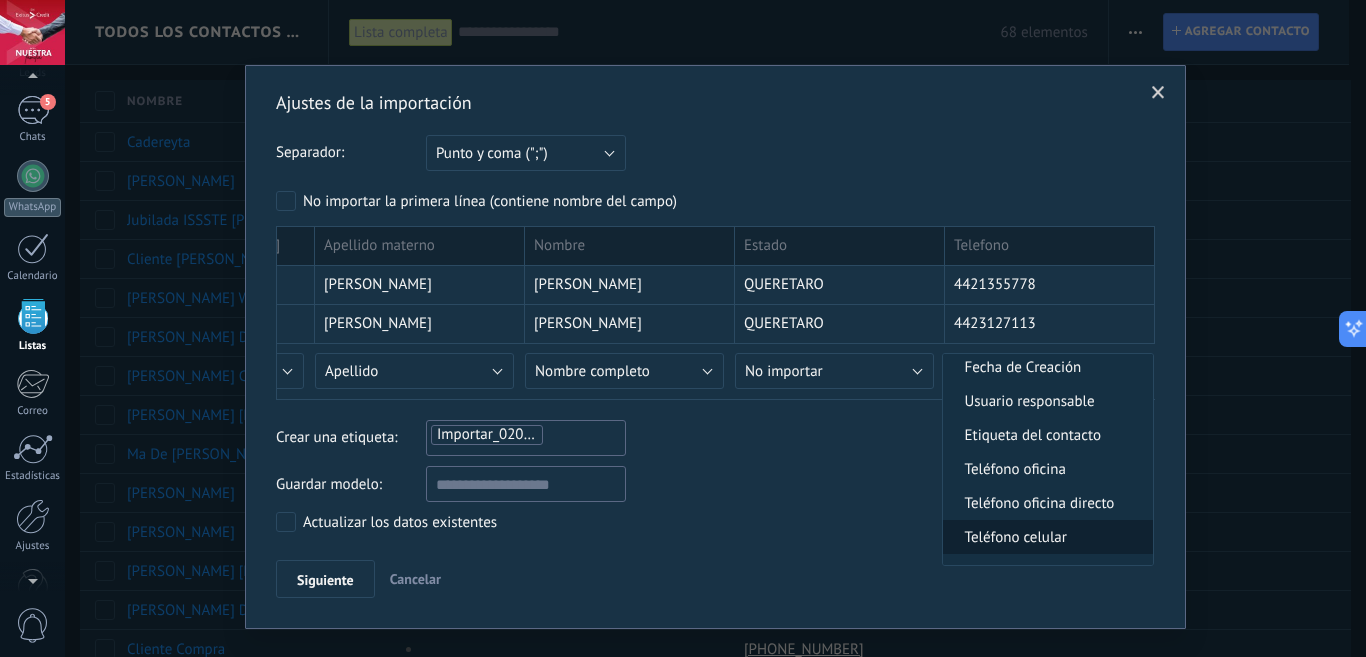 click on "Teléfono celular" at bounding box center (1045, 537) 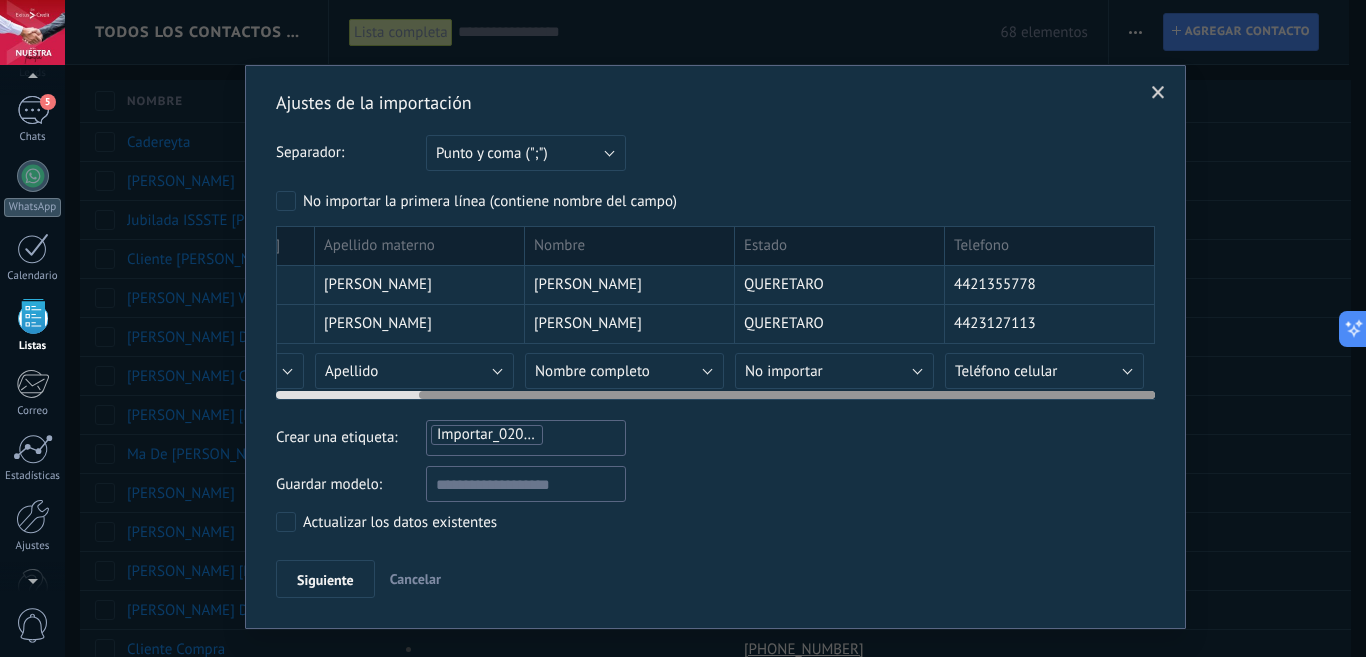 drag, startPoint x: 407, startPoint y: 396, endPoint x: 721, endPoint y: 397, distance: 314.0016 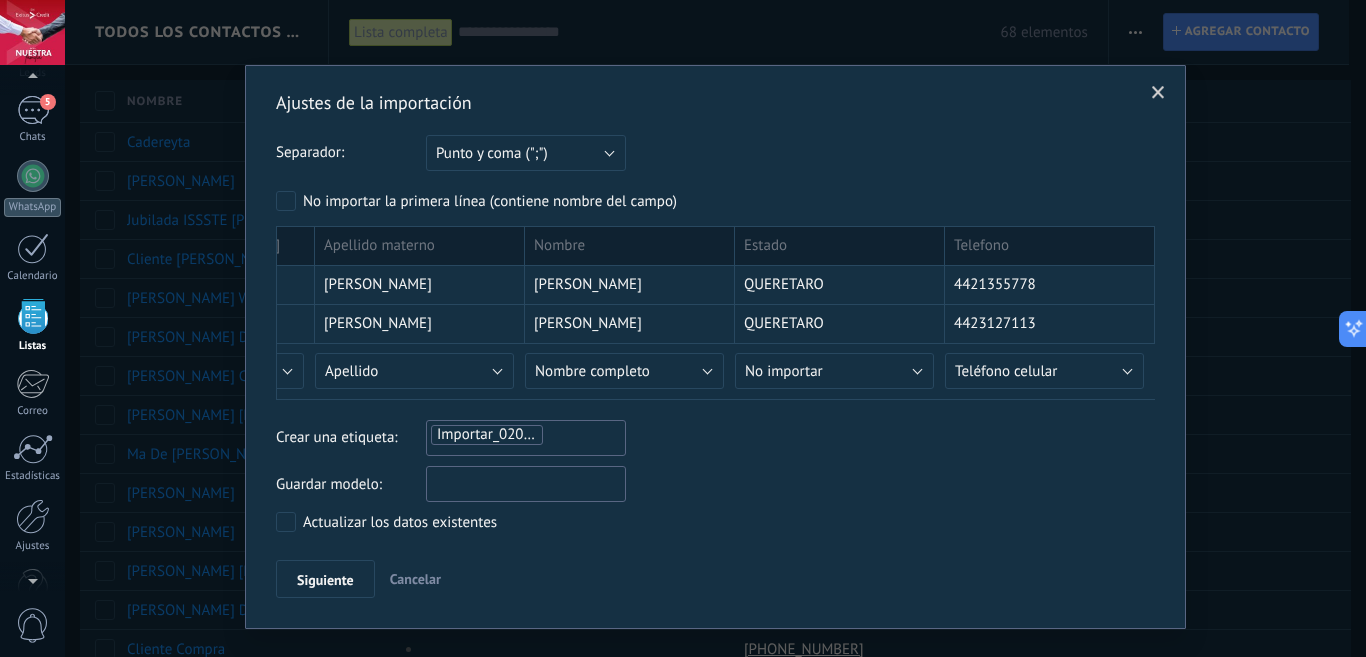click at bounding box center (526, 484) 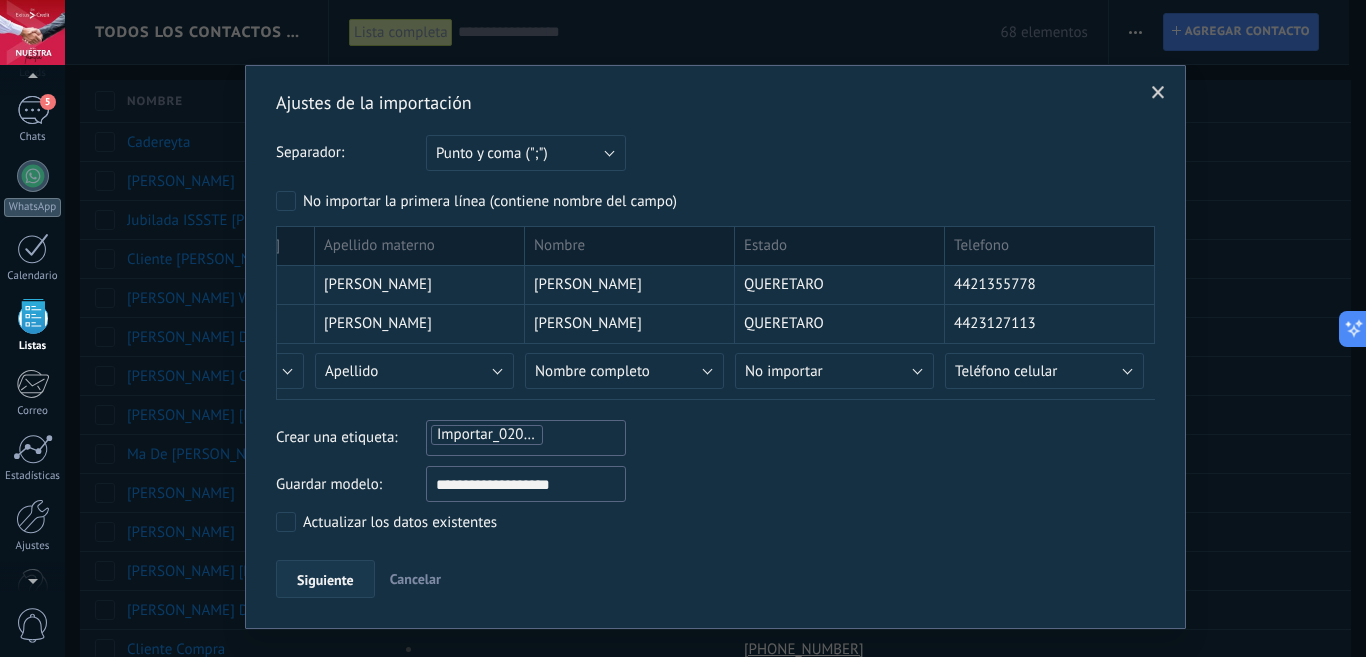 type on "**********" 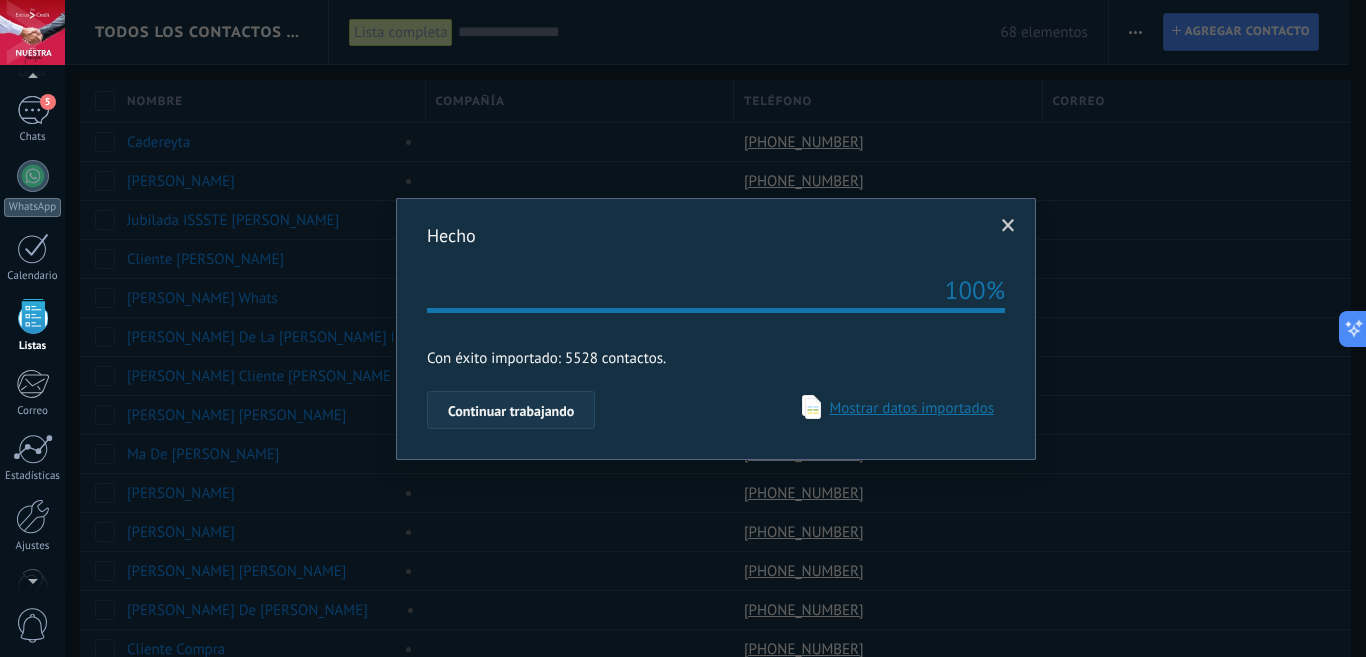 click on "Continuar trabajando" at bounding box center [511, 411] 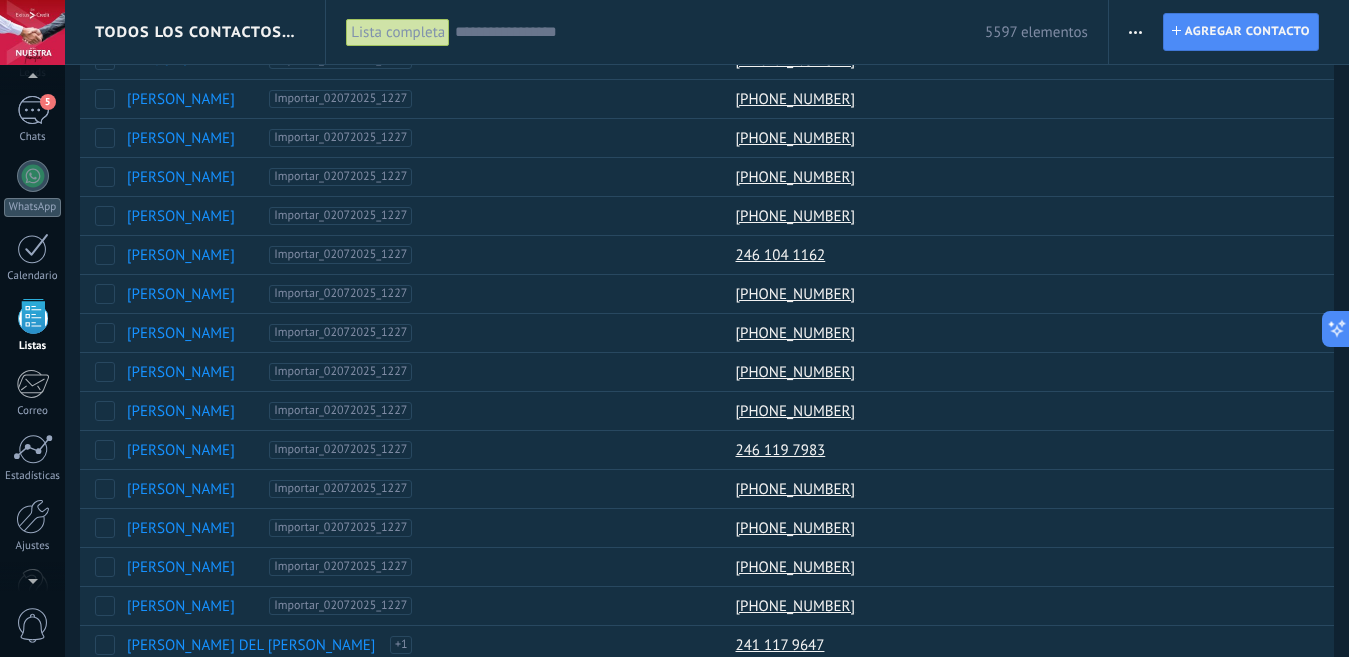 scroll, scrollTop: 0, scrollLeft: 0, axis: both 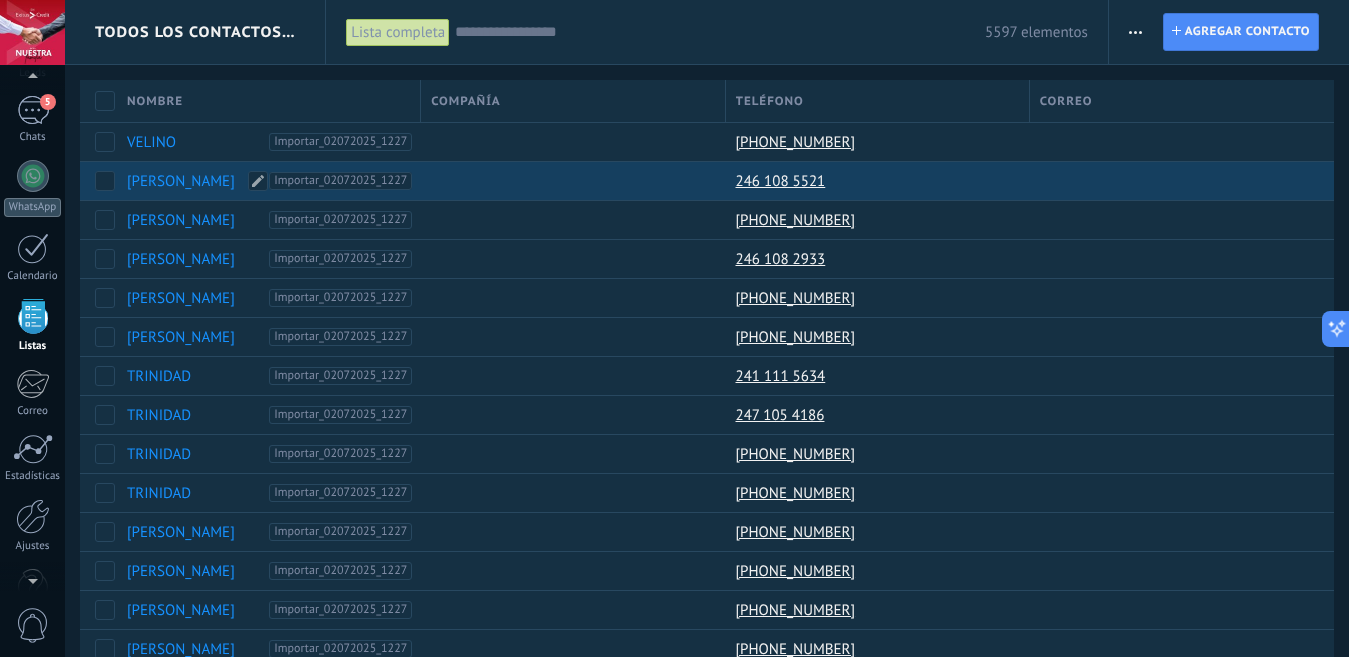 click on "Importar_02072025_1227" at bounding box center [342, 181] 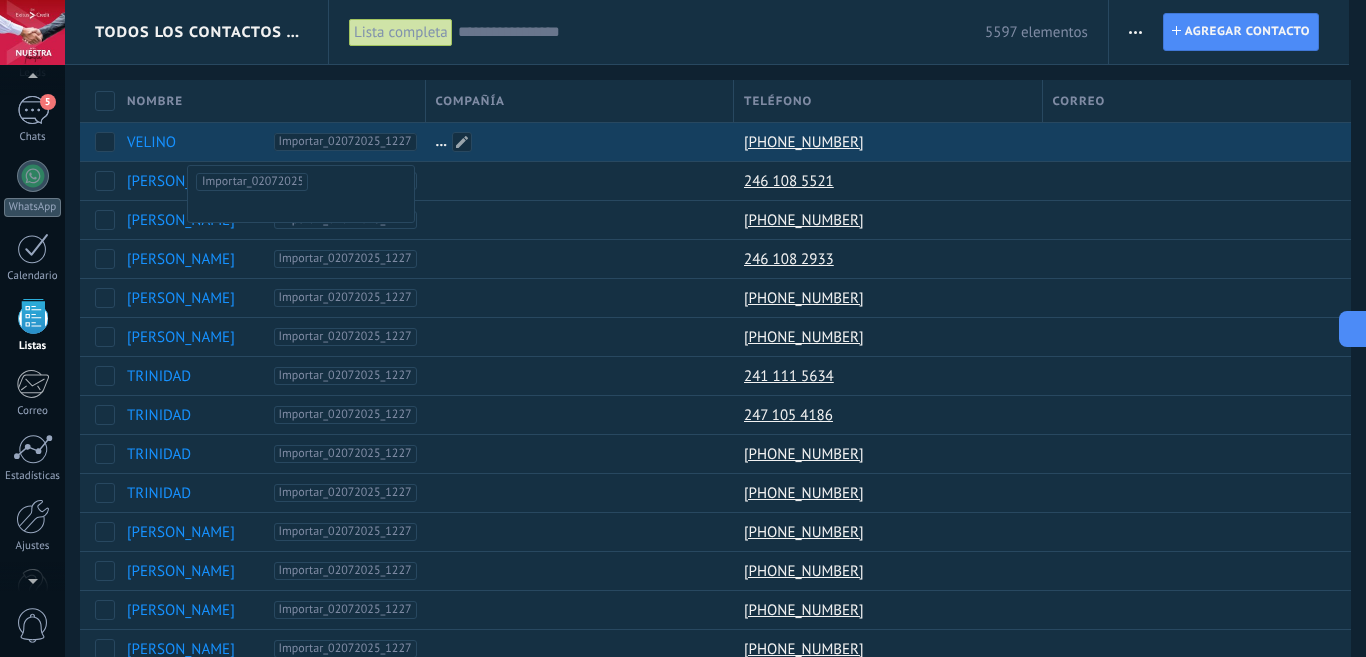 click at bounding box center (462, 142) 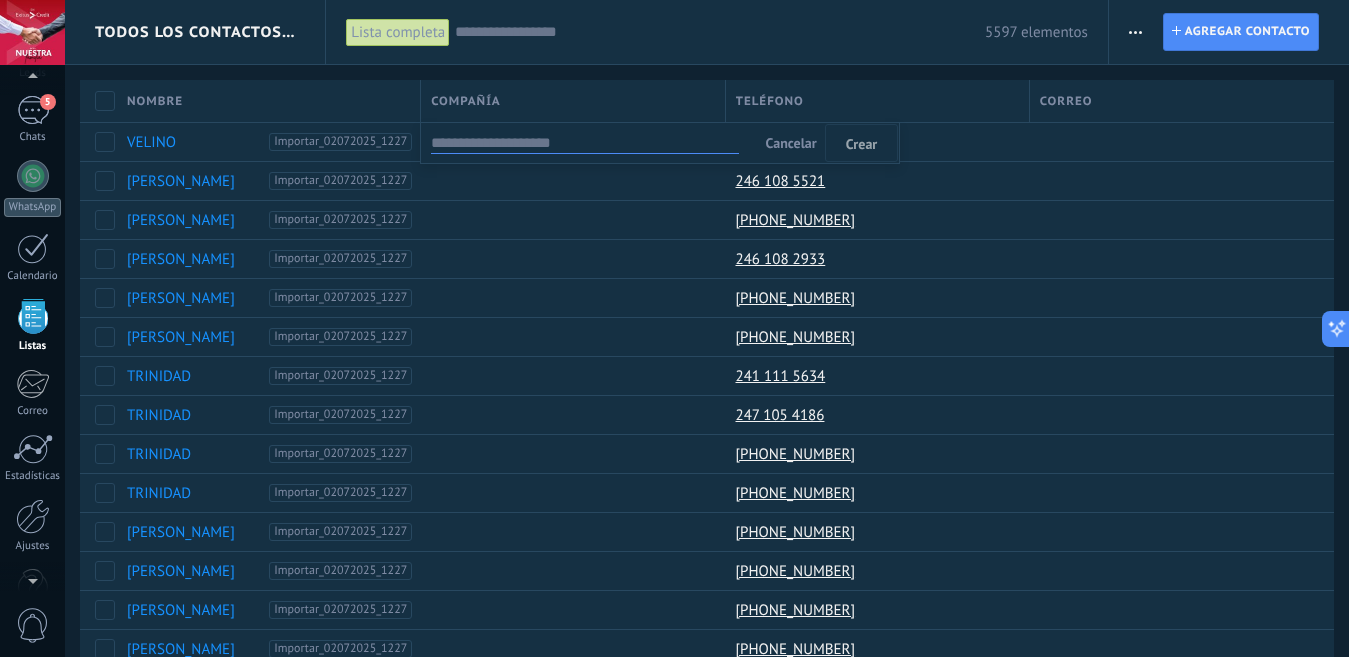 click on "Todos los contactos y empresas Lista completa Aplicar 5597 elementos Lista completa Contactos sin tareas Contactos con tareas atrasadas Sin leads Eliminados Guardar Todo el tiempo Todo el tiempo [PERSON_NAME] Últimos  ** 30  dias Esta semana La última semana Este mes El mes pasado Este trimestre Este año   Seleccionar todo Sin leads Sin la apertura de la causa Contacto inicial Negociación Debate contractual Discusión de contrato Logrado con éxito Venta Perdido Pipelines & etapas Seleccionar todo Presupuesto insuficiente No hay necesidad para el producto No satisfecho con las condiciones Comprado del competidor Razón no definida Razones de pérdidas Seleccionar todo Hoy Mañana Esta semana Este mes Este trimestre No hay tareas atrasadas Todos los valores Etiquetas Administrar etiquetas Y O Importar_02072025_1227 5528 Aplicar Restablecer Imprimir Agregar una compañía Exportar Importar Ajustes de la lista Procesos empresariales Buscar duplicados Contacto Agregar contacto Columnas adicionales Cargo (contacto)" at bounding box center [707, 1068] 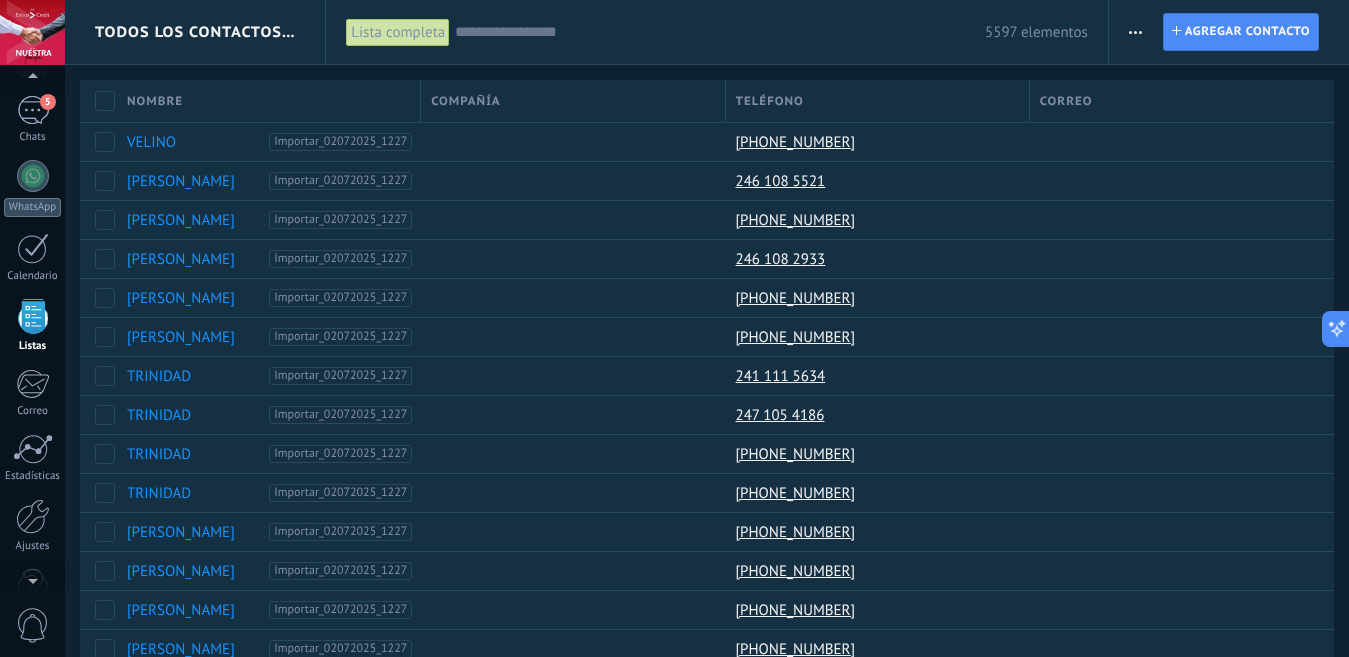 drag, startPoint x: 635, startPoint y: 0, endPoint x: 632, endPoint y: 24, distance: 24.186773 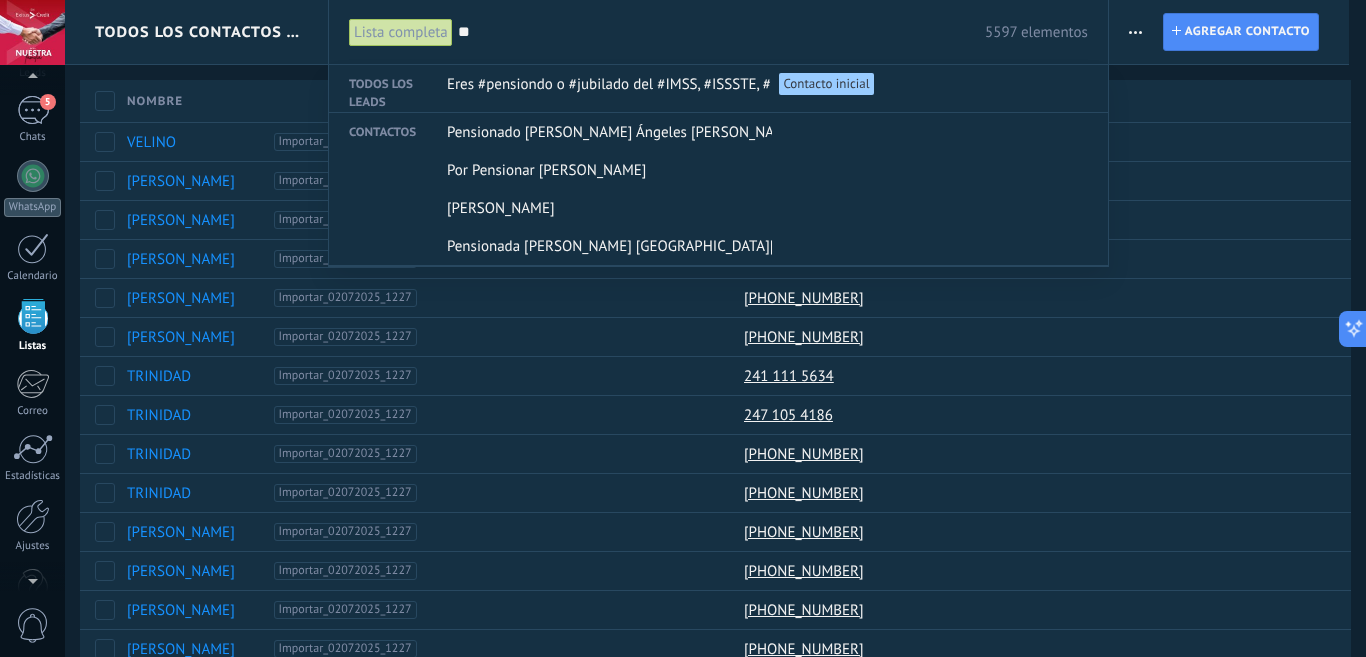 type on "*" 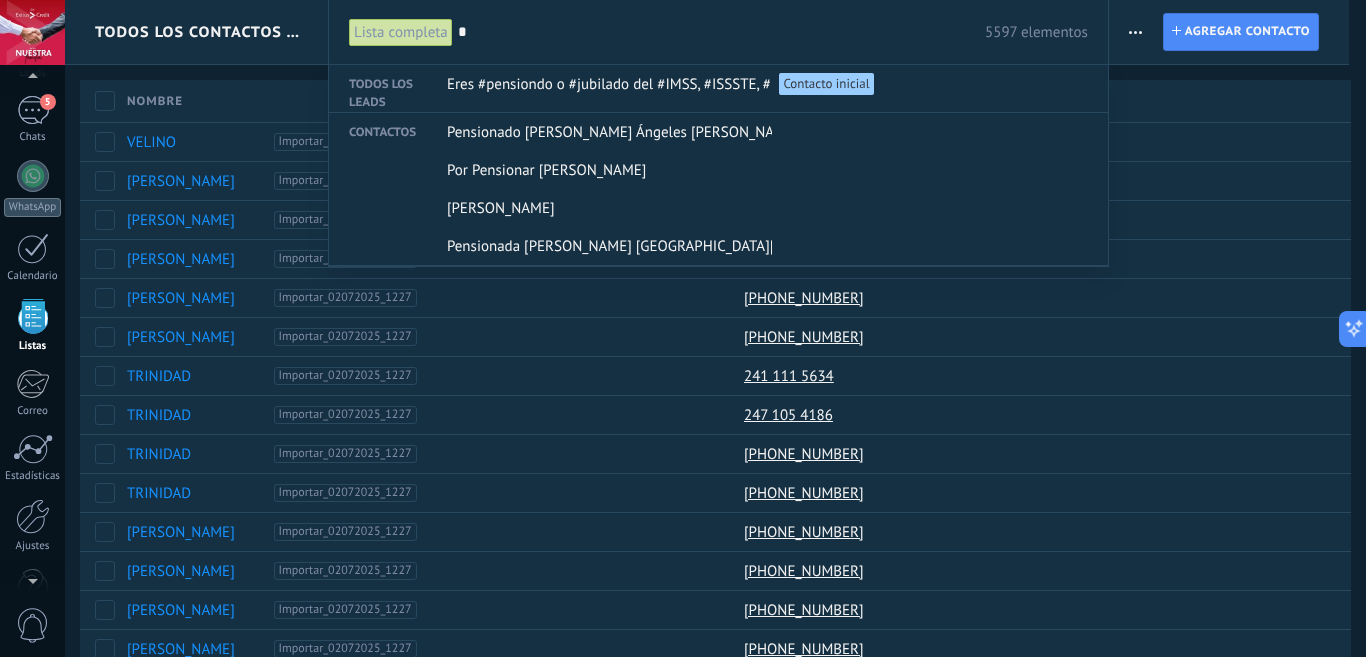 type 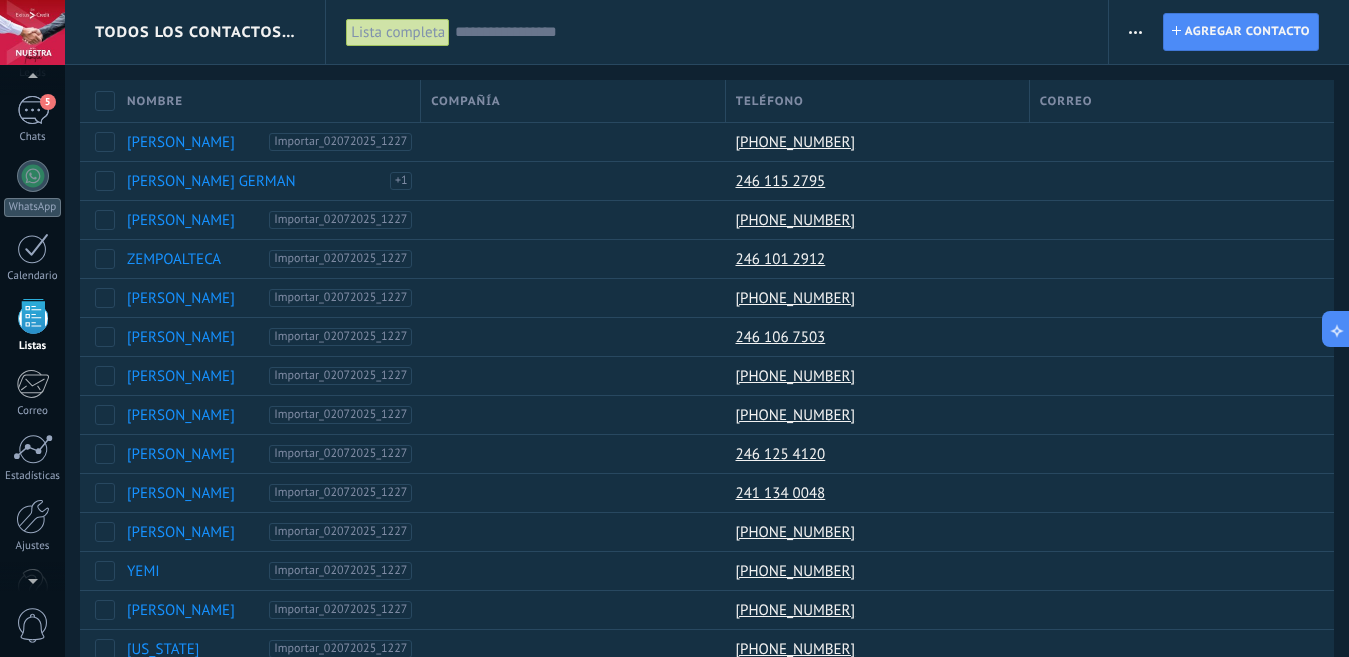 click on "Todos los contactos y empresas" at bounding box center (195, 32) 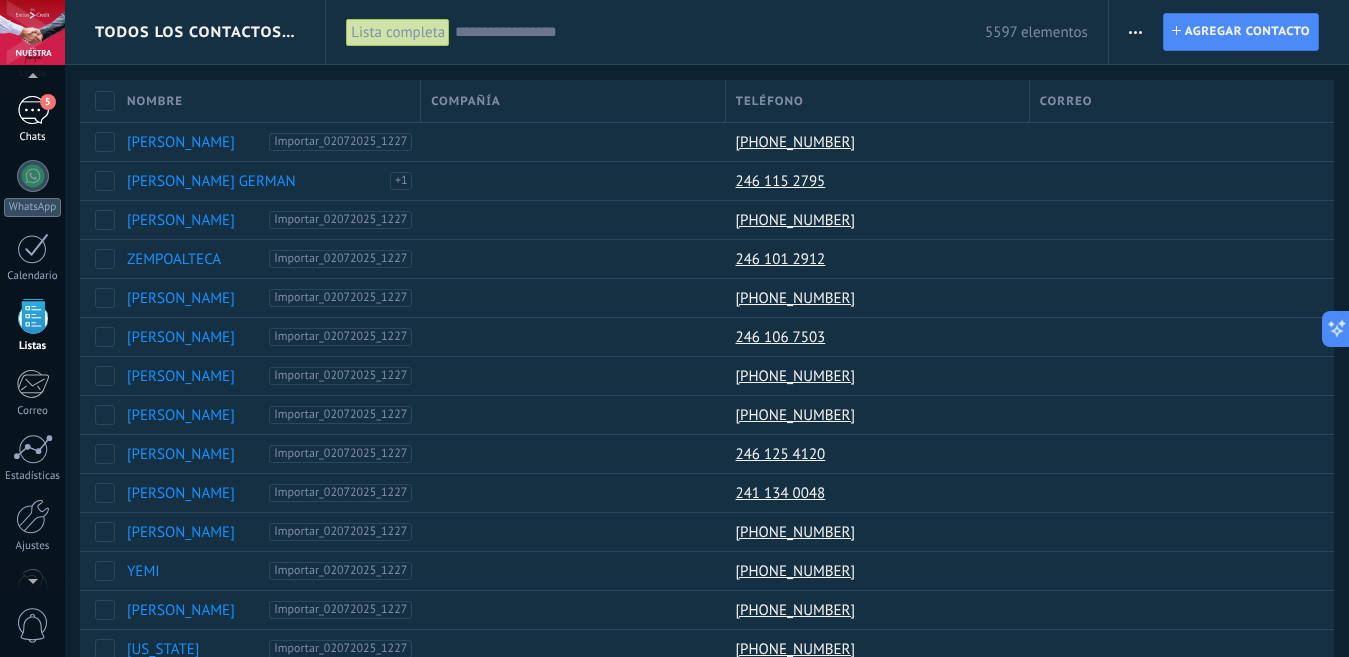 click on "5" at bounding box center [33, 110] 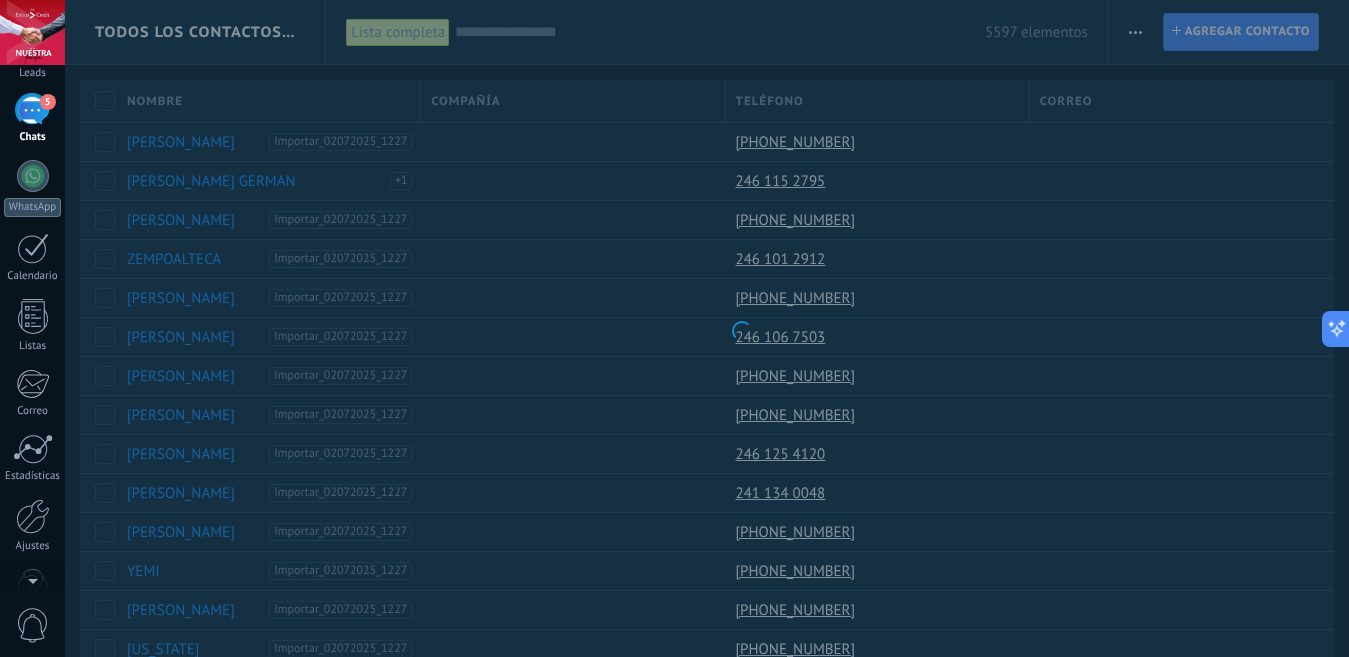 scroll, scrollTop: 0, scrollLeft: 0, axis: both 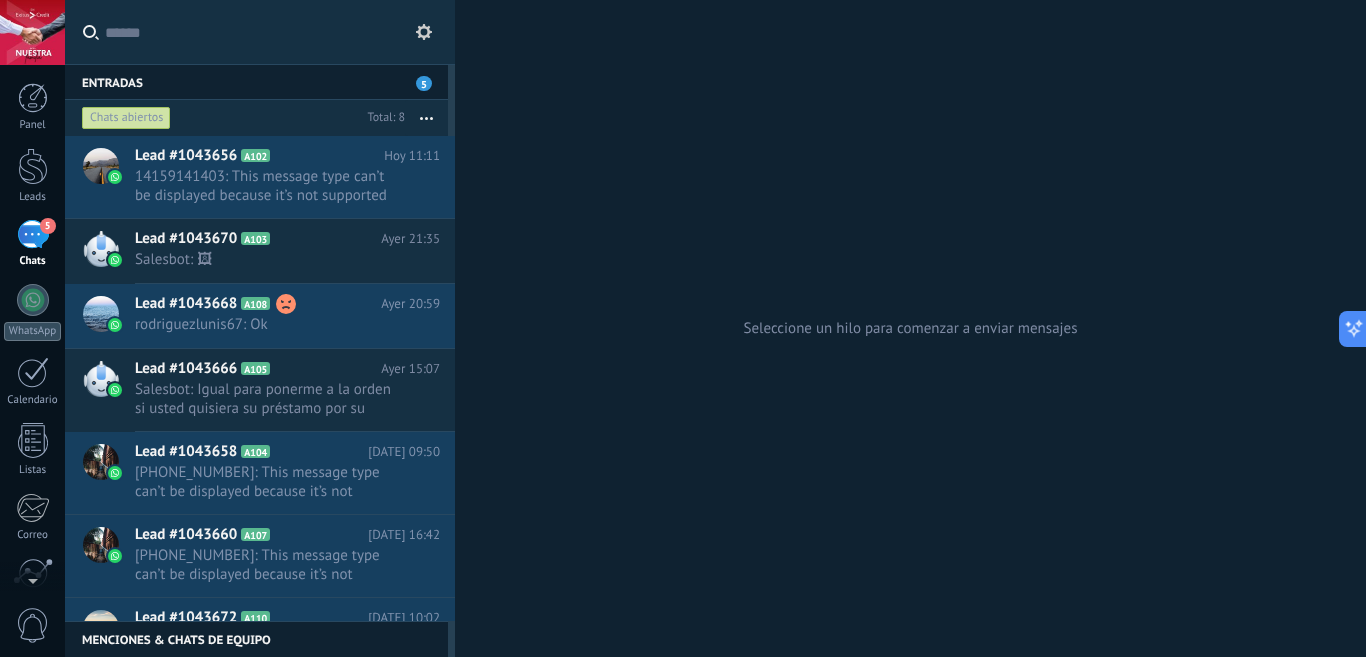 click on "5" at bounding box center (33, 234) 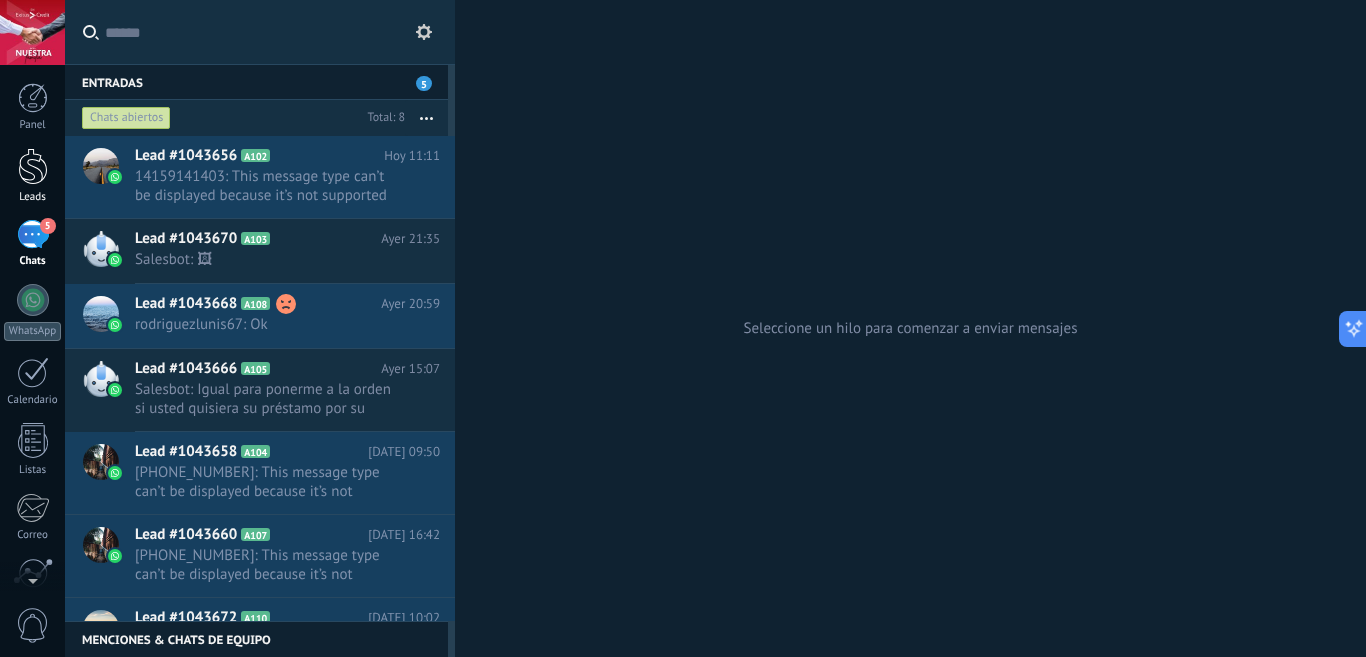 click at bounding box center [33, 166] 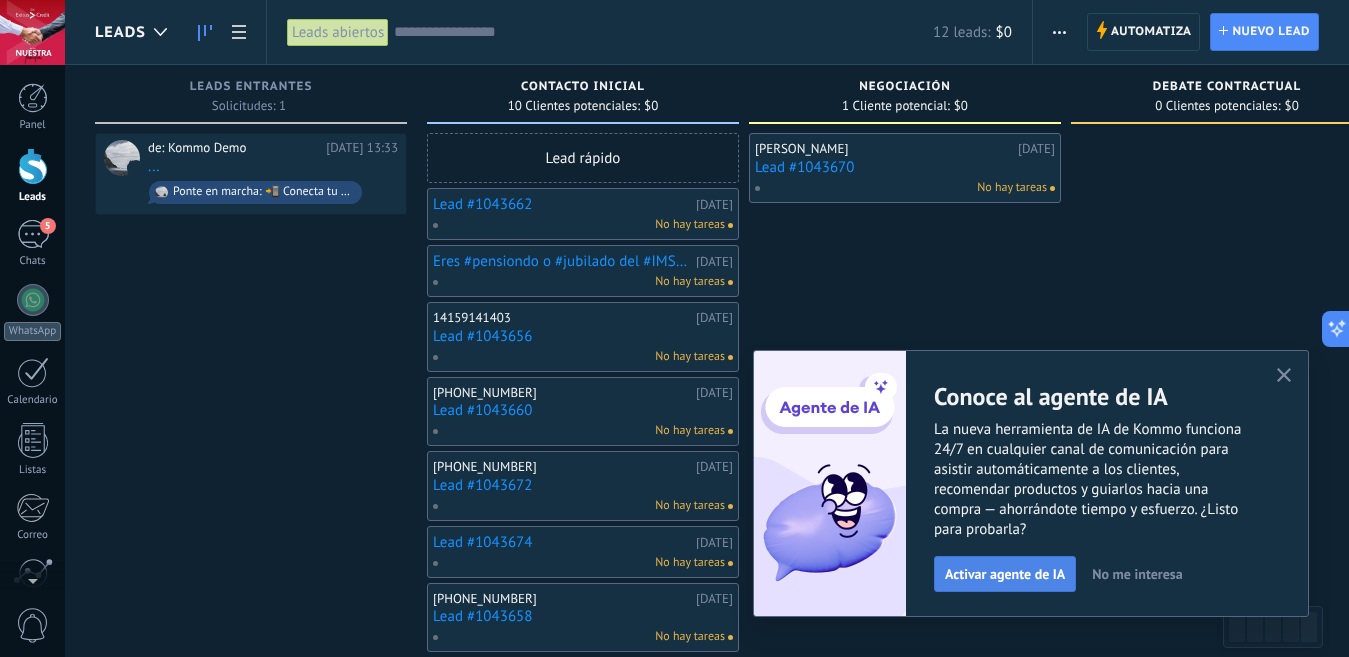 click on "Activar agente de IA" at bounding box center [1005, 574] 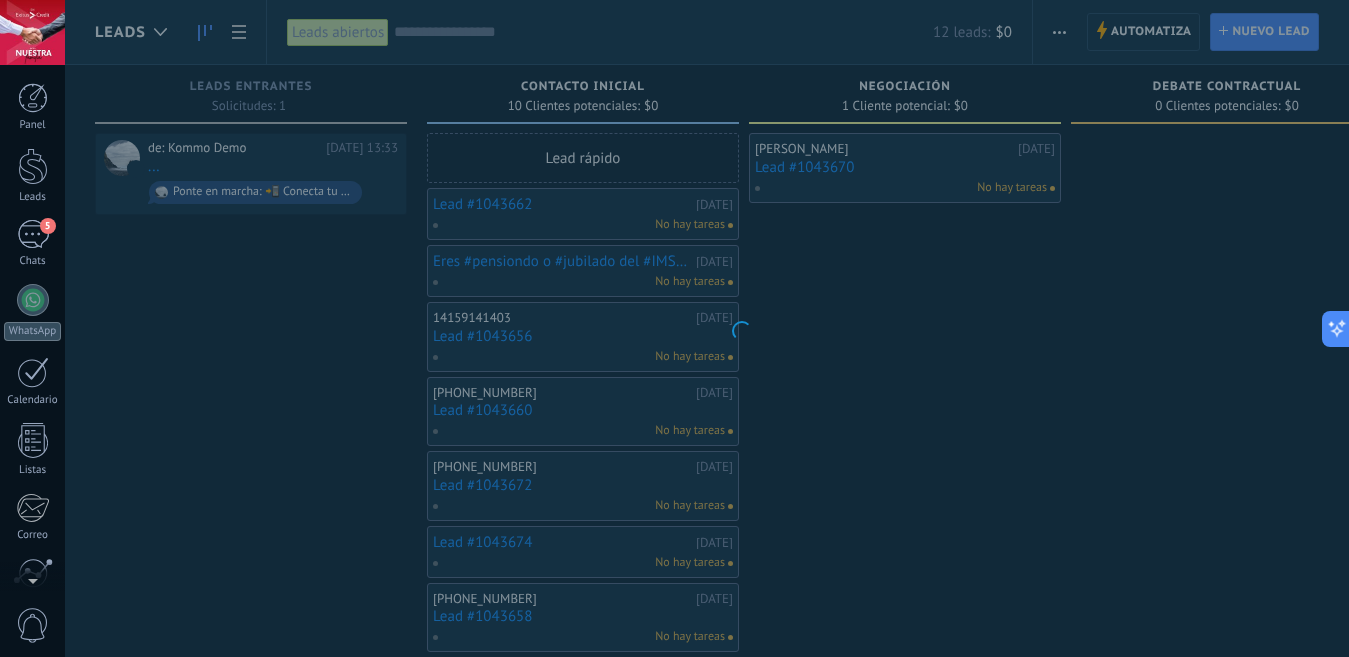 scroll, scrollTop: 175, scrollLeft: 0, axis: vertical 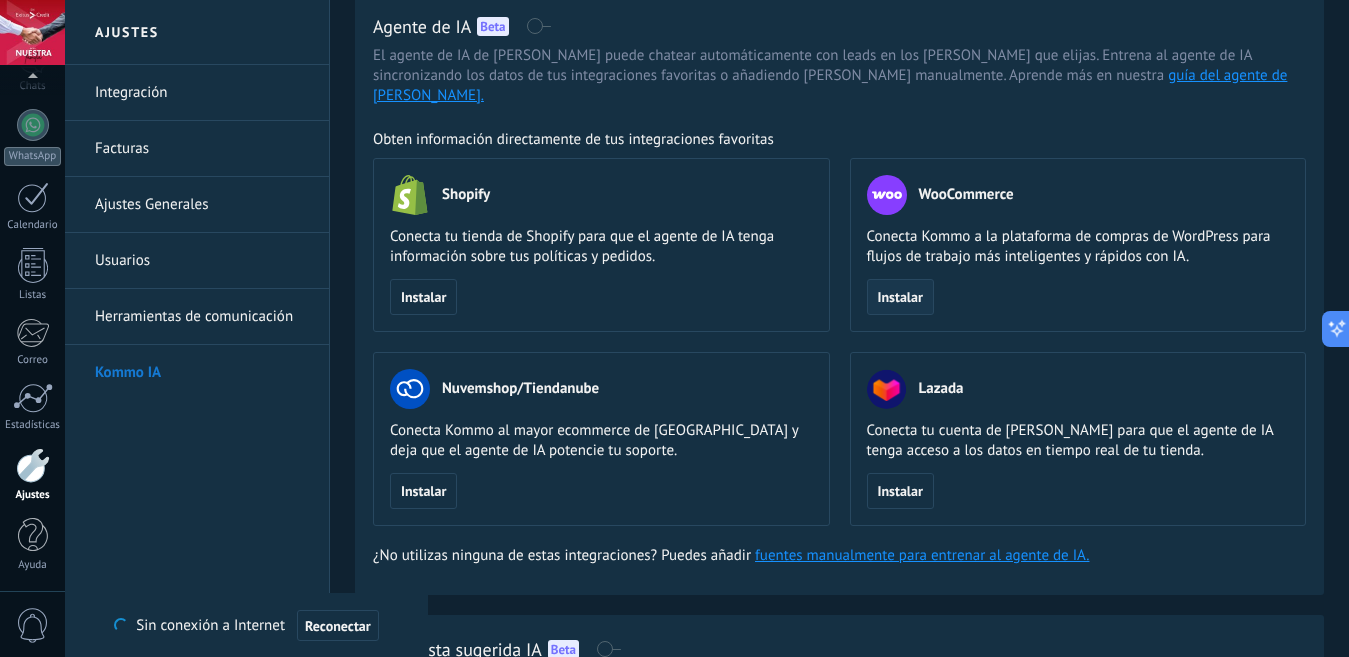click on "Instalar" at bounding box center (900, 297) 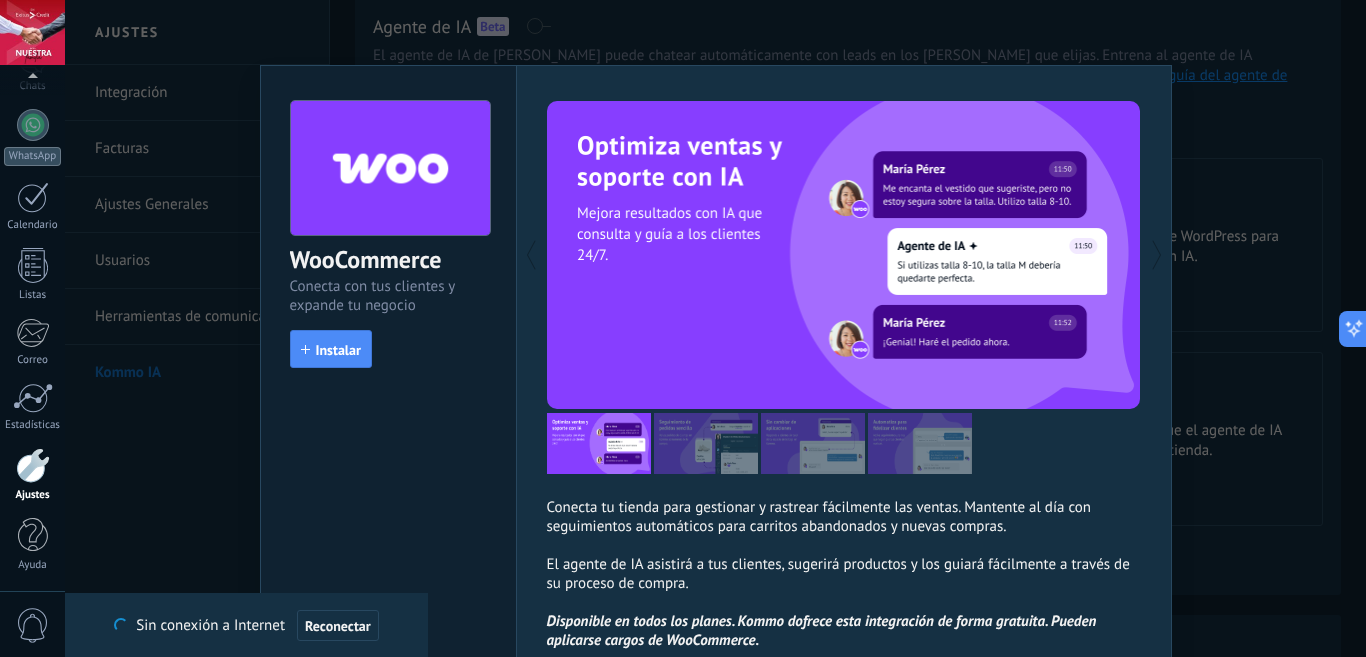 type 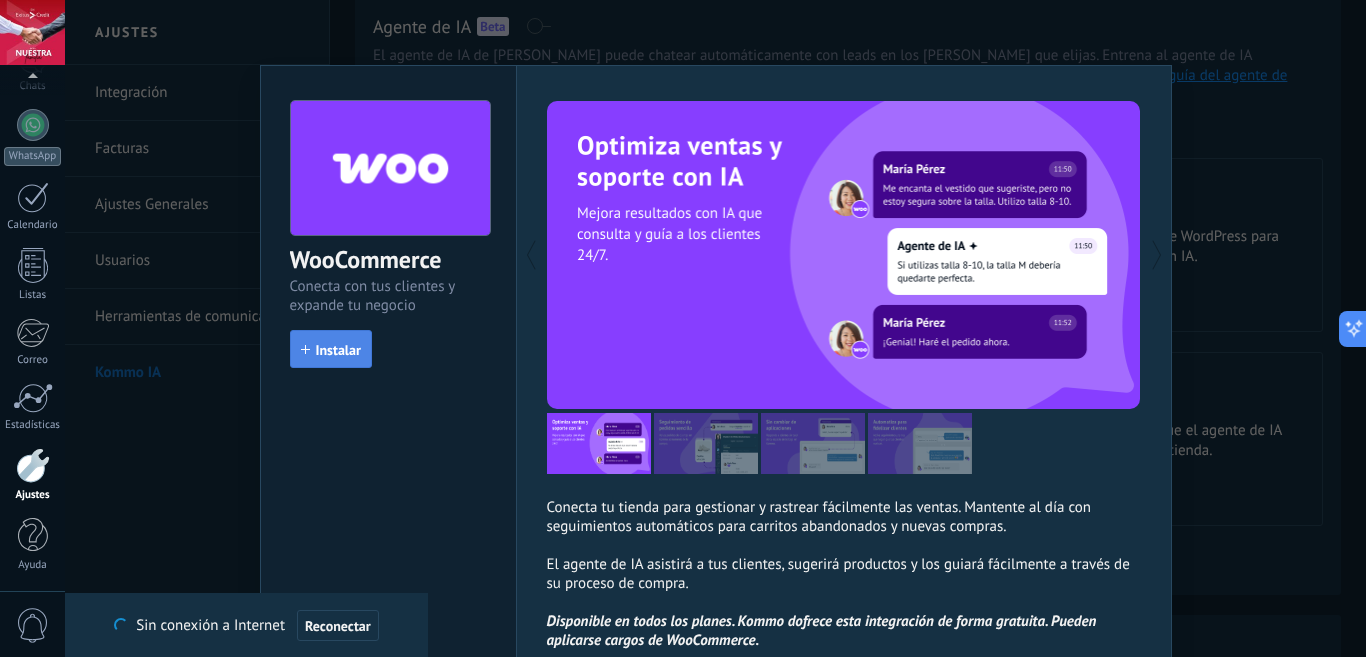 click on "Instalar" at bounding box center (338, 350) 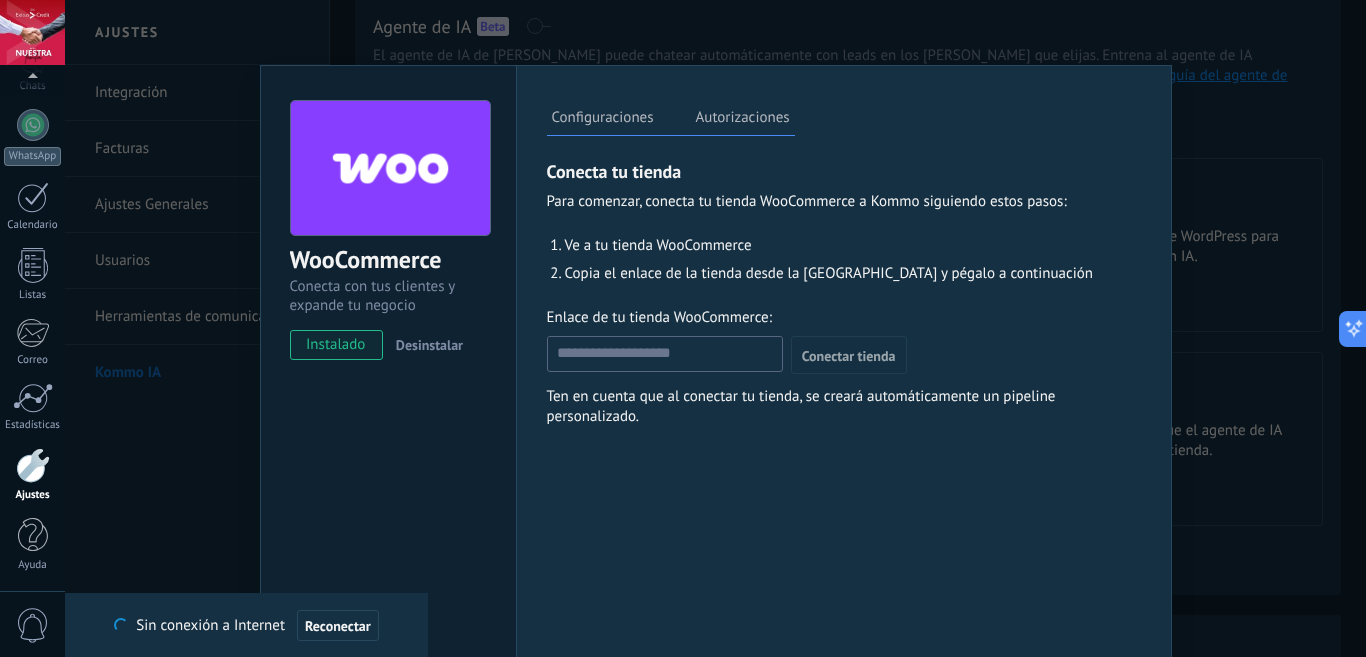 click on "WooCommerce Conecta con tus clientes y expande tu negocio instalado Desinstalar Configuraciones Autorizaciones This tab logs the users who have granted integration access to this account. If you want to to remove a user's ability to send requests to the account on behalf of this integration, you can revoke access. If access is revoked from all users, the integration will stop working. This app is installed, but no one has given it access yet. Conecta tu tienda para gestionar y rastrear fácilmente las ventas. Mantente al día con seguimientos automáticos para carritos abandonados y nuevas compras. El agente de IA asistirá a tus clientes, sugerirá productos y los guiará fácilmente a través de su proceso de compra. Disponible en todos los planes. Kommo dofrece esta integración de forma gratuita. Pueden aplicarse cargos de WooCommerce.  más Guardar Conecta tu tienda Para comenzar, conecta tu tienda WooCommerce a Kommo siguiendo estos pasos: Ve a tu tienda WooCommerce Enlace de tu tienda WooCommerce:" at bounding box center [715, 328] 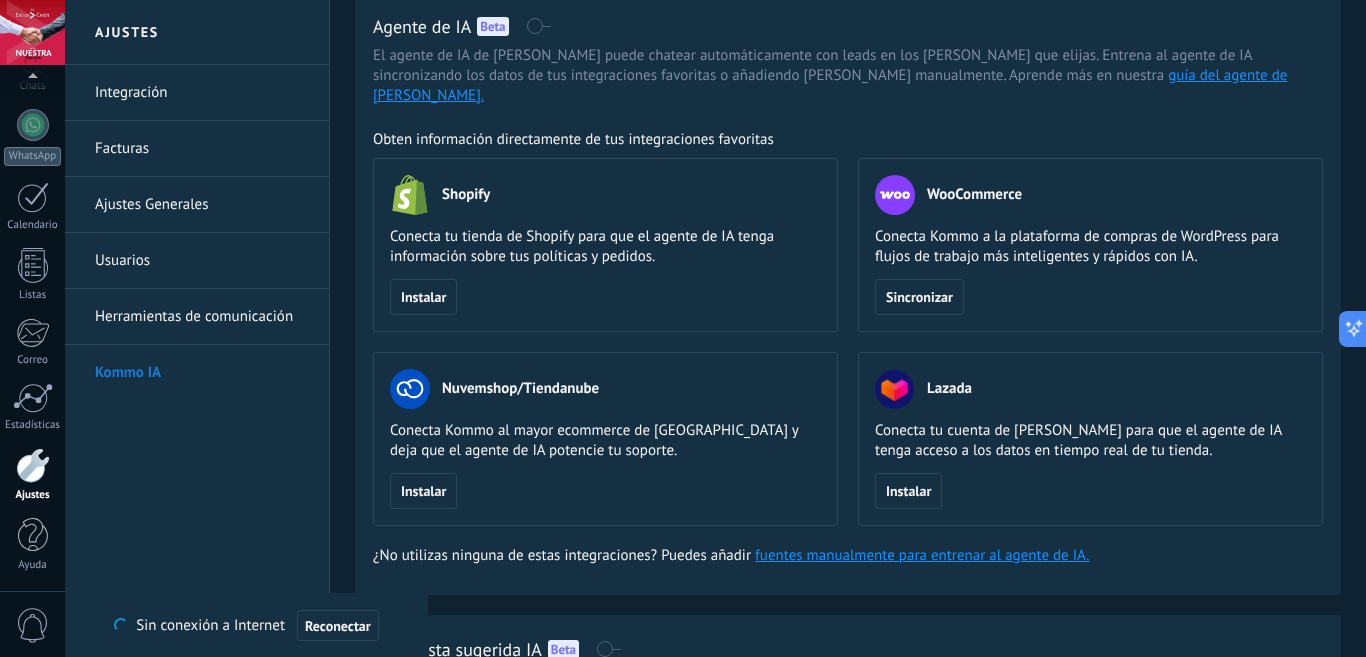 click at bounding box center (715, 328) 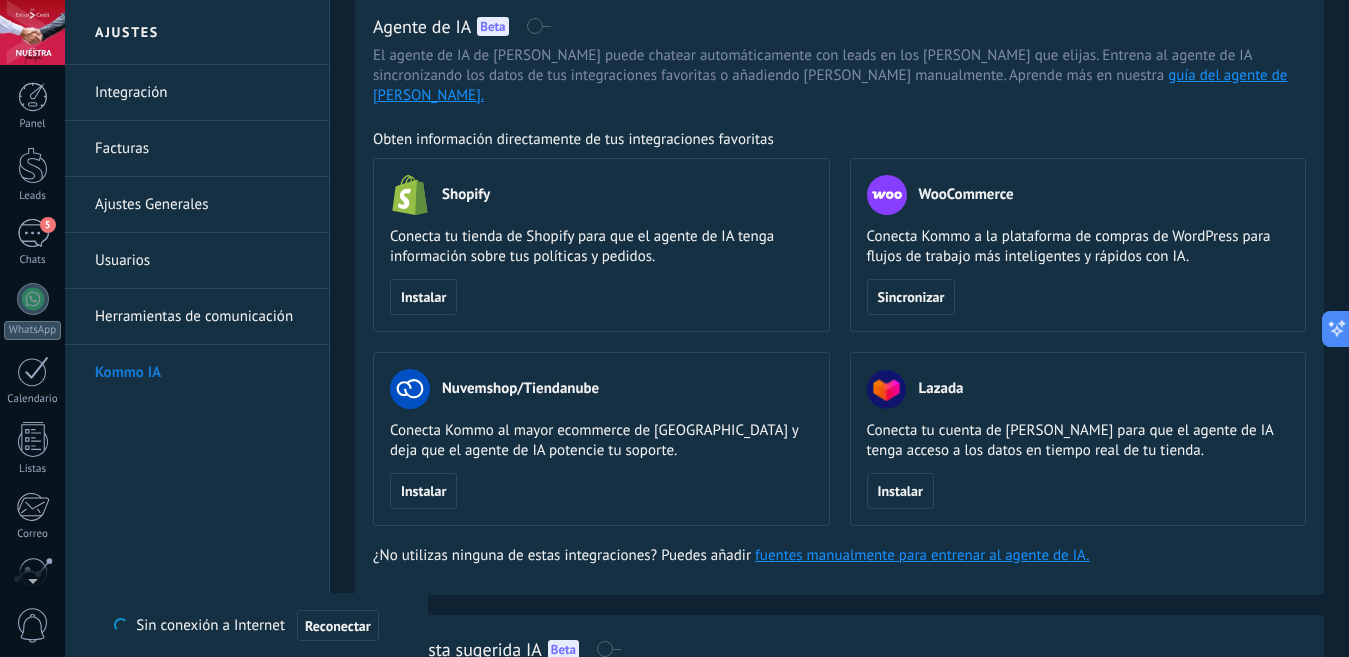 scroll, scrollTop: 0, scrollLeft: 0, axis: both 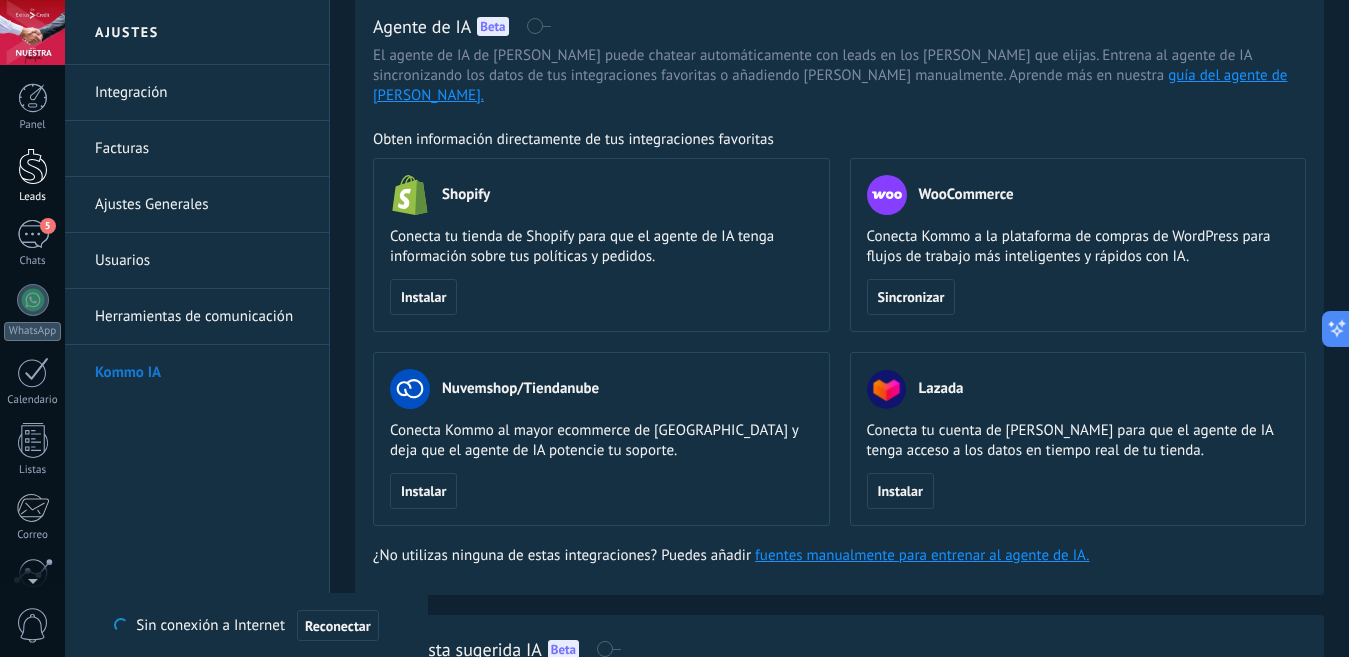 click at bounding box center [33, 166] 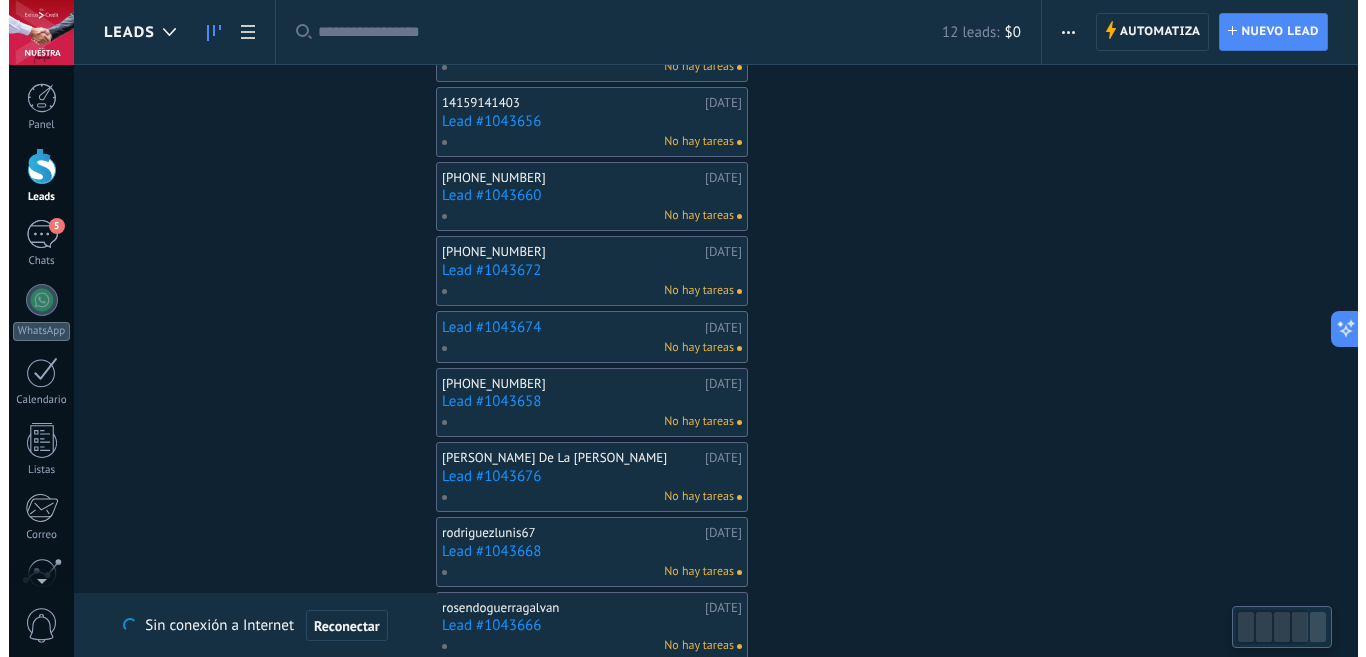 scroll, scrollTop: 0, scrollLeft: 0, axis: both 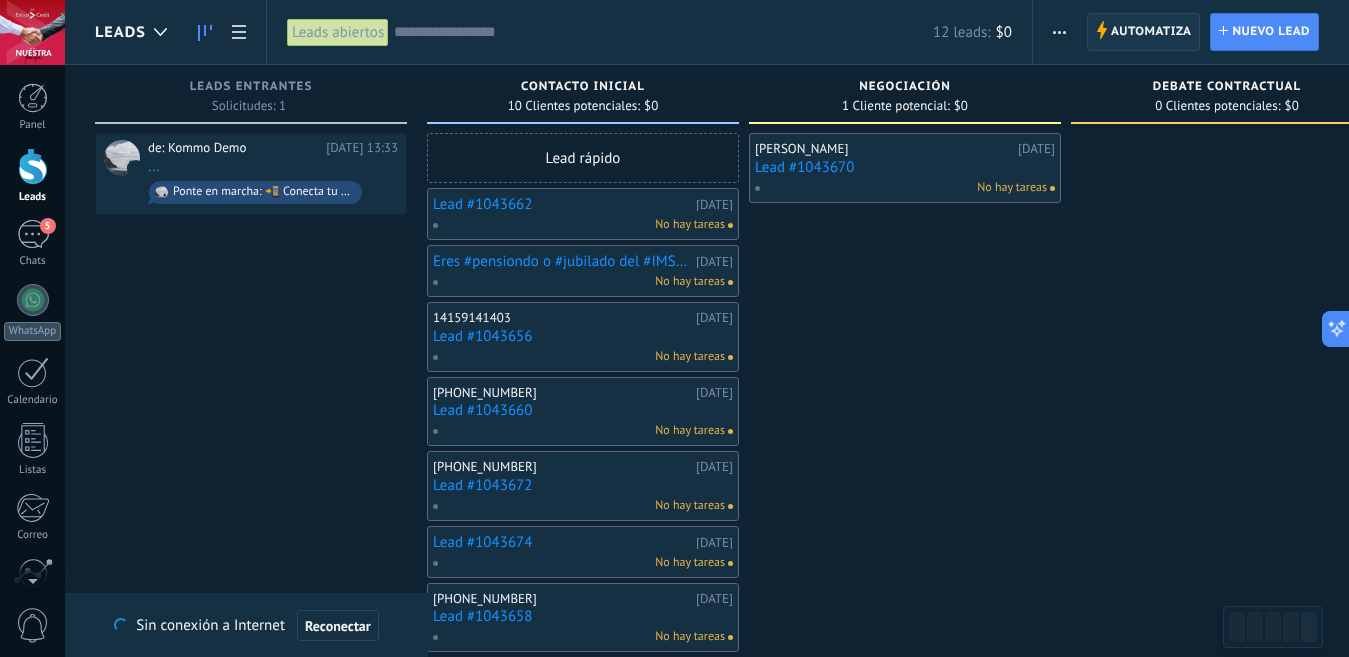 click on "Automatiza" at bounding box center (1151, 32) 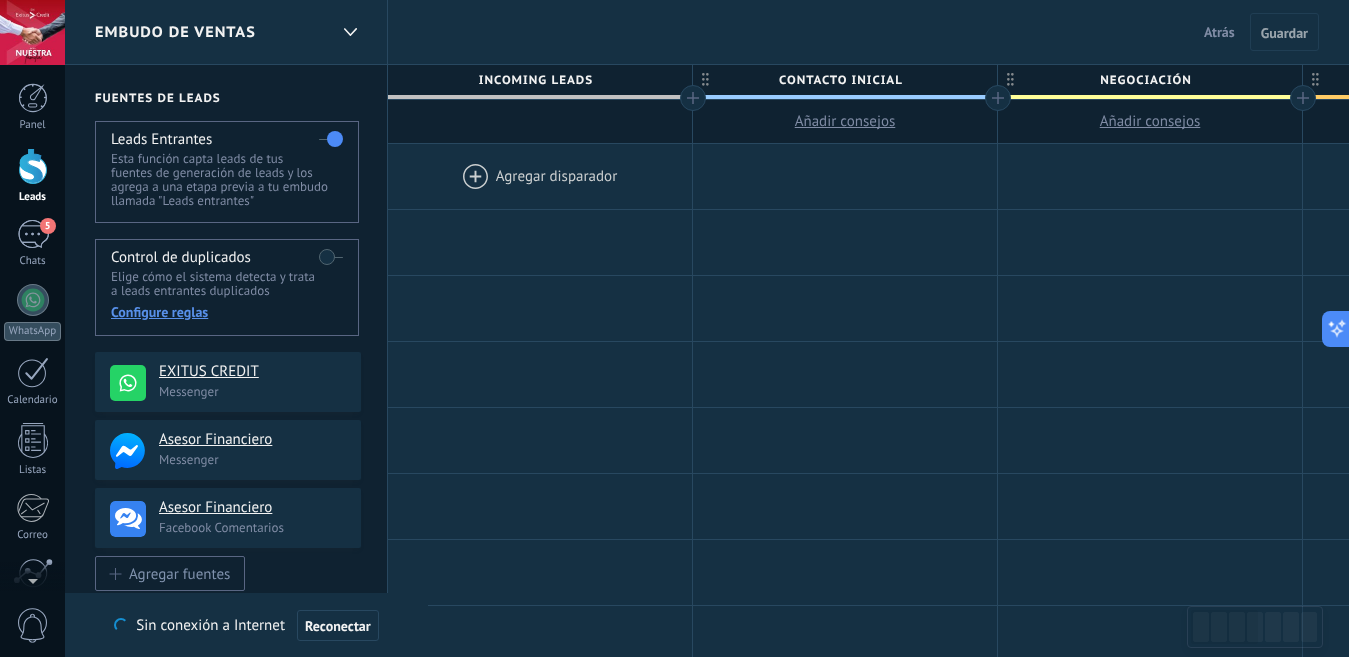 click on "Leads" at bounding box center [32, 176] 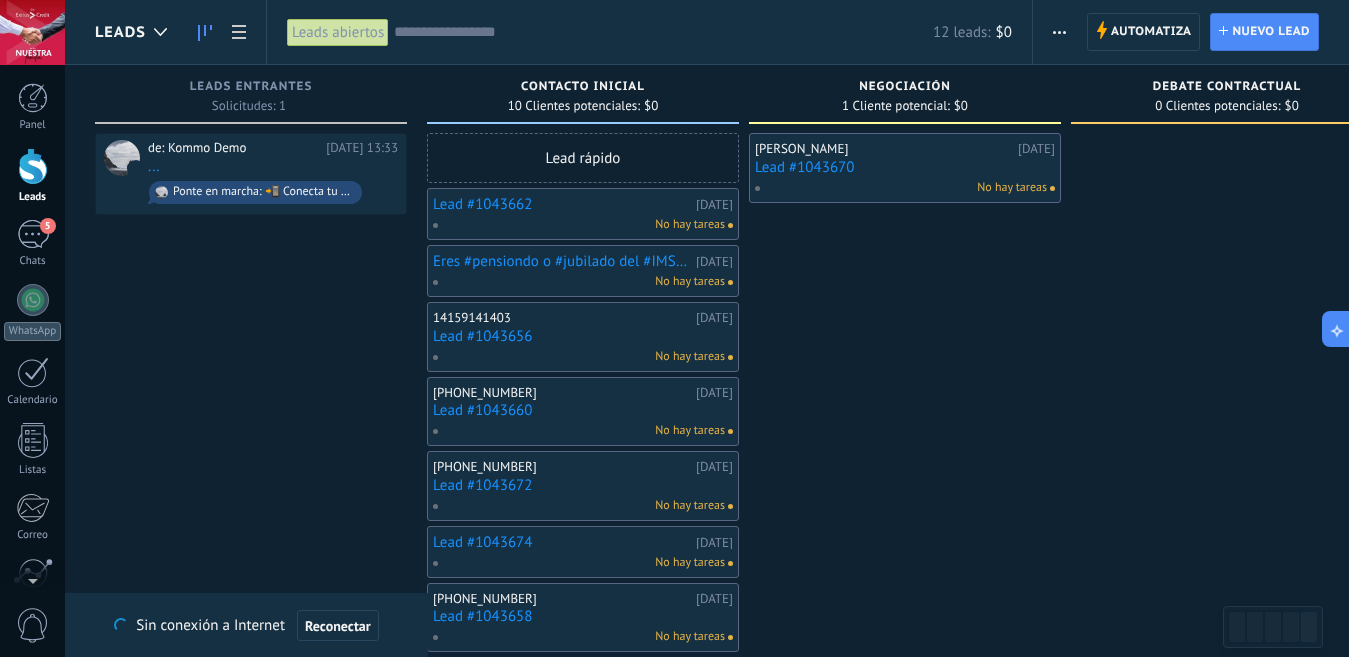 click on "Eres #pensiondo o #jubilado del #IMSS, #ISSSTE, #Pemex o #CFE Solicita tu #préstamo con nosotros es muy fácil y rápido en tan solo 3 horas tienes tu préstamo en tu cuenta, si eres empleado activo del #IMSS  enfermero, [PERSON_NAME], doctor etc, al igual activ [DATE] No hay tareas" at bounding box center (583, 271) 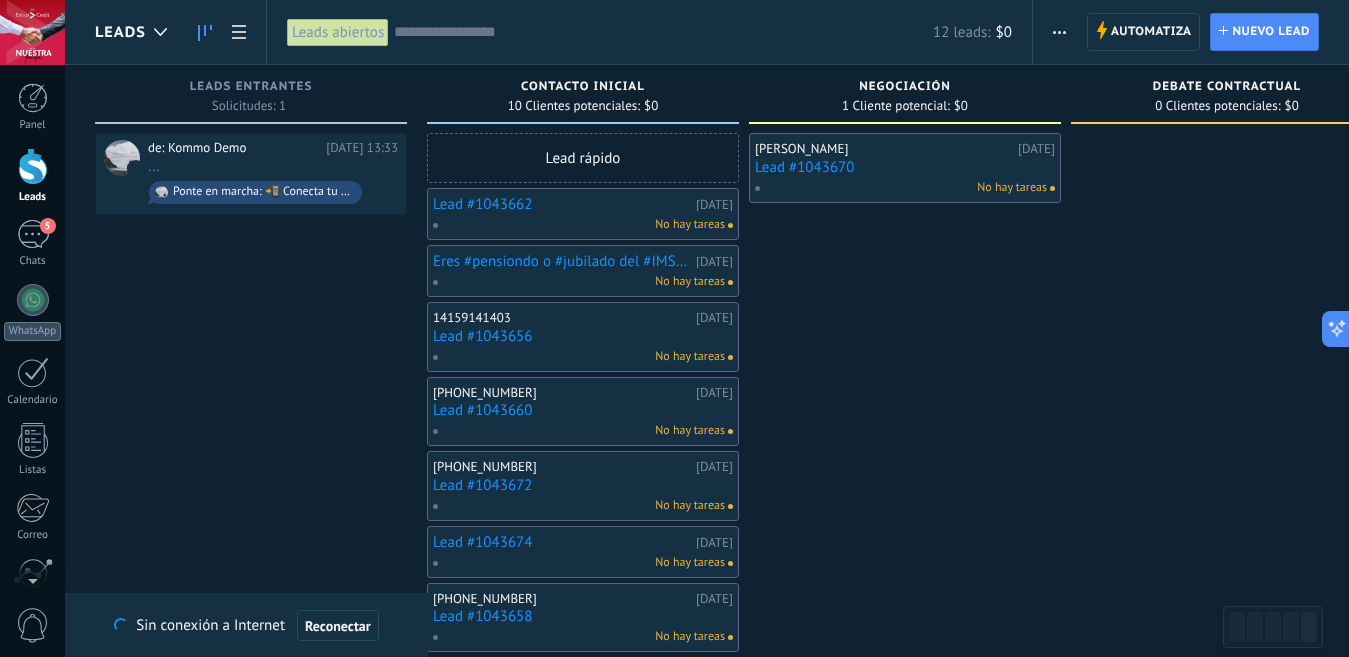 click on "Eres #pensiondo o #jubilado del #IMSS, #ISSSTE, #Pemex o #CFE Solicita tu #préstamo con nosotros es muy fácil y rápido en tan solo 3 horas tienes tu préstamo en tu cuenta, si eres empleado activo del #IMSS  enfermero, [PERSON_NAME], doctor etc, al igual activ [DATE] No hay tareas" at bounding box center (583, 271) 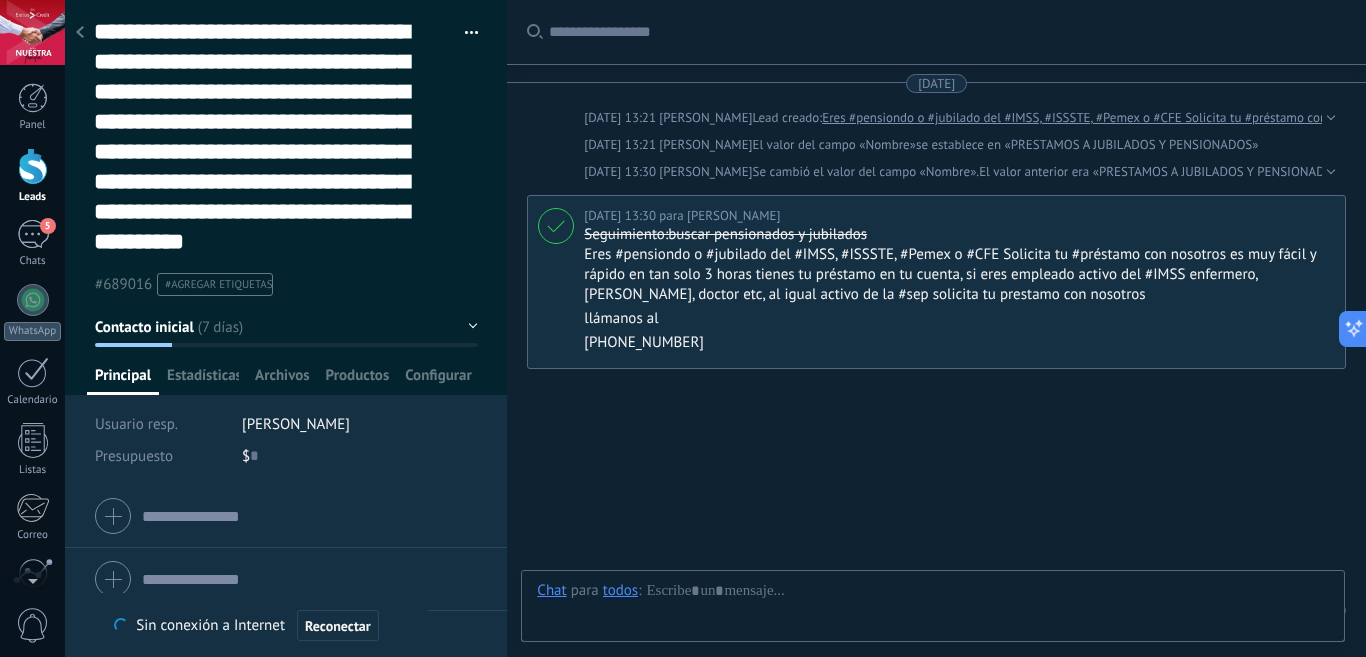 scroll, scrollTop: 61, scrollLeft: 0, axis: vertical 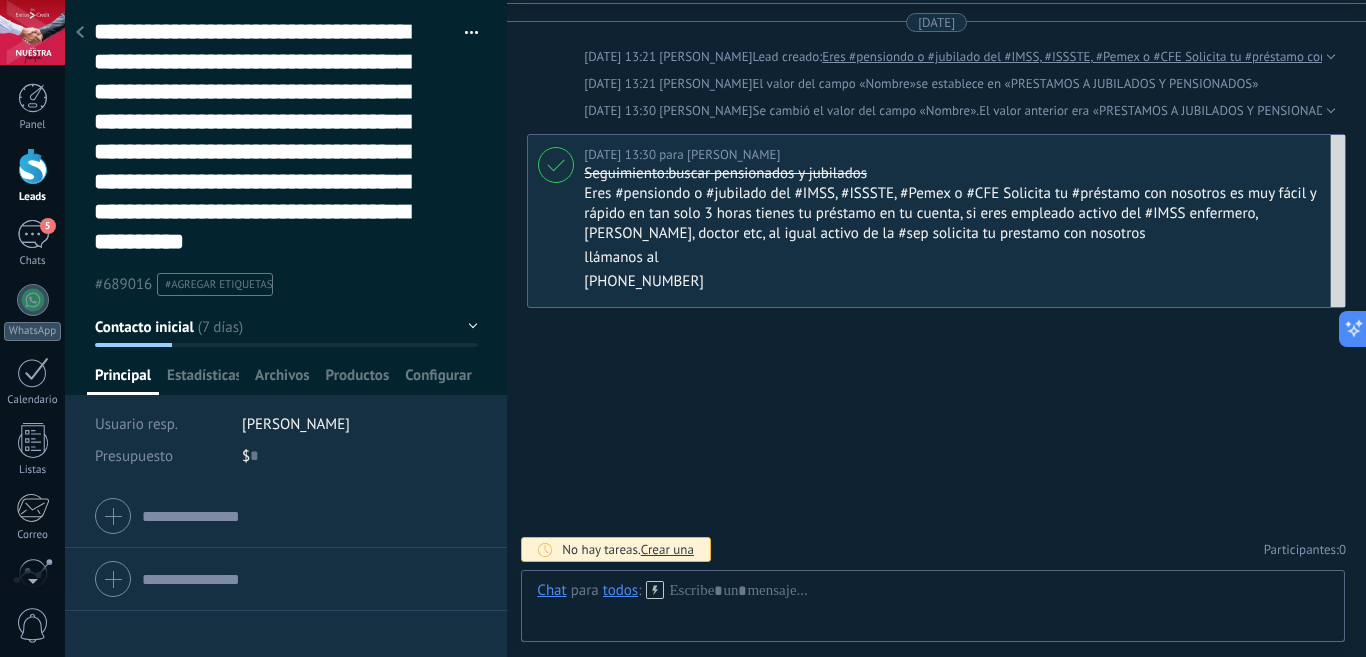 click on "[PHONE_NUMBER]" at bounding box center (959, 282) 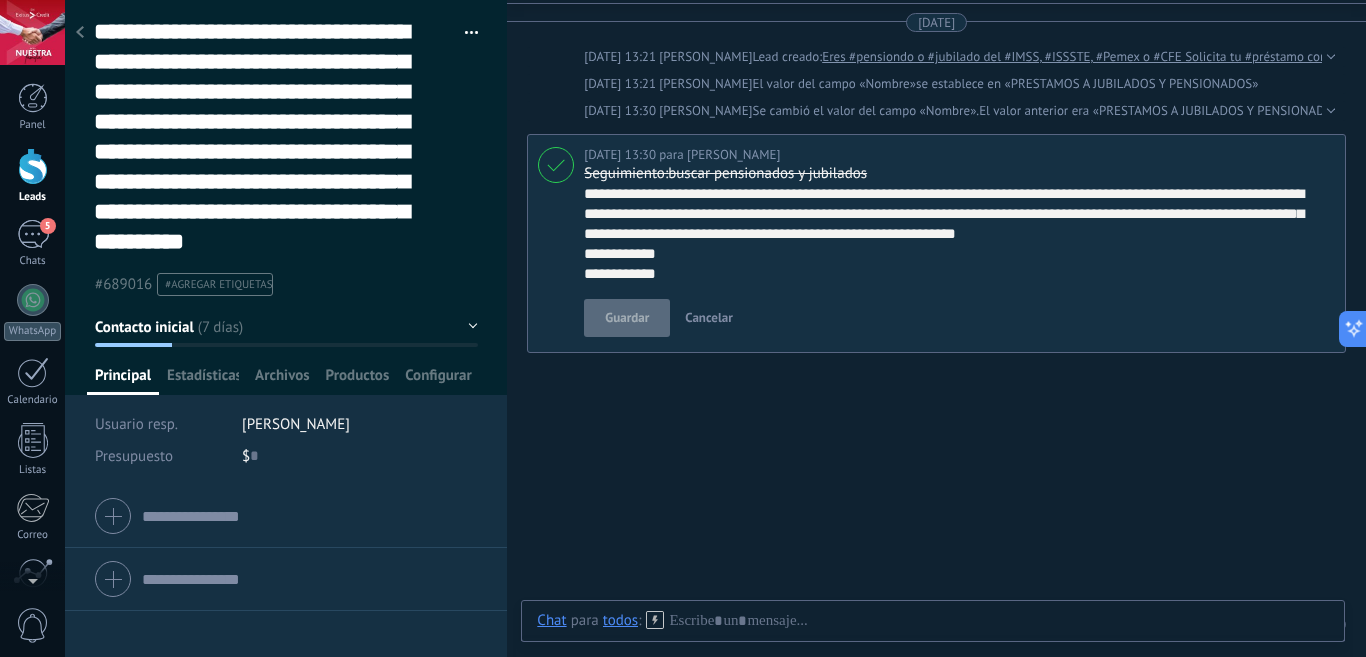 scroll, scrollTop: 100, scrollLeft: 0, axis: vertical 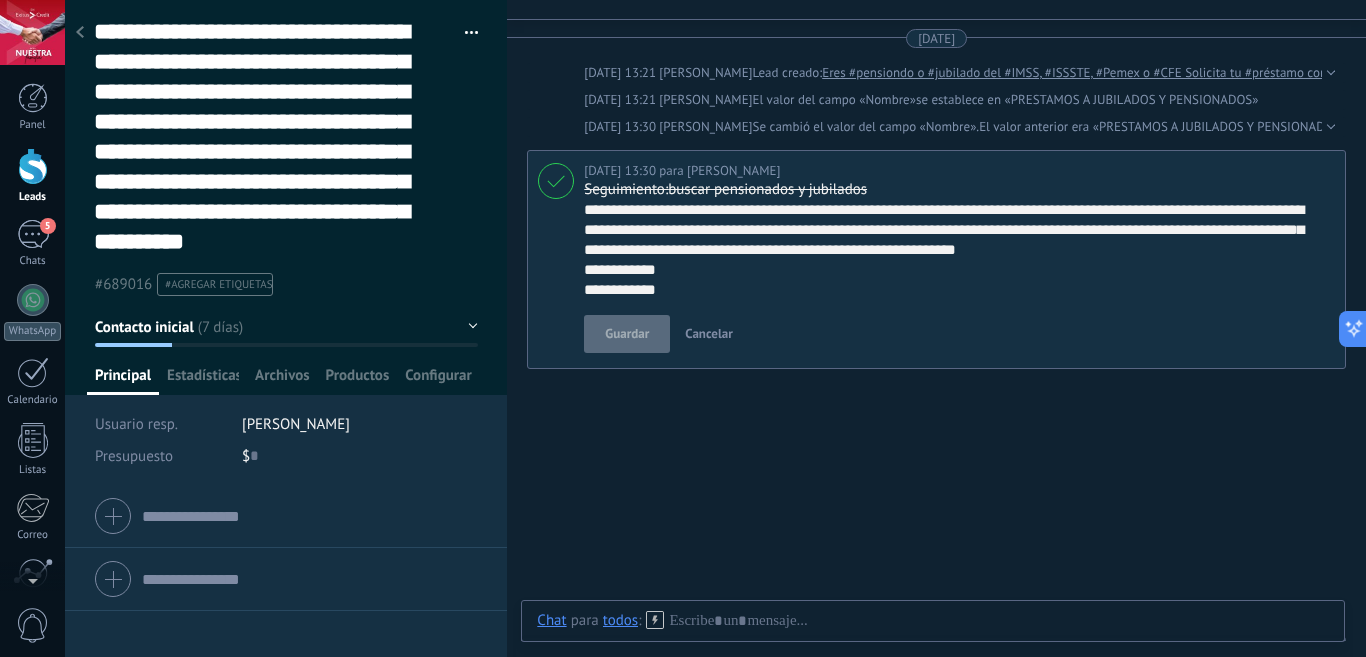 type on "**********" 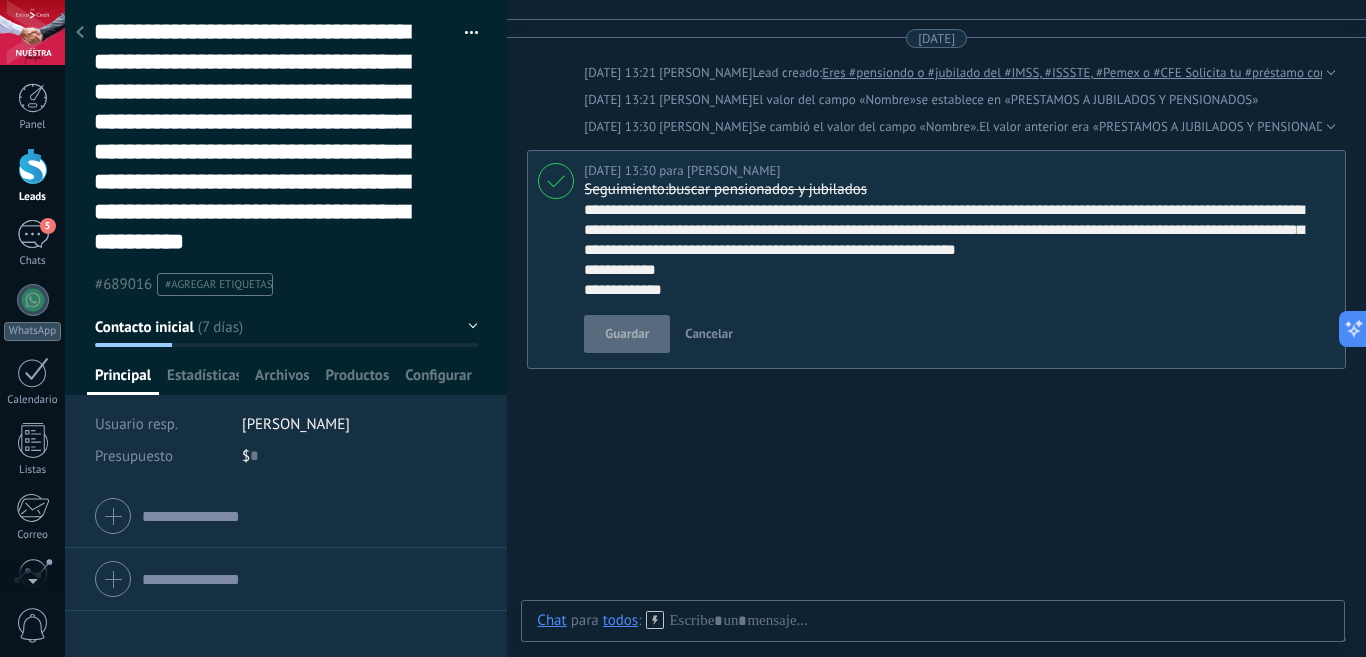 scroll, scrollTop: 120, scrollLeft: 0, axis: vertical 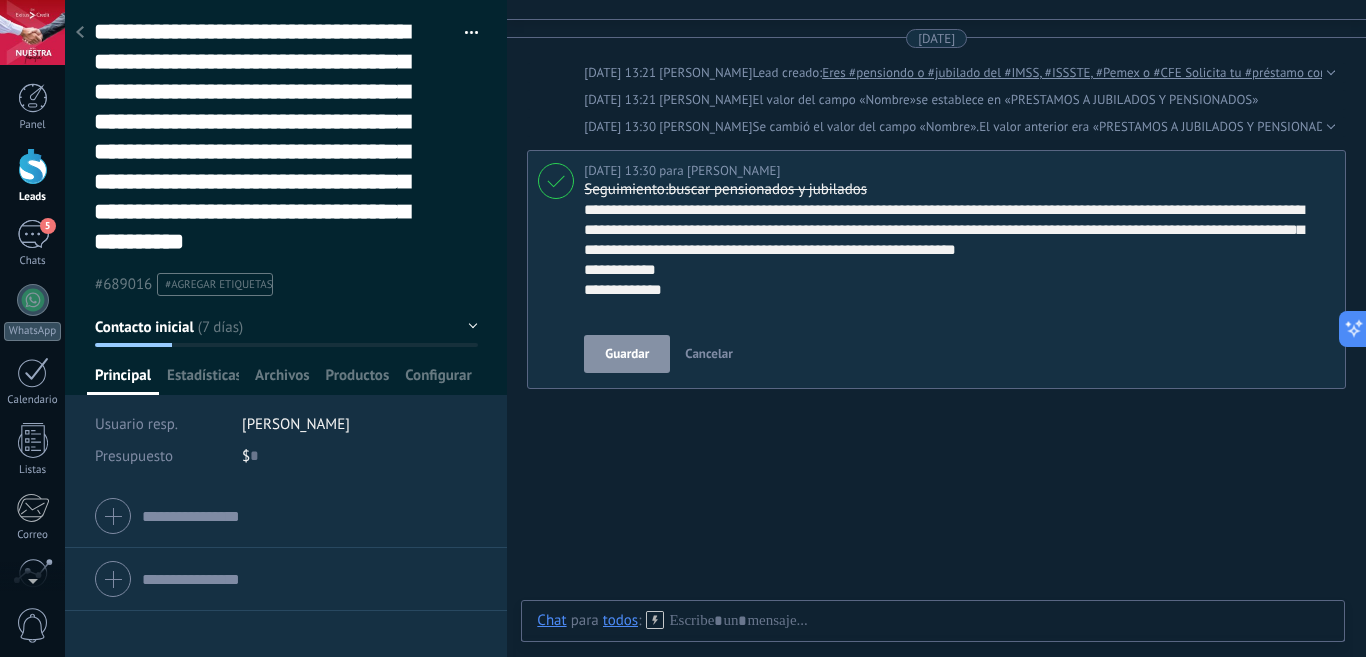 type on "**********" 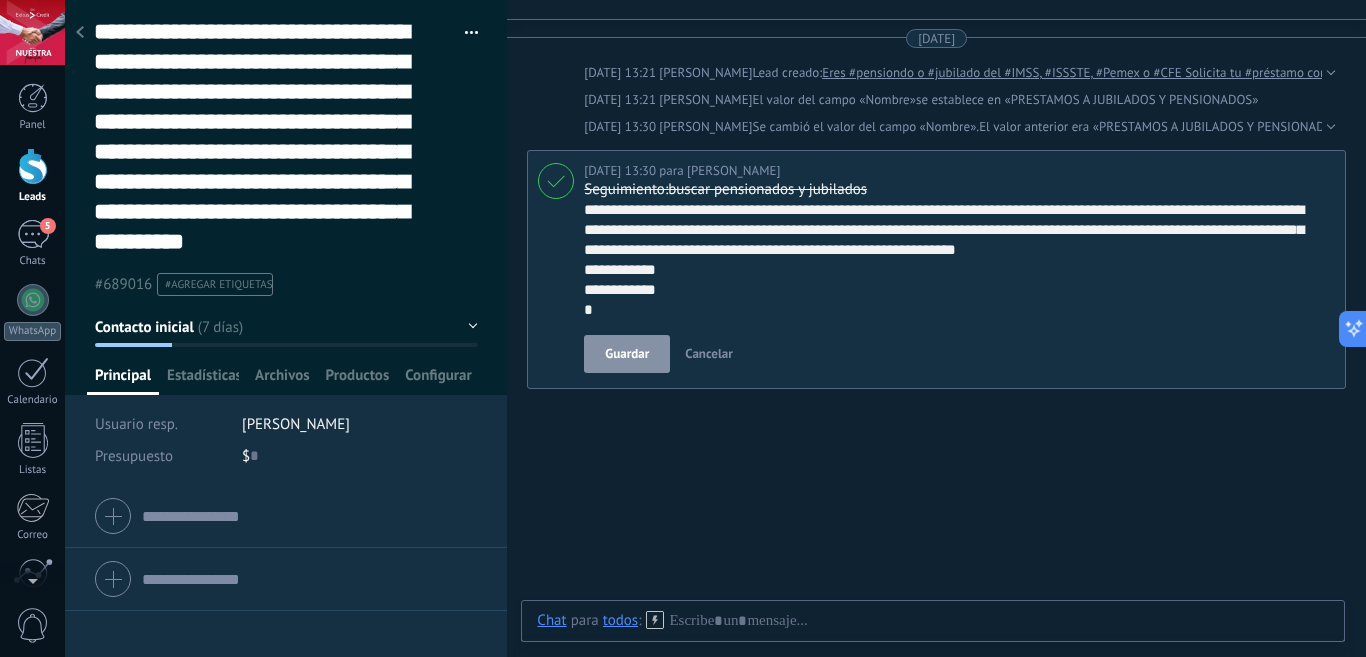 type on "**********" 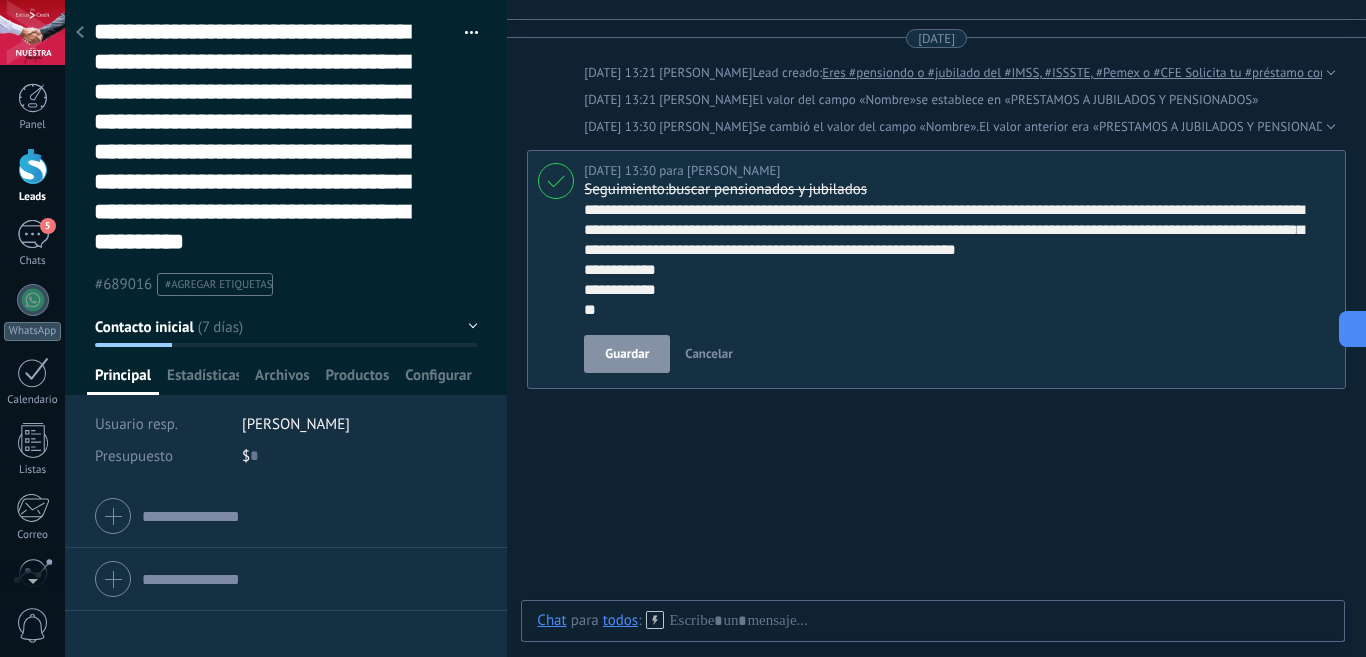 type on "**********" 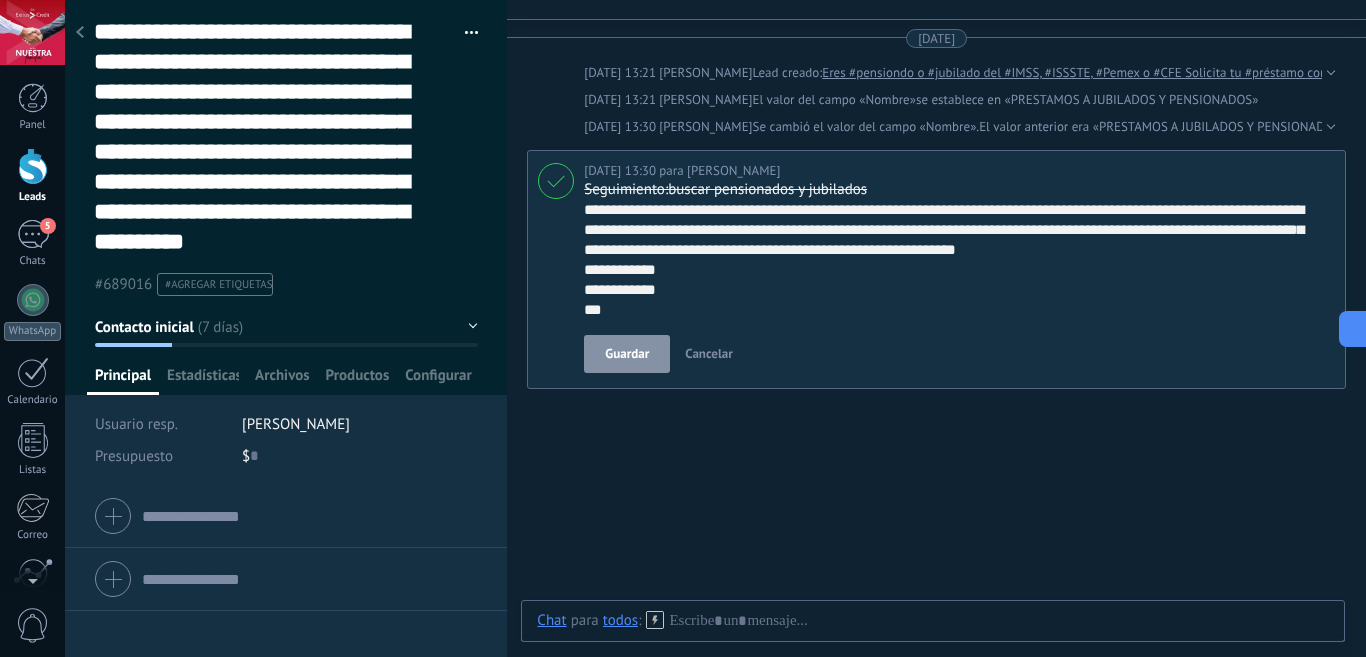 type on "**********" 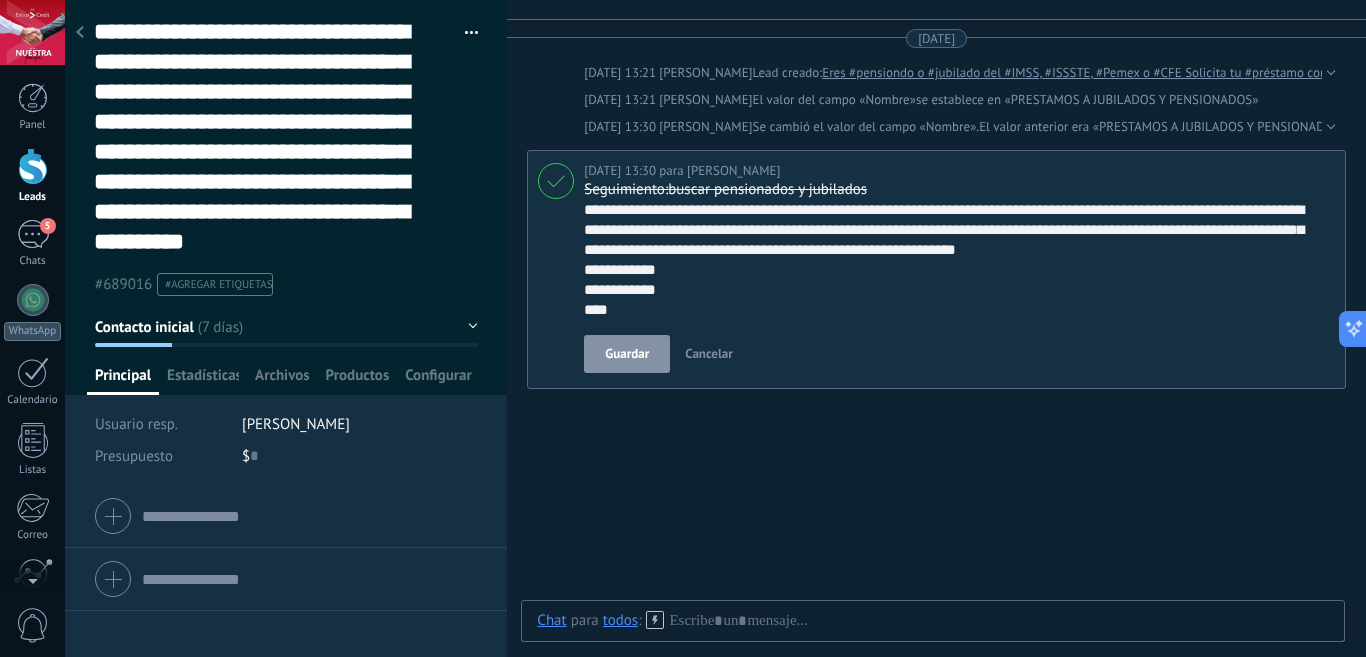 type on "**********" 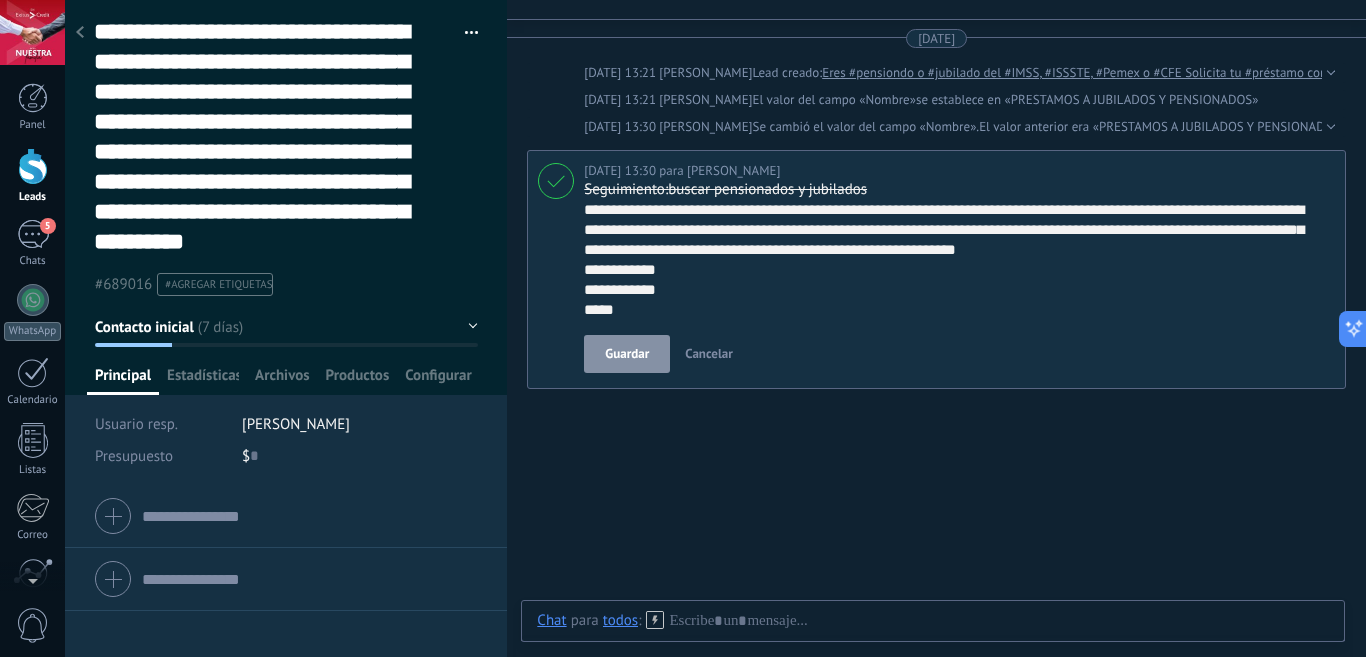 type on "**********" 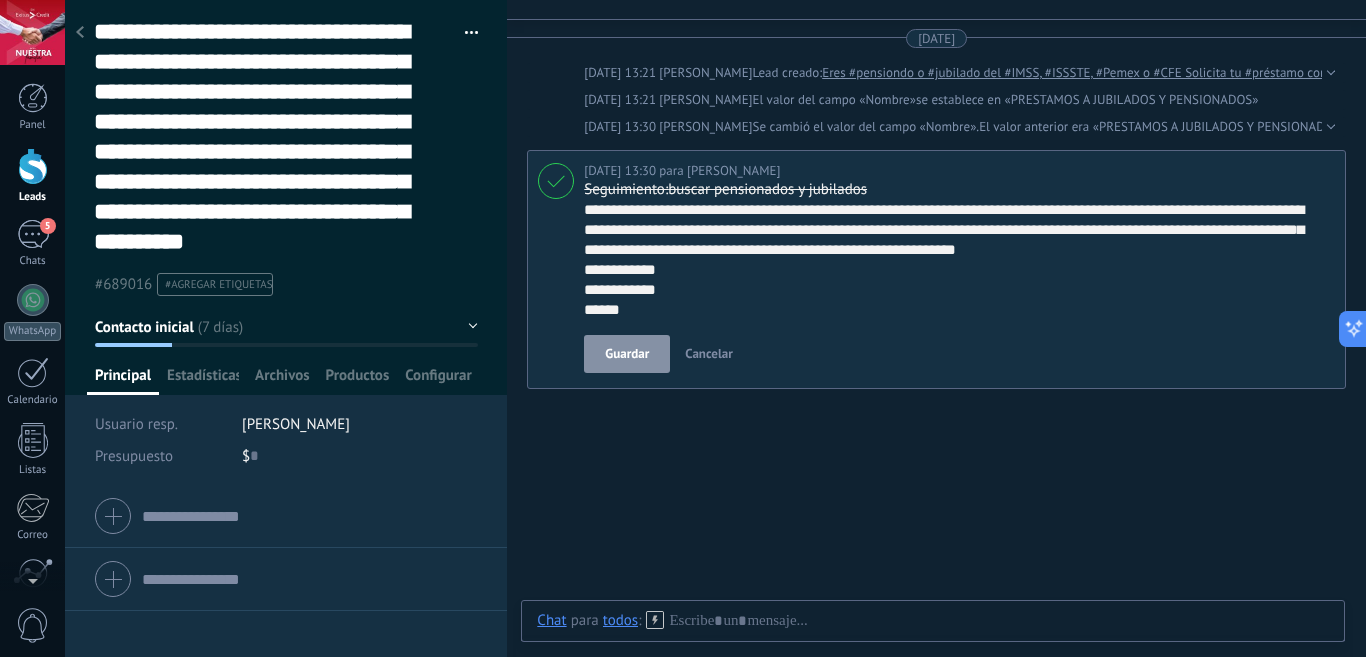 type on "**********" 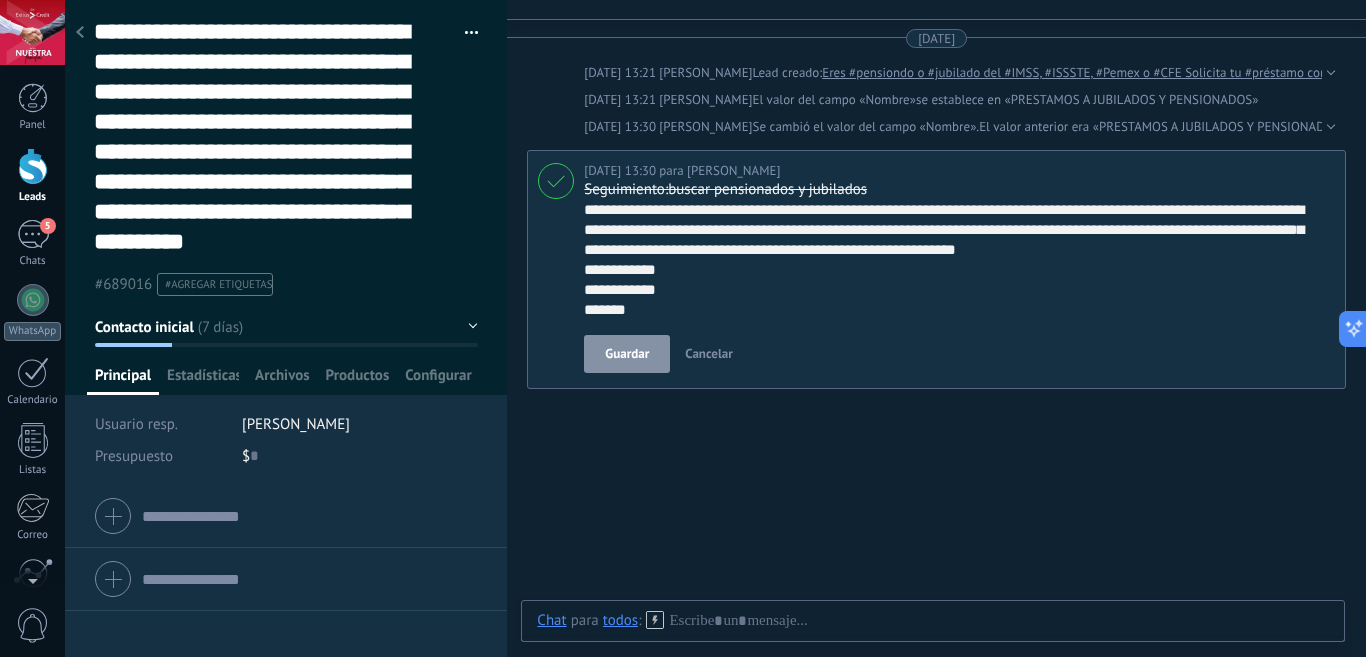 type on "**********" 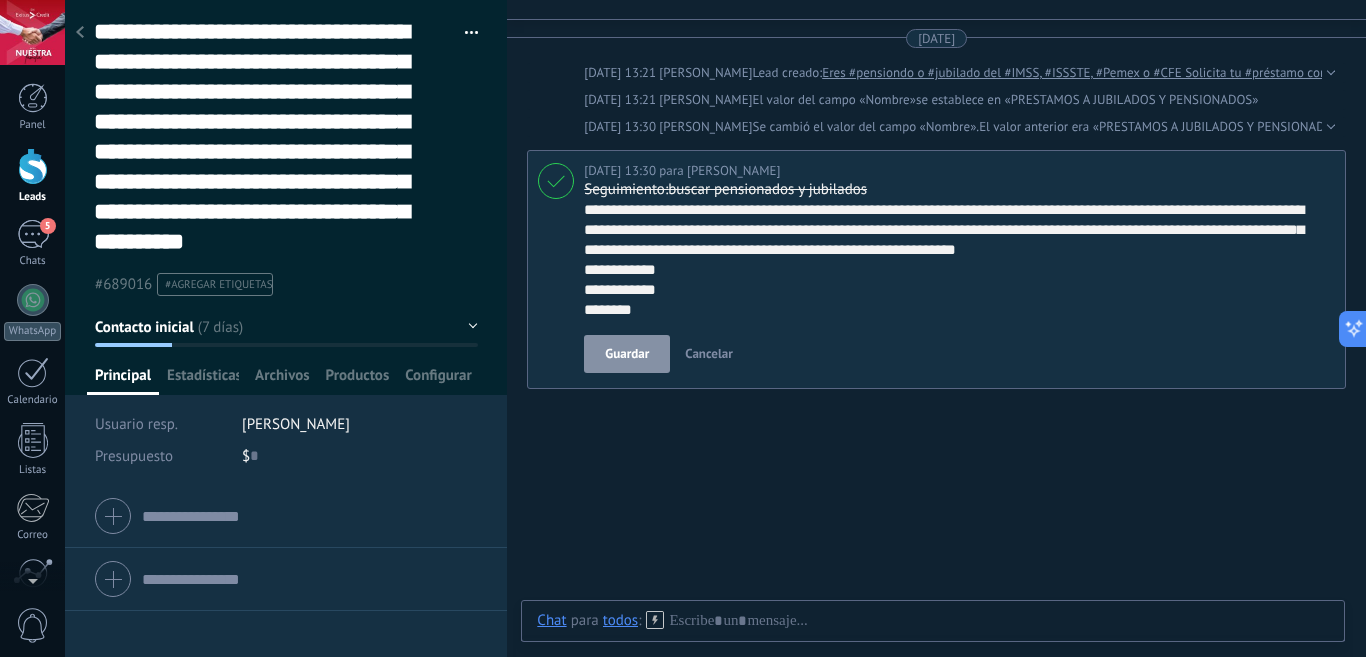 type on "**********" 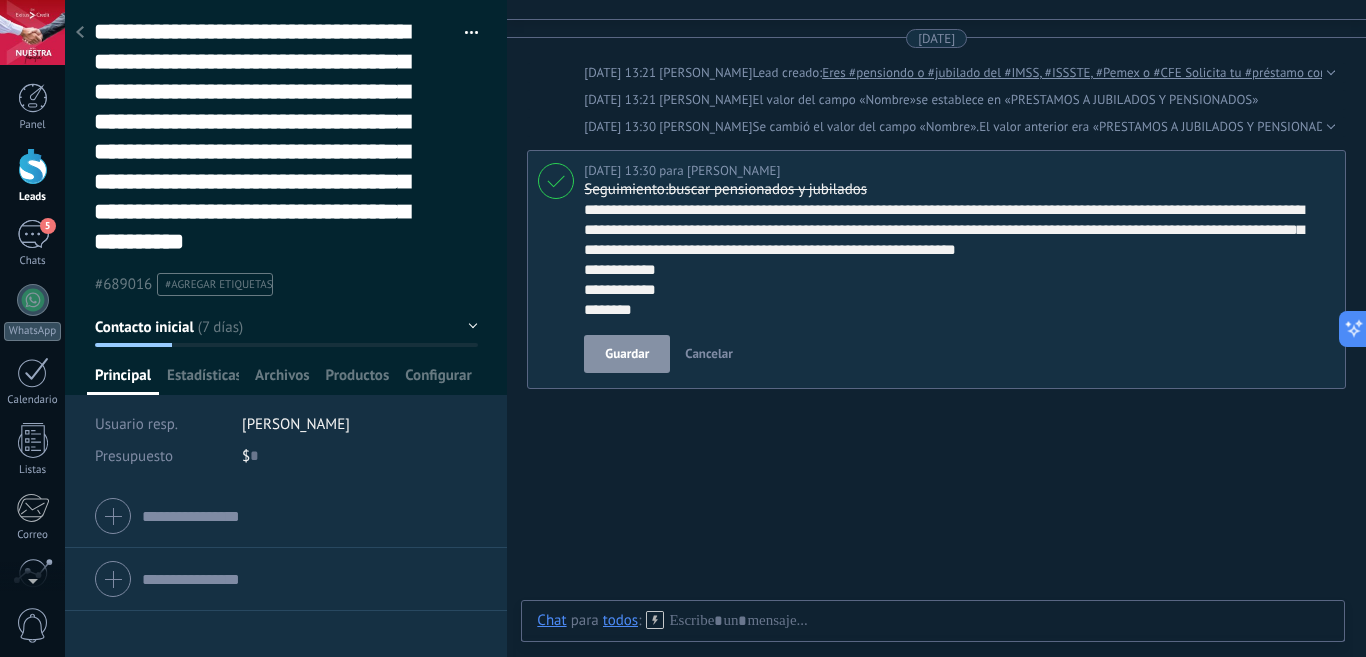 type on "**********" 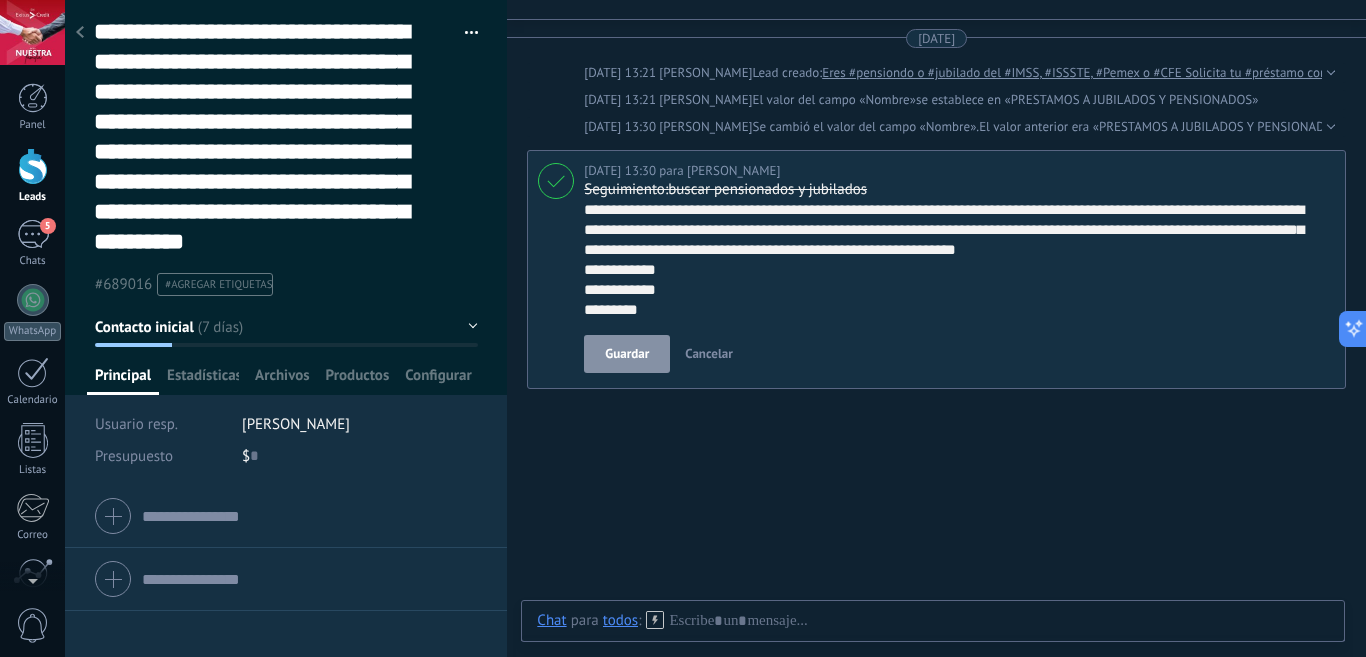 type on "**********" 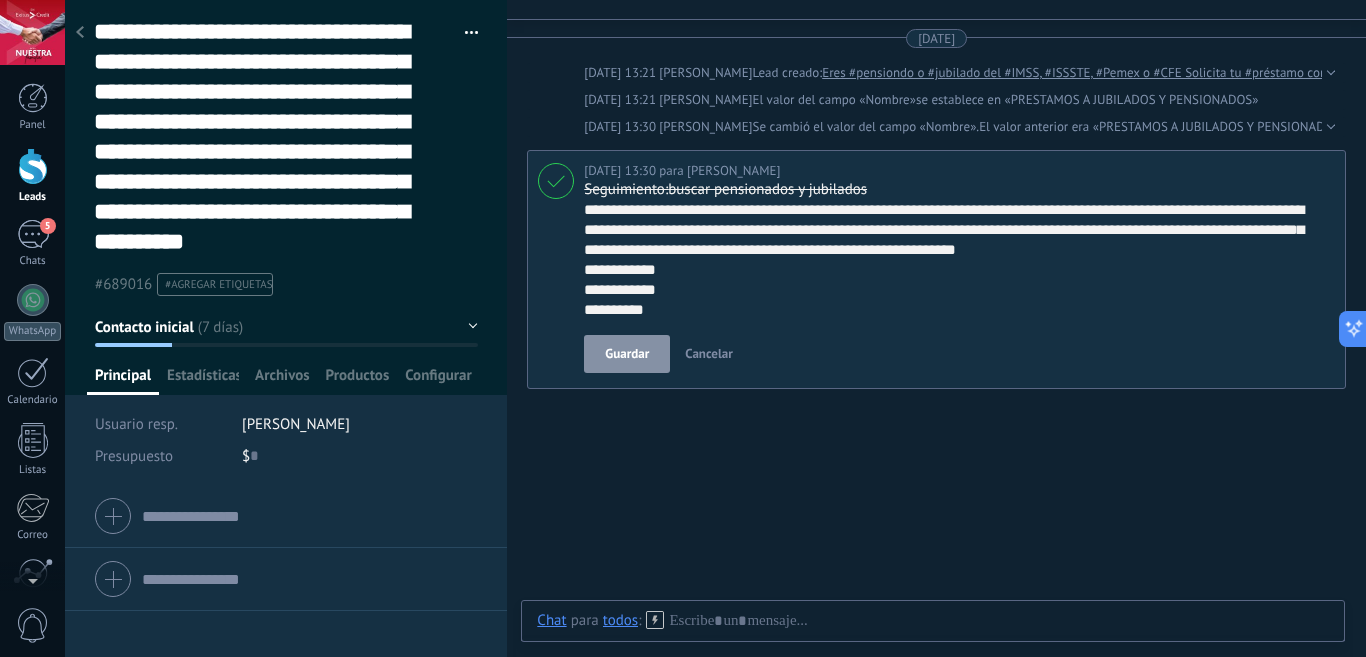 type on "**********" 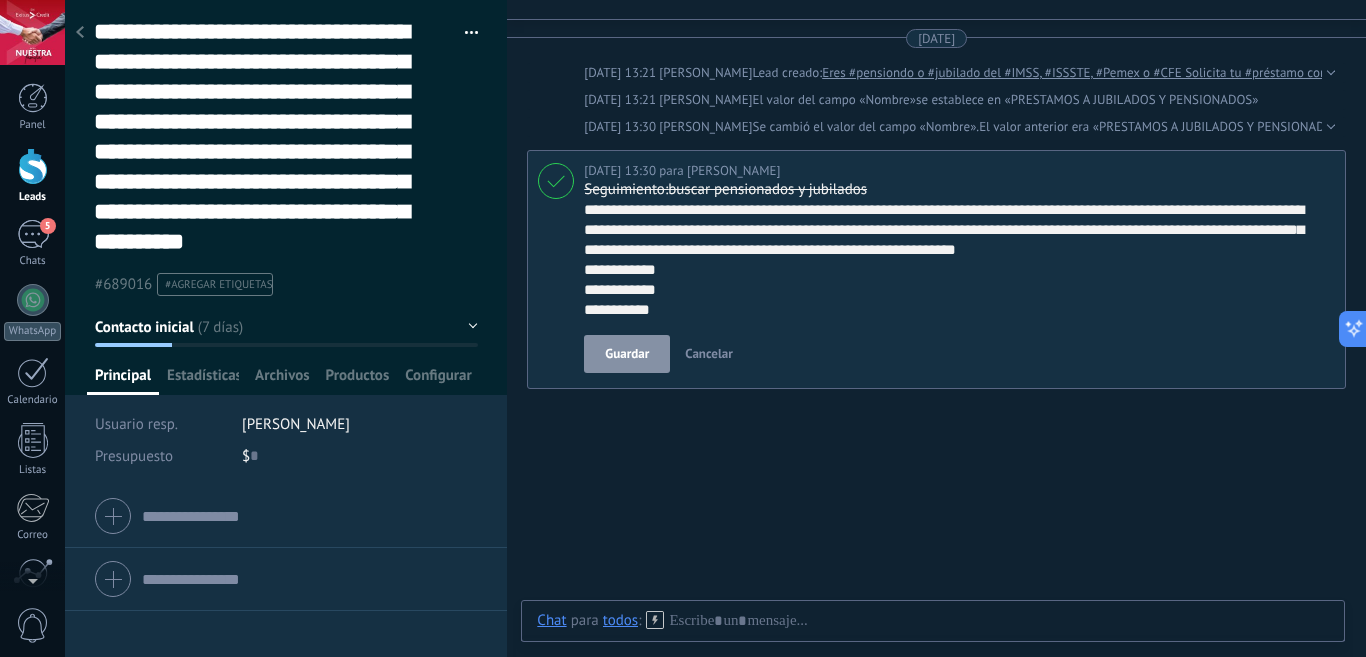 type on "**********" 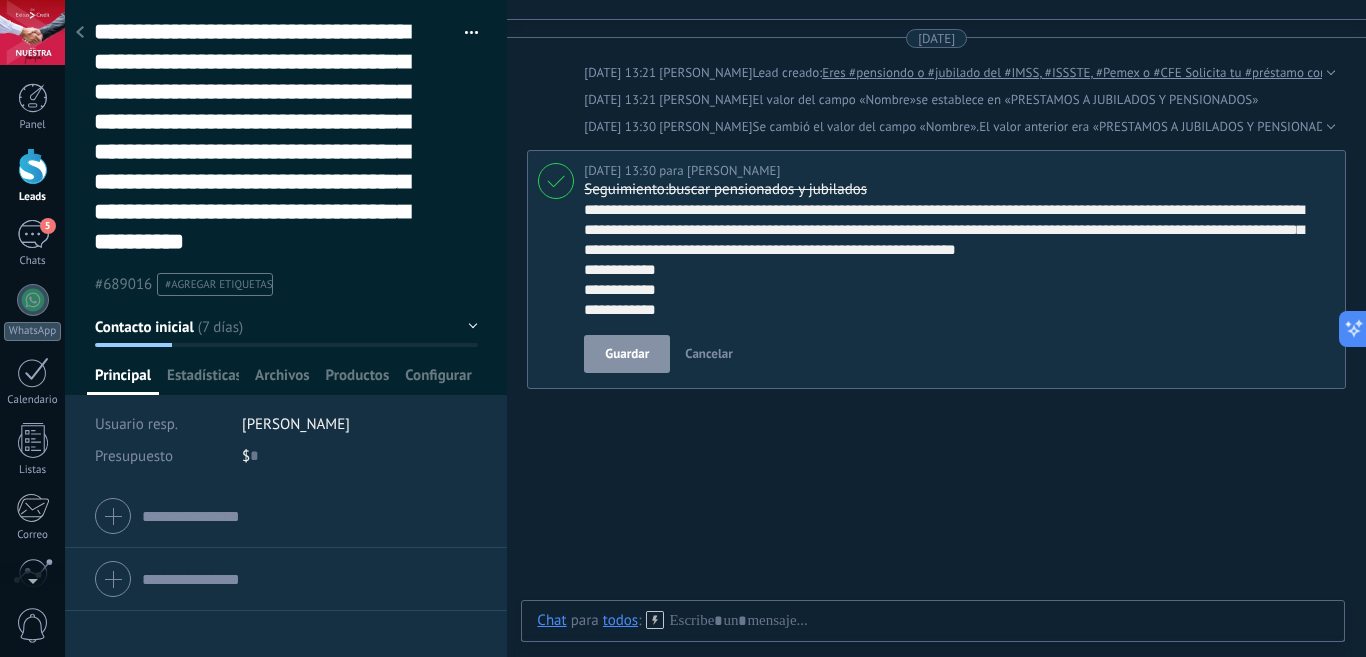 scroll, scrollTop: 120, scrollLeft: 0, axis: vertical 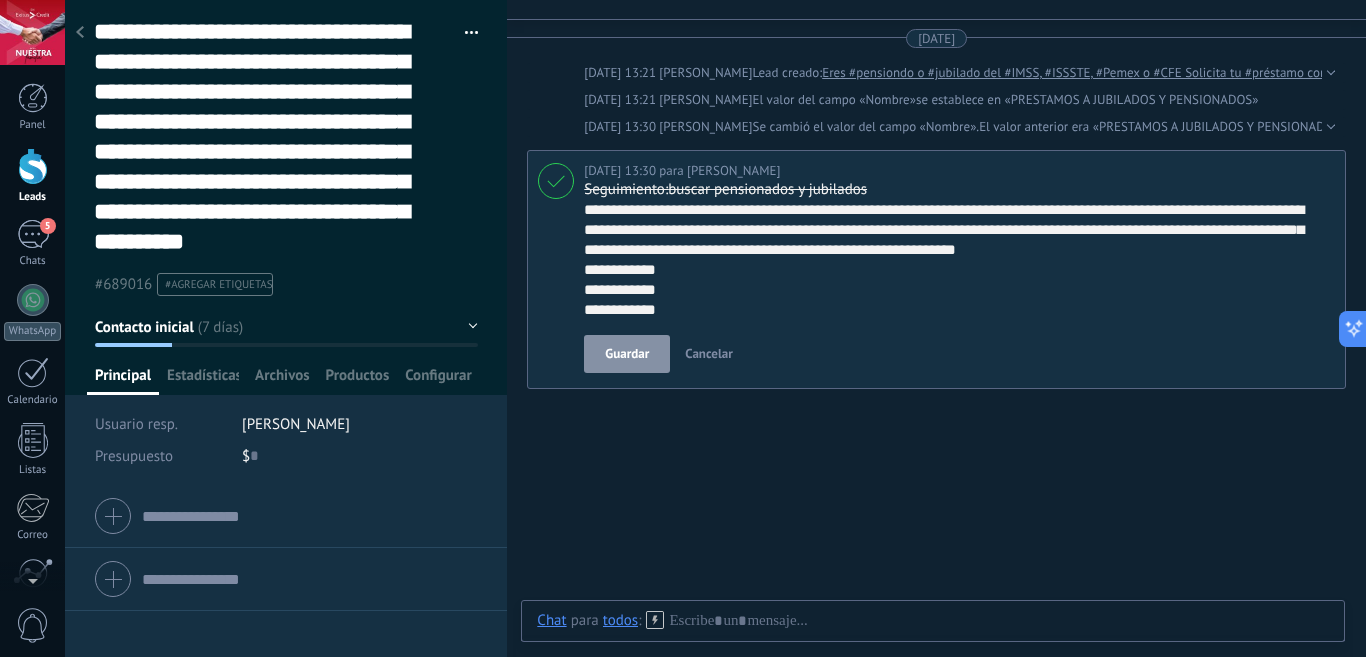 type on "**********" 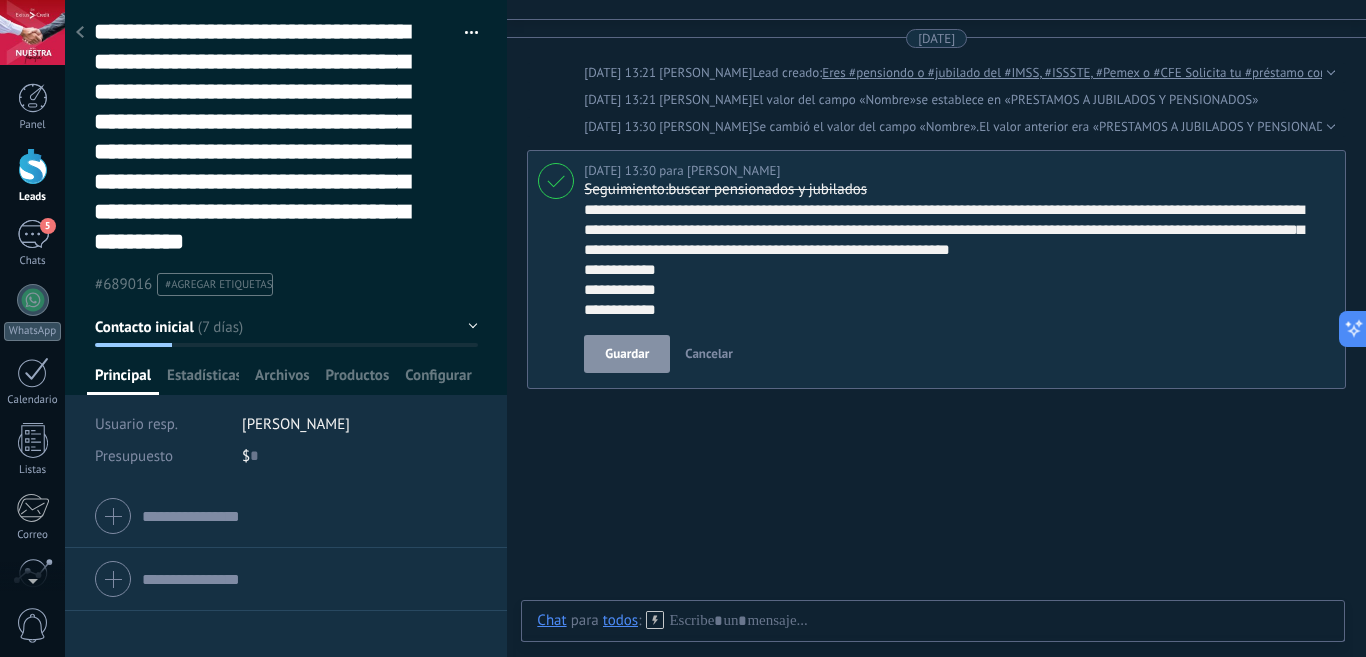 scroll, scrollTop: 120, scrollLeft: 0, axis: vertical 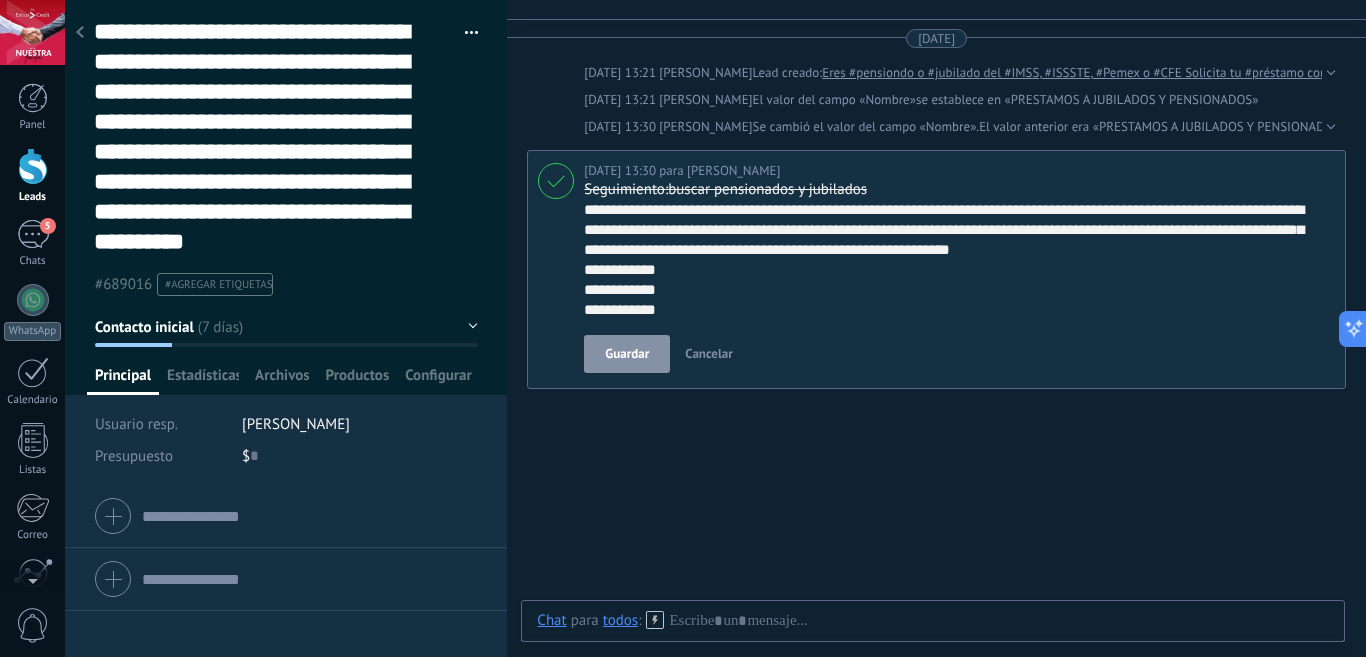 type on "**********" 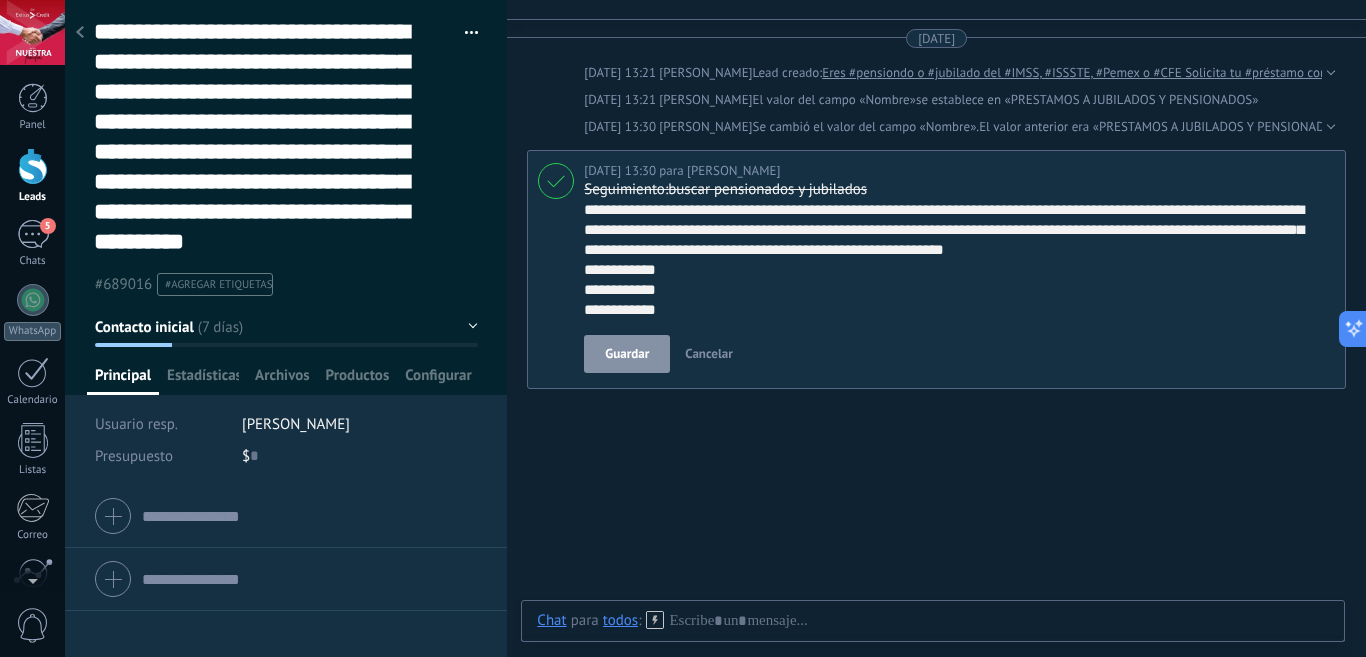 scroll, scrollTop: 120, scrollLeft: 0, axis: vertical 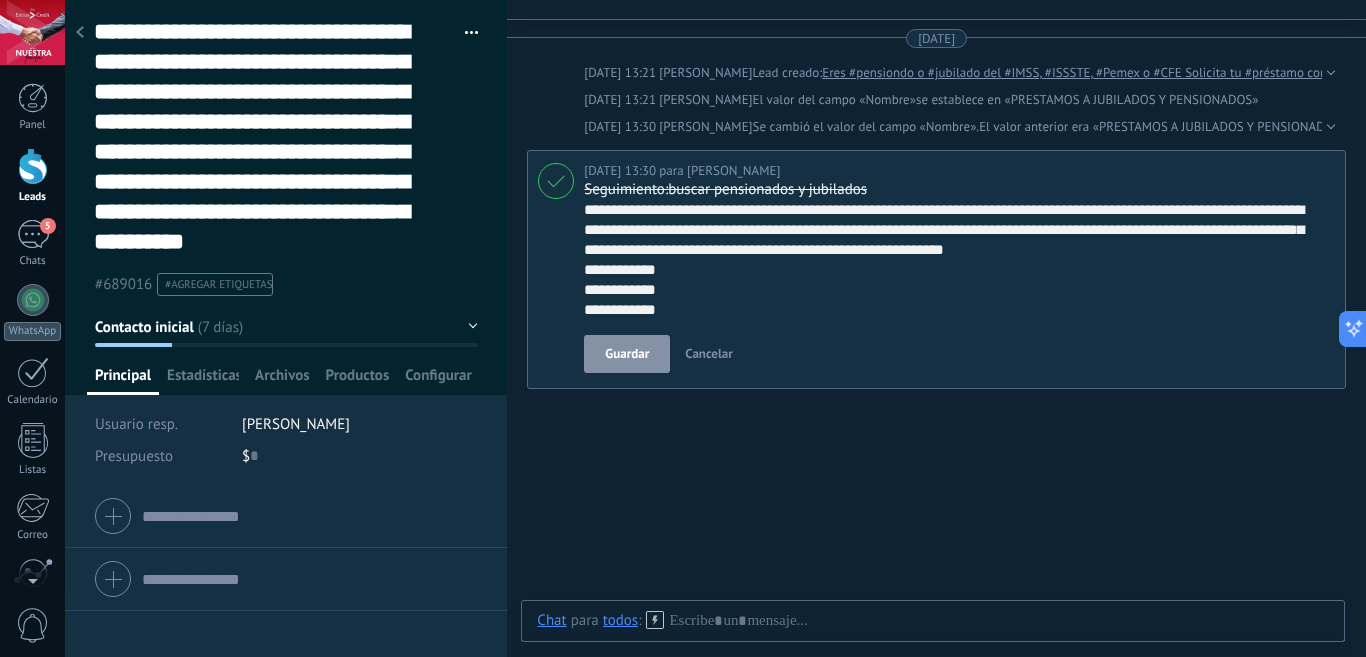 type on "**********" 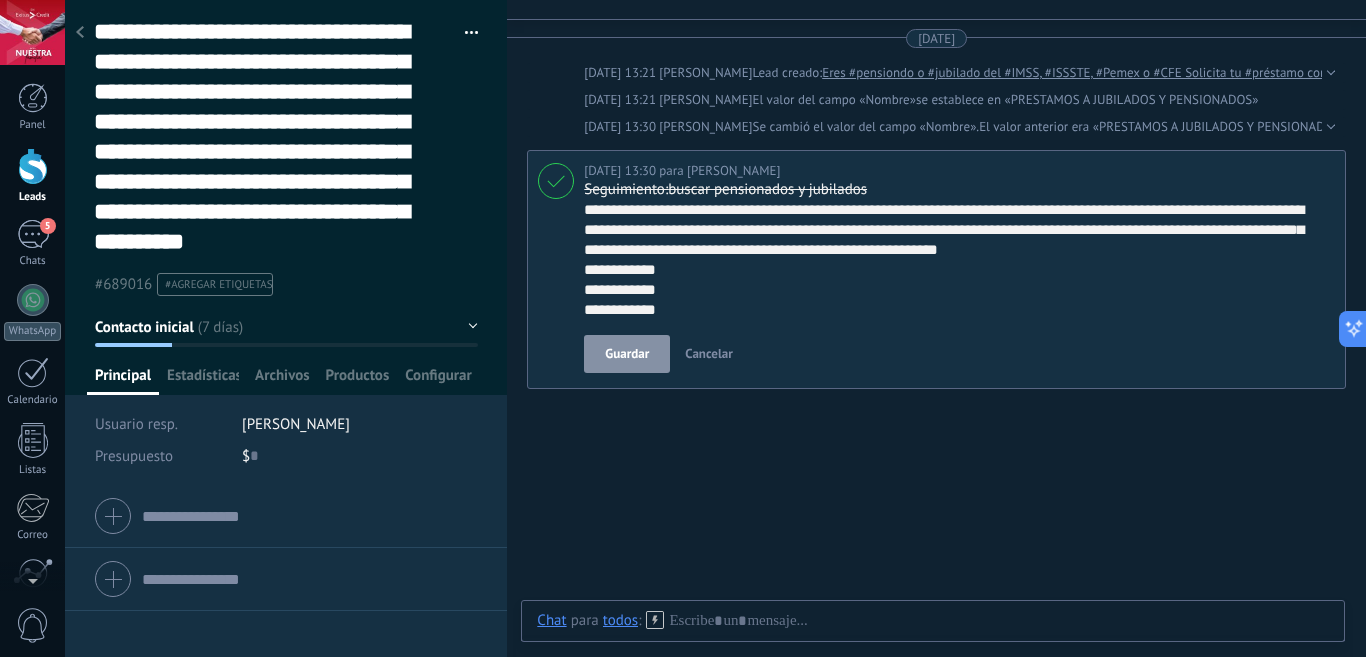 scroll, scrollTop: 120, scrollLeft: 0, axis: vertical 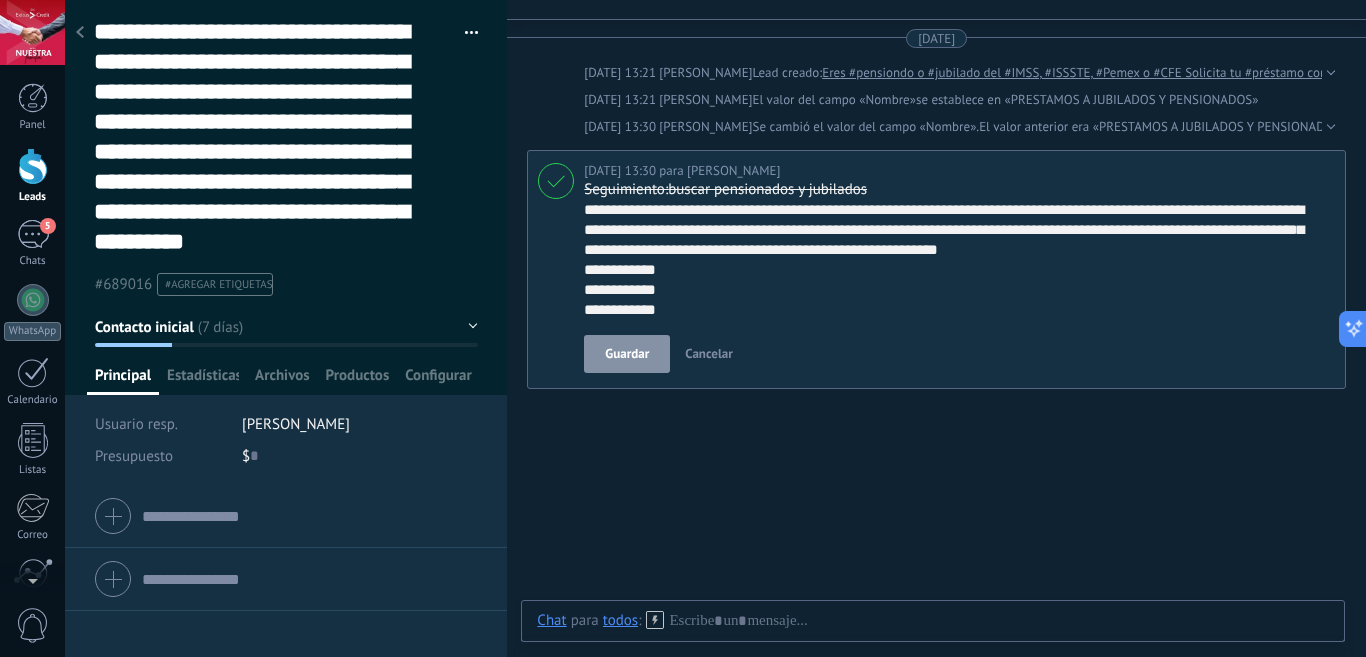 type on "**********" 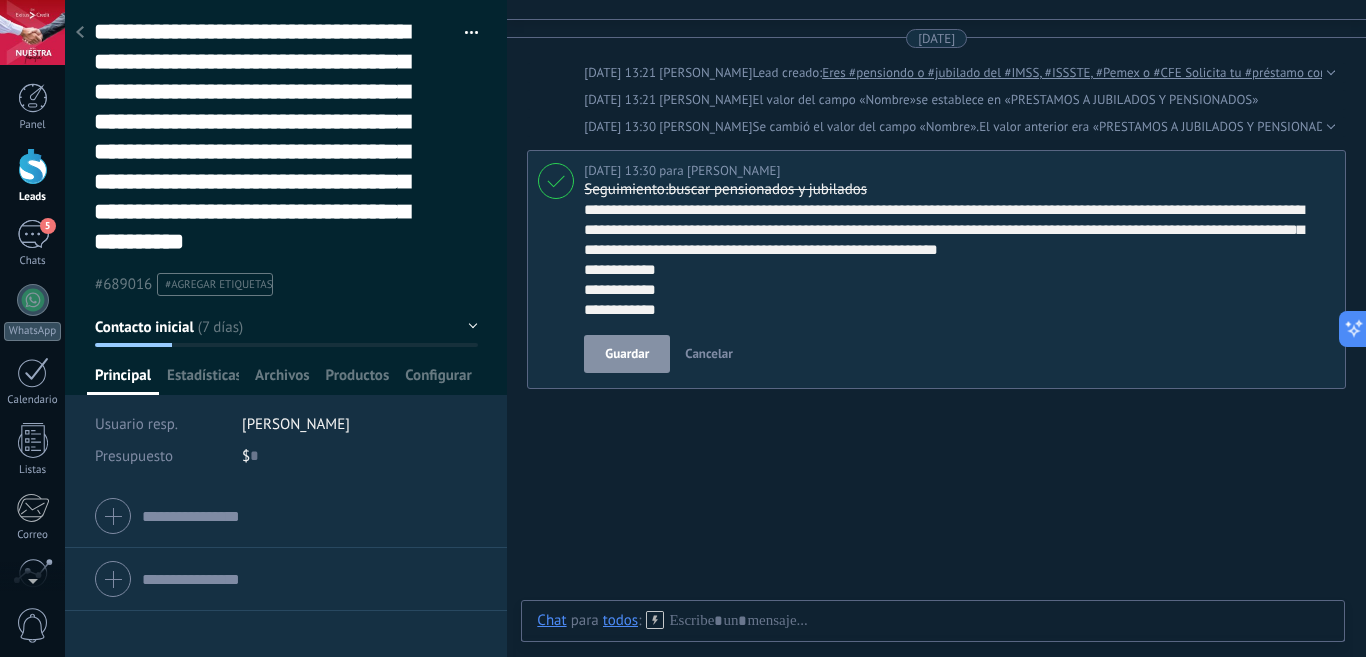 type on "**********" 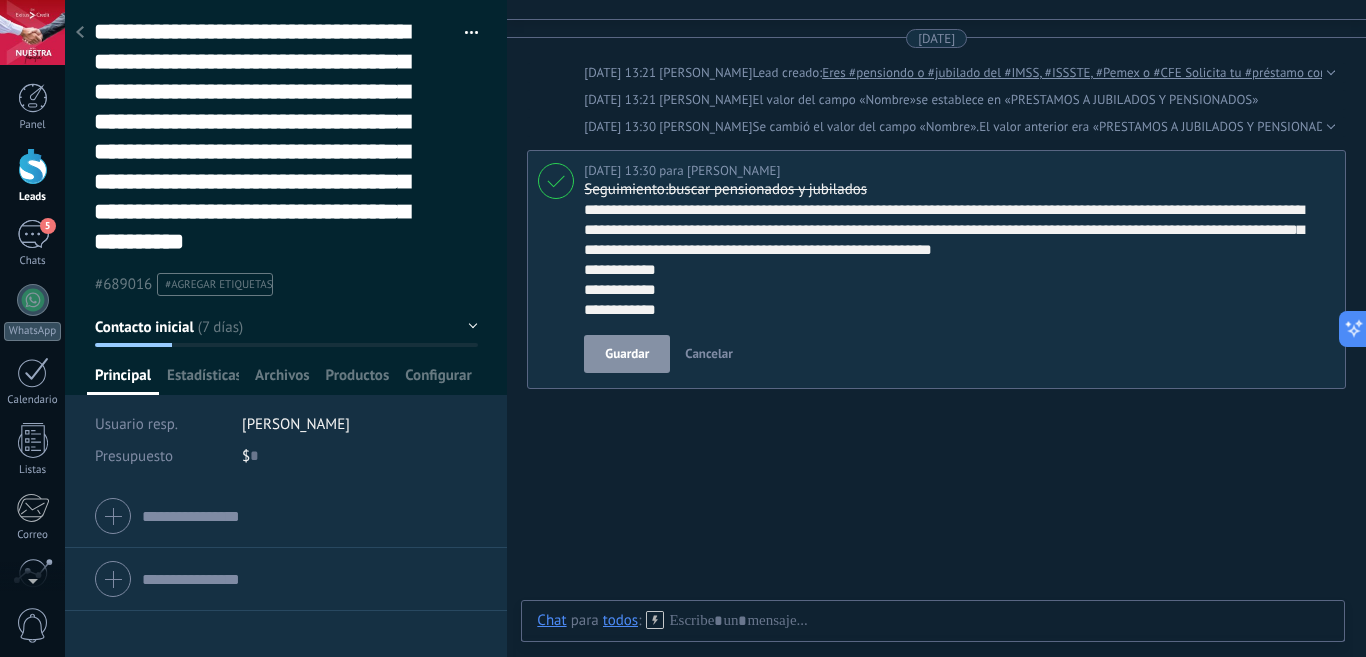 scroll, scrollTop: 120, scrollLeft: 0, axis: vertical 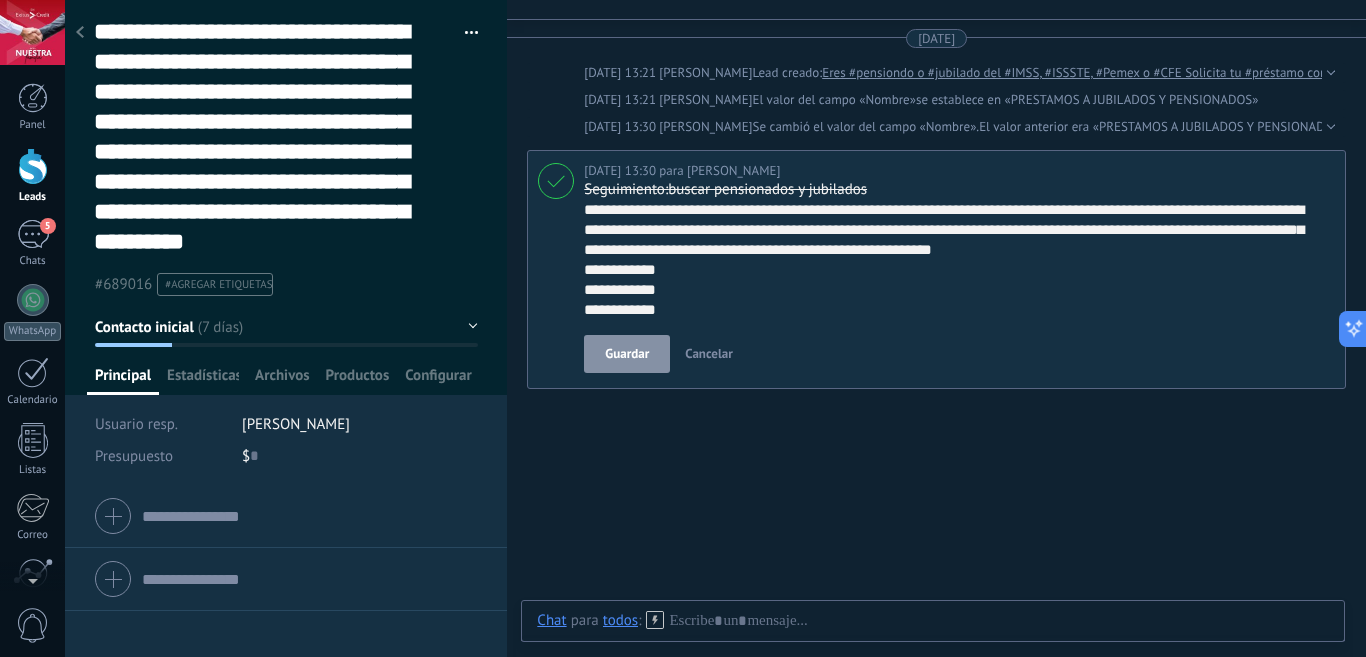type on "**********" 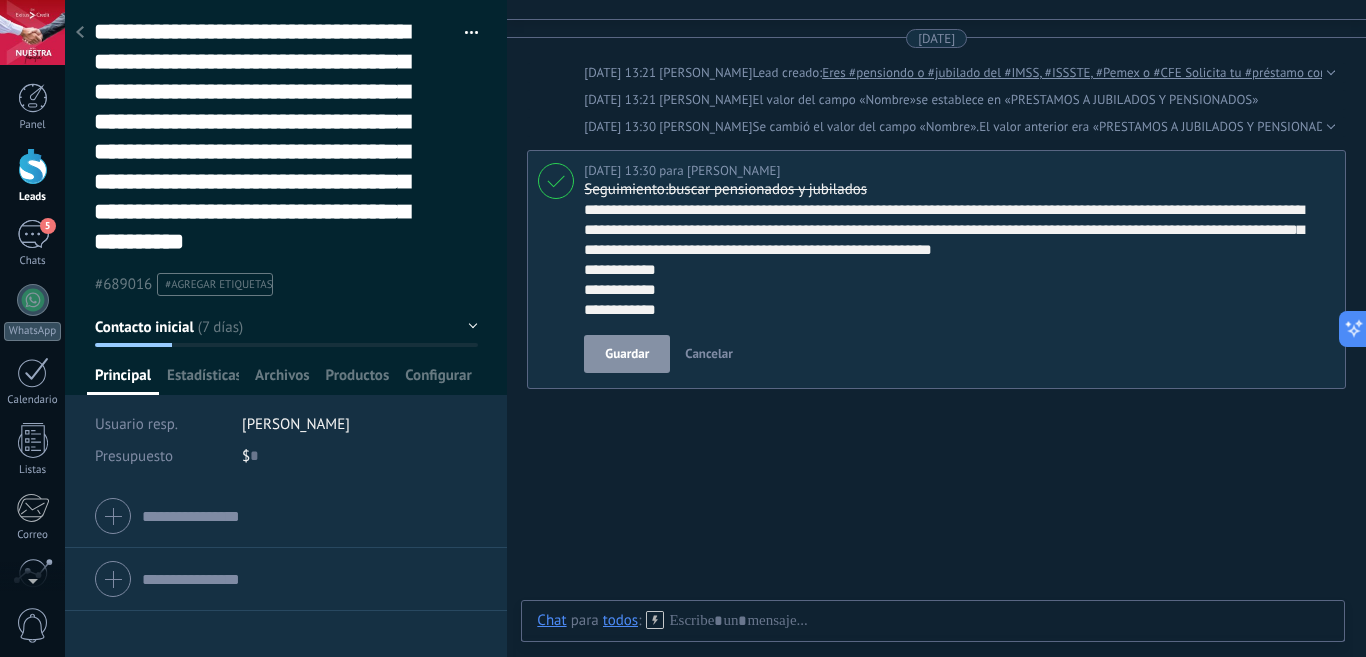 type on "**********" 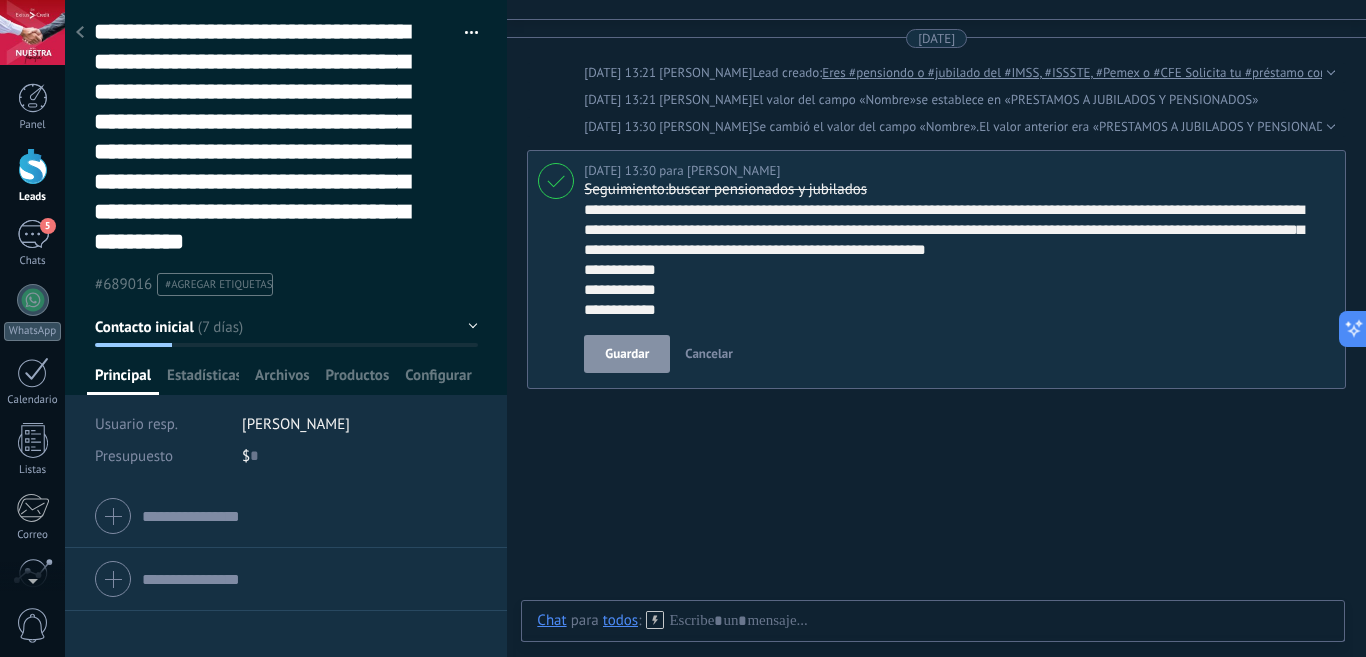 scroll, scrollTop: 120, scrollLeft: 0, axis: vertical 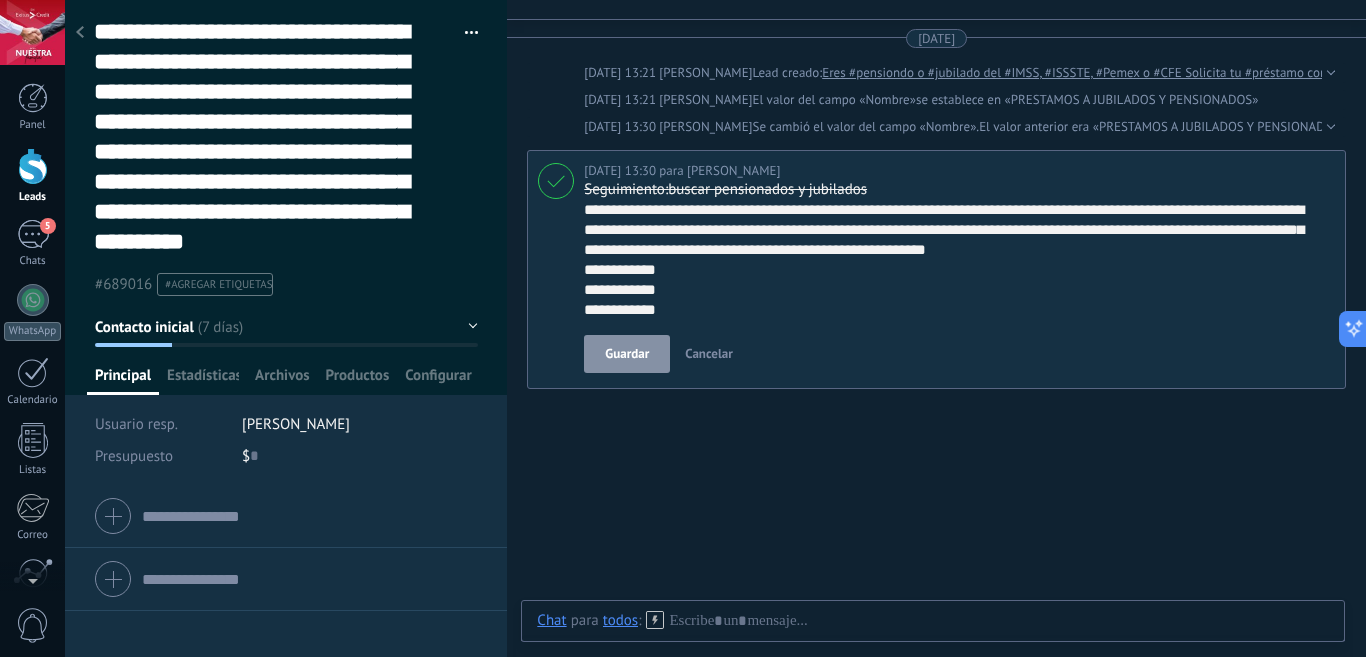 type on "**********" 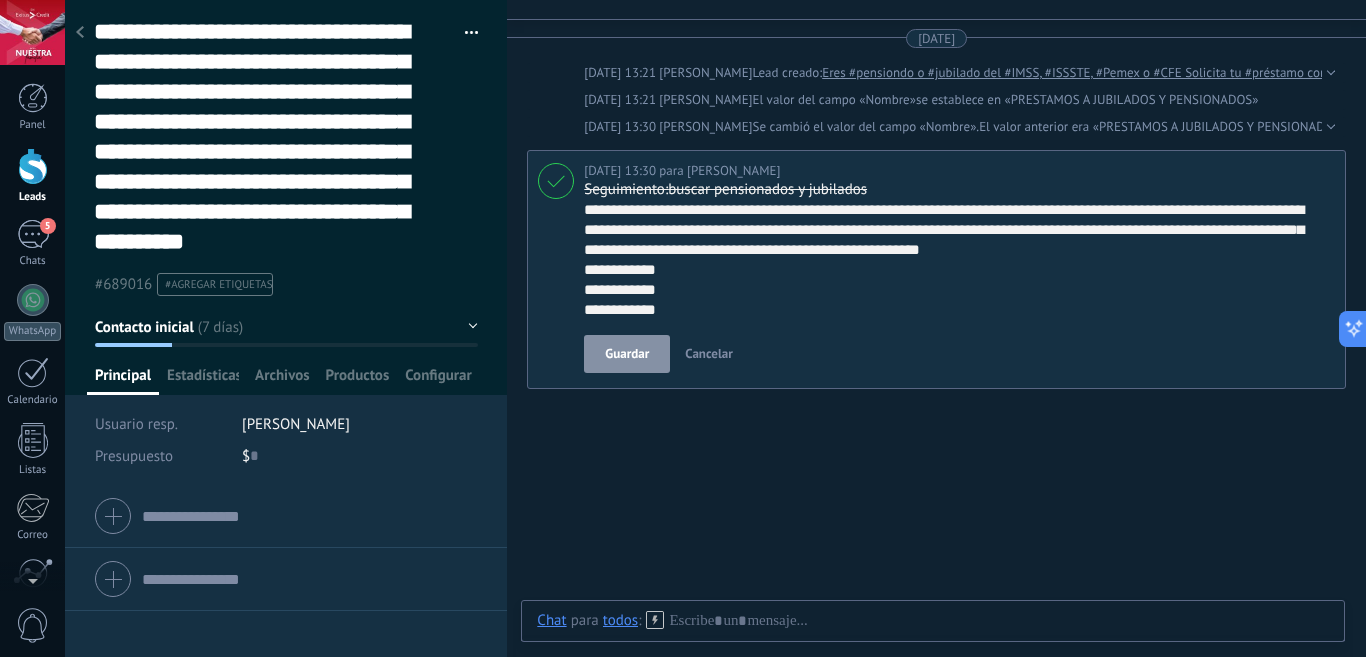 scroll, scrollTop: 120, scrollLeft: 0, axis: vertical 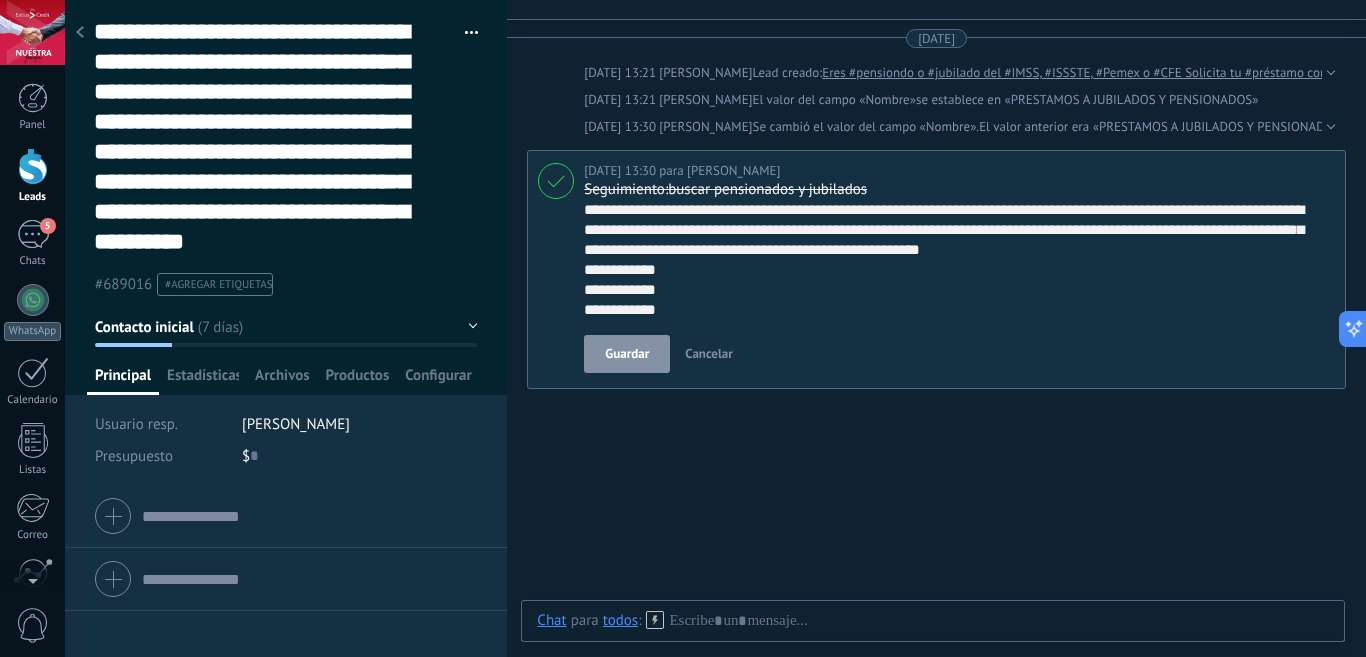 type on "**********" 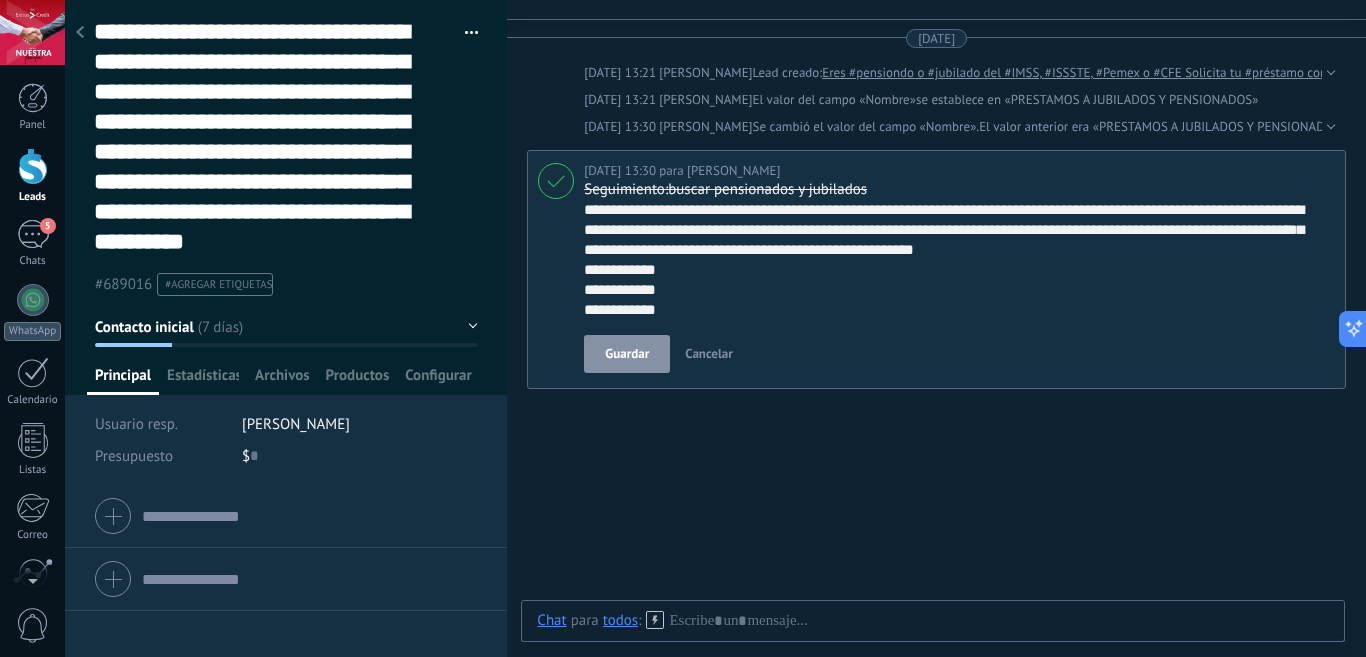 type on "**********" 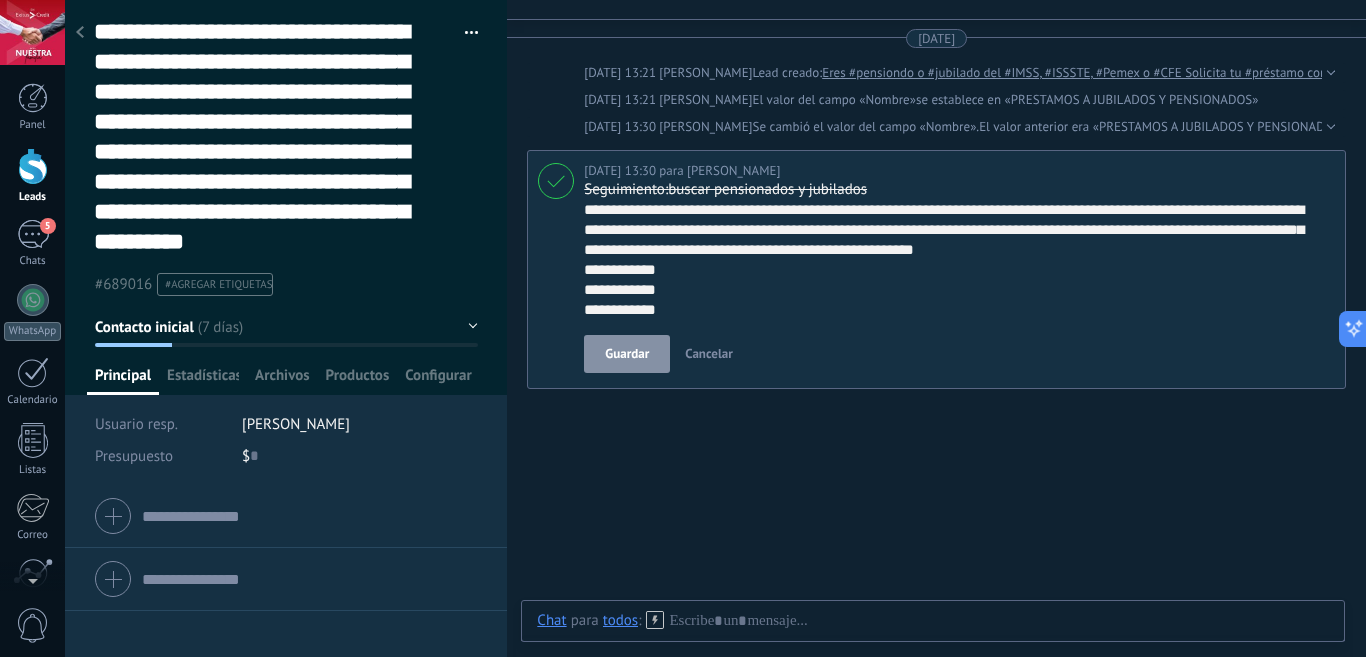 type on "**********" 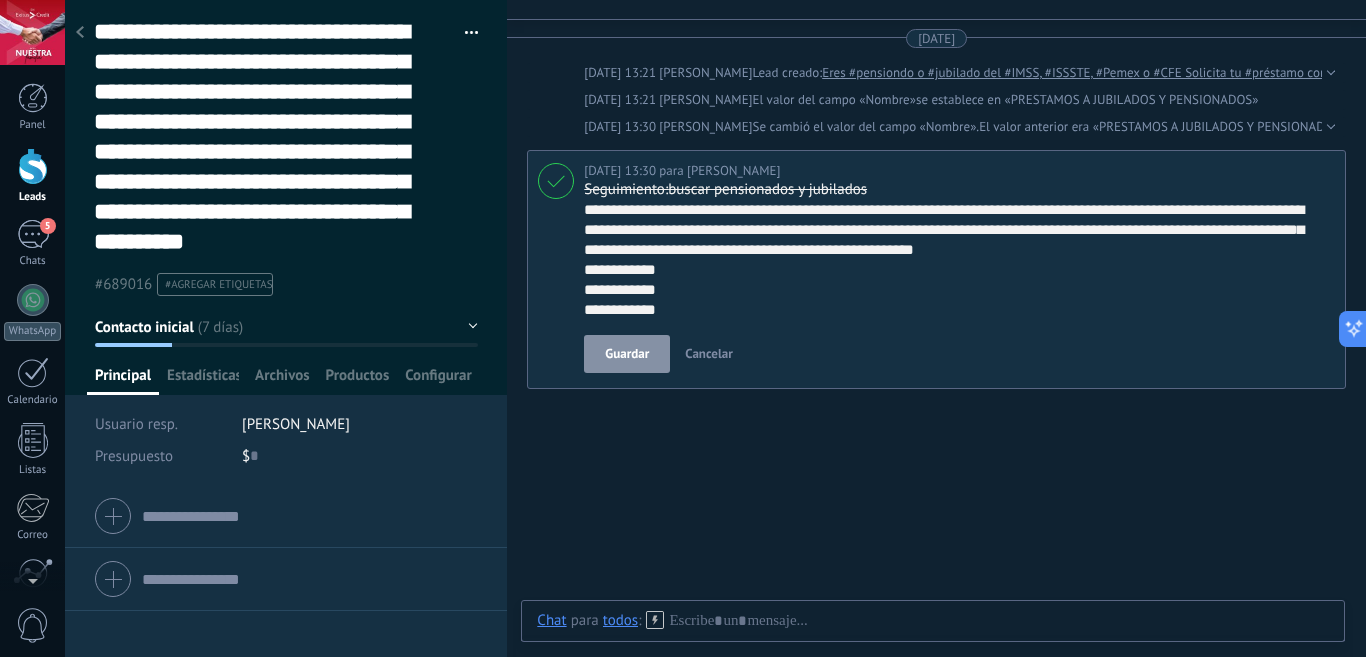 click on "Buscar Carga más [DATE] [DATE] 13:21 [PERSON_NAME]  Lead creado:  Eres #pensiondo o #jubilado del #IMSS, #ISSSTE, #Pemex o #CFE Solicita tu #préstamo con nosotros es muy fácil y rápido en tan solo 3 horas tienes tu préstamo en tu cuenta, si eres empleado activo del #IMSS  enfermero, [PERSON_NAME], doctor etc, al igual activ [DATE] 13:21 [PERSON_NAME]  El valor del campo «Nombre»  se establece en «PRESTAMOS A JUBILADOS Y PENSIONADOS» [DATE] 13:30 [PERSON_NAME]  [PERSON_NAME] el valor del campo «Nombre».  El valor anterior era «PRESTAMOS A JUBILADOS Y PENSIONADOS»  y el valor actual es «Eres #pensiondo o #jubilado del #IMSS, #ISSSTE, #Pemex o #CFE Solicita tu #préstamo con nosotros es muy fácil y rápido en tan solo 3 horas tienes tu préstamo en tu cuenta, si eres empleado activo del #IMSS  enfermero, [PERSON_NAME], doctor etc, al igual activo de la #sep  solicita tu prestamo con nosotros
llámanos al
[PHONE_NUMBER]
4423316023» [DATE] 13:30  para [PERSON_NAME]" at bounding box center (936, 346) 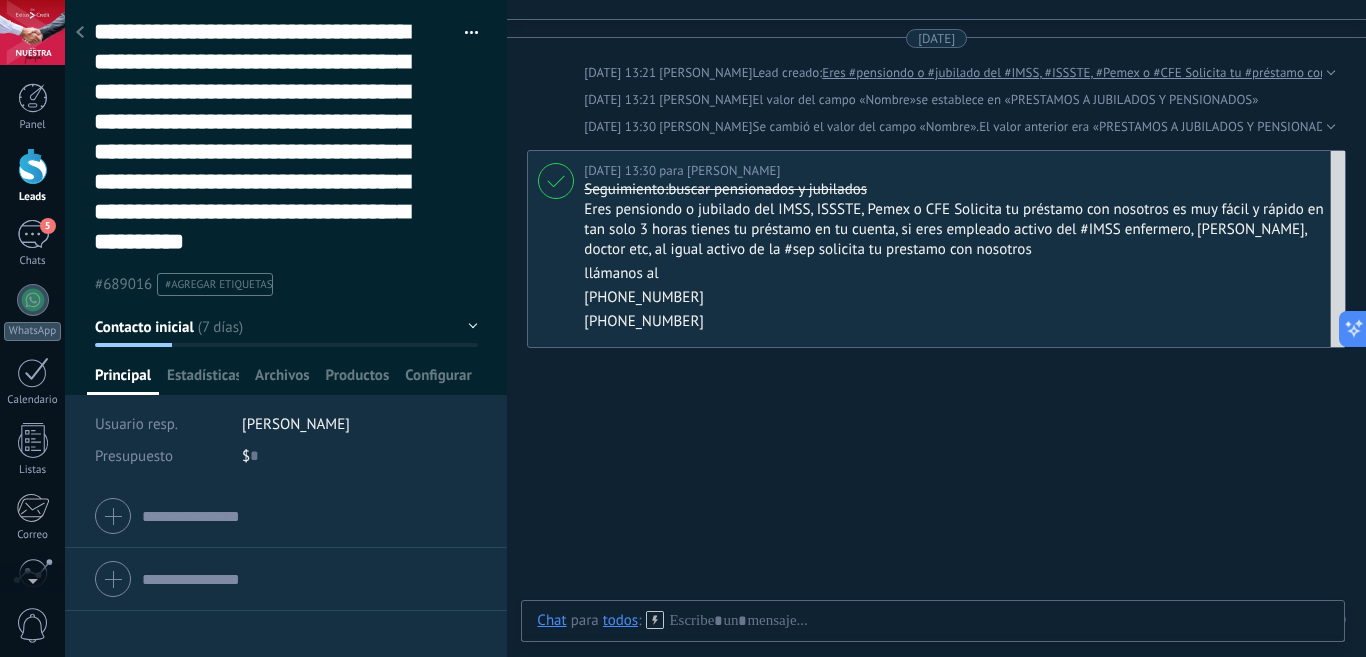 click on "[PHONE_NUMBER]" at bounding box center [959, 298] 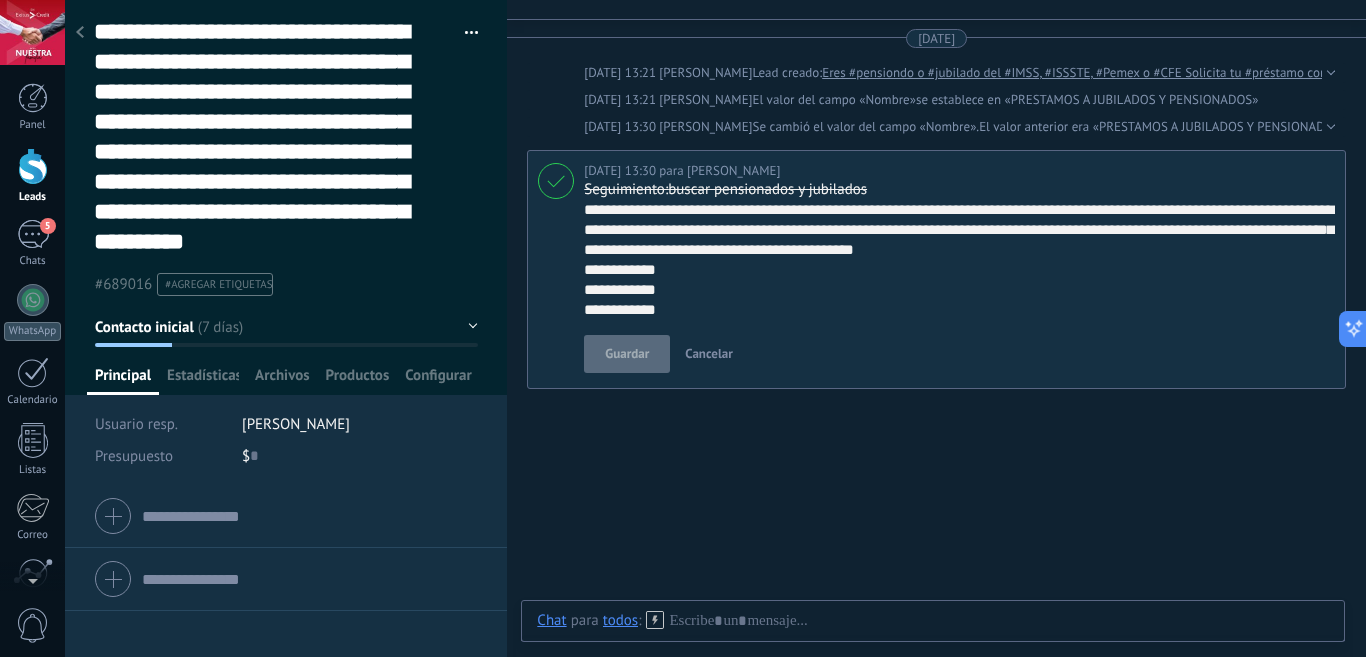 scroll, scrollTop: 120, scrollLeft: 0, axis: vertical 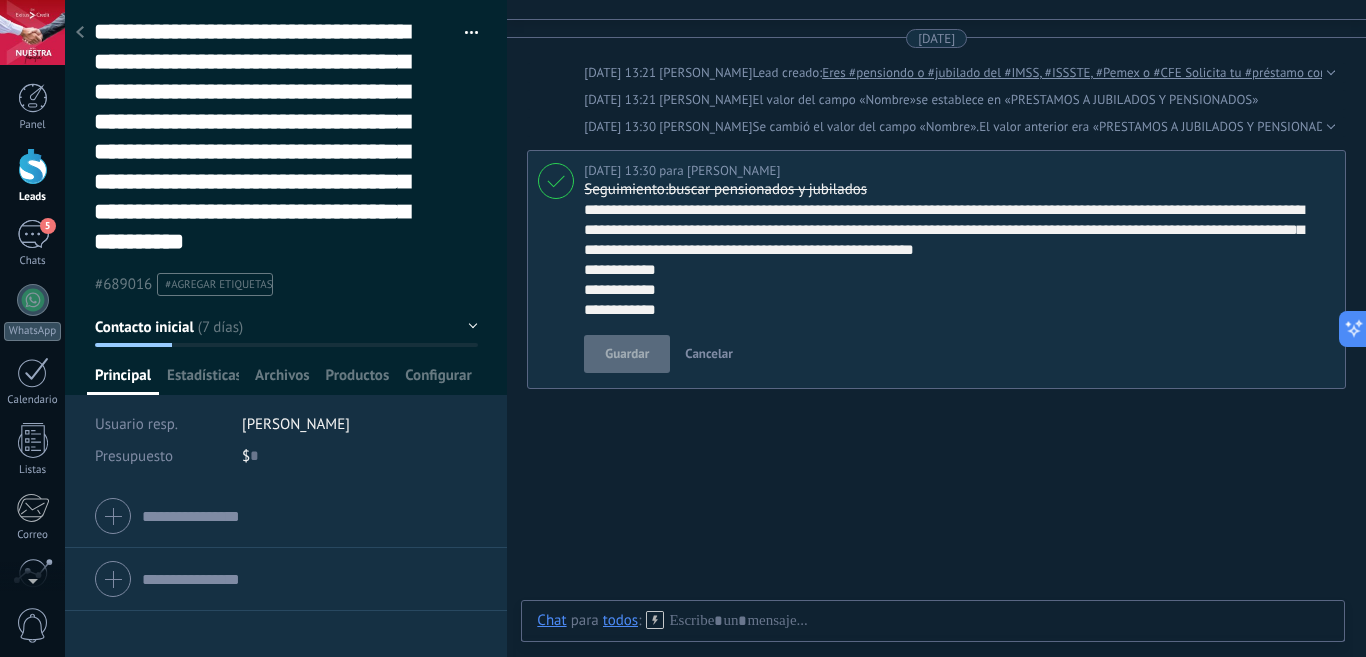 click on "**********" at bounding box center (956, 260) 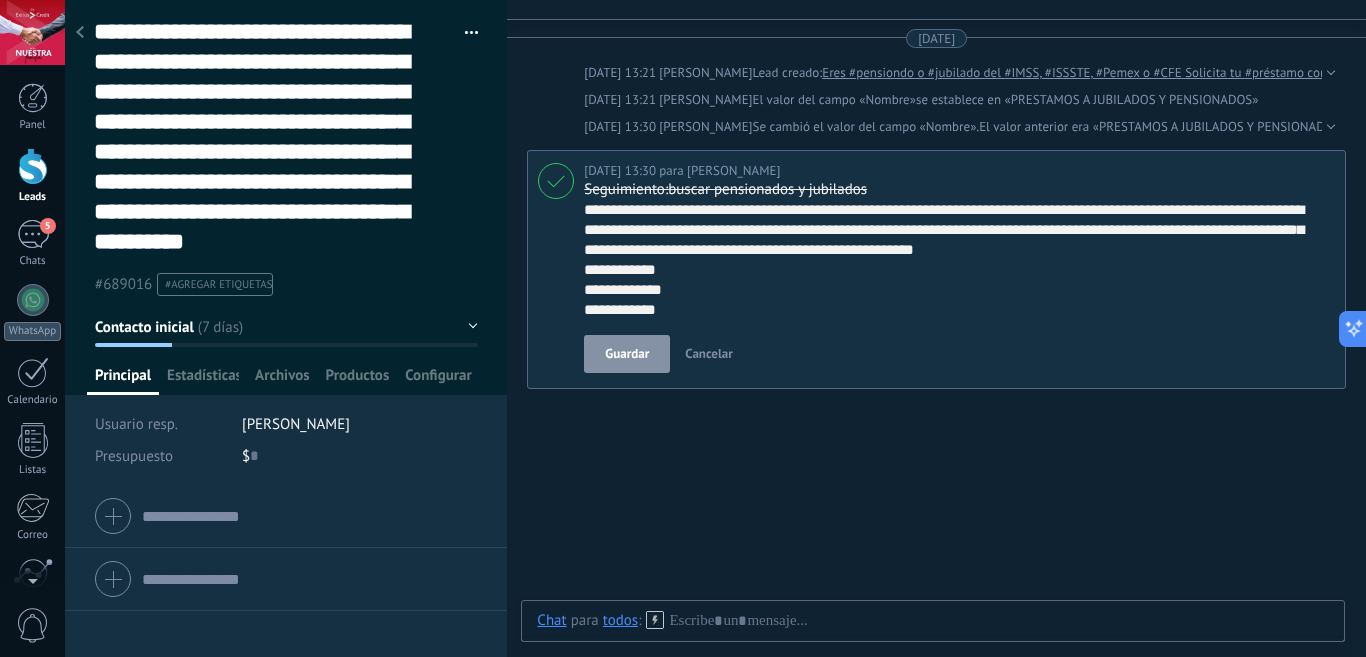 type on "**********" 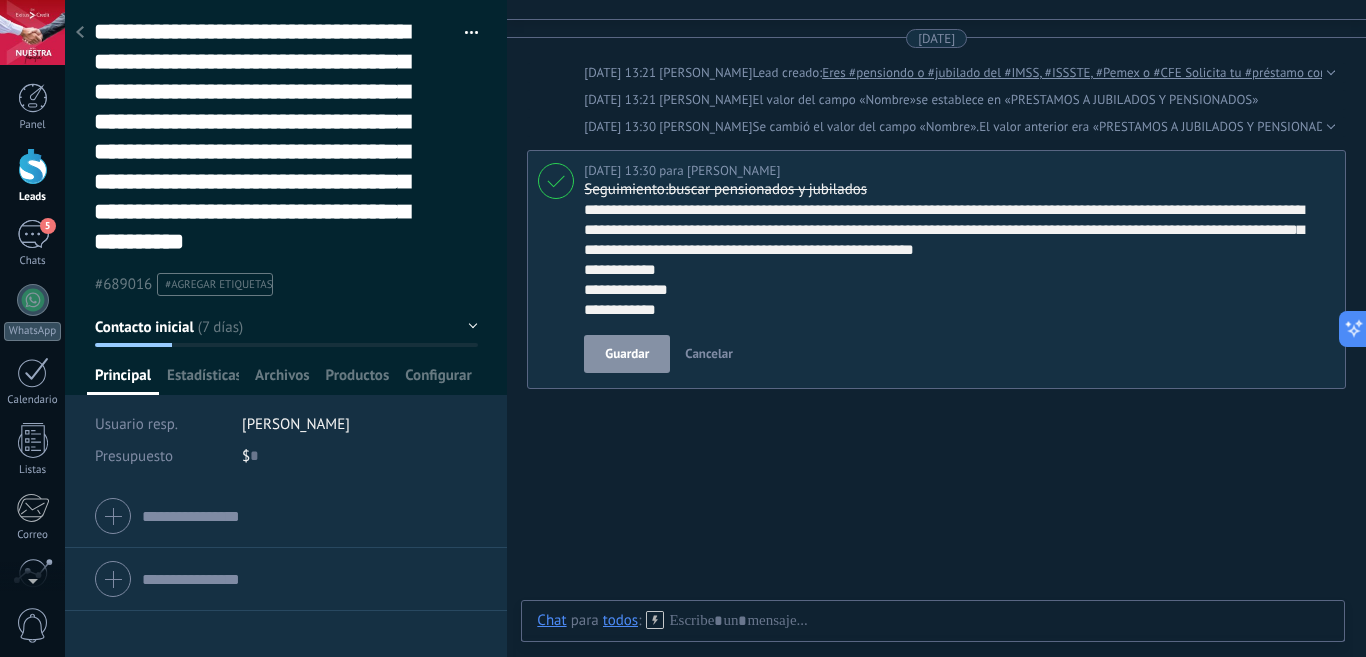 type on "**********" 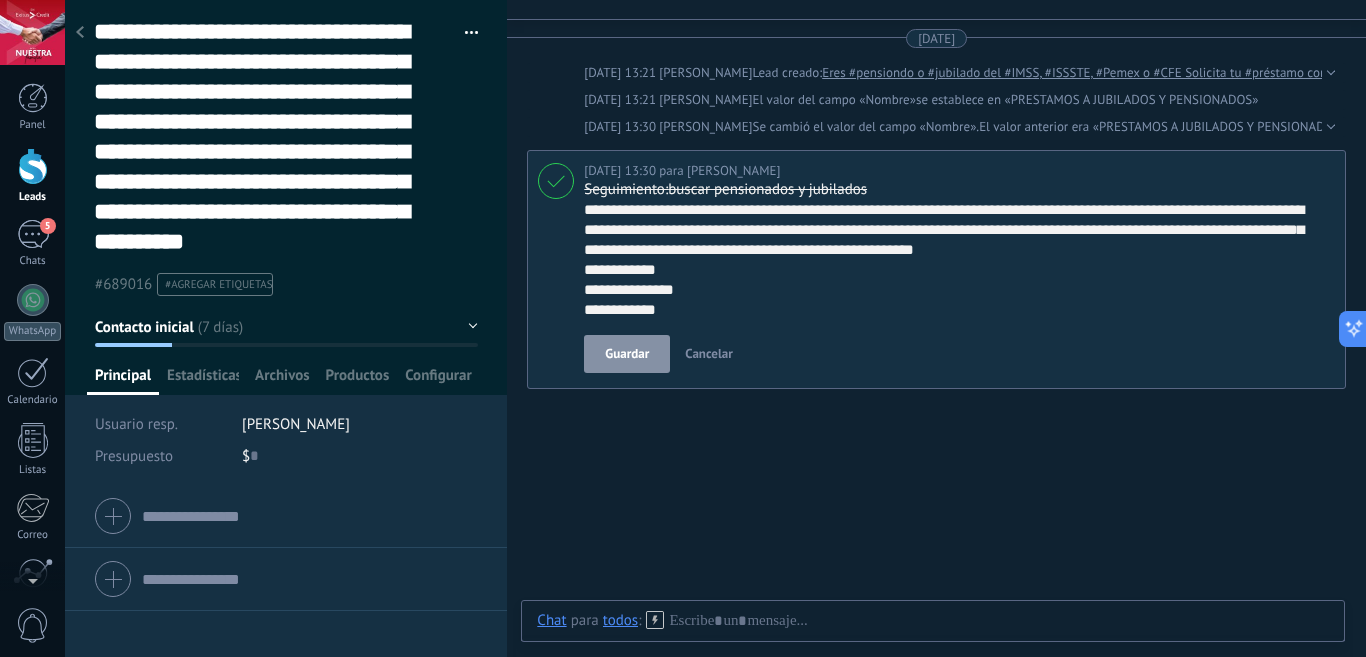 type on "**********" 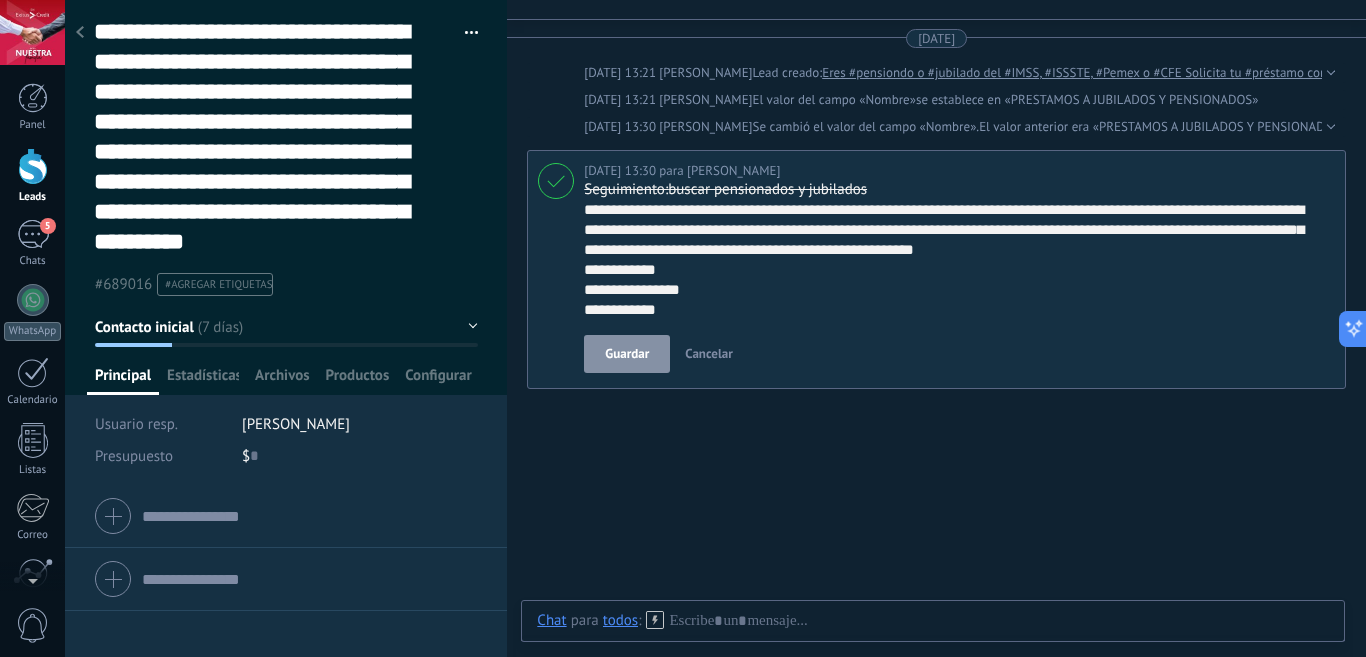 type on "**********" 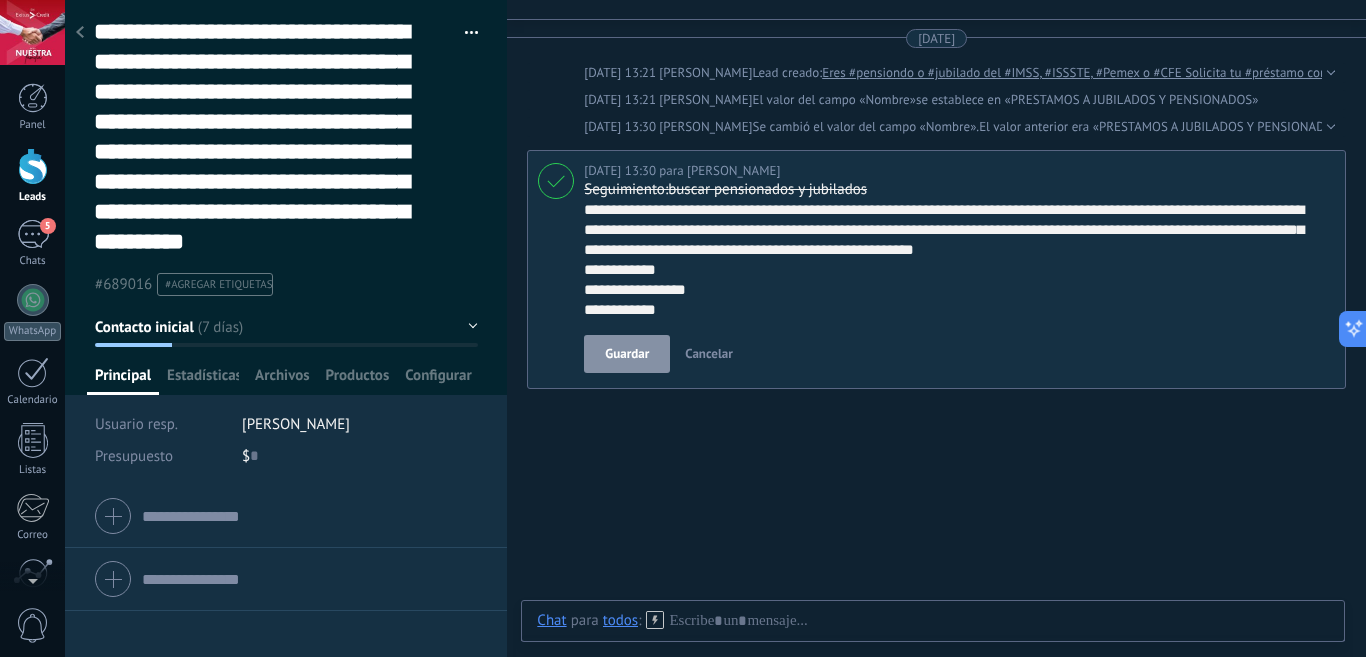 type on "**********" 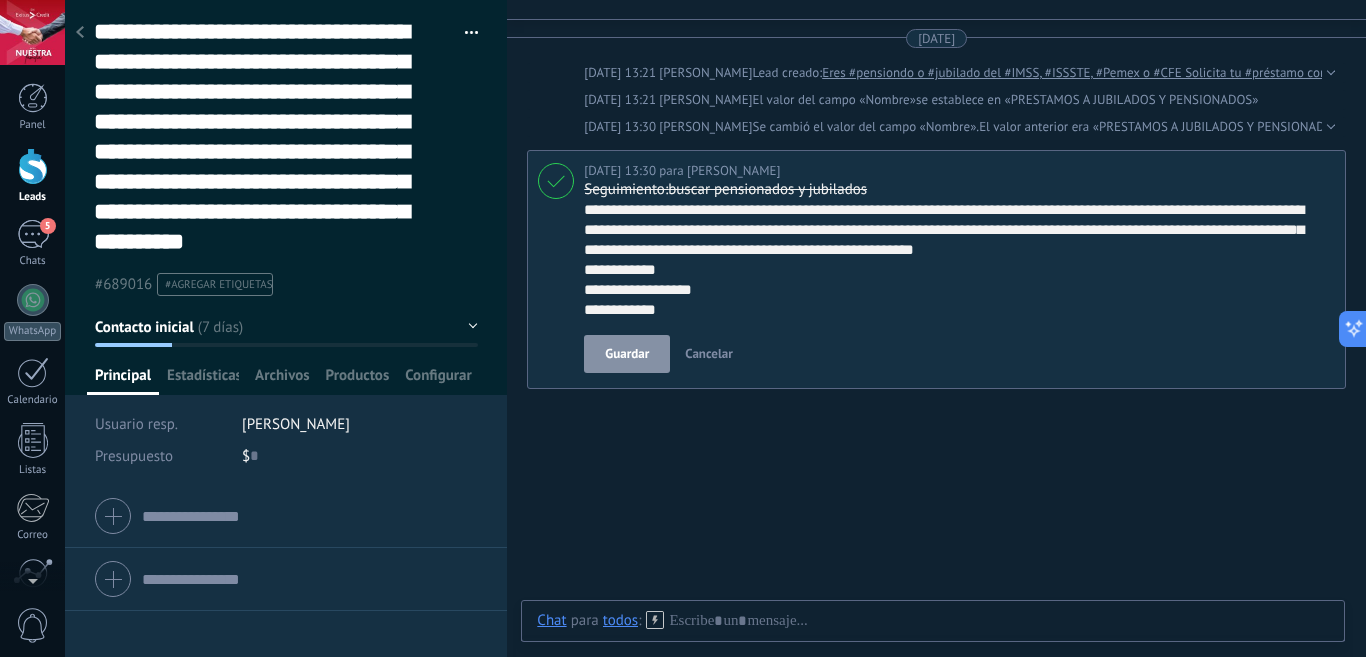 type on "**********" 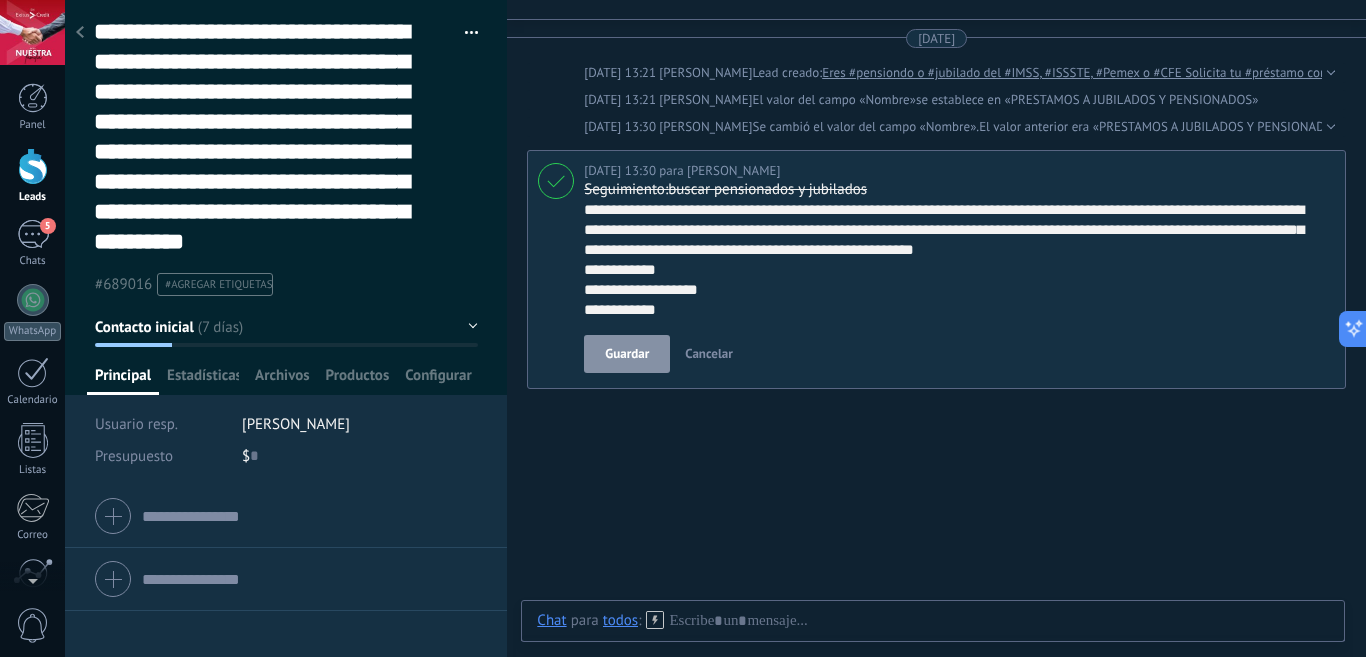 scroll, scrollTop: 120, scrollLeft: 0, axis: vertical 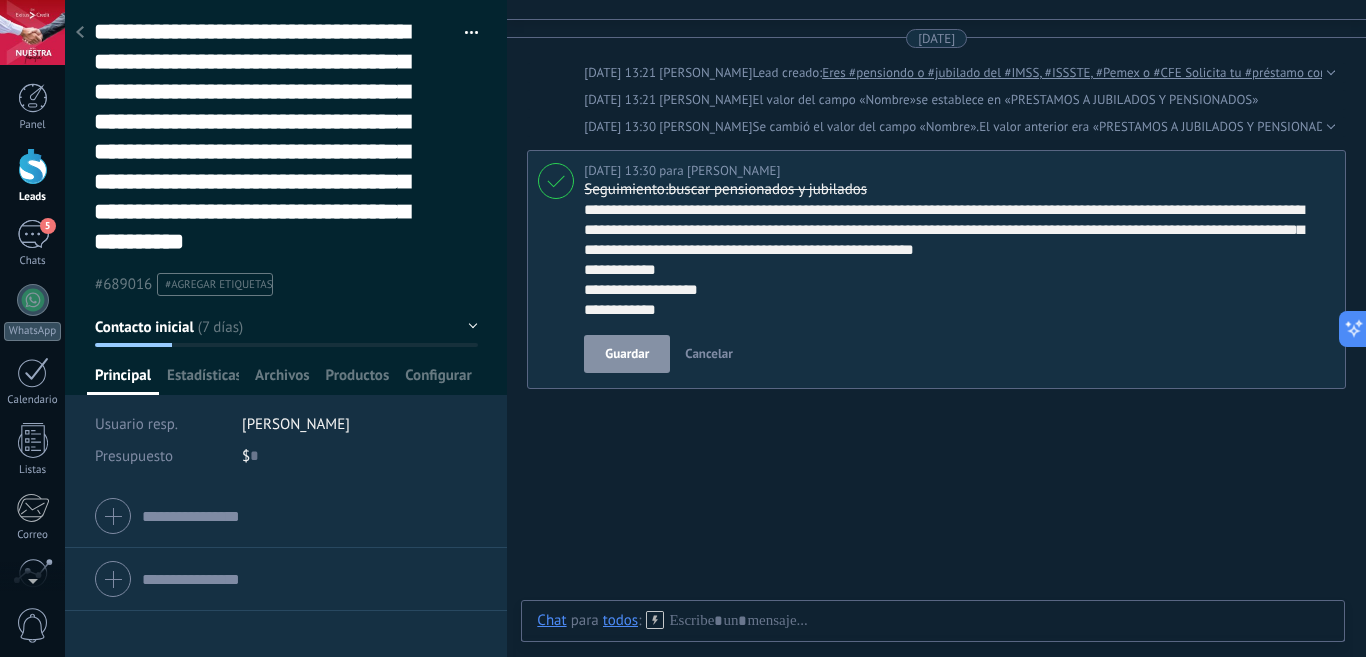 type on "**********" 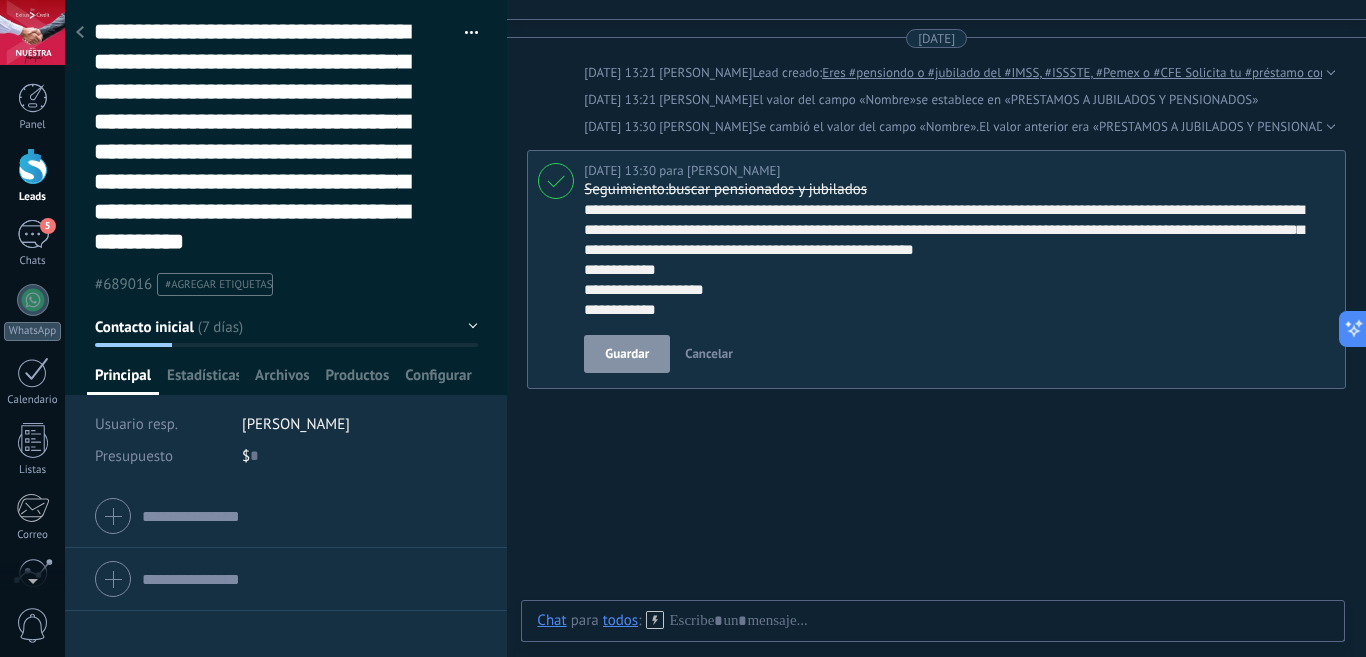 type on "**********" 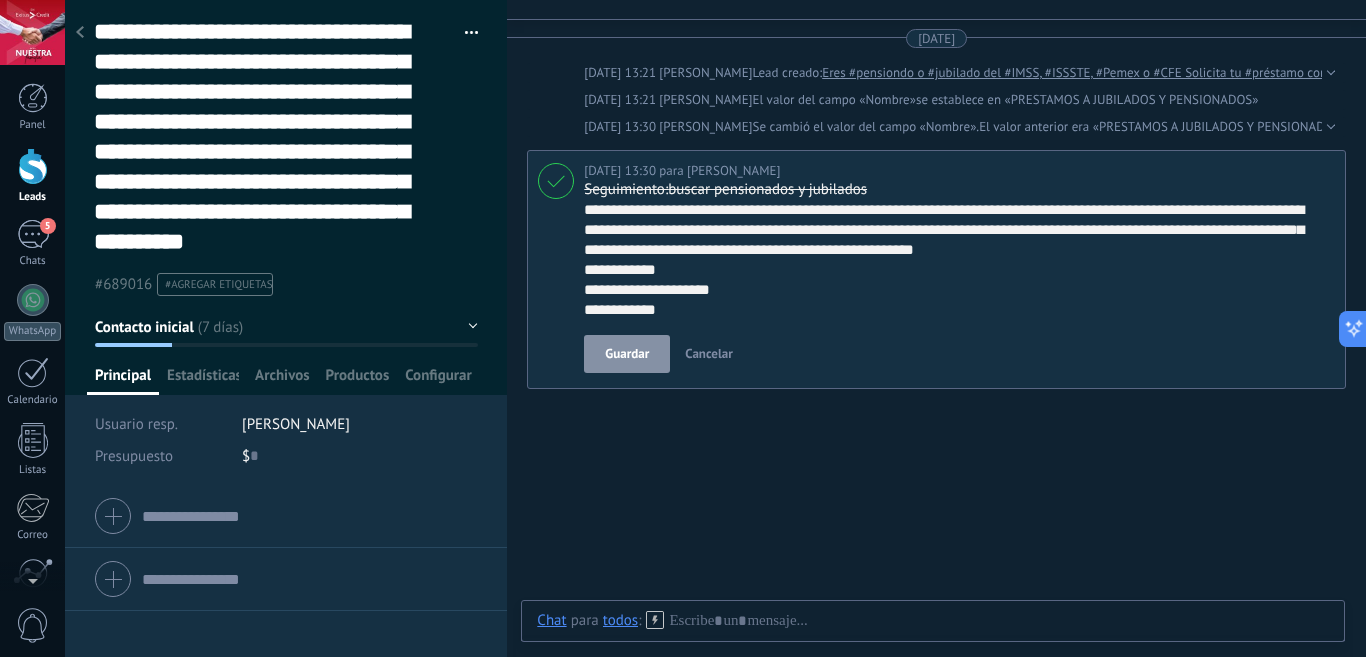 type on "**********" 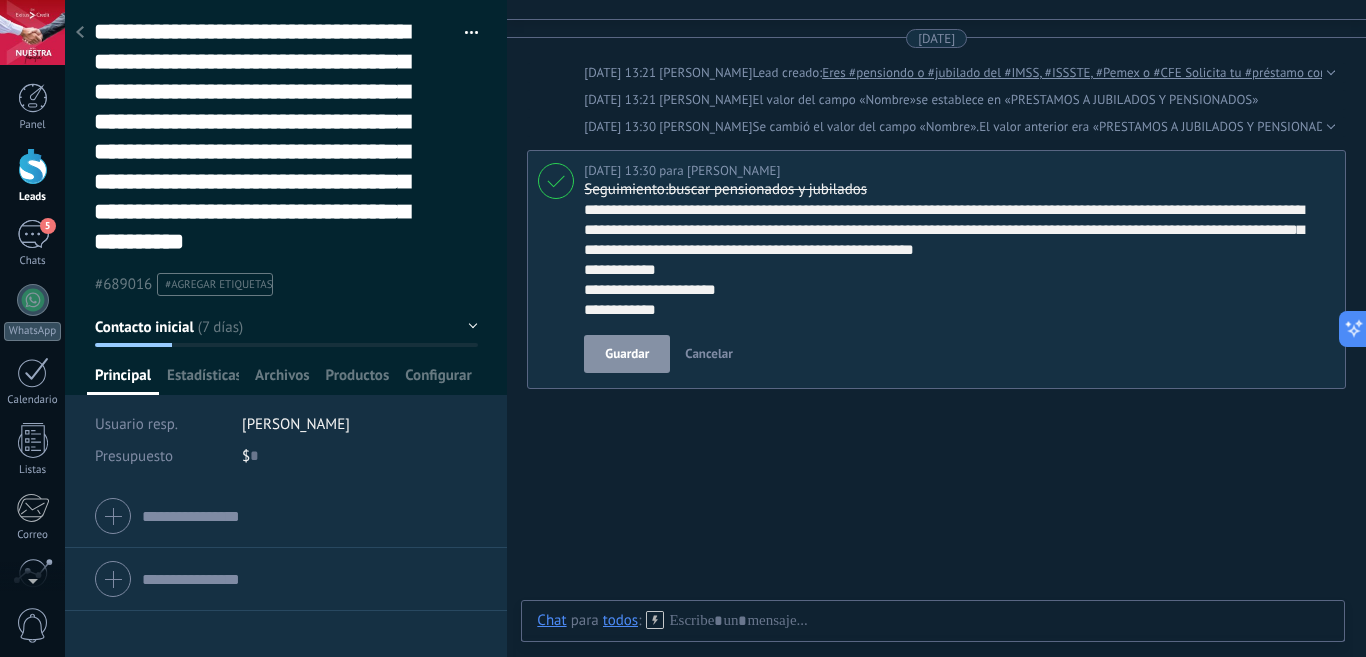 scroll, scrollTop: 120, scrollLeft: 0, axis: vertical 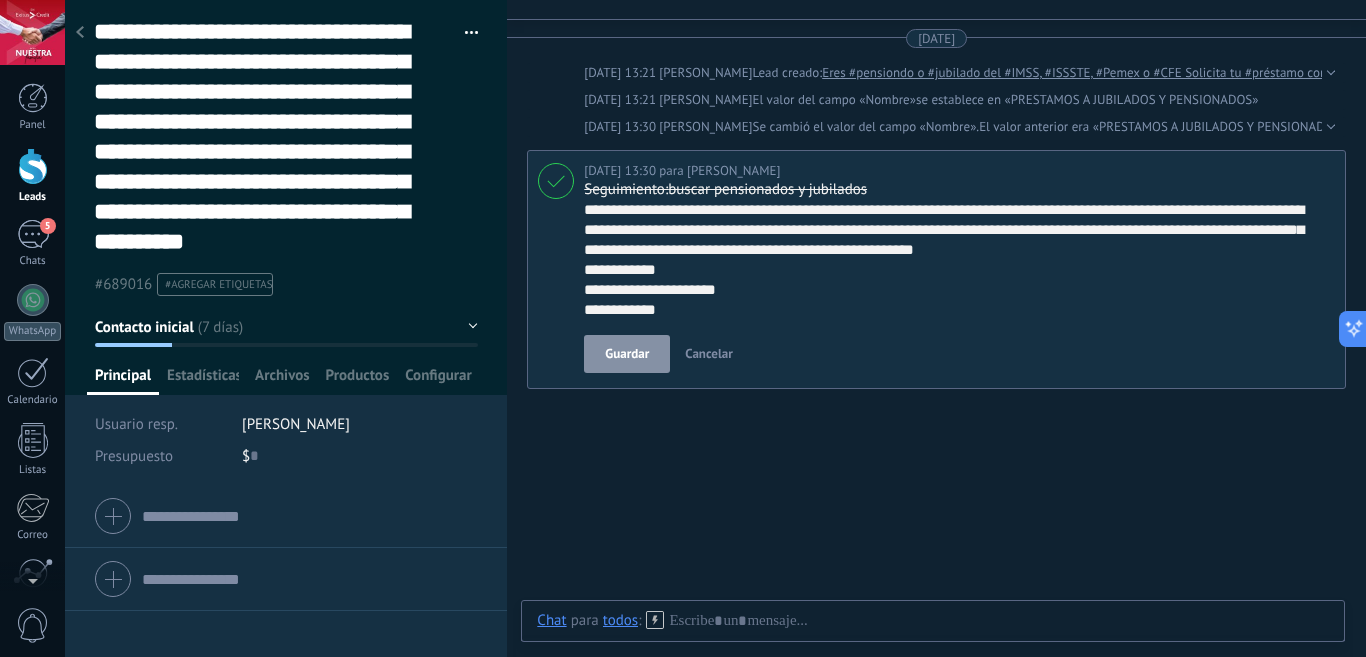 type on "**********" 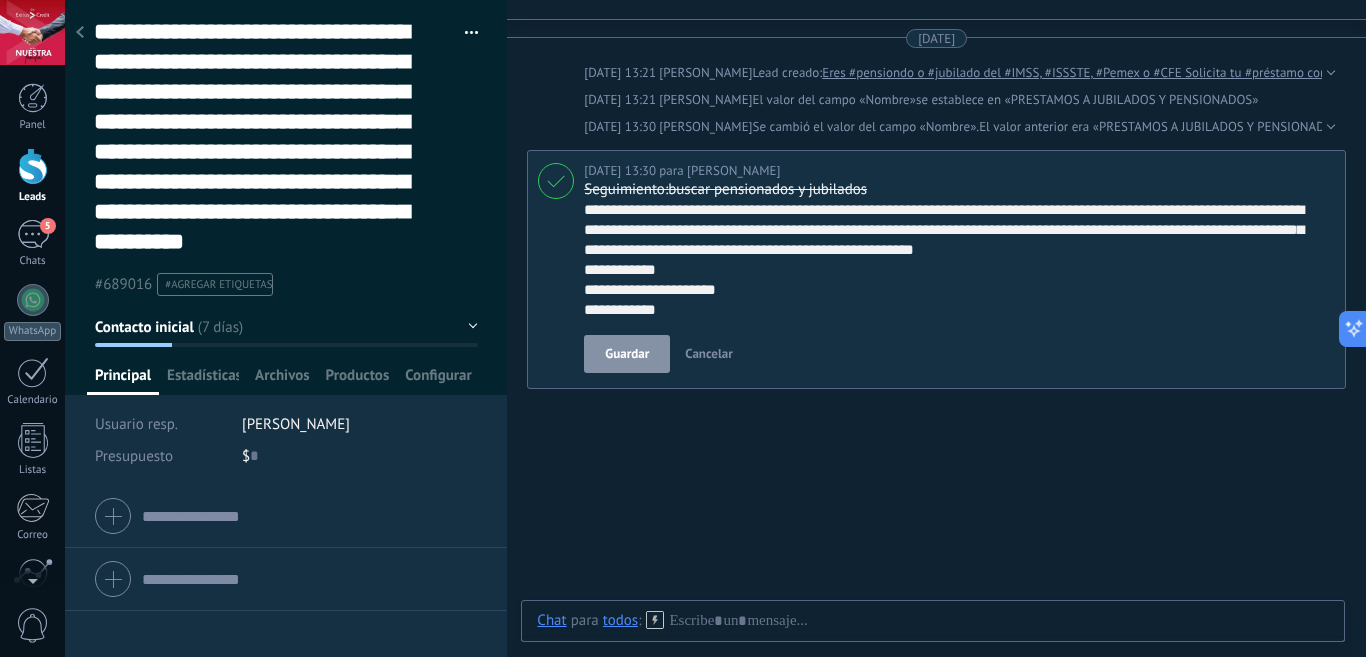 type on "**********" 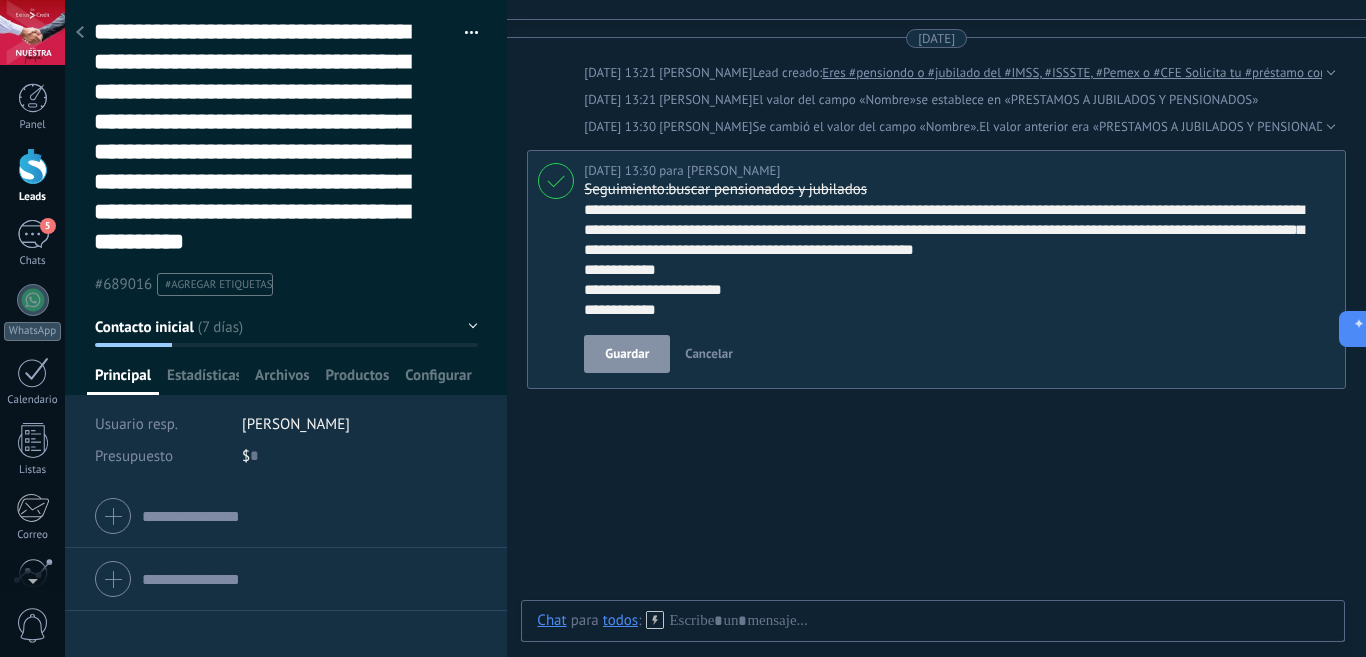 type on "**********" 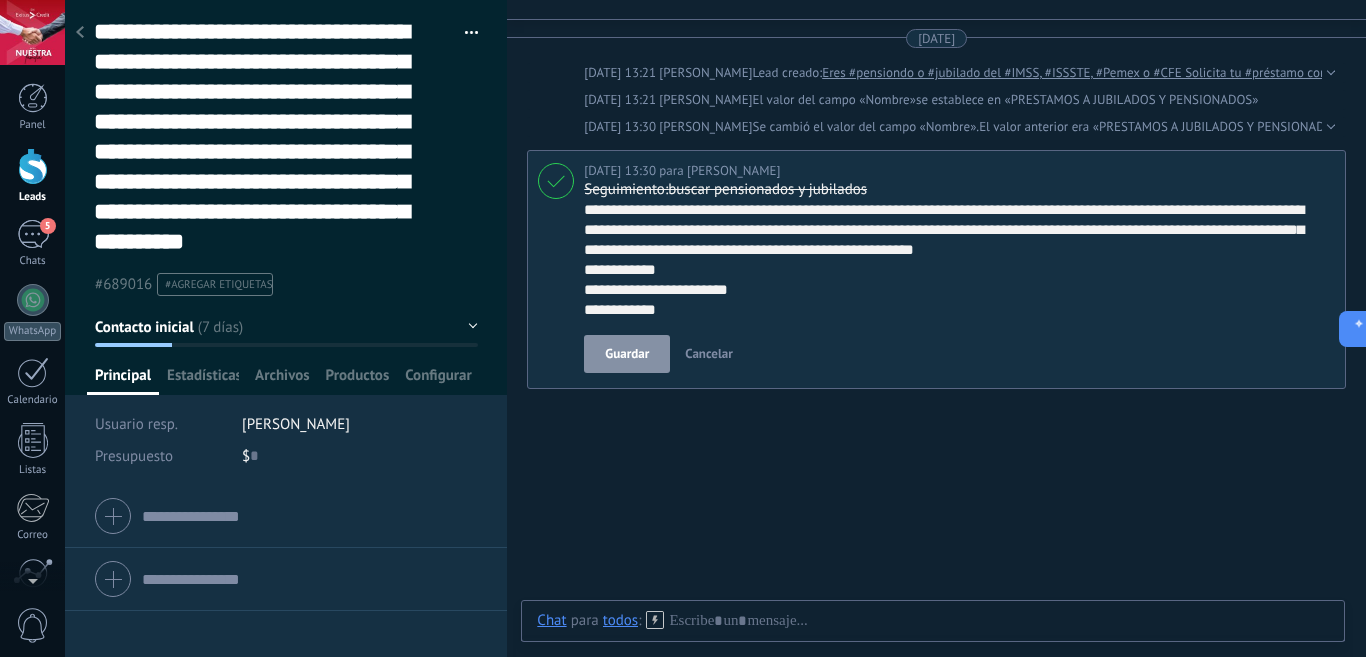 type on "**********" 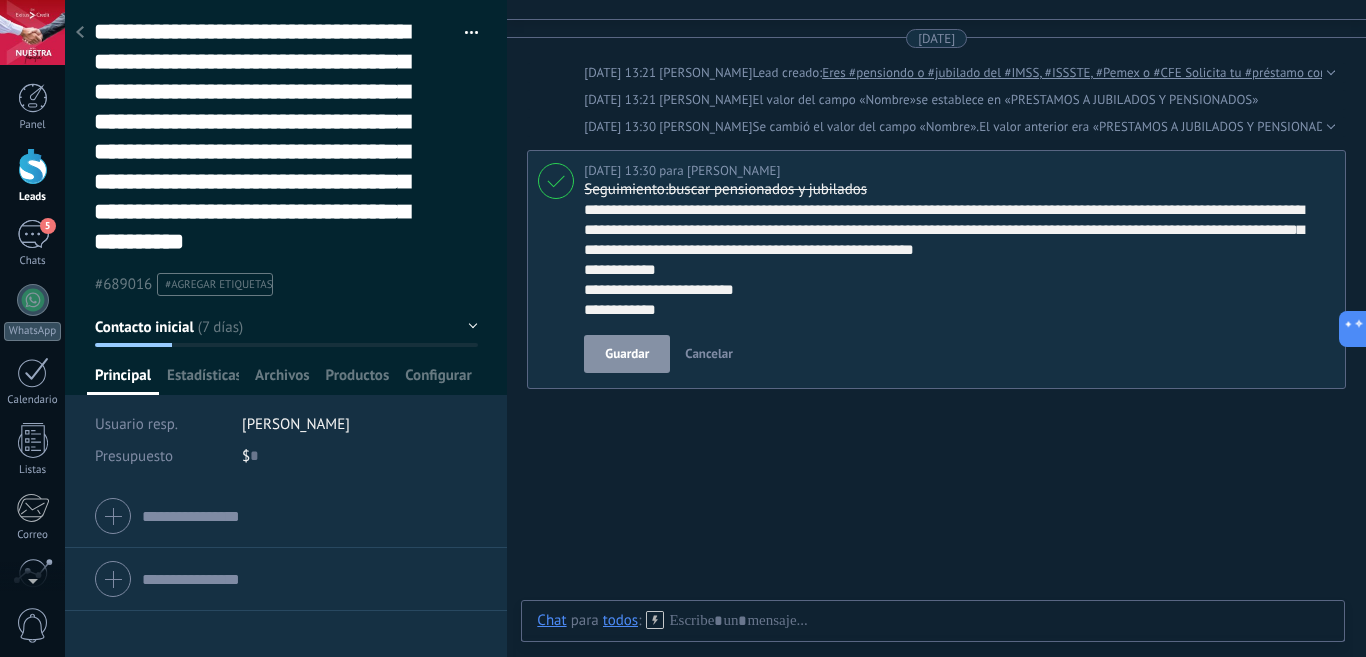 type on "**********" 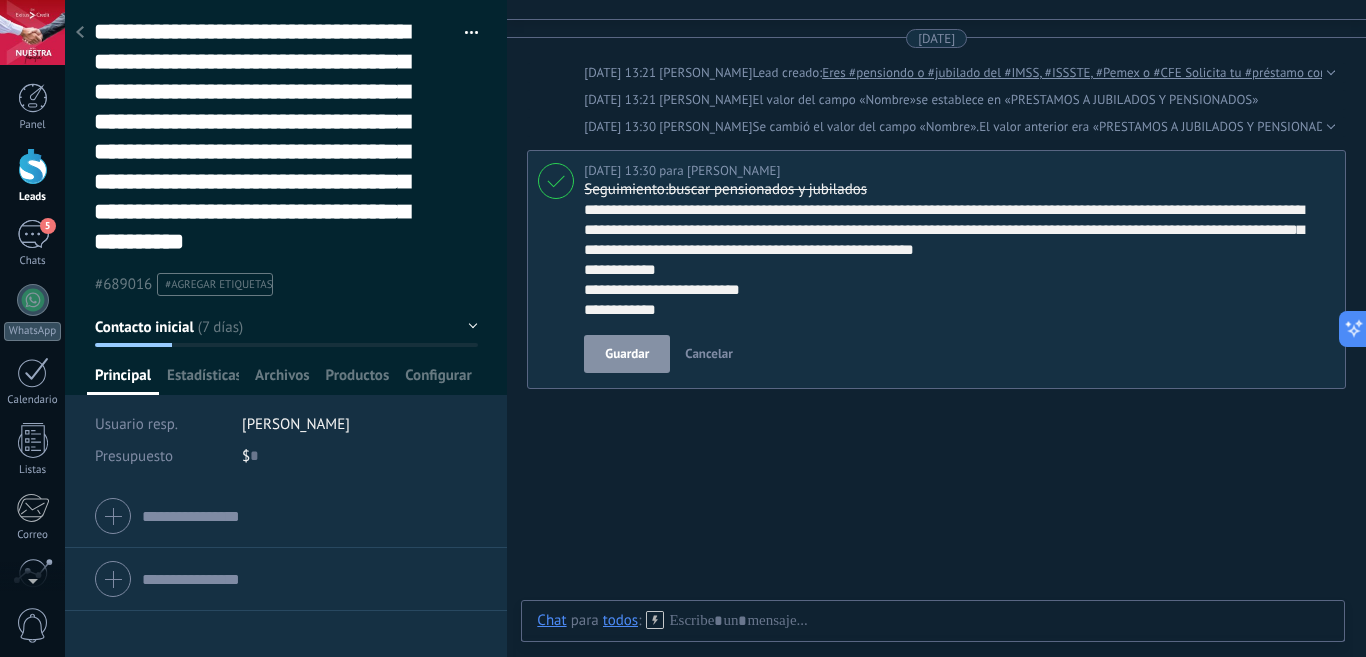 type on "**********" 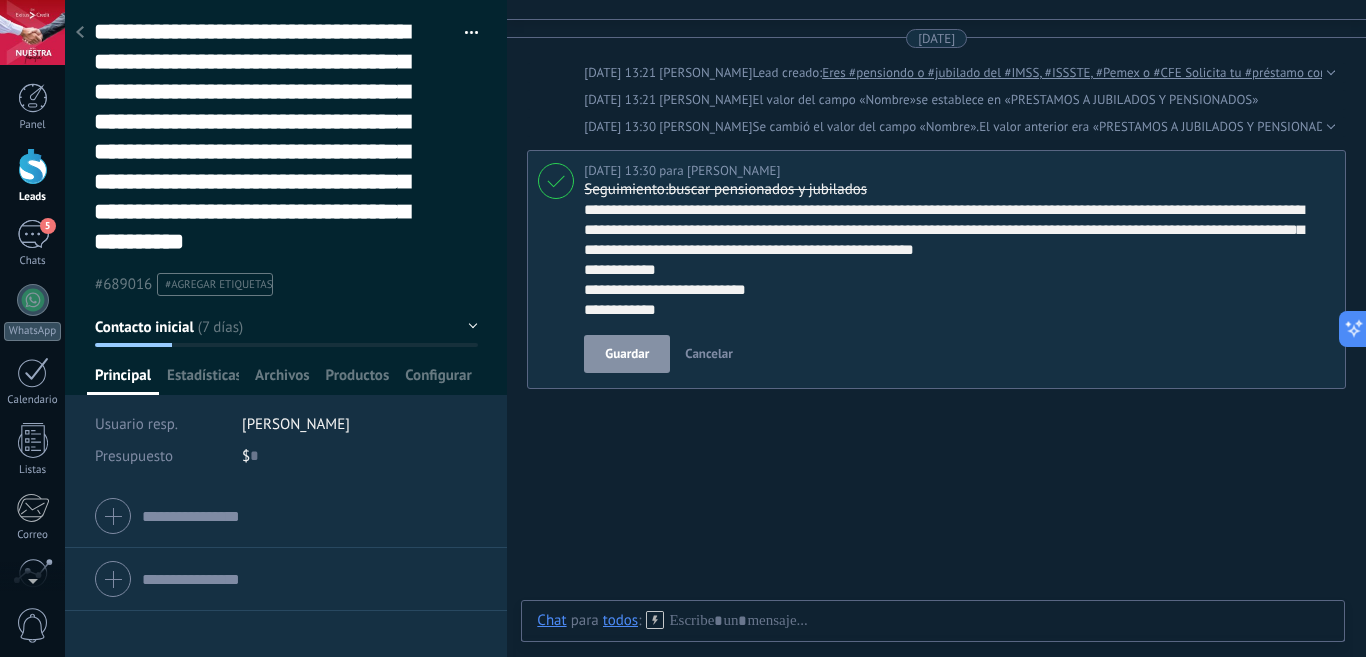 type on "**********" 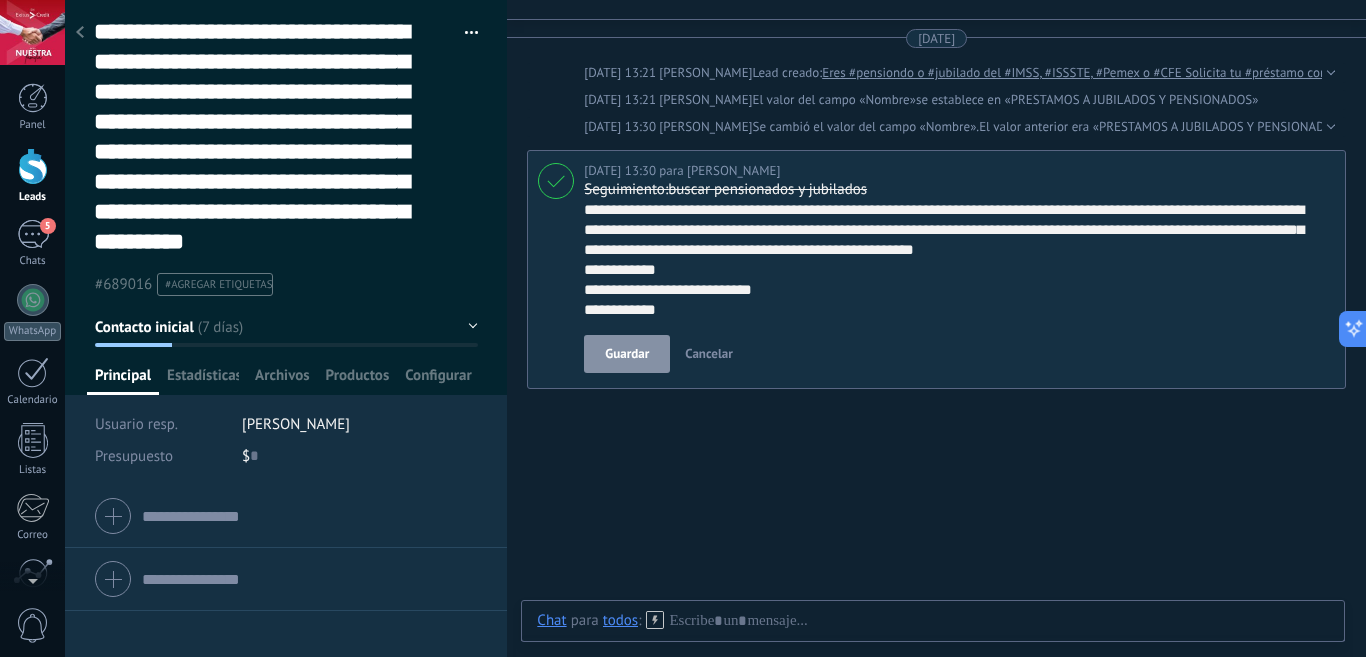 type on "**********" 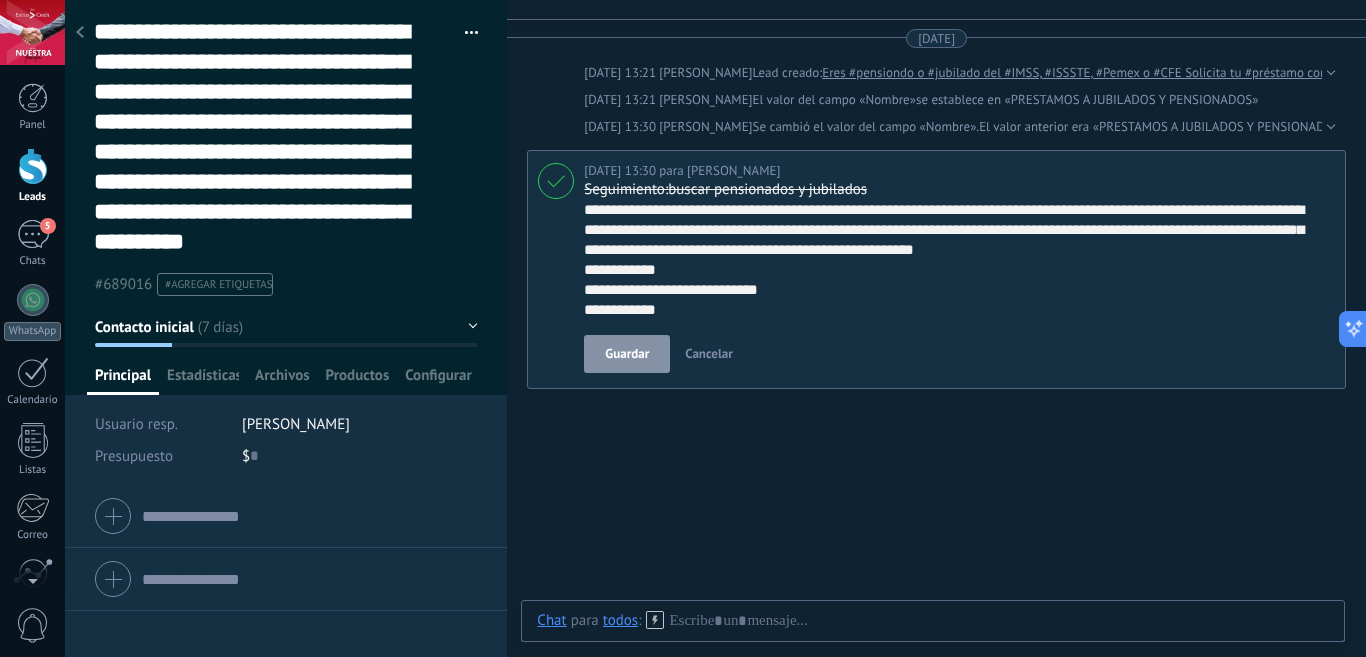 type on "**********" 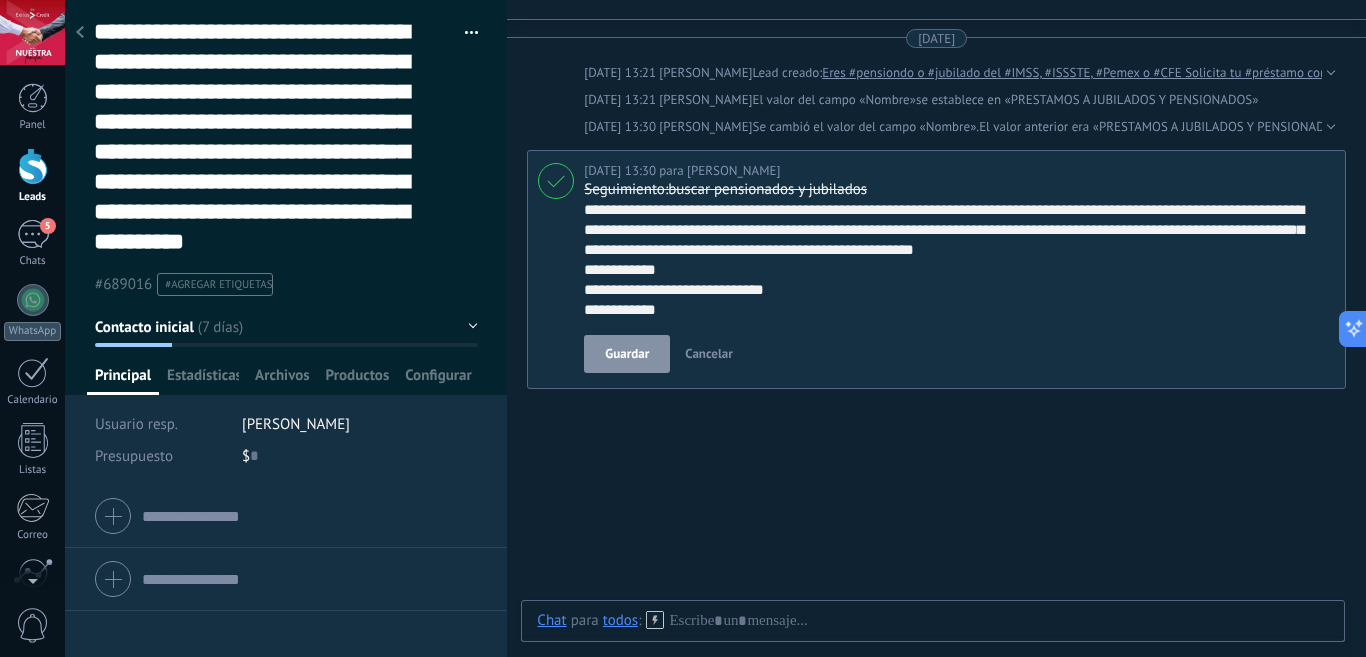 type on "**********" 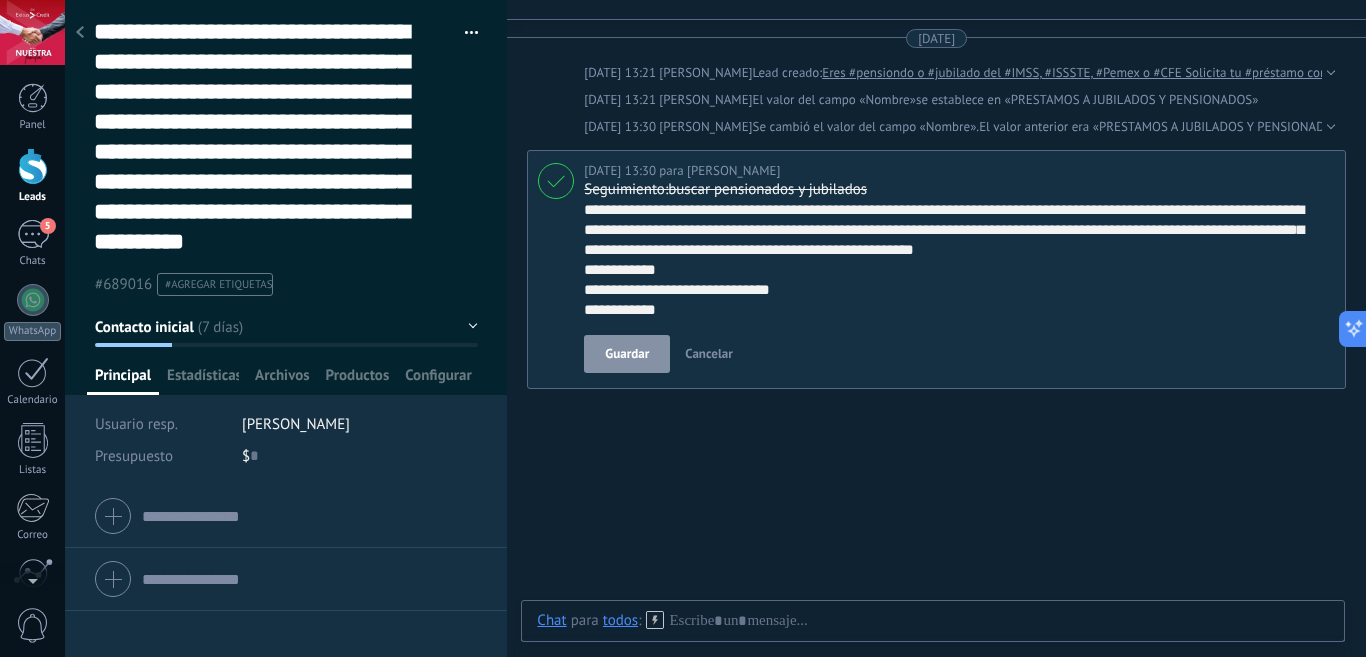 type on "**********" 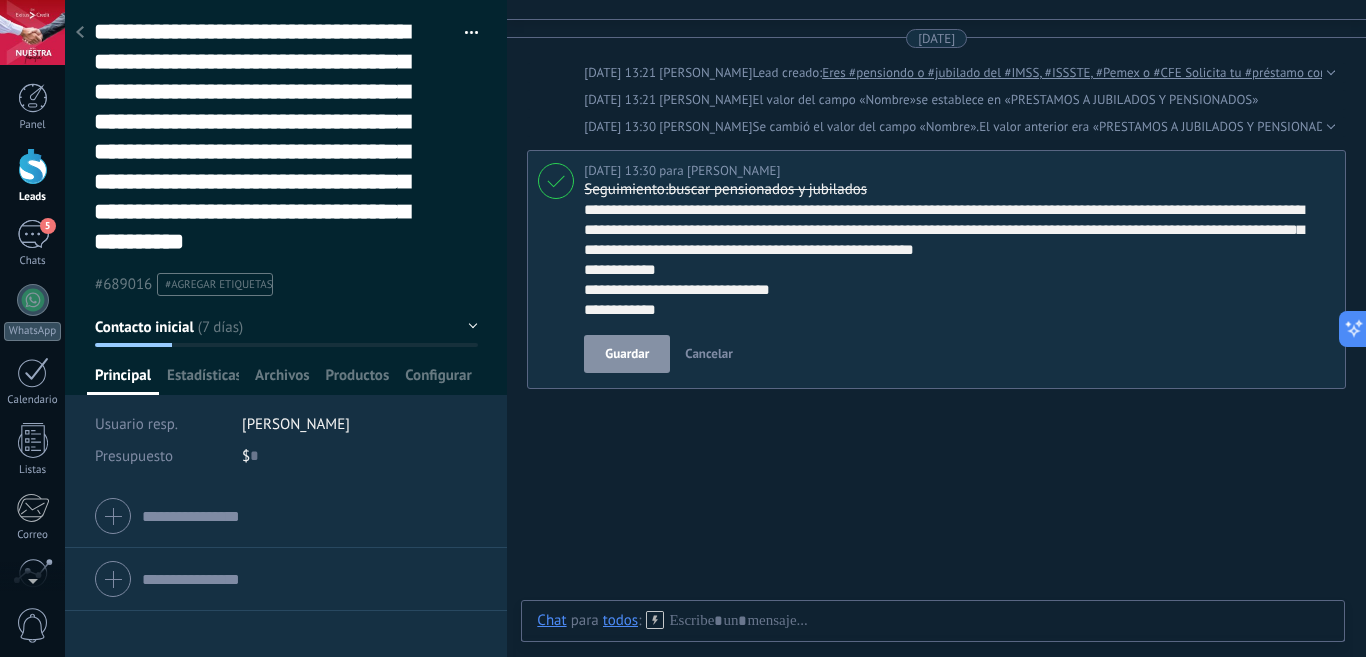 type on "**********" 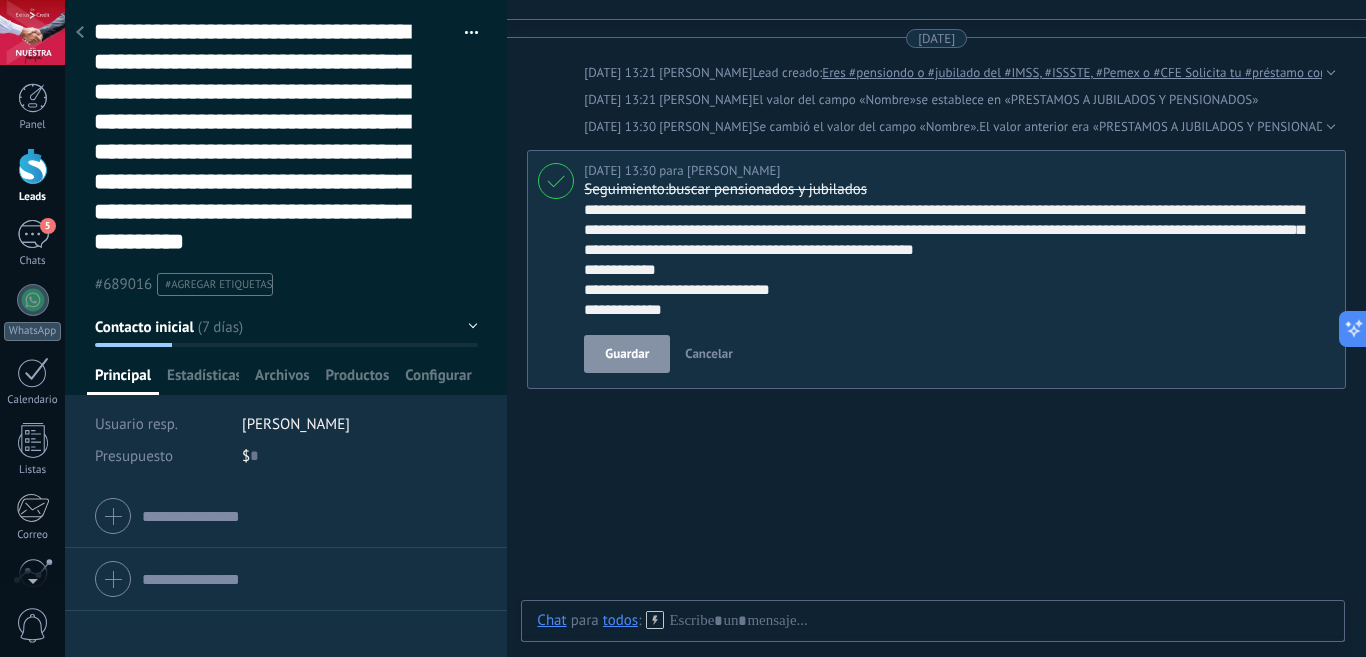 type on "**********" 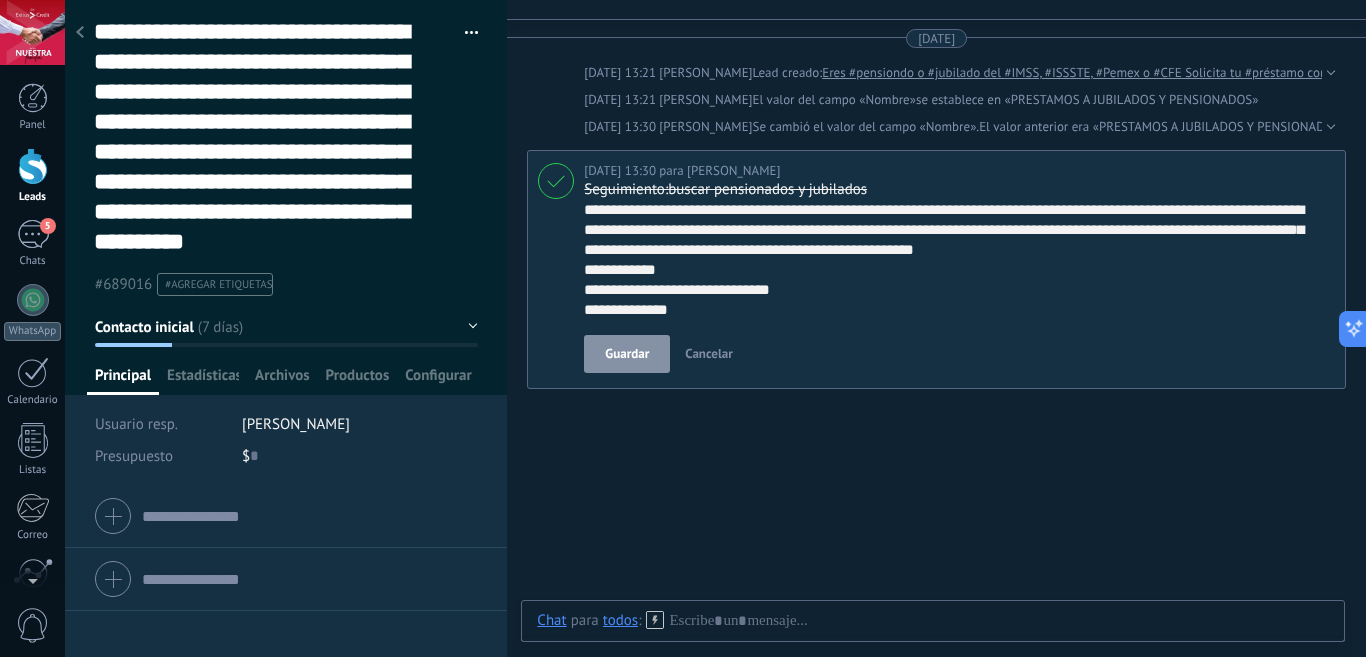 type on "**********" 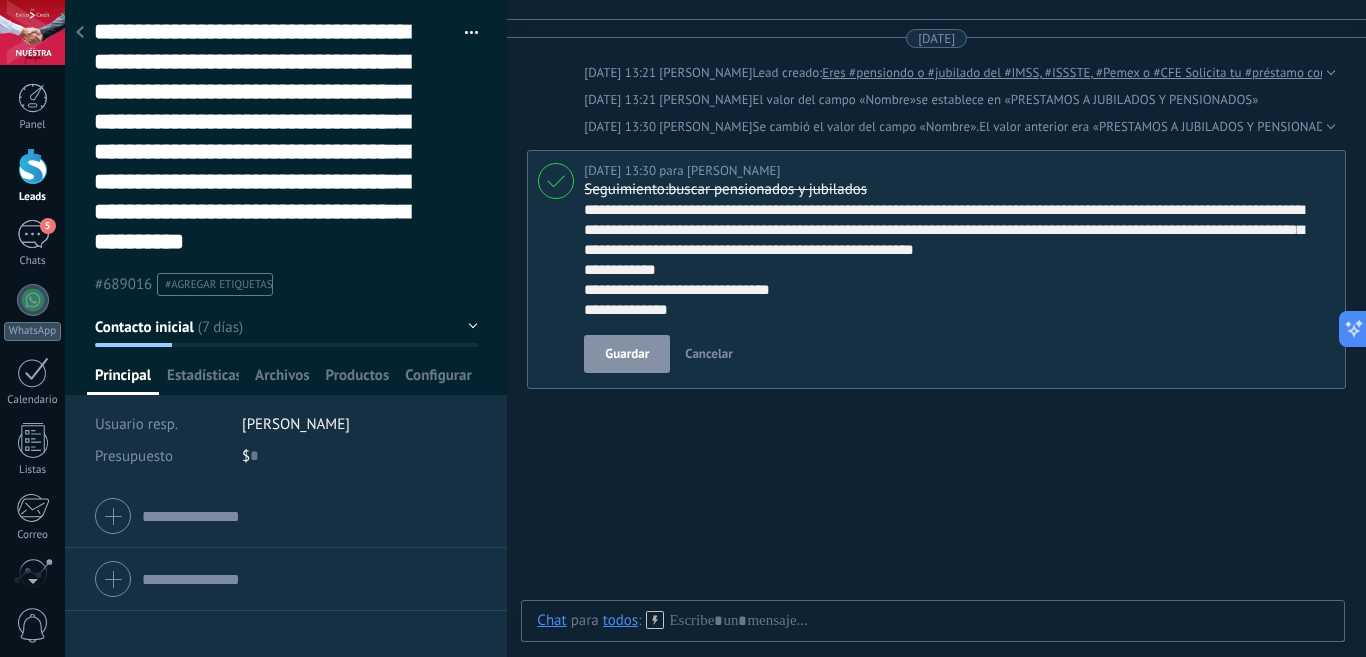 type on "**********" 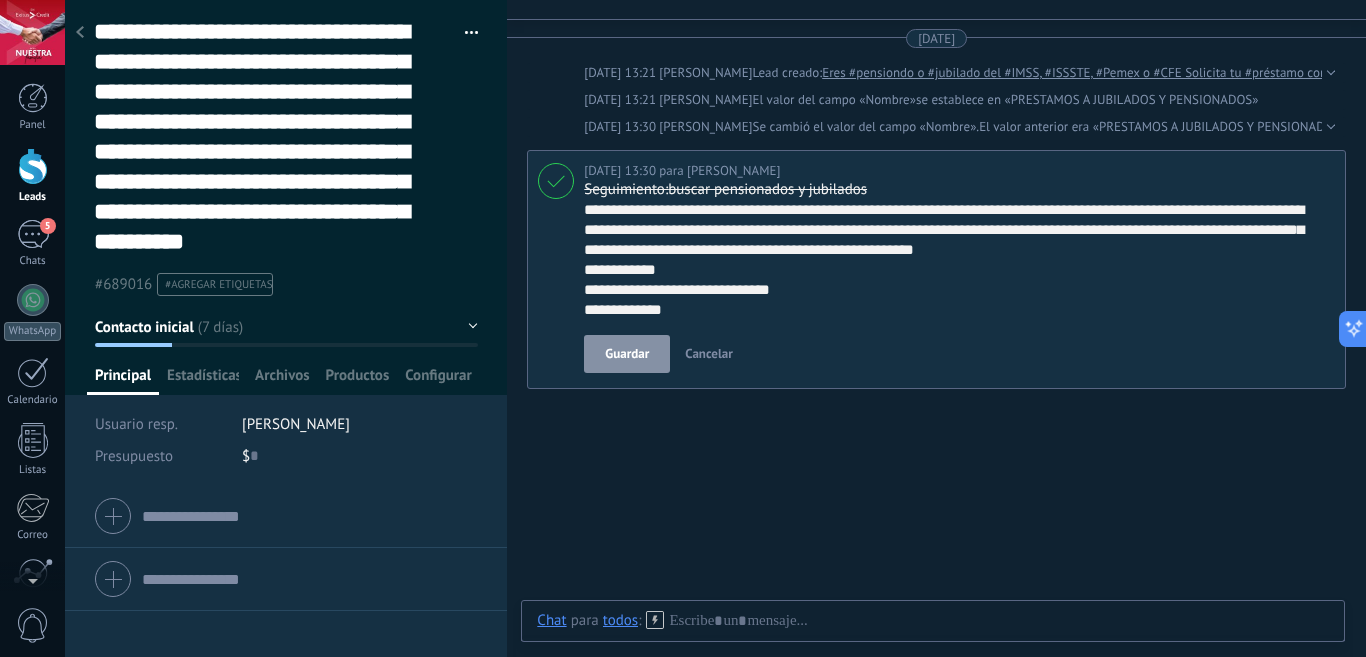 type on "**********" 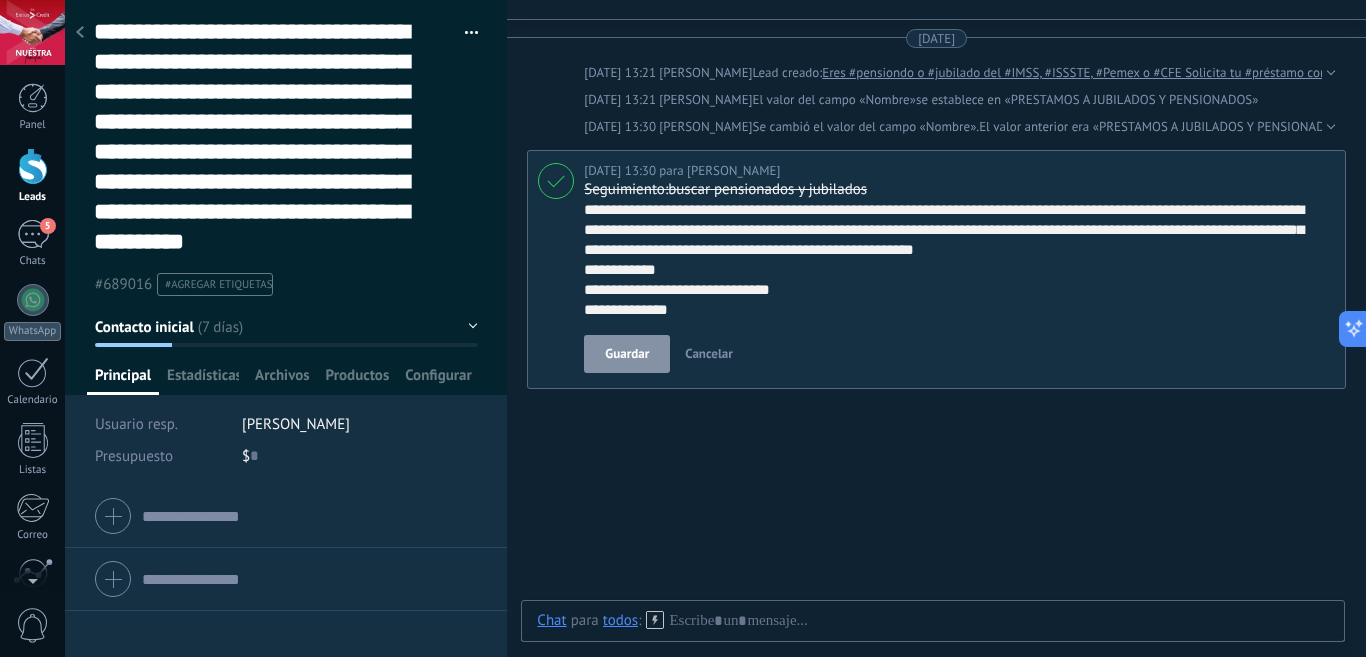 type on "**********" 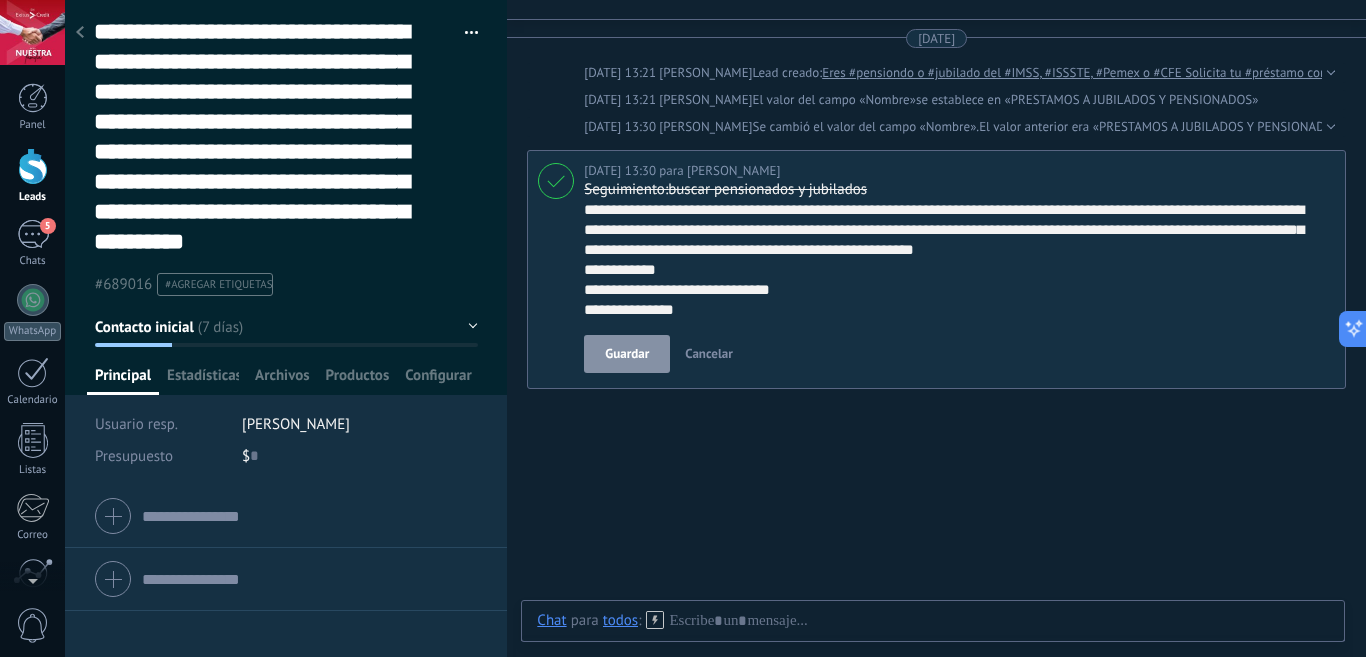 type on "**********" 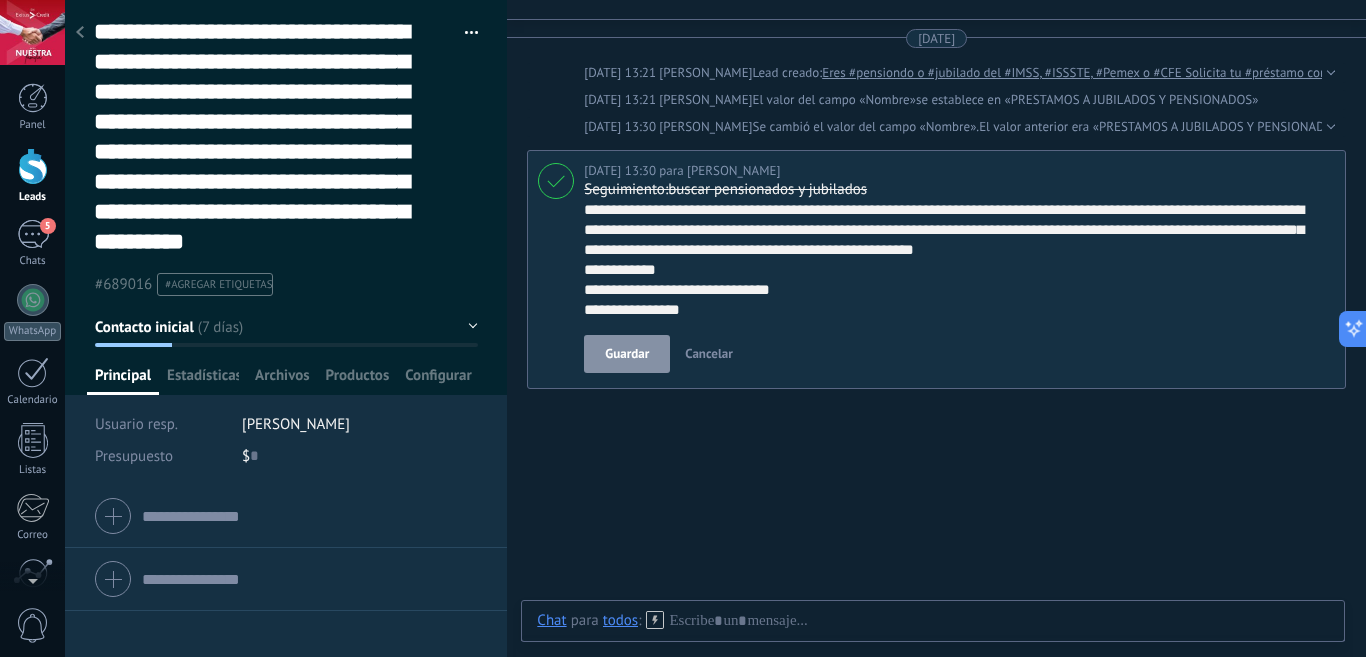 type on "**********" 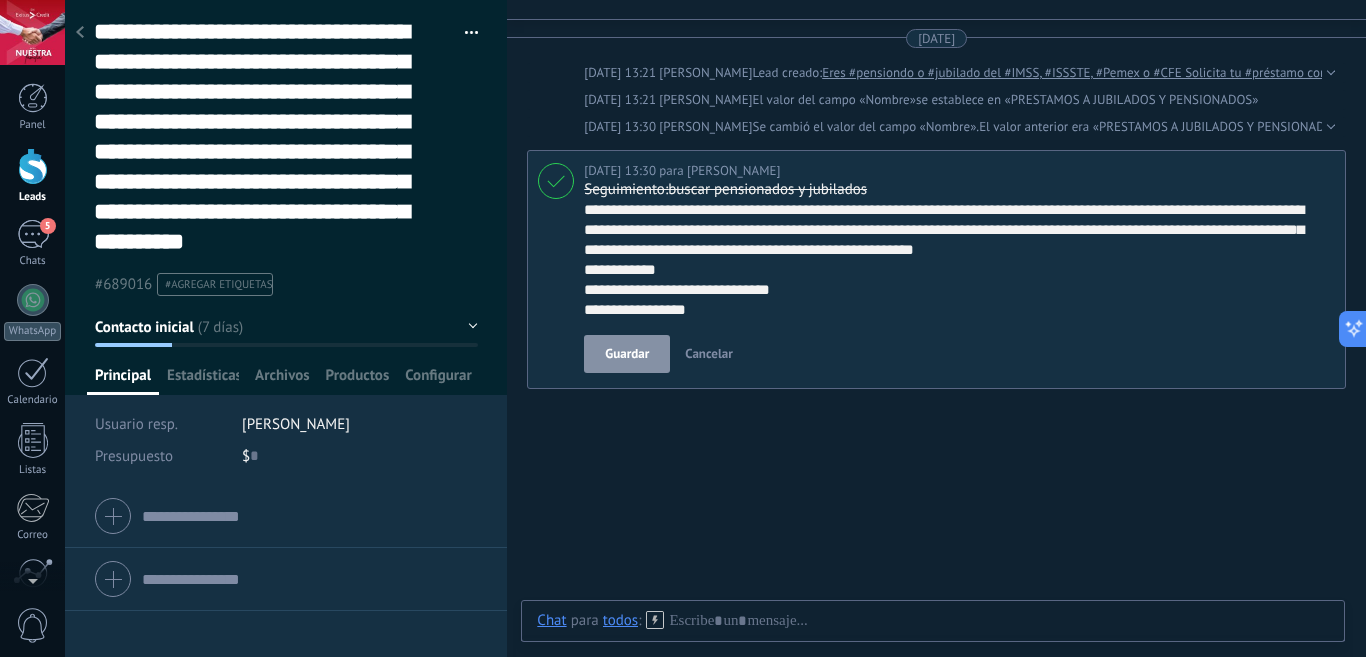 type on "**********" 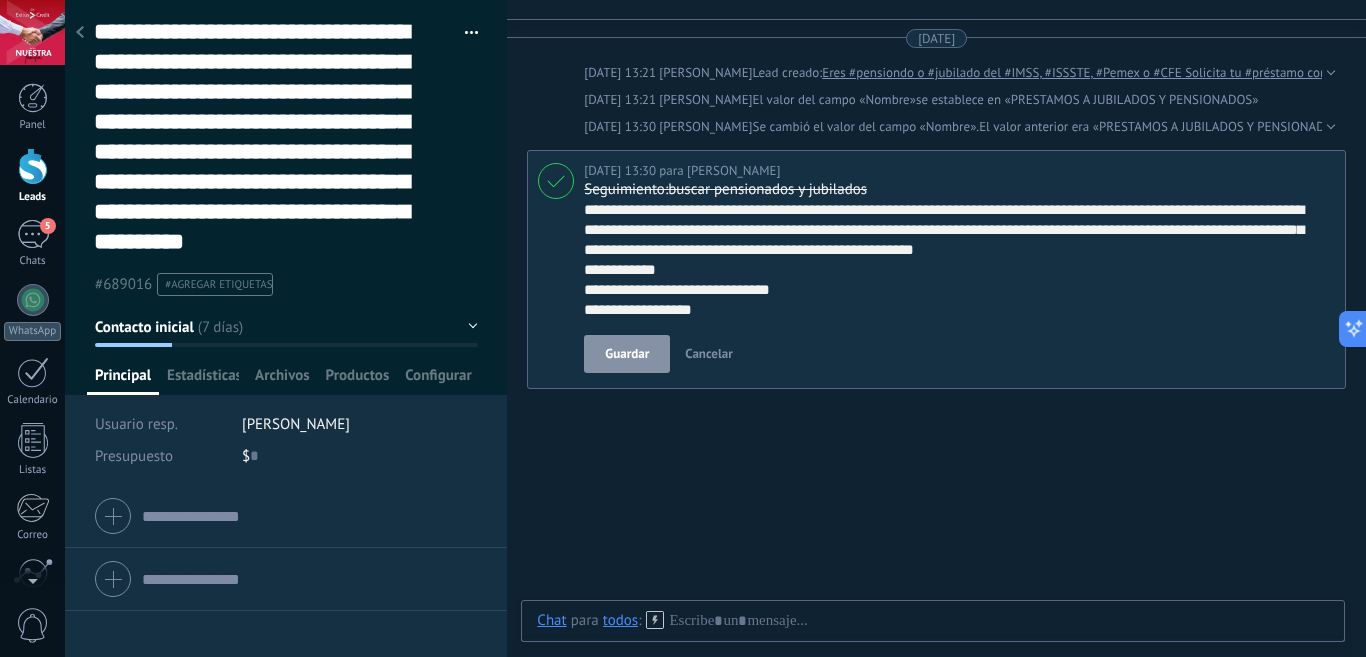 type on "**********" 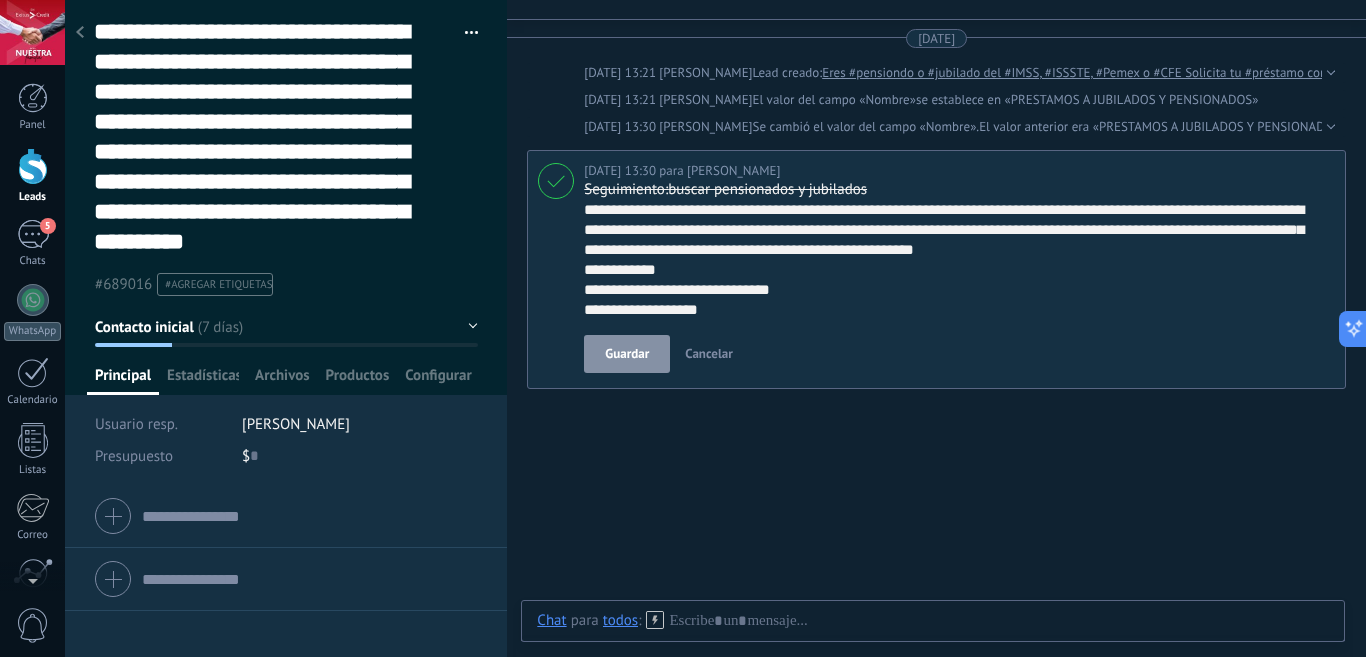 type on "**********" 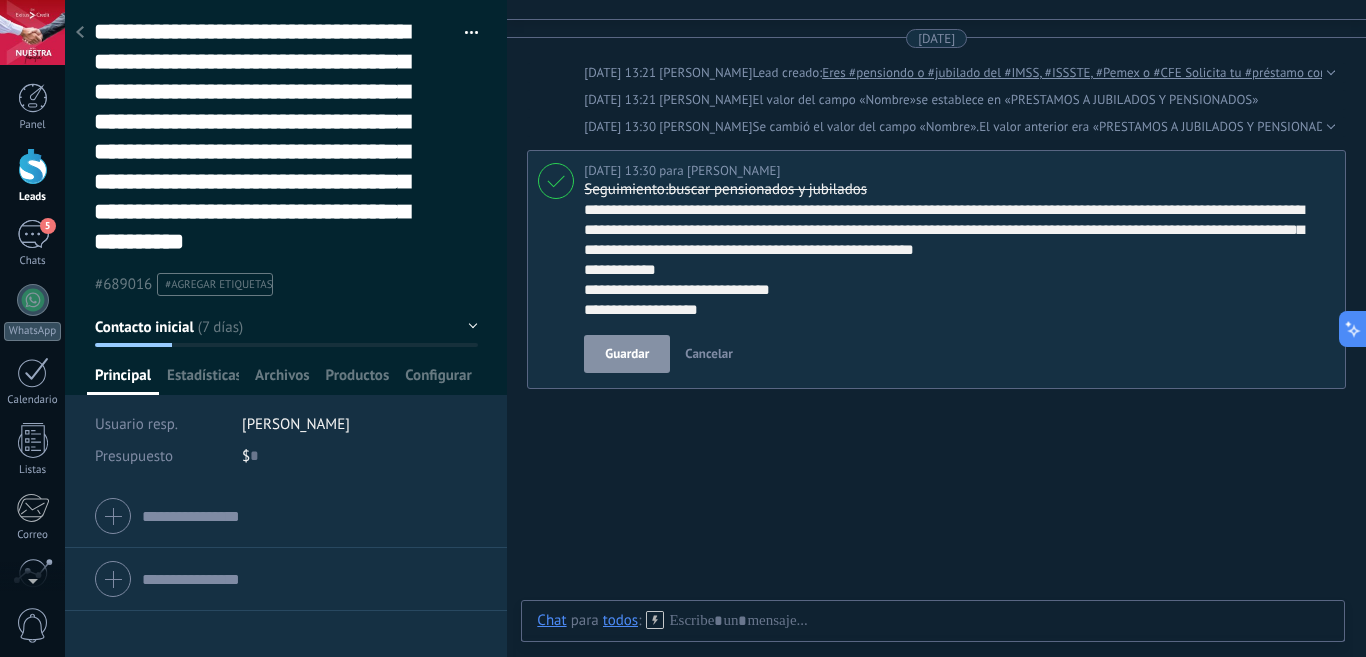 scroll, scrollTop: 120, scrollLeft: 0, axis: vertical 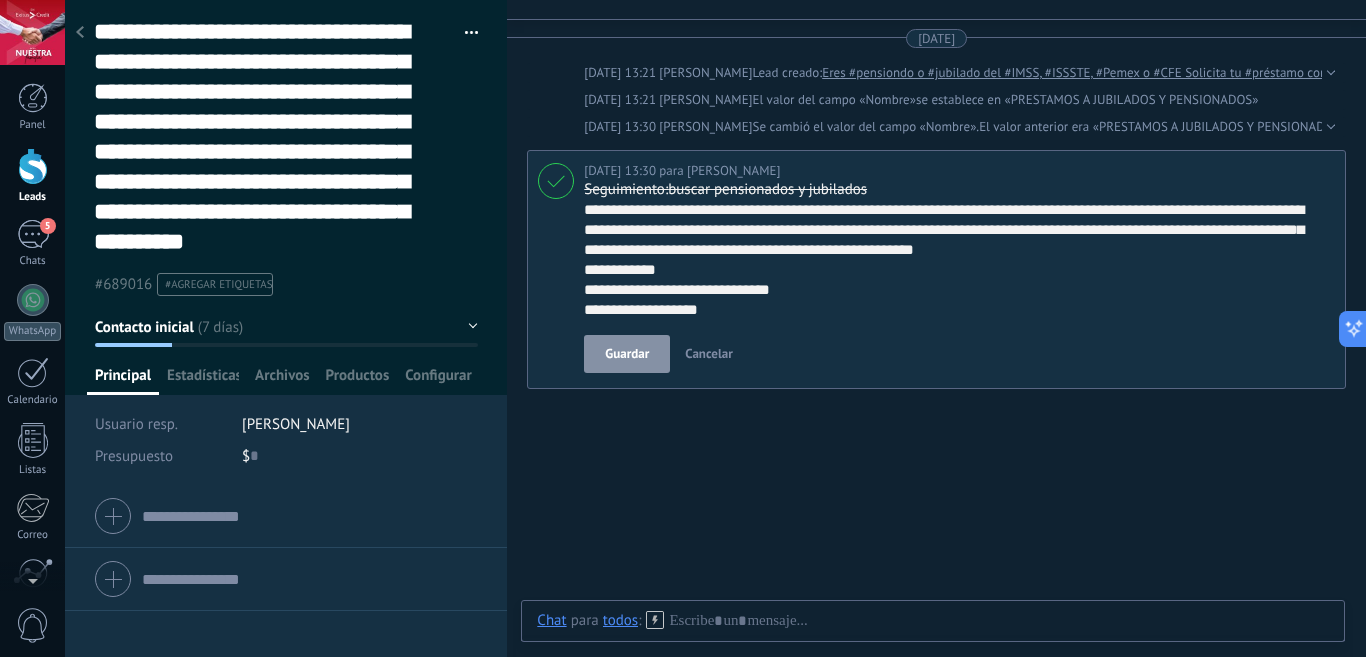 type on "**********" 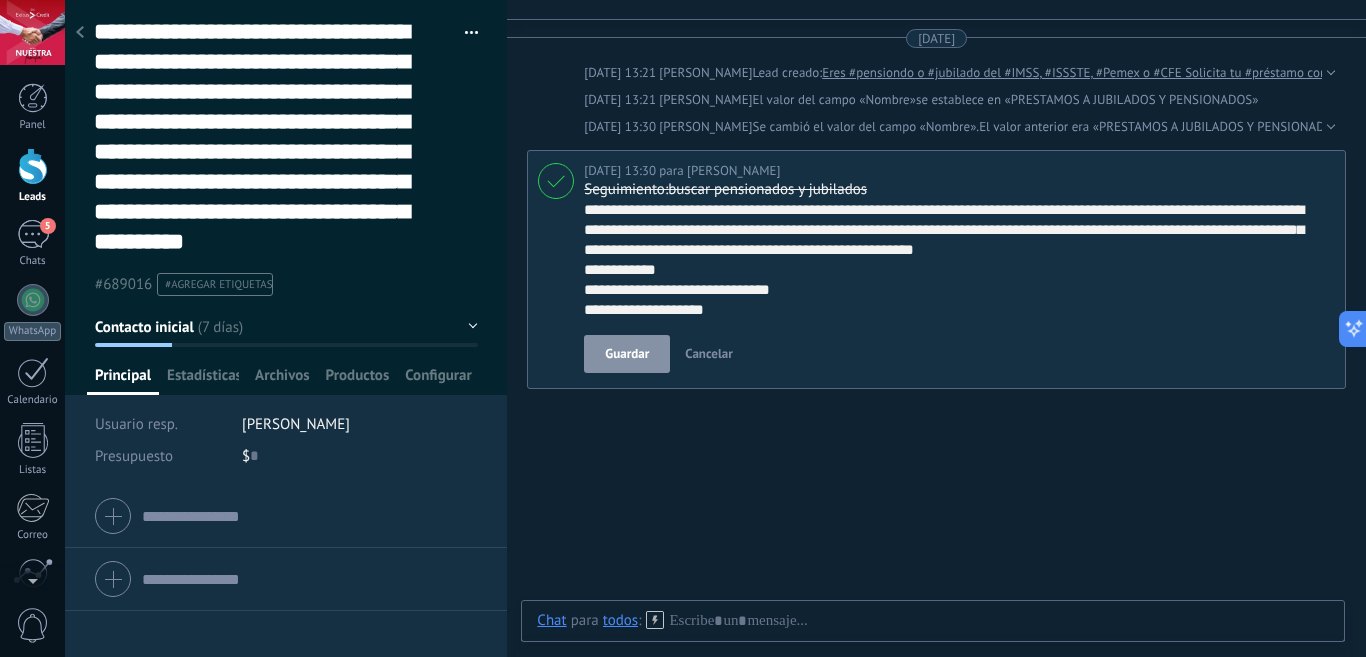 type on "**********" 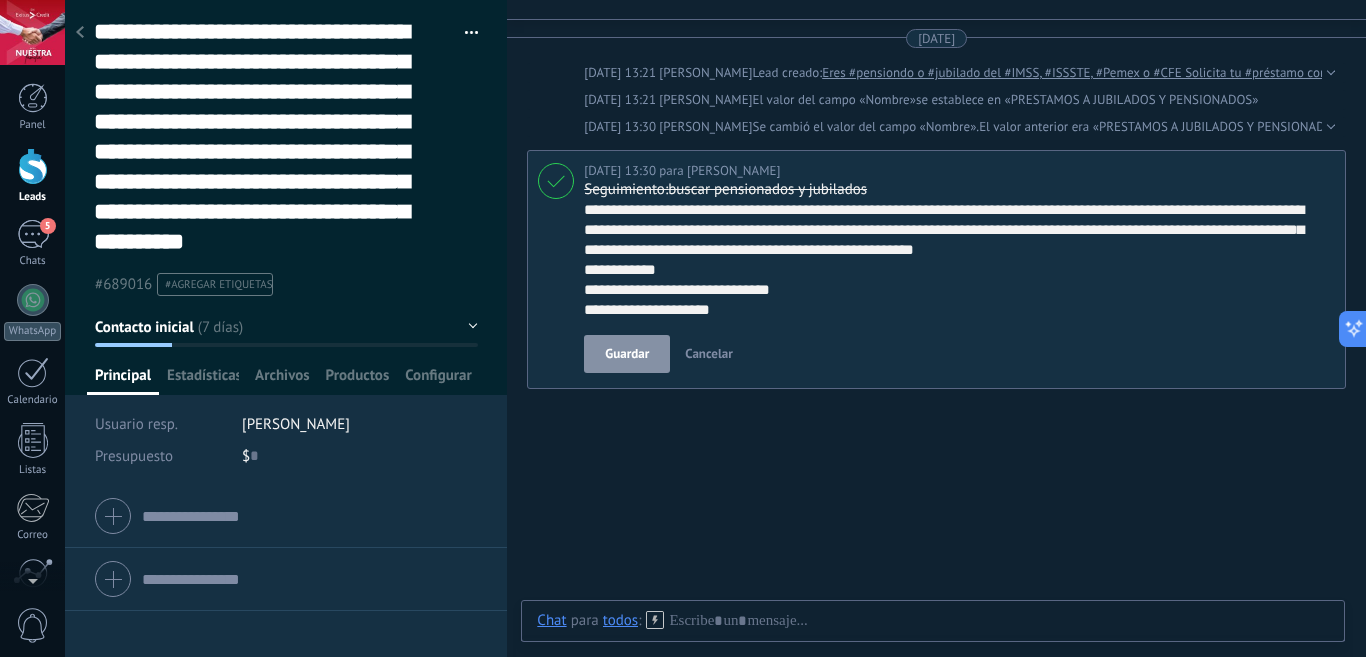 type on "**********" 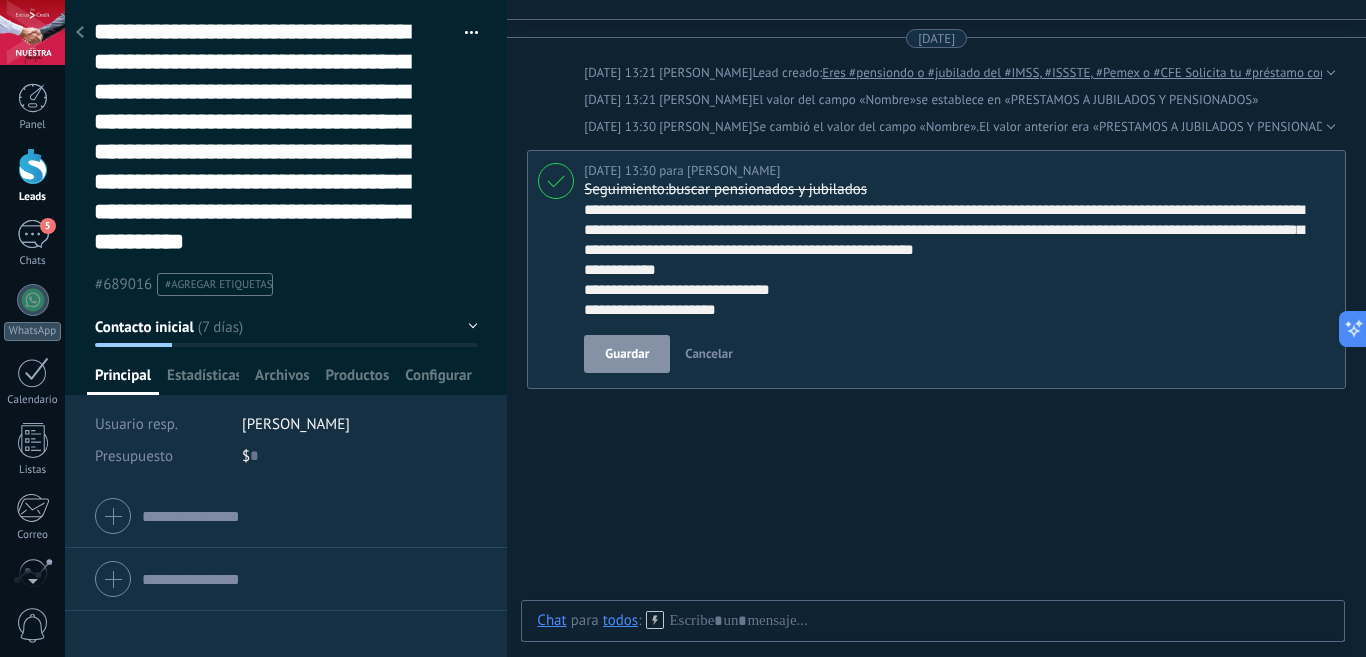 scroll, scrollTop: 120, scrollLeft: 0, axis: vertical 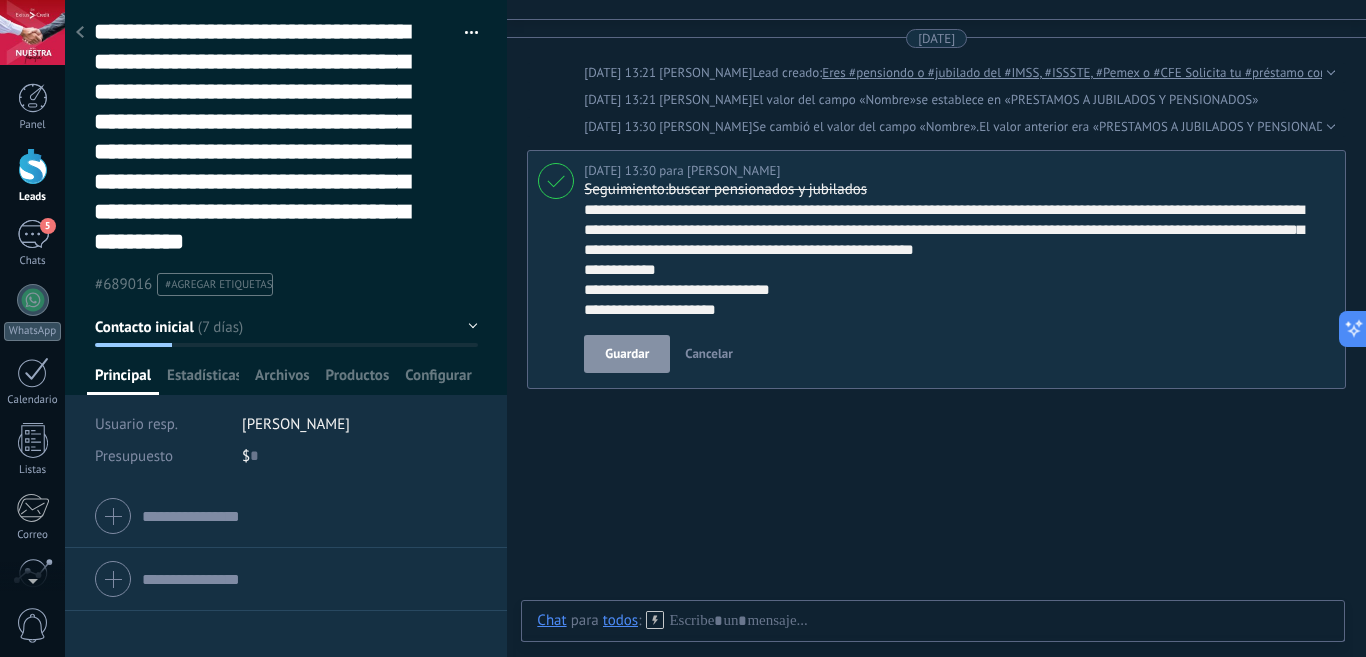 type on "**********" 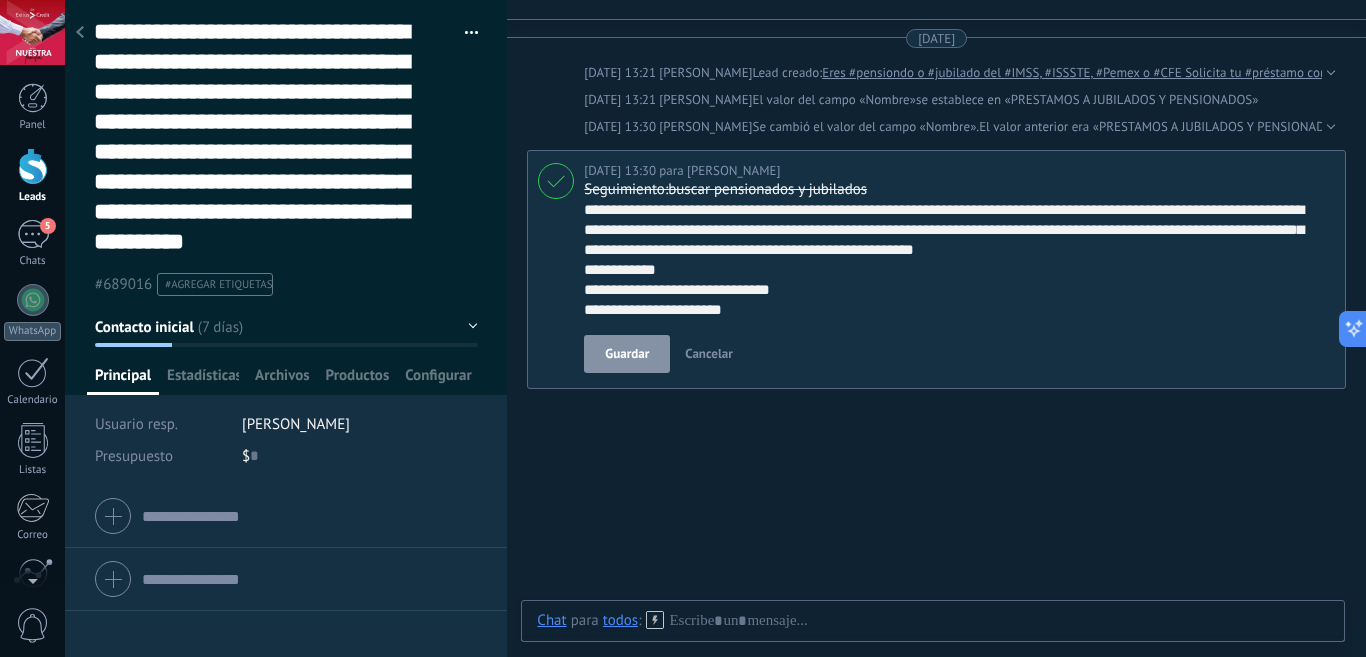 type on "**********" 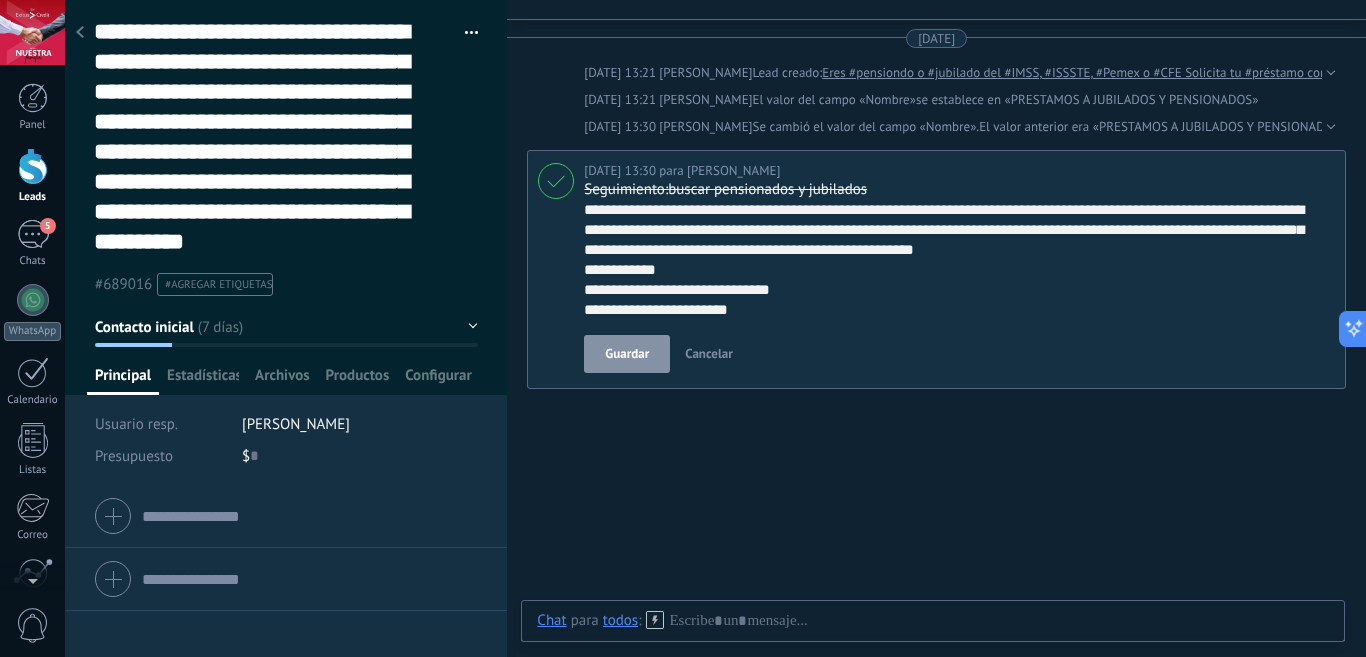 type on "**********" 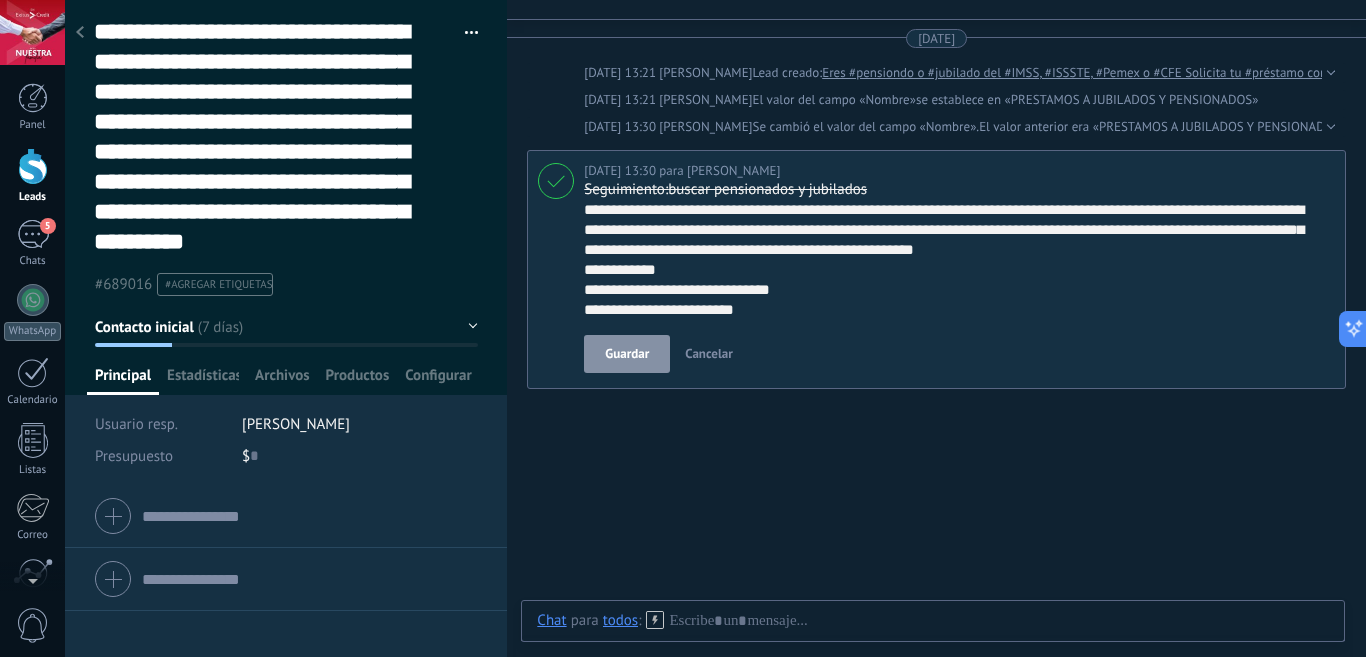 type on "**********" 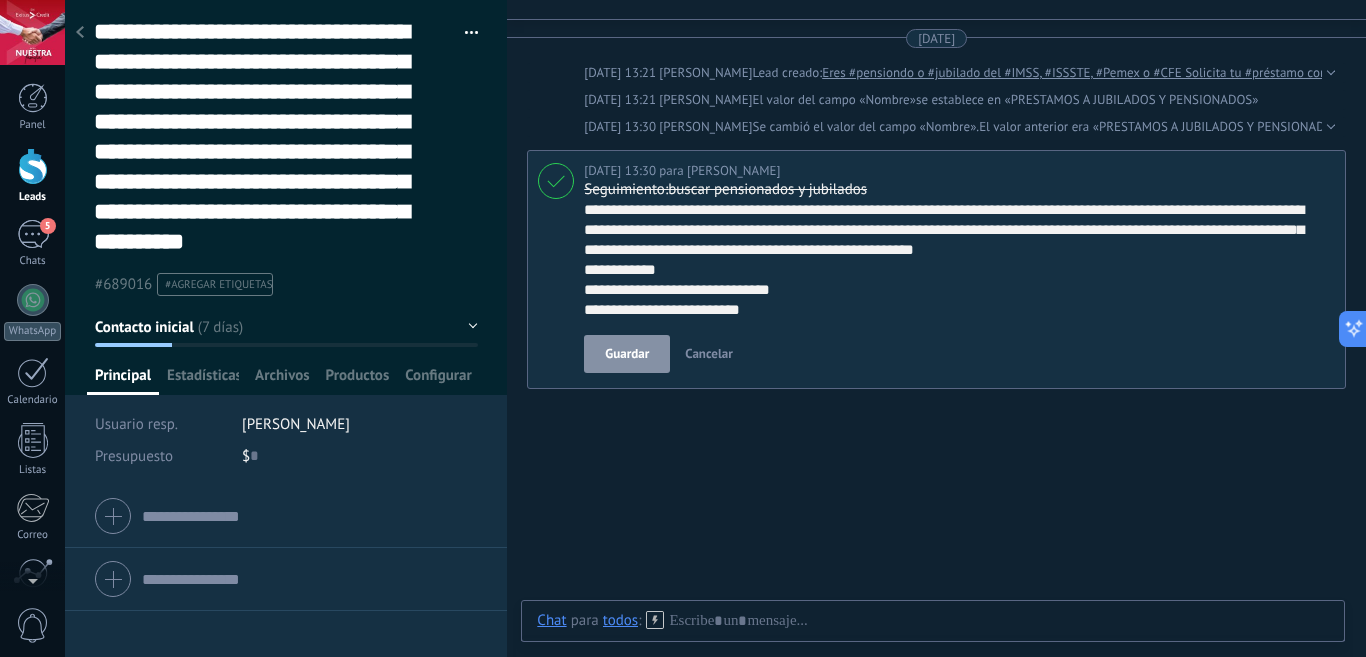 type on "**********" 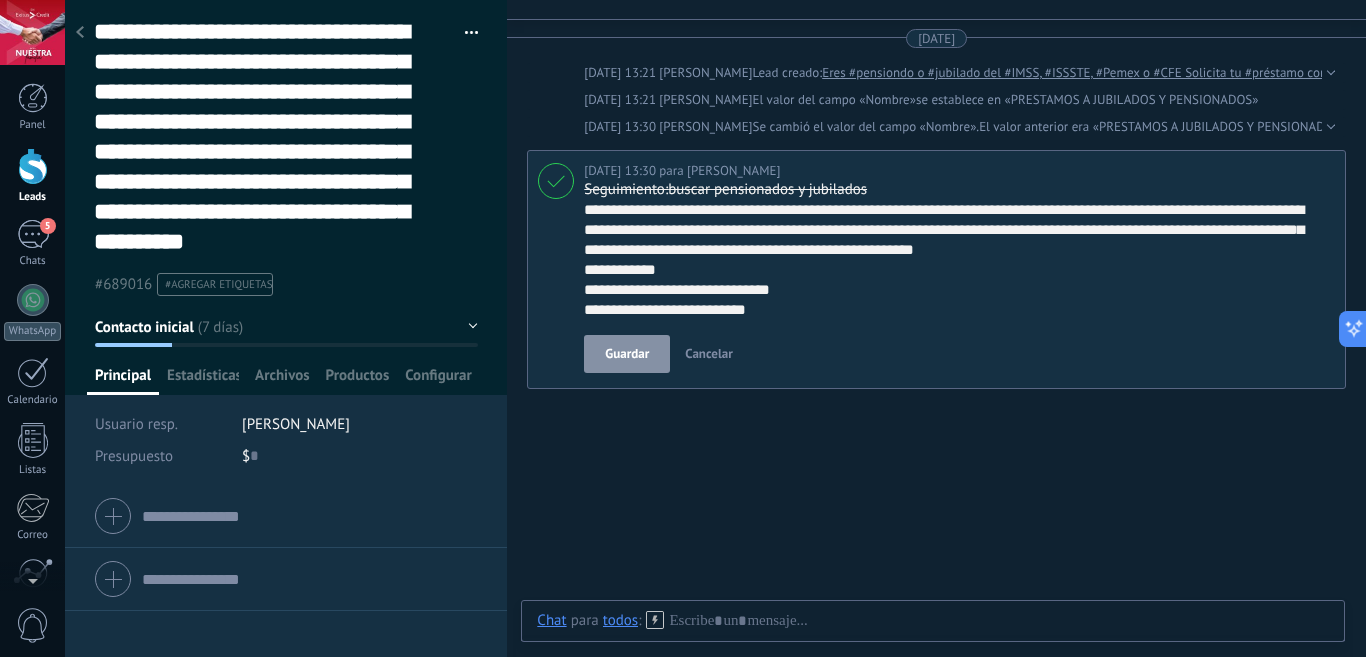 type on "**********" 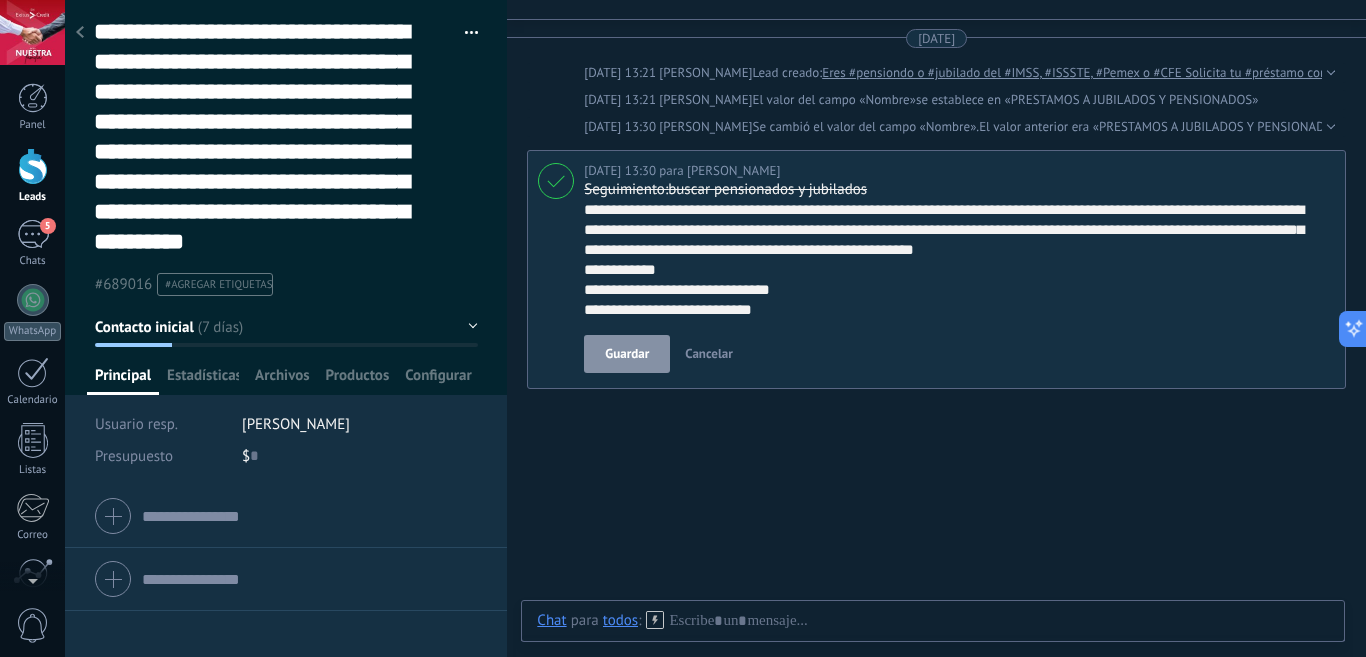 type on "**********" 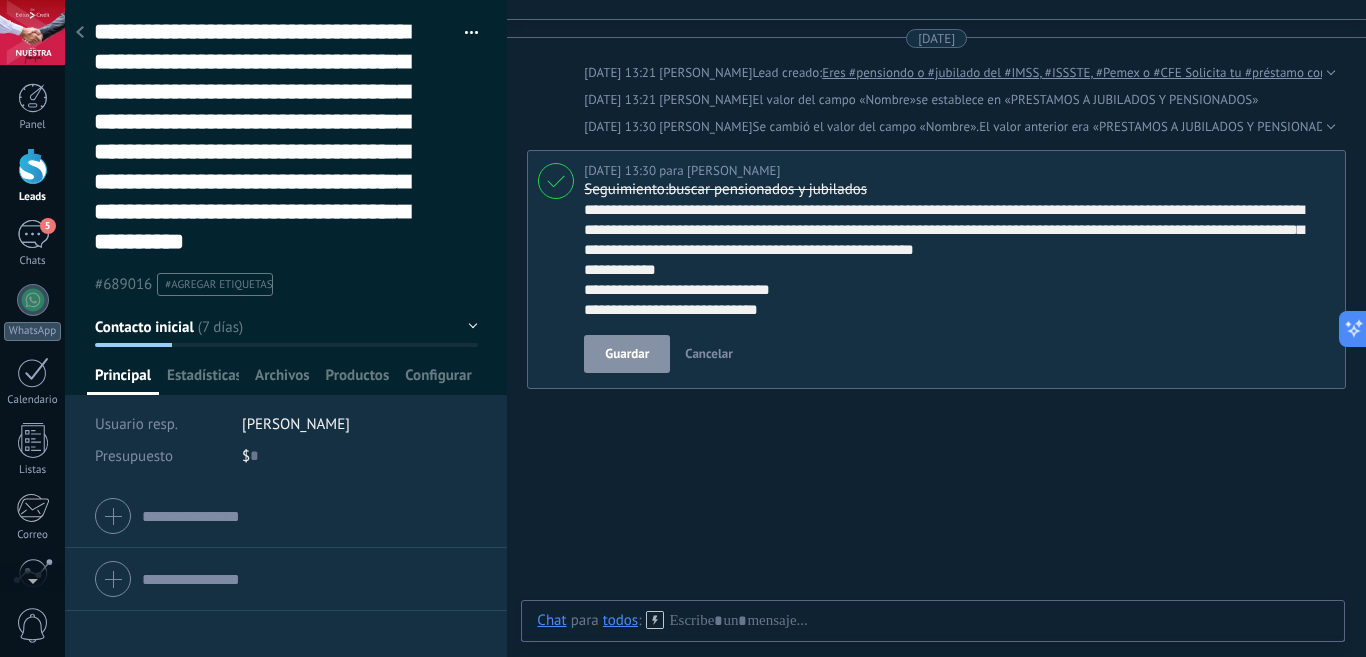 type on "**********" 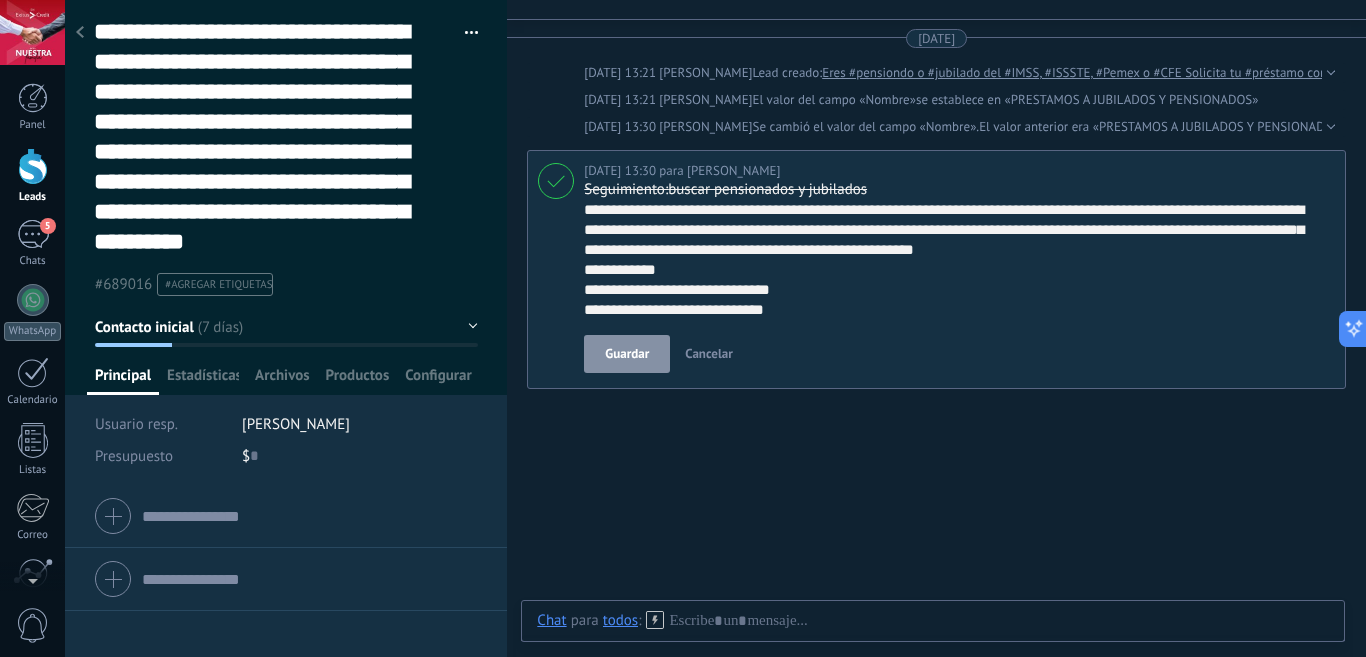 type on "**********" 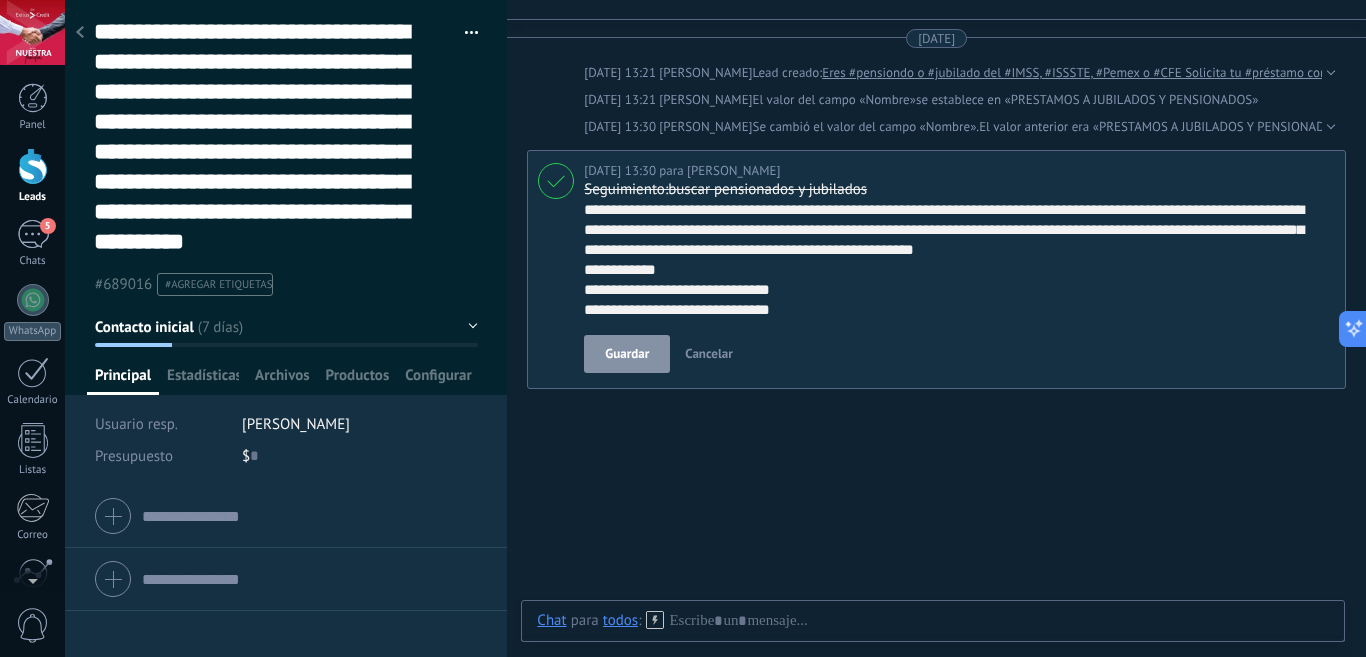 scroll, scrollTop: 120, scrollLeft: 0, axis: vertical 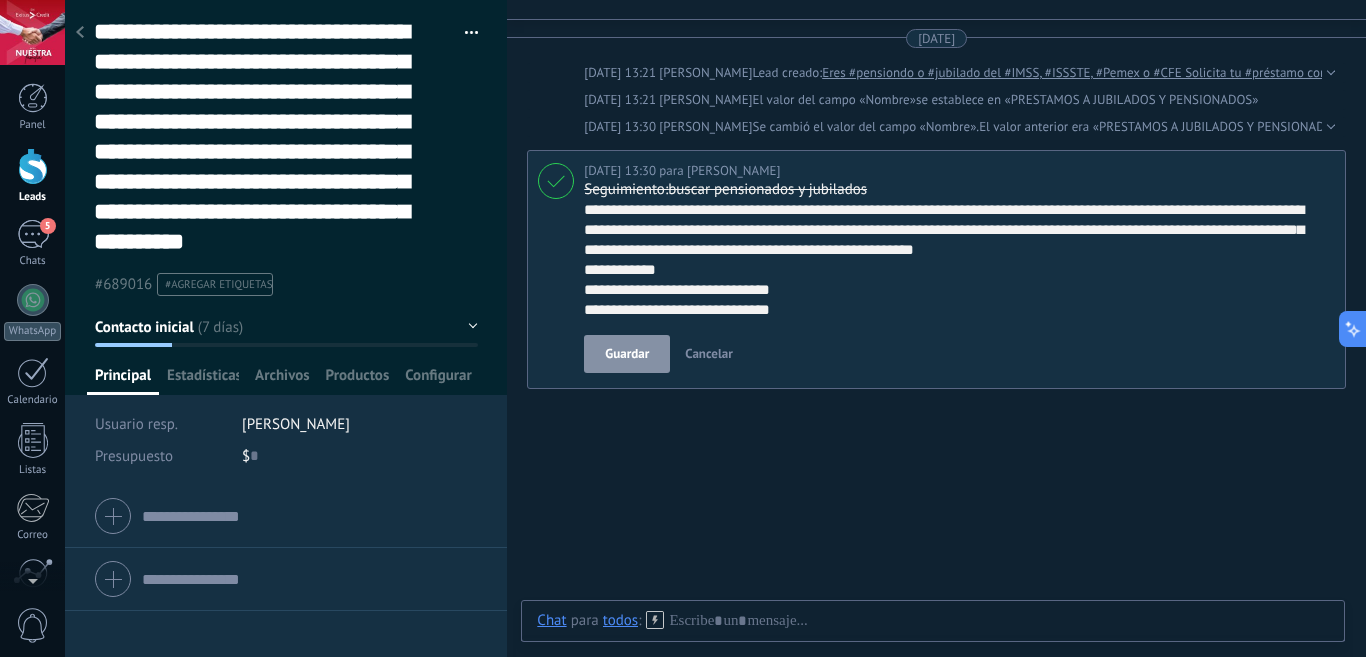 type on "**********" 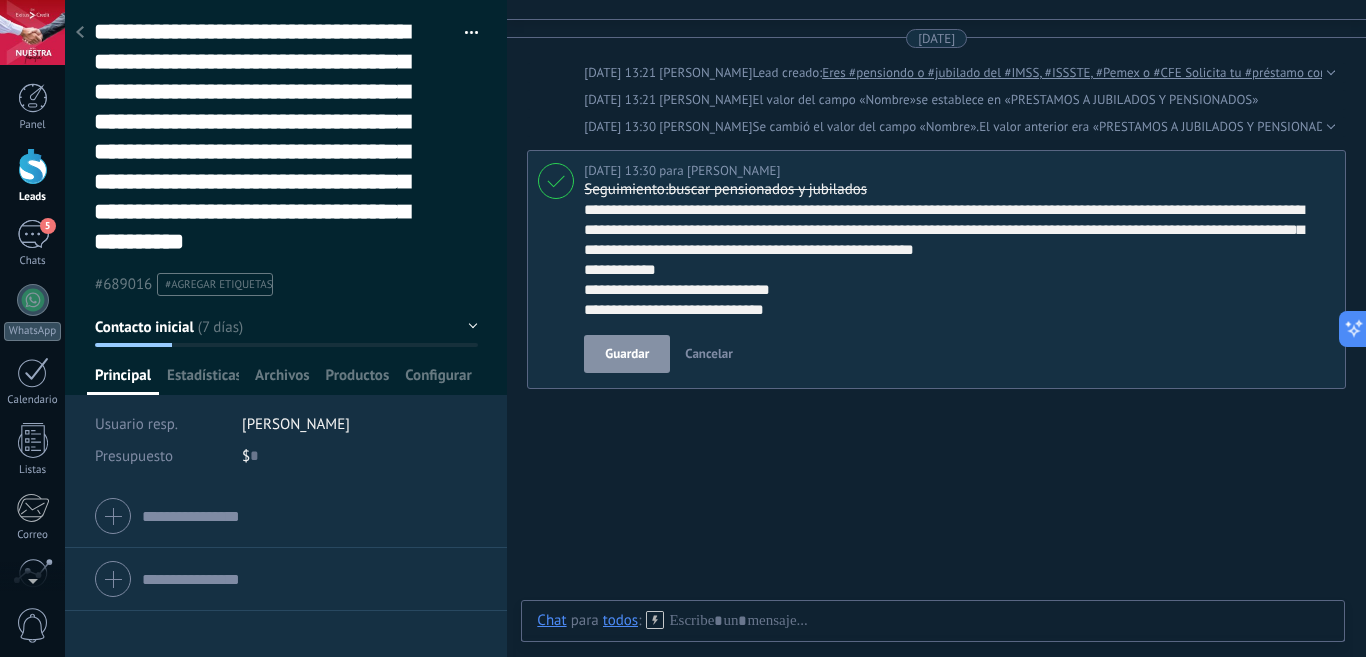 type on "**********" 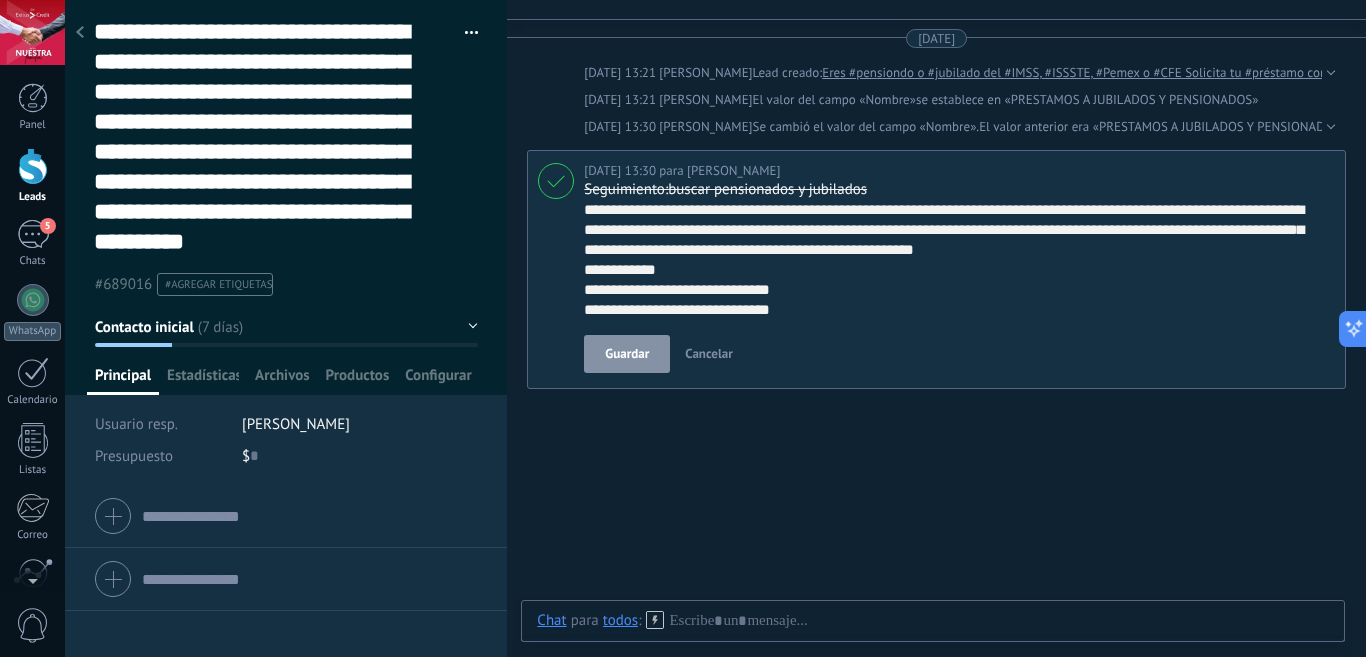 type on "**********" 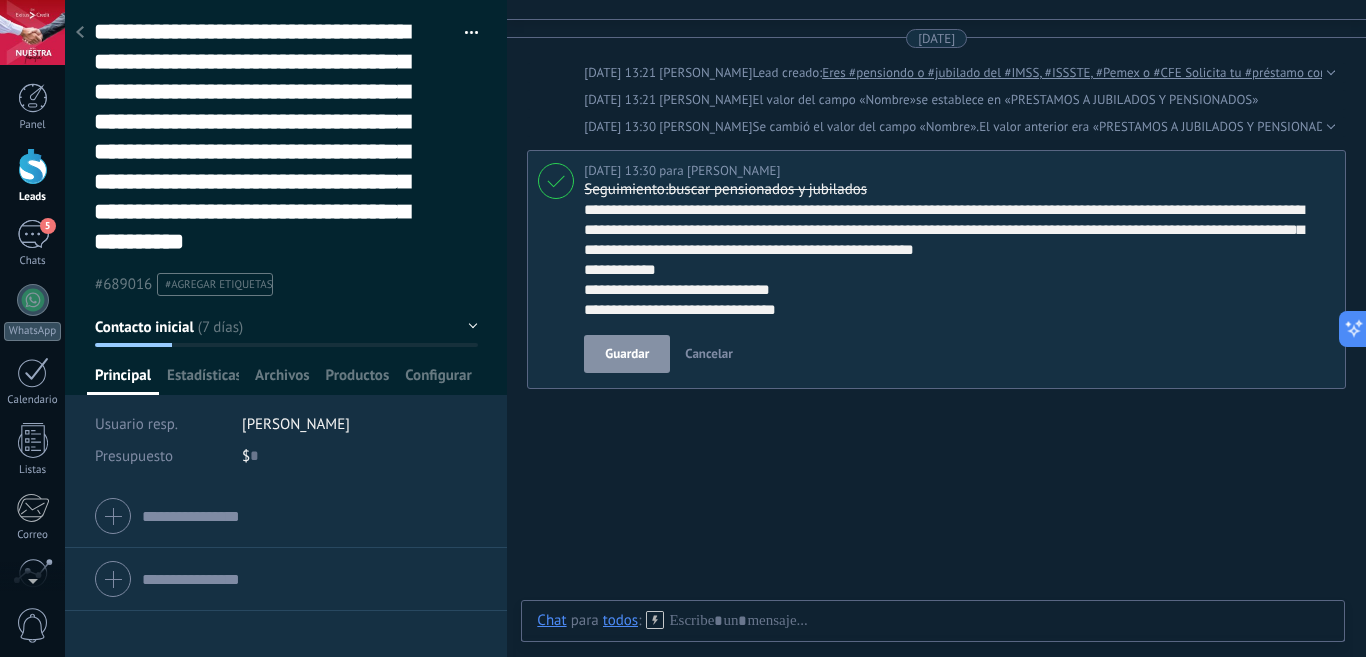 scroll, scrollTop: 120, scrollLeft: 0, axis: vertical 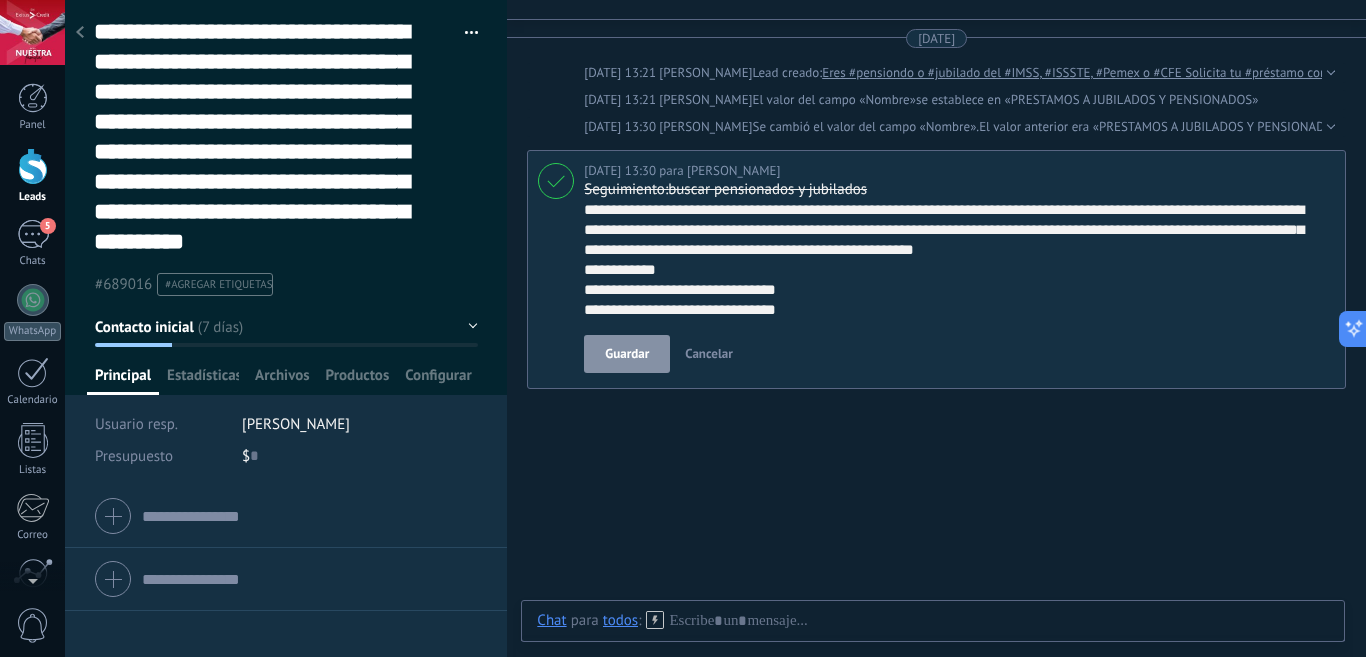 type on "**********" 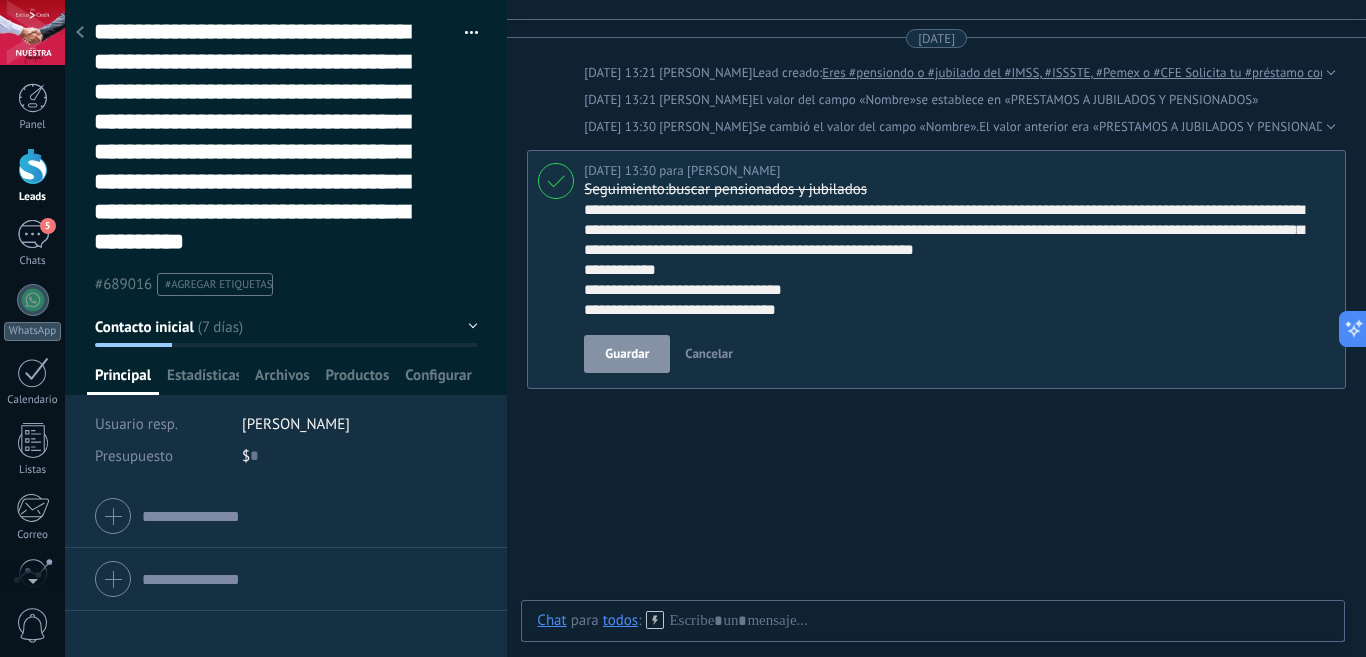 type on "**********" 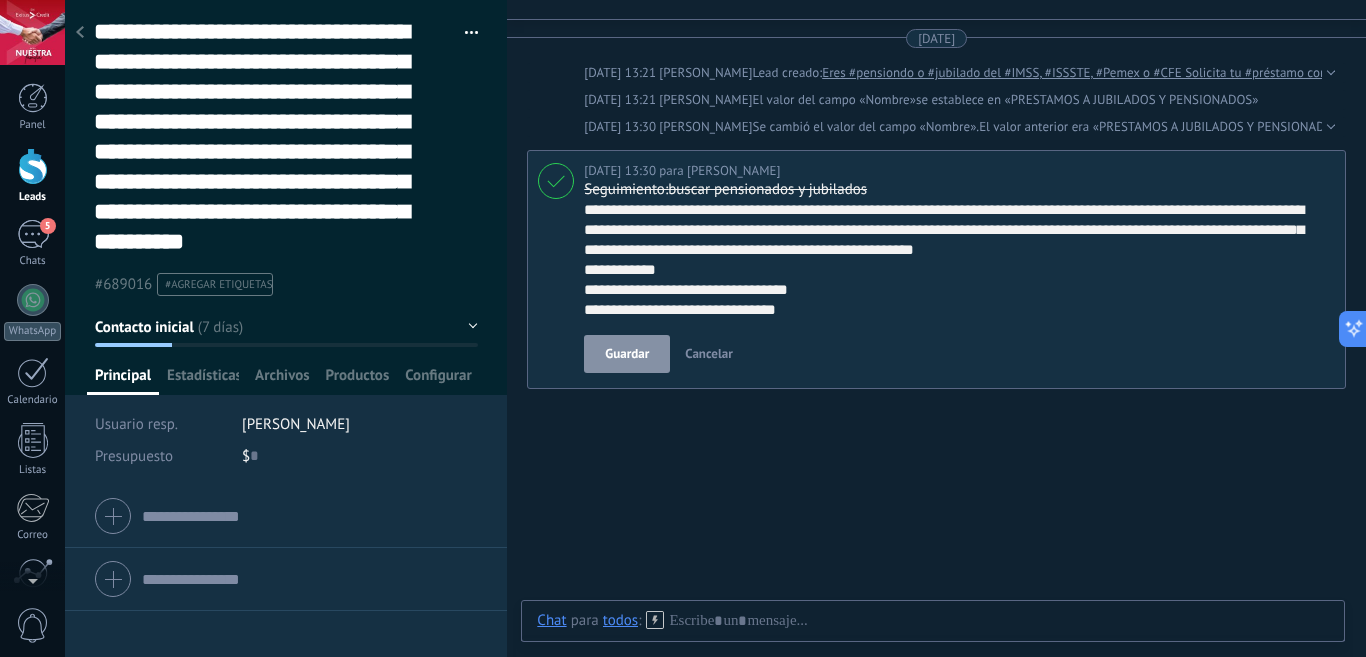 type on "**********" 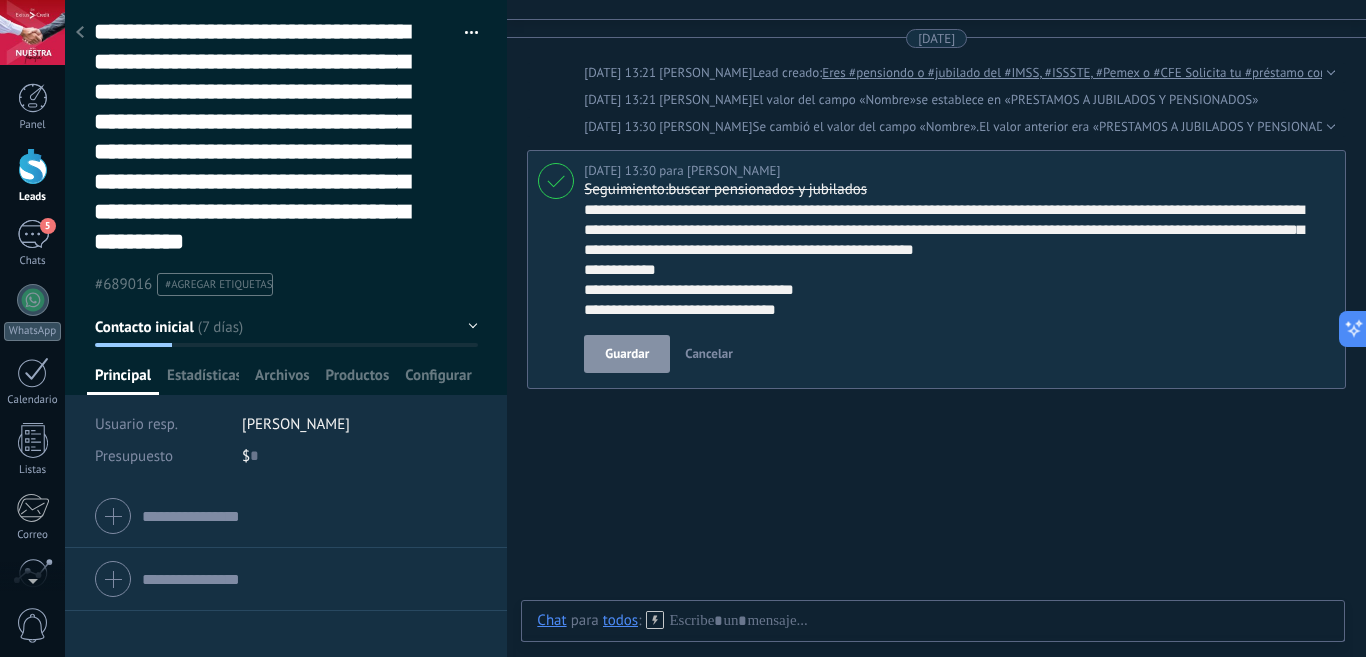 type on "**********" 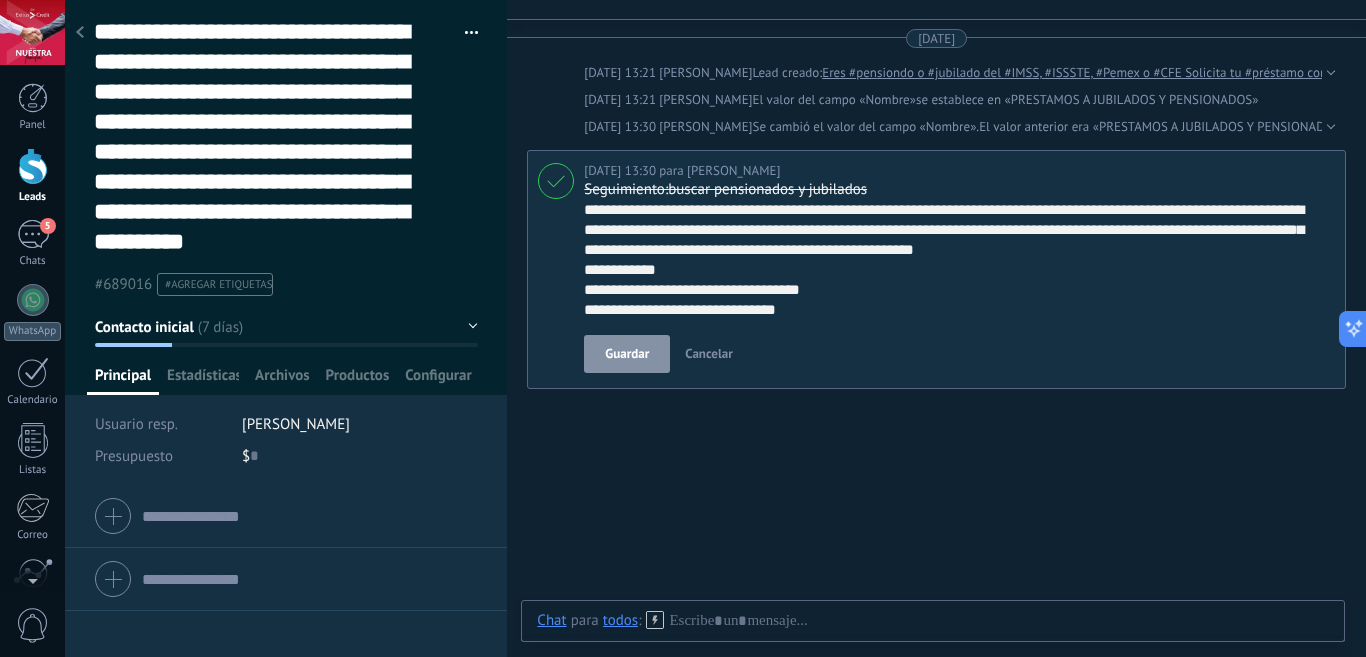scroll, scrollTop: 120, scrollLeft: 0, axis: vertical 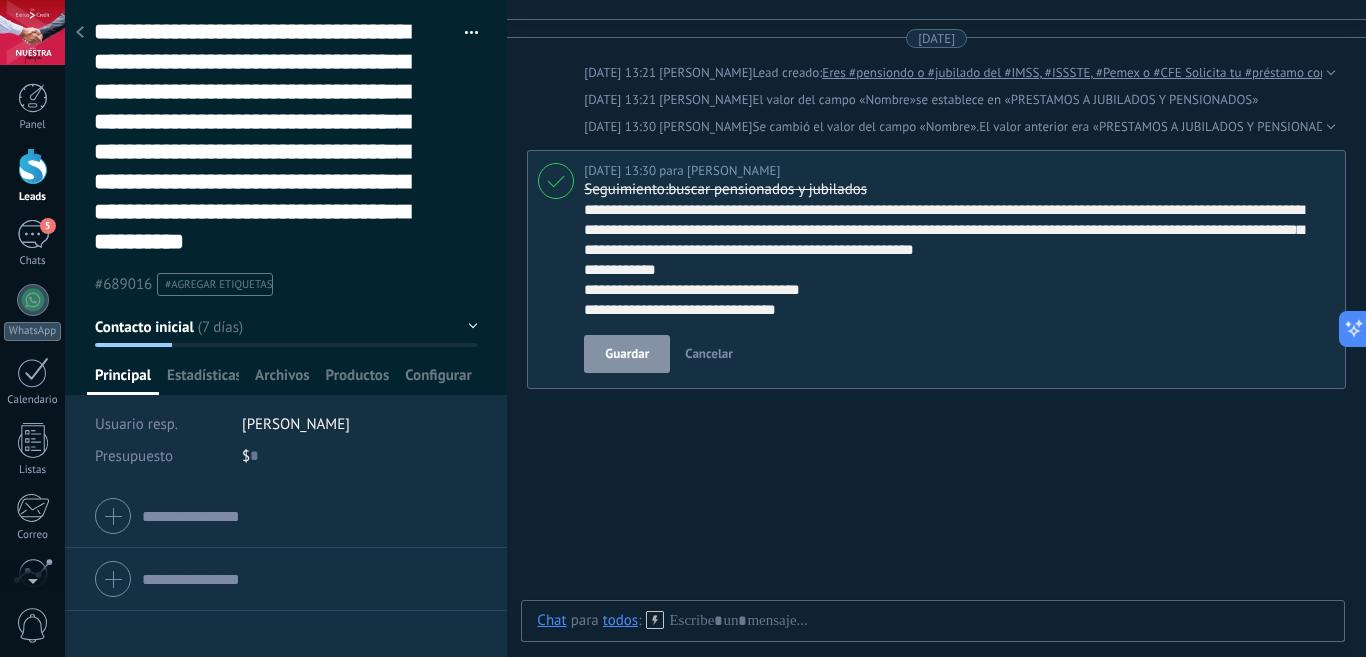 click on "**********" at bounding box center [956, 260] 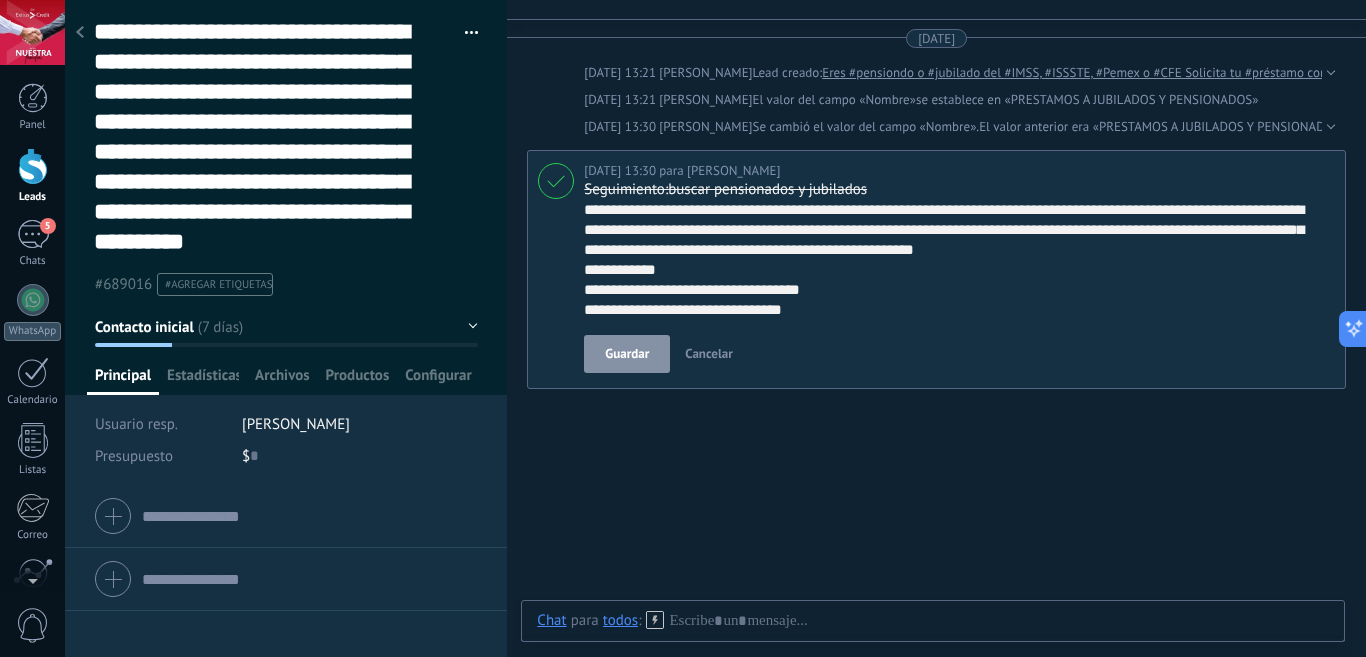 type on "**********" 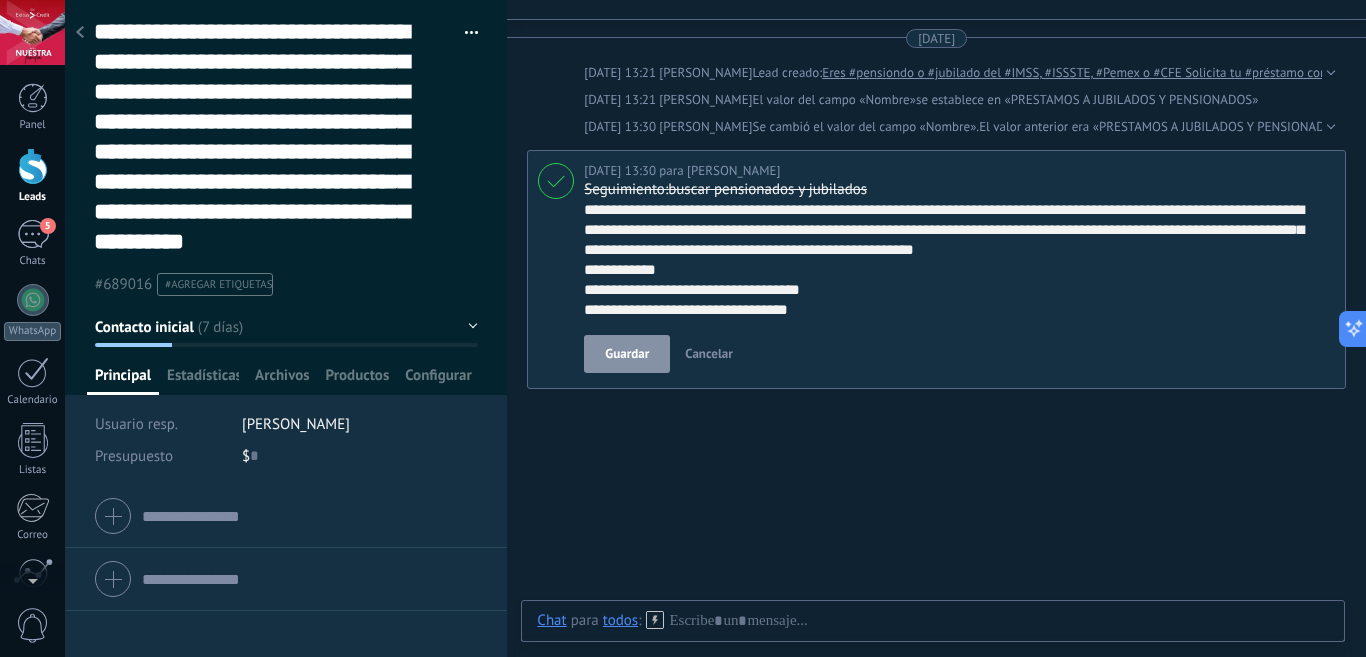 type on "**********" 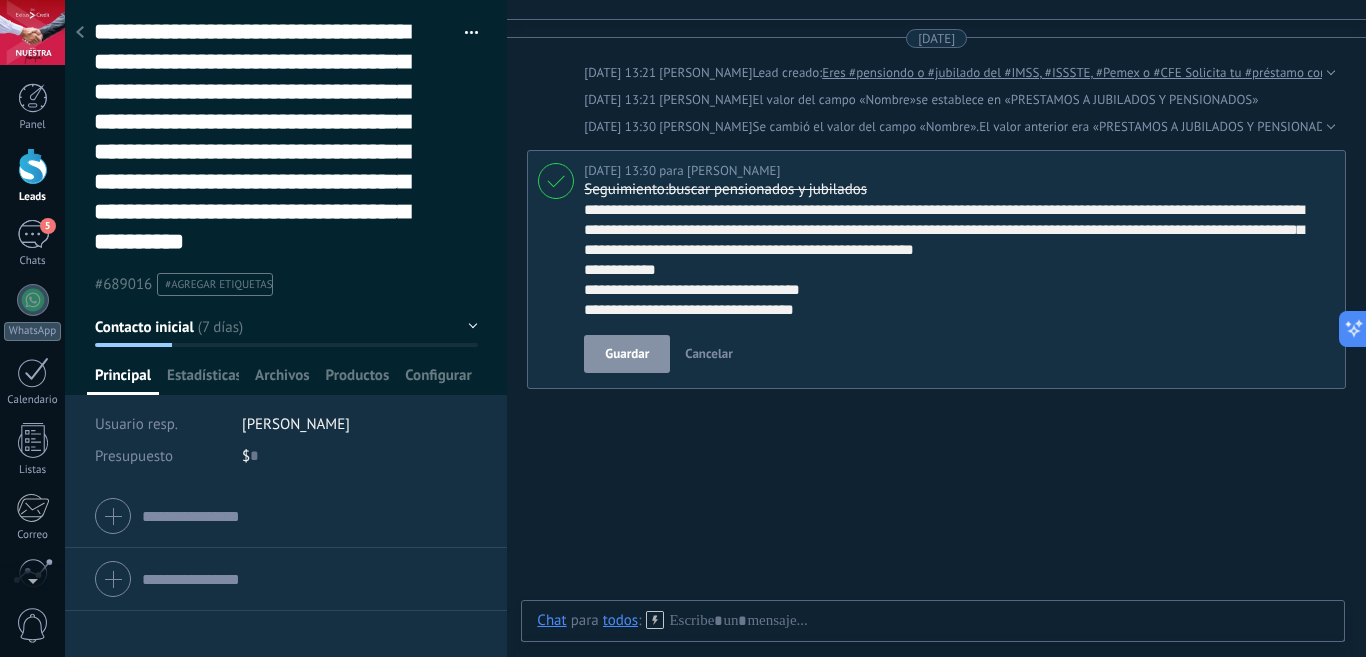 type on "**********" 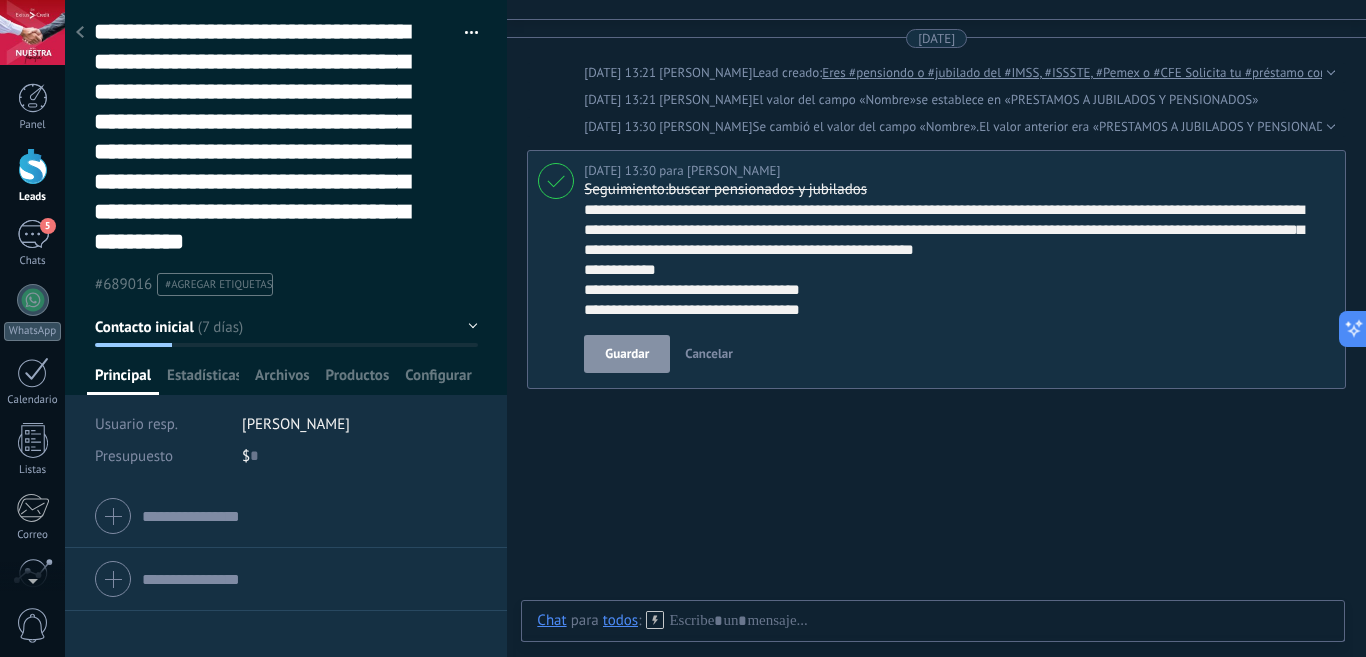 type on "**********" 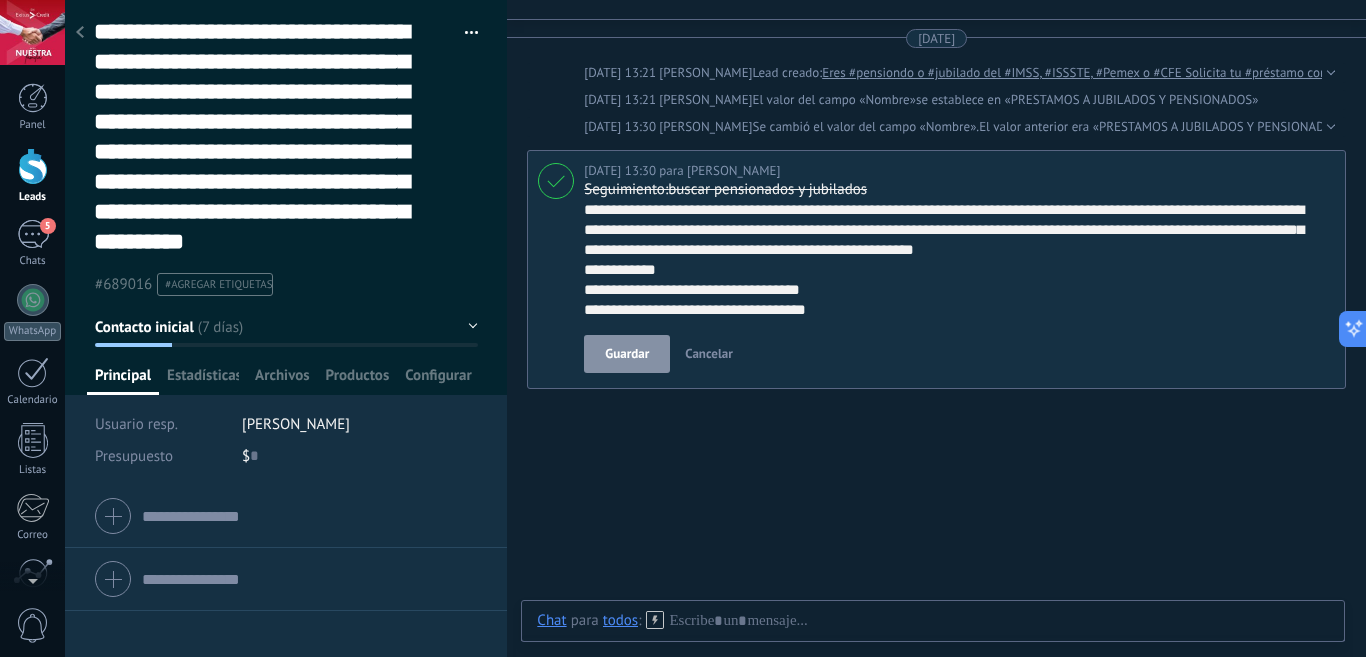 type on "**********" 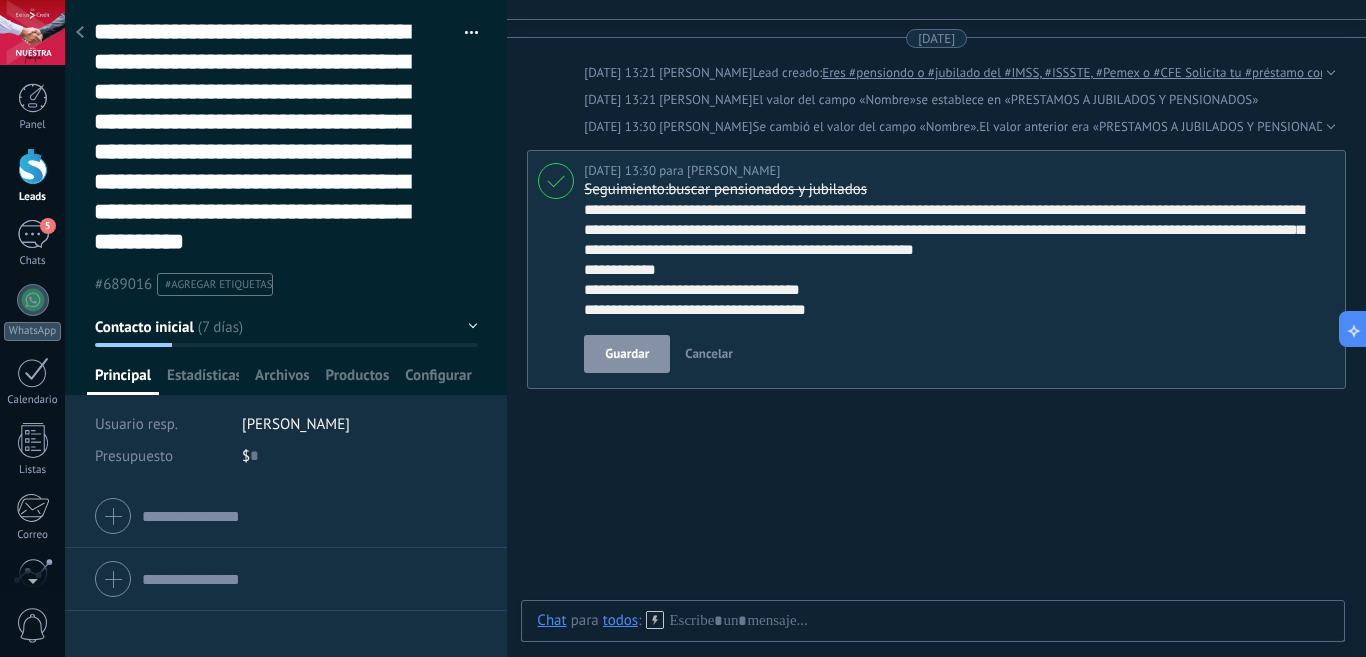 scroll, scrollTop: 120, scrollLeft: 0, axis: vertical 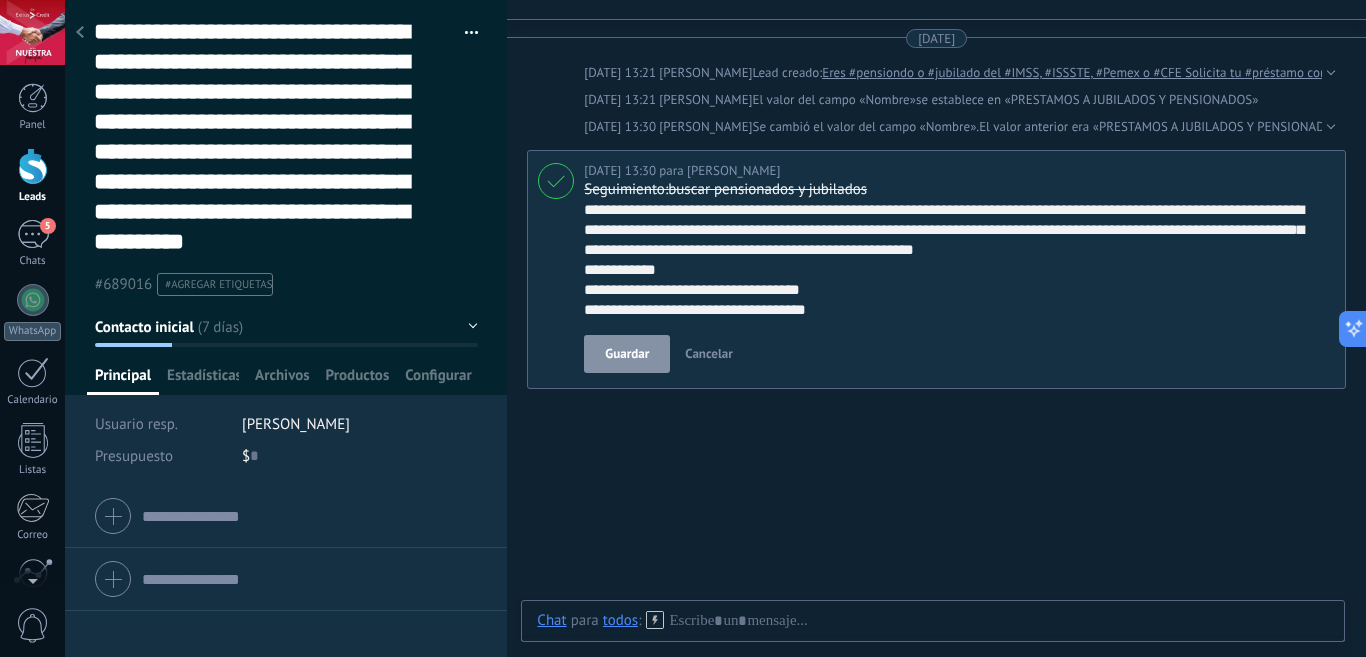 click on "**********" at bounding box center [956, 260] 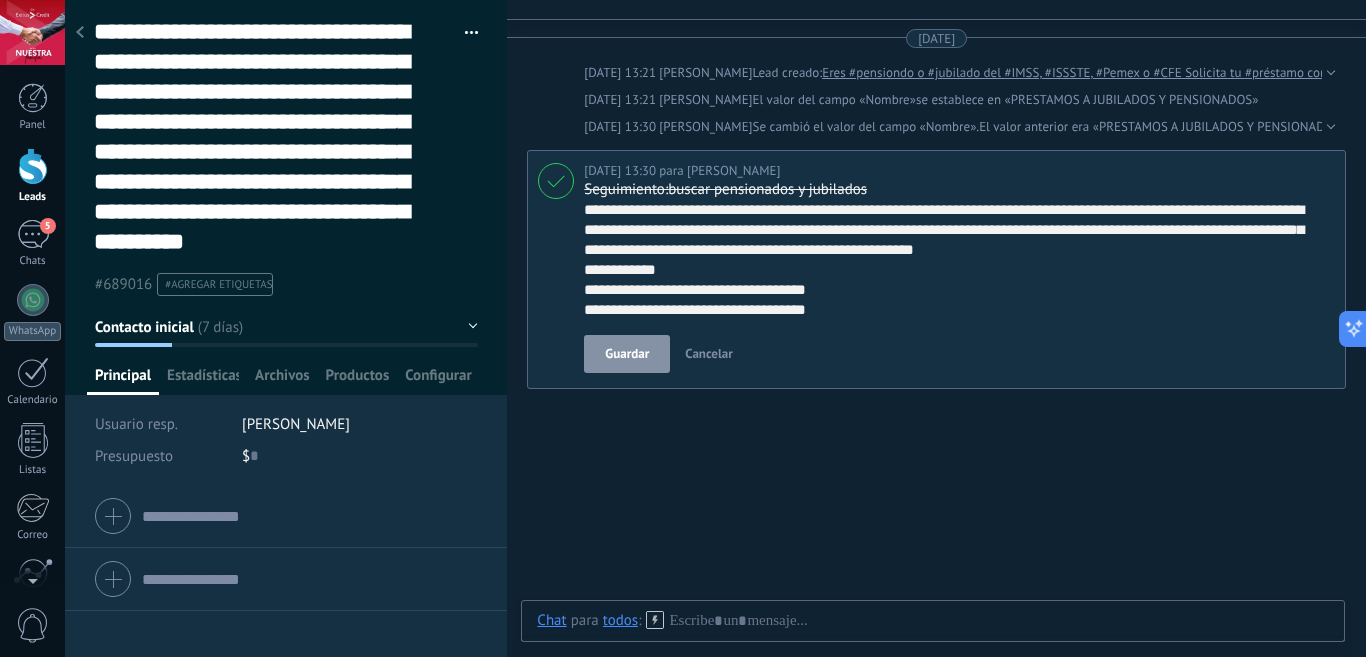 type on "**********" 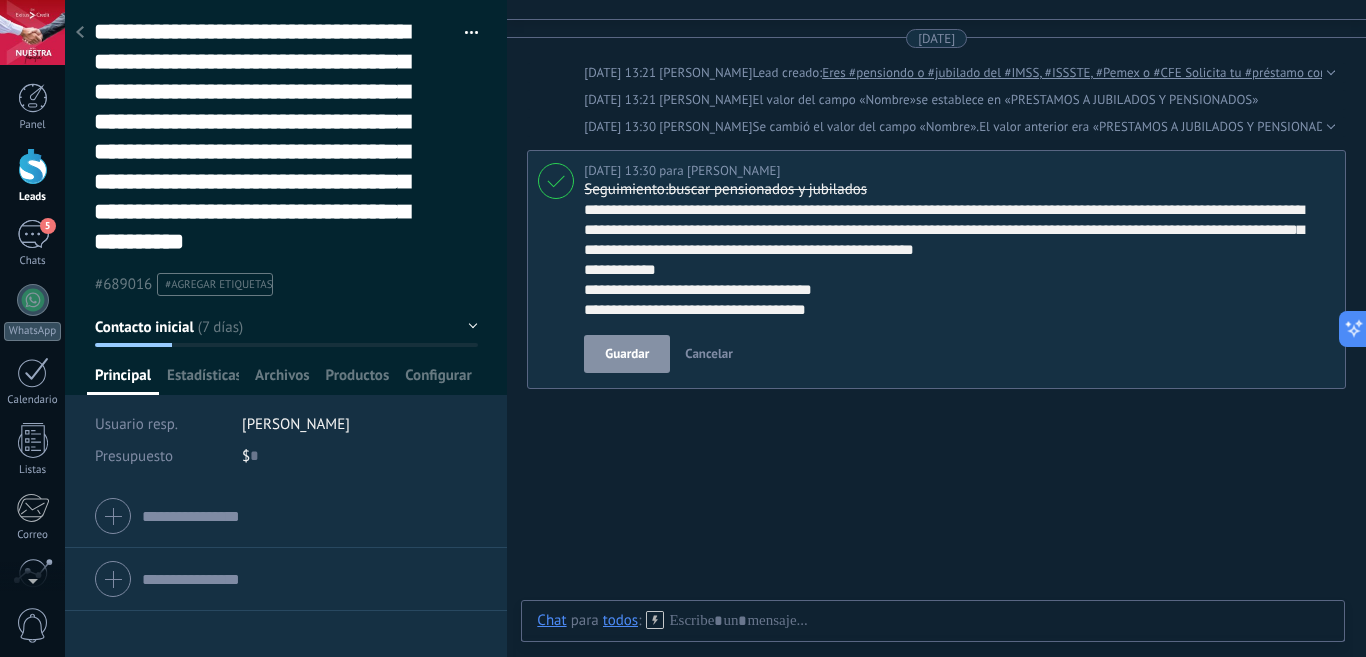 type on "**********" 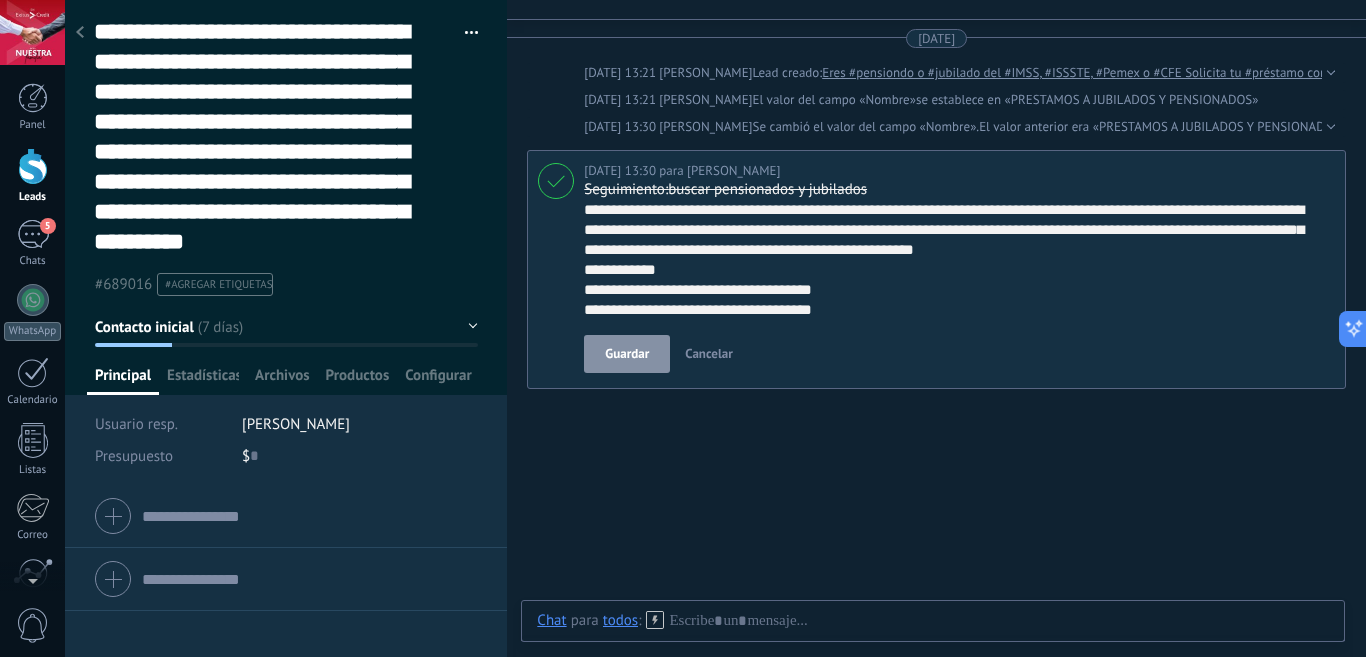 type on "**********" 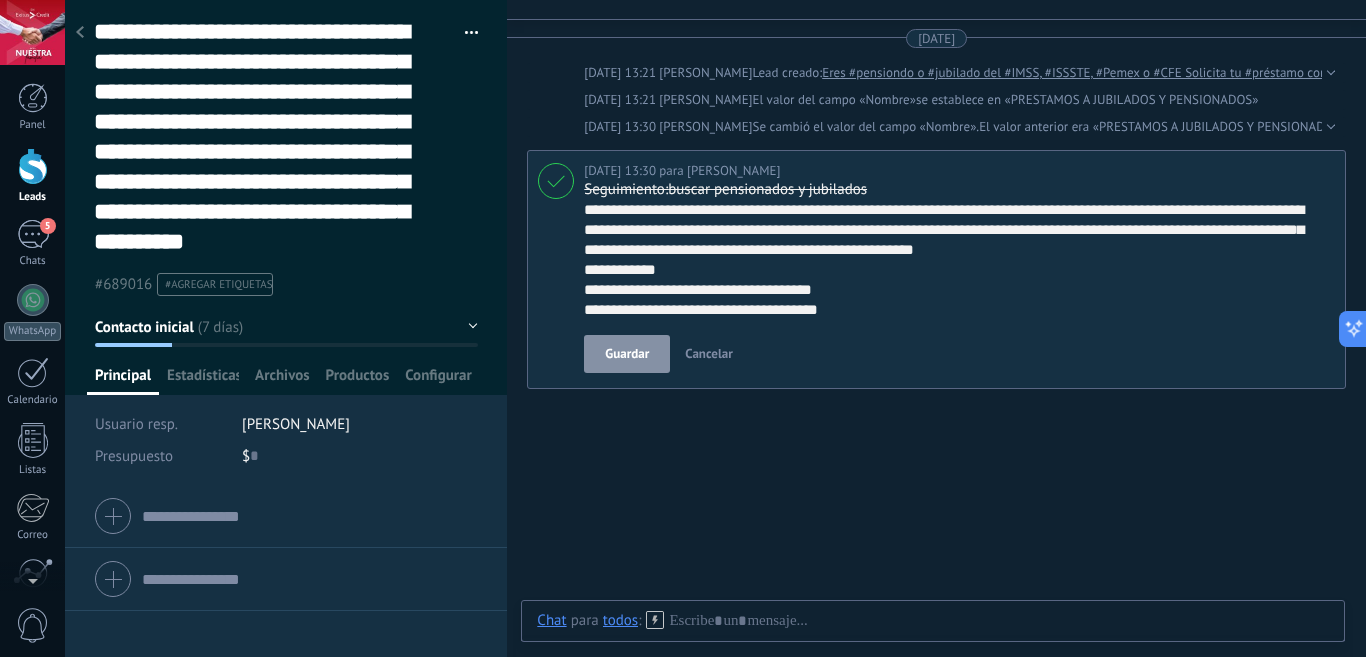 type on "**********" 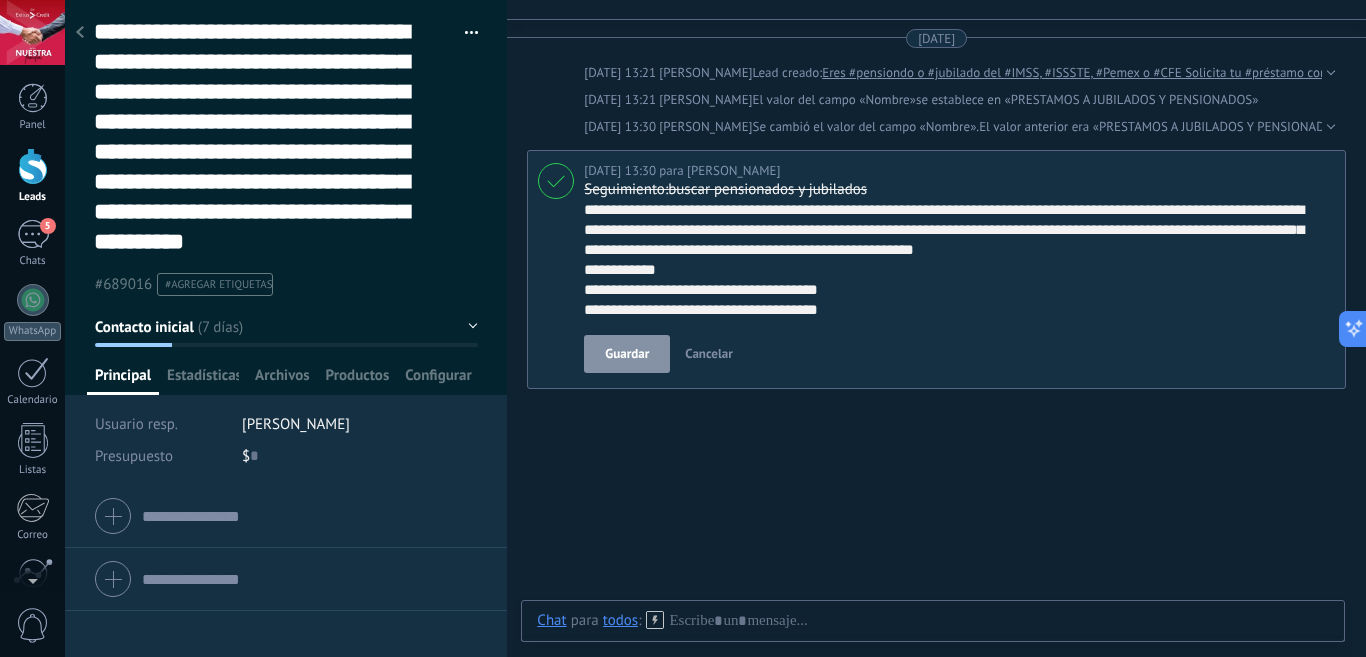 type on "**********" 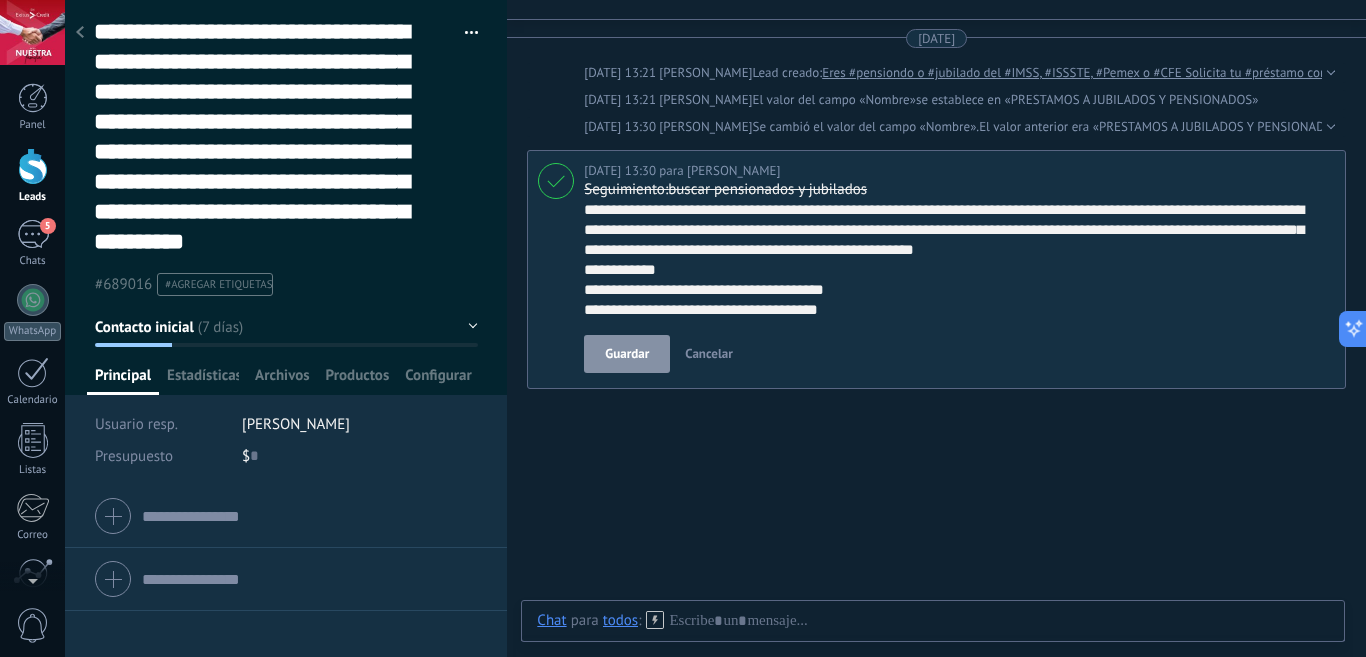 type on "**********" 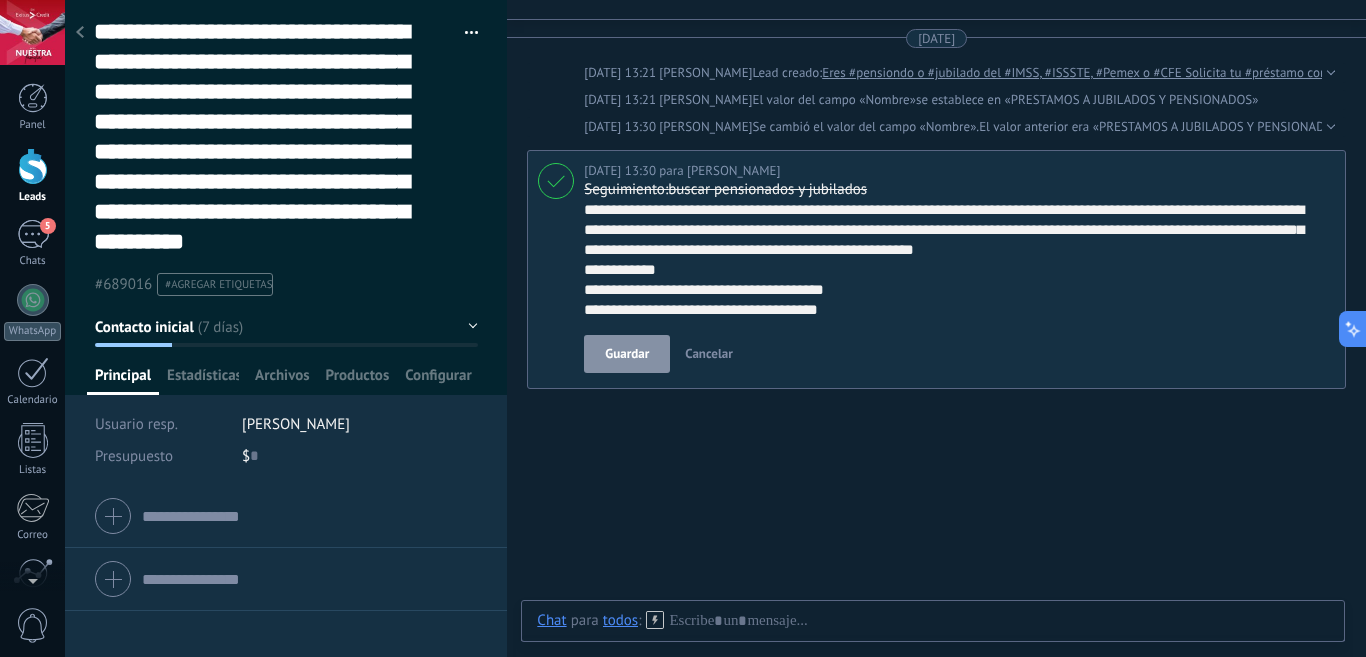 click on "**********" at bounding box center [956, 260] 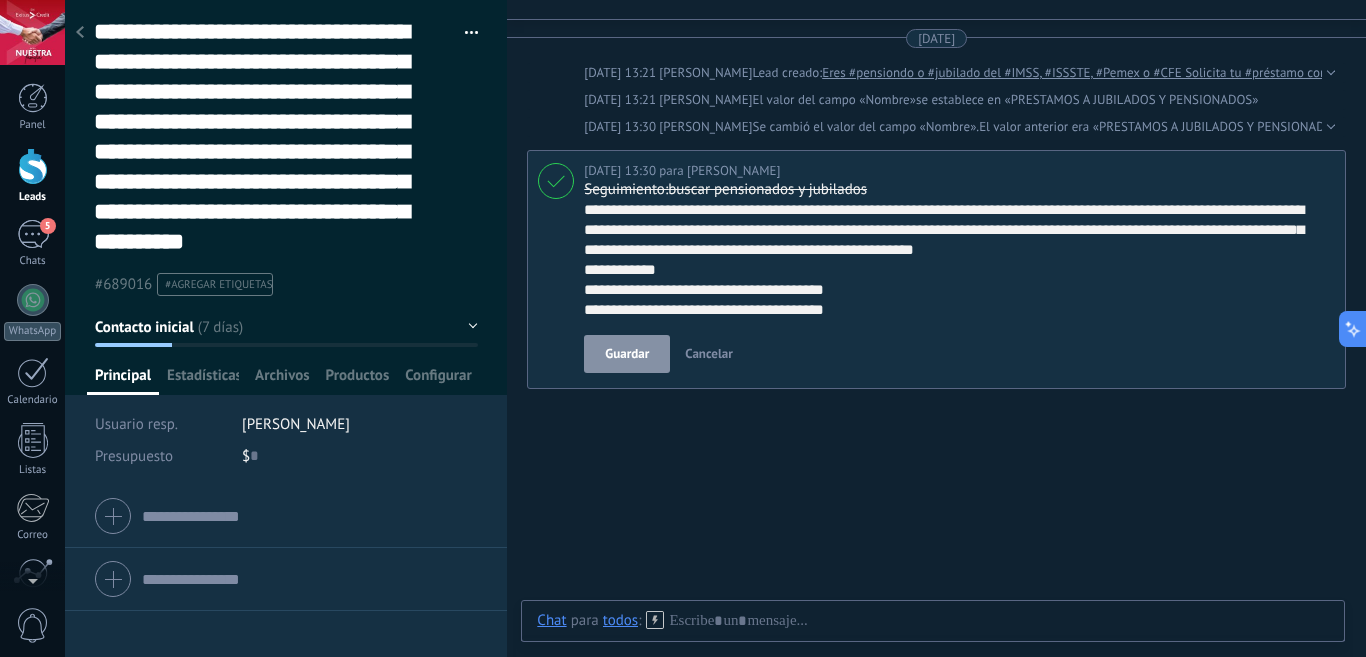 type on "**********" 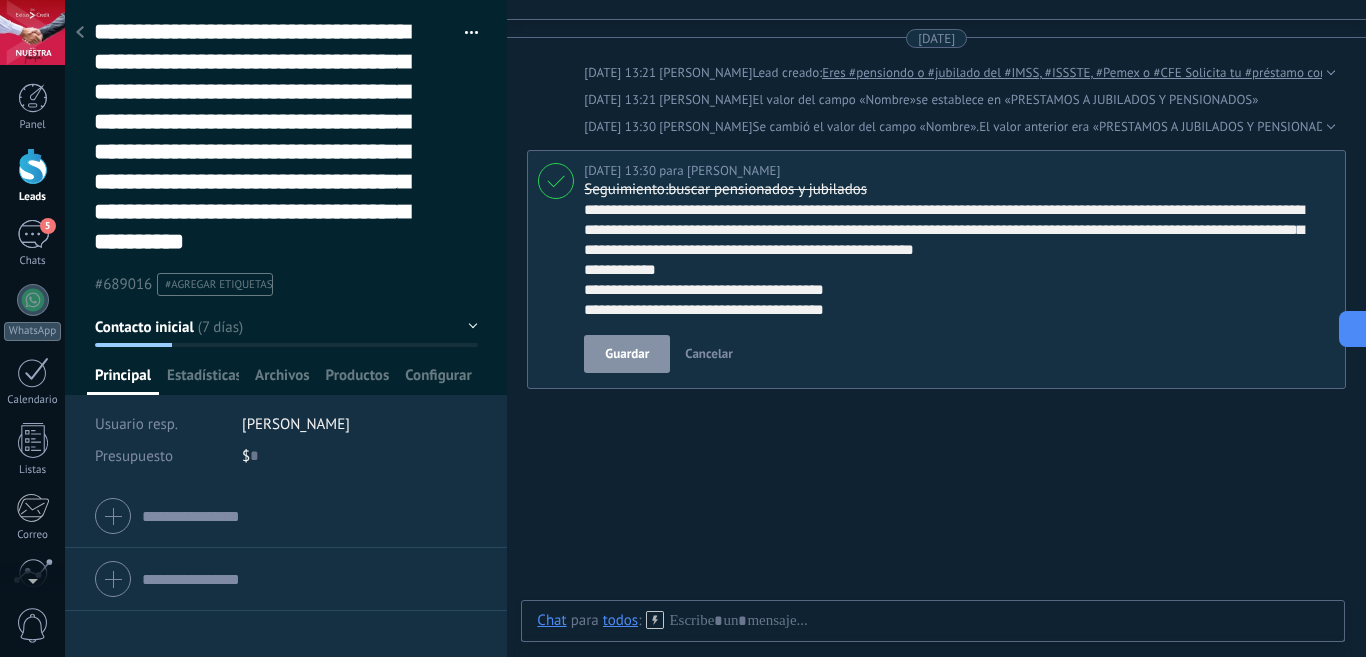 scroll, scrollTop: 120, scrollLeft: 0, axis: vertical 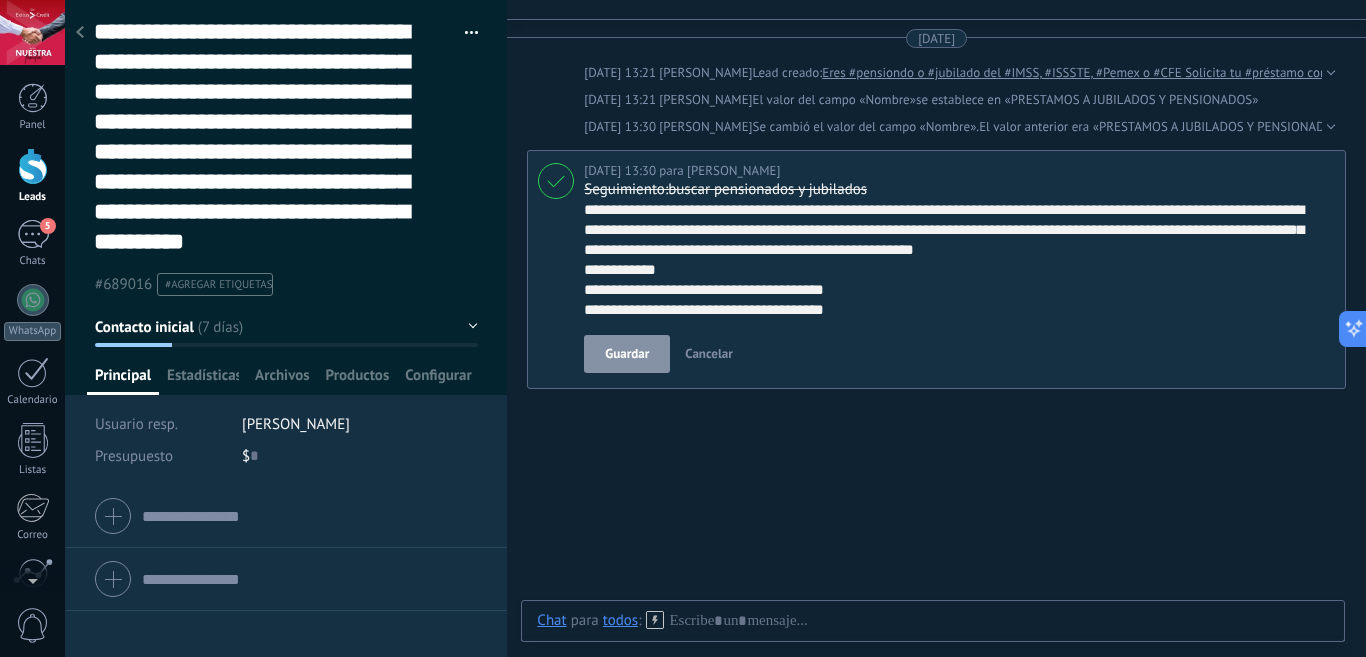 click on "**********" at bounding box center (956, 260) 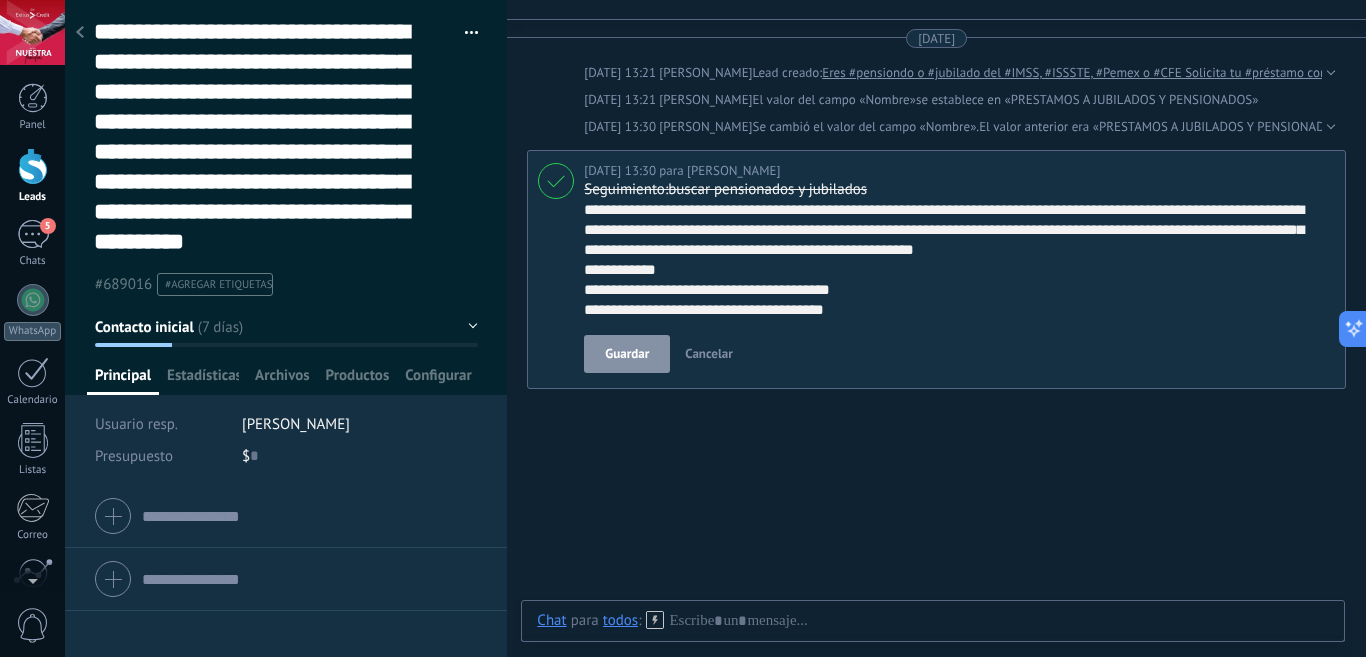 scroll, scrollTop: 120, scrollLeft: 0, axis: vertical 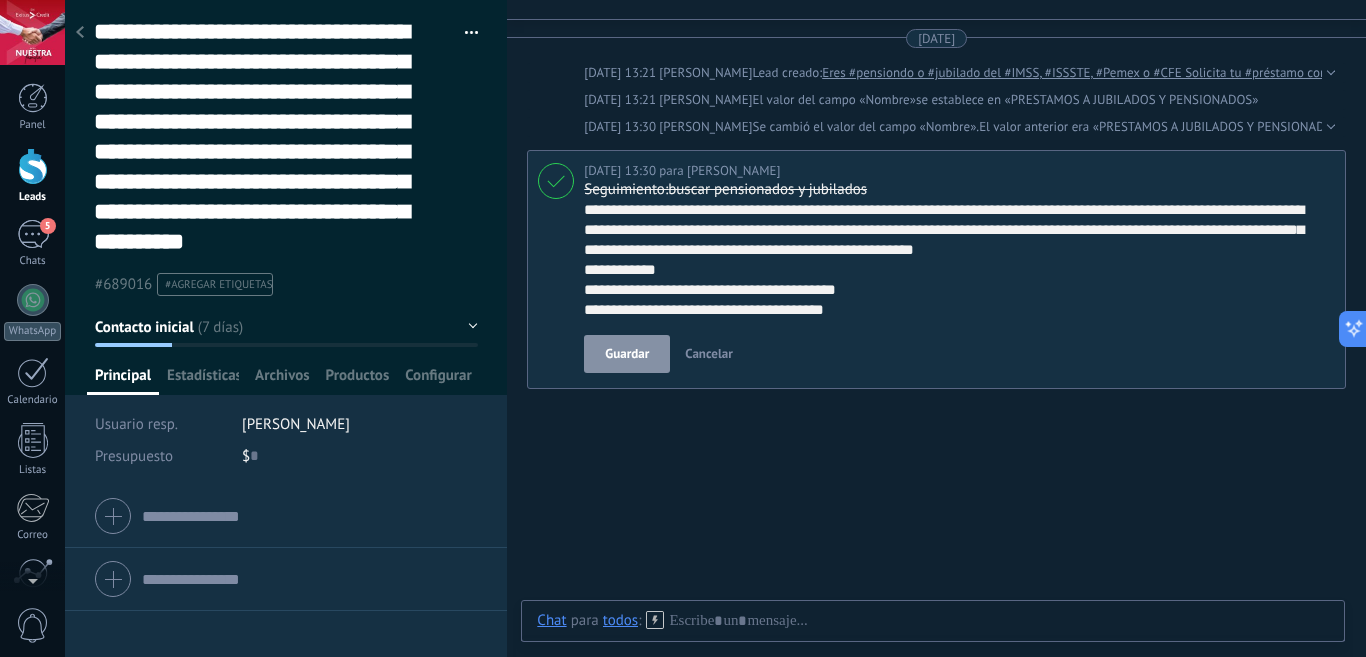 click on "**********" at bounding box center (956, 260) 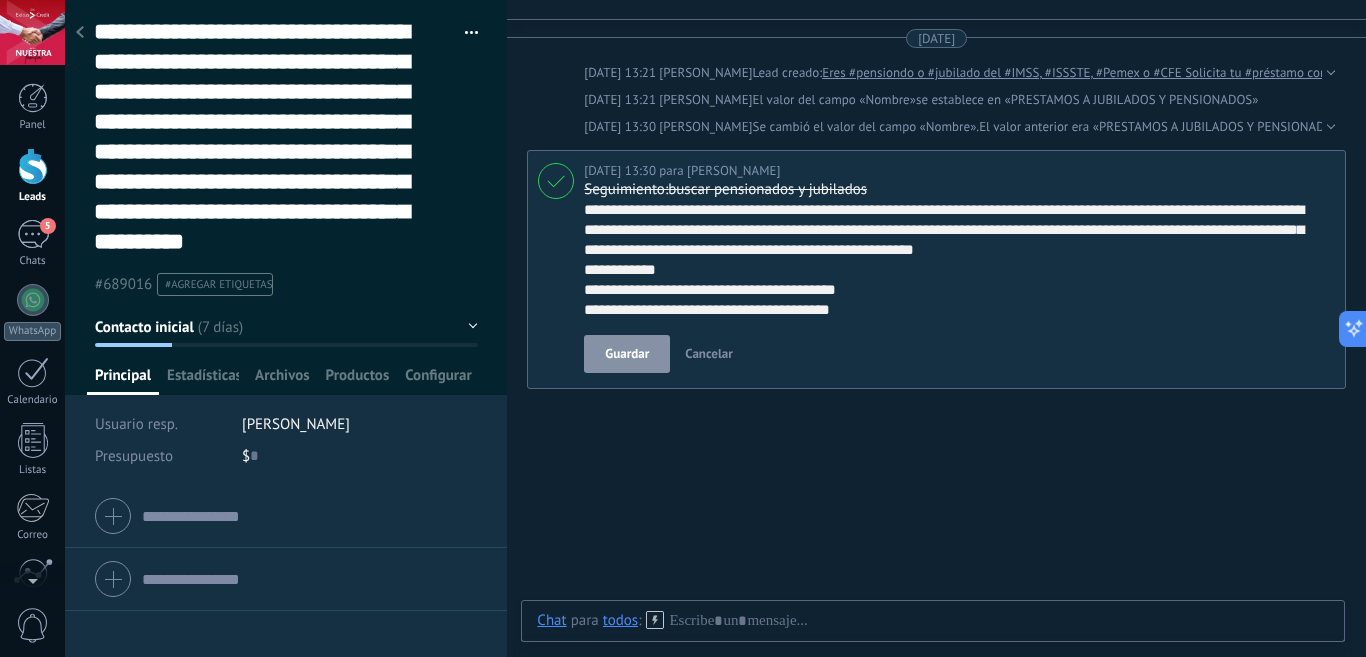 type on "**********" 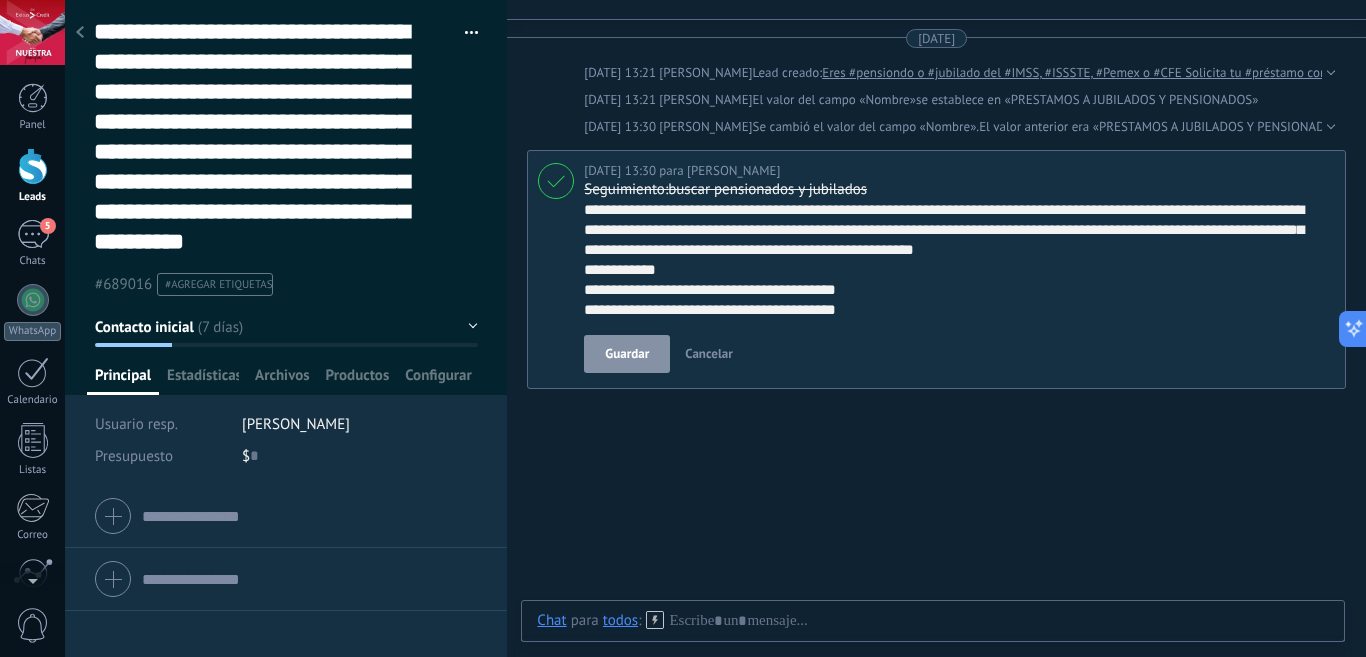 scroll, scrollTop: 120, scrollLeft: 0, axis: vertical 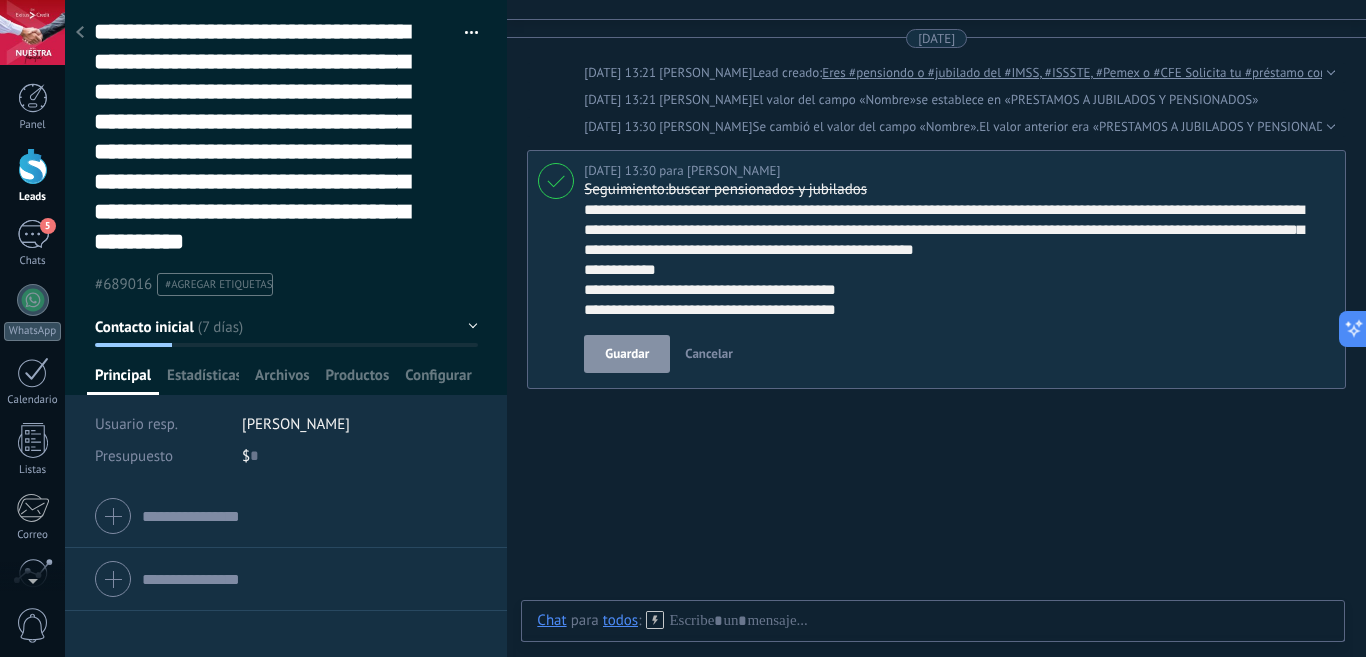 click on "**********" at bounding box center (956, 260) 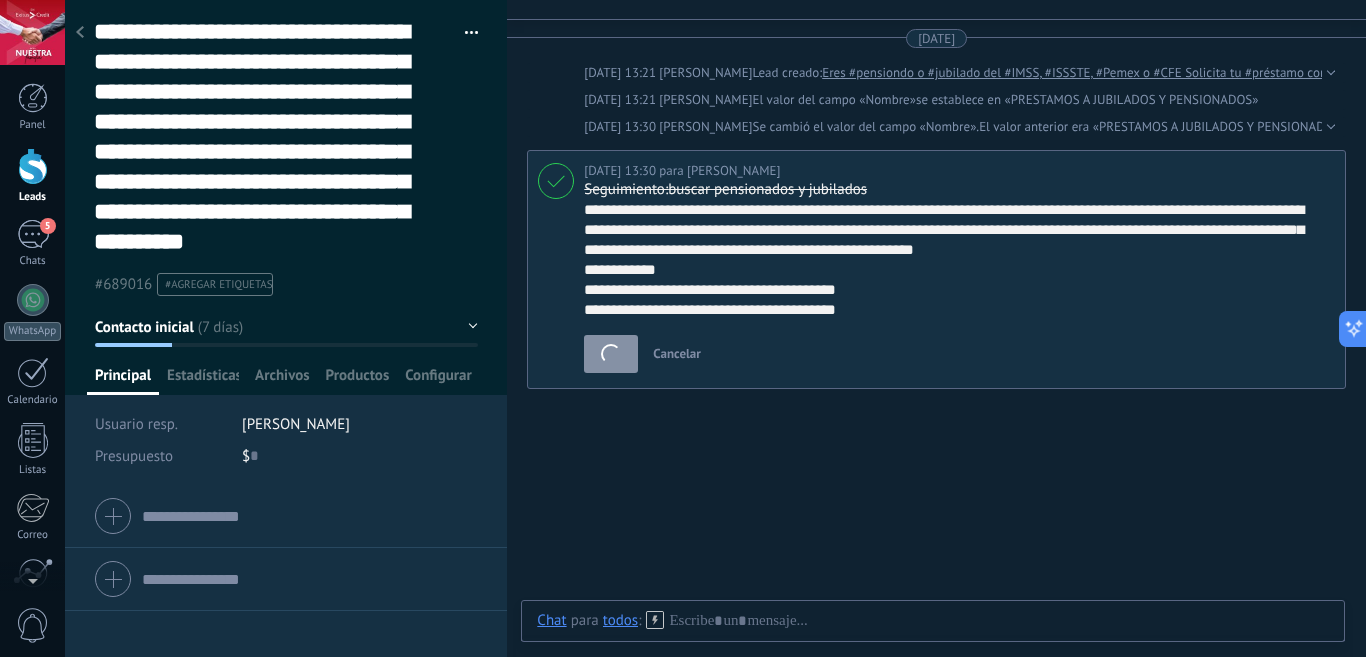 click on "**********" at bounding box center (956, 260) 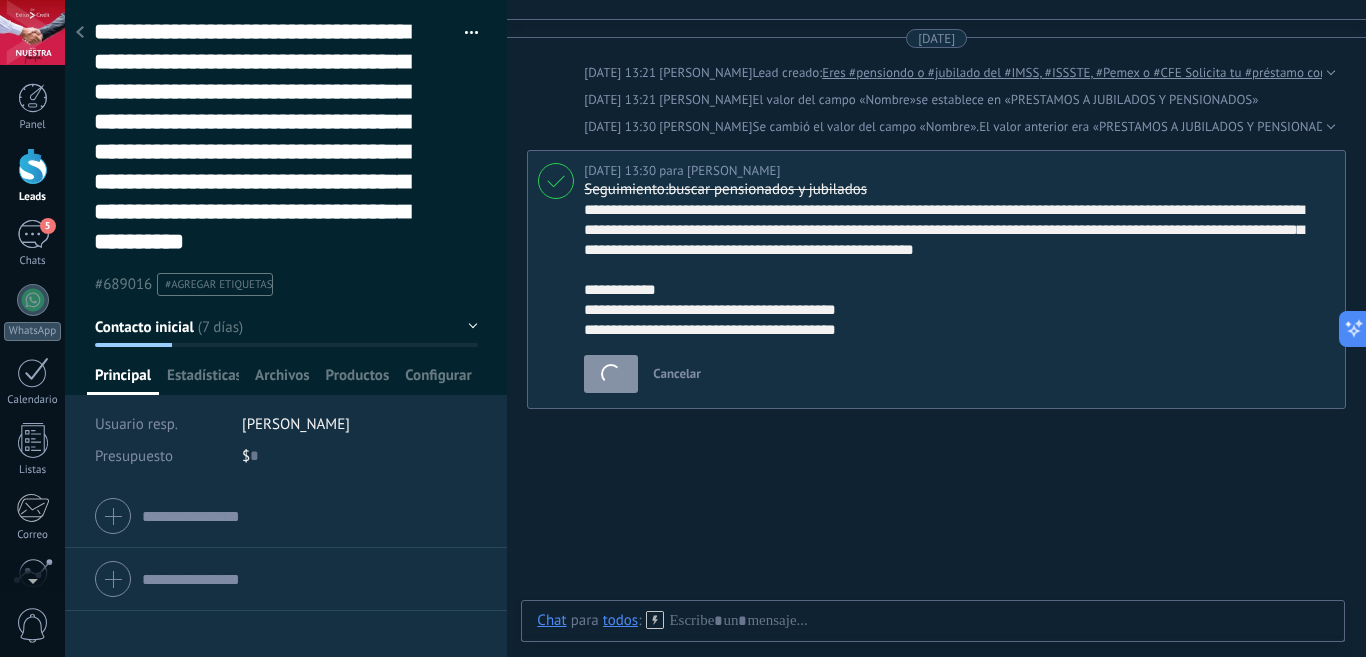 scroll, scrollTop: 140, scrollLeft: 0, axis: vertical 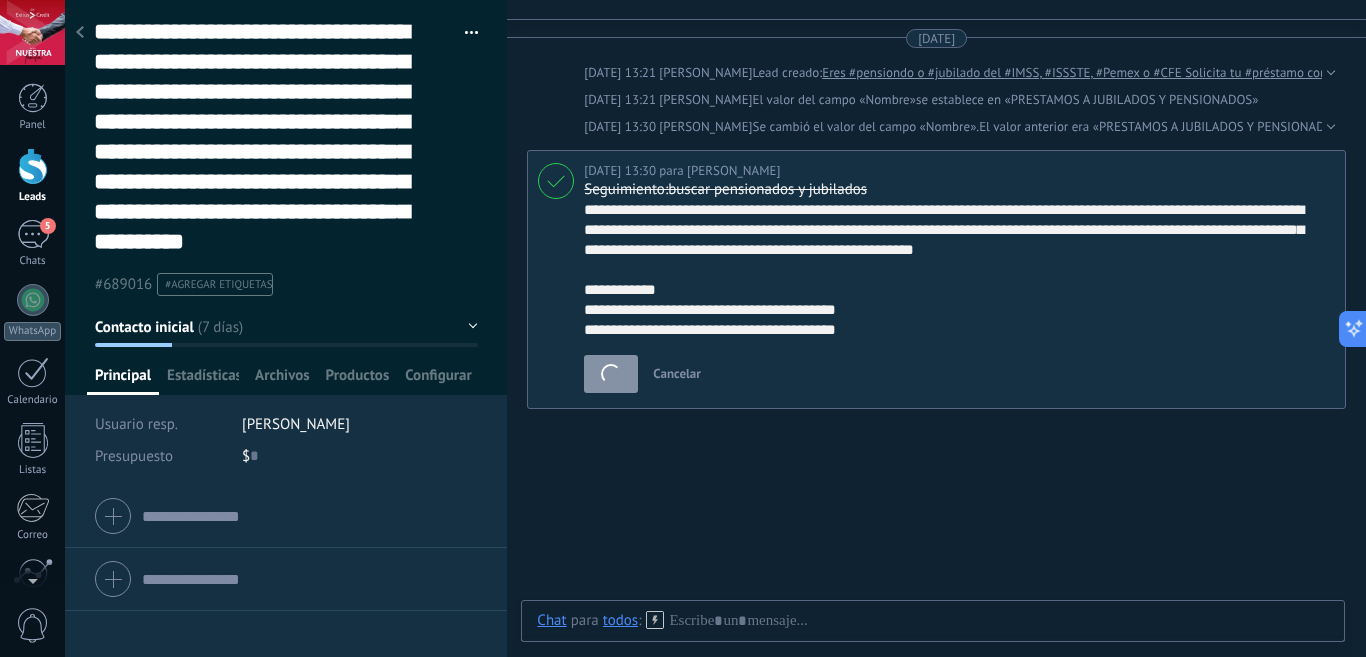 type on "**********" 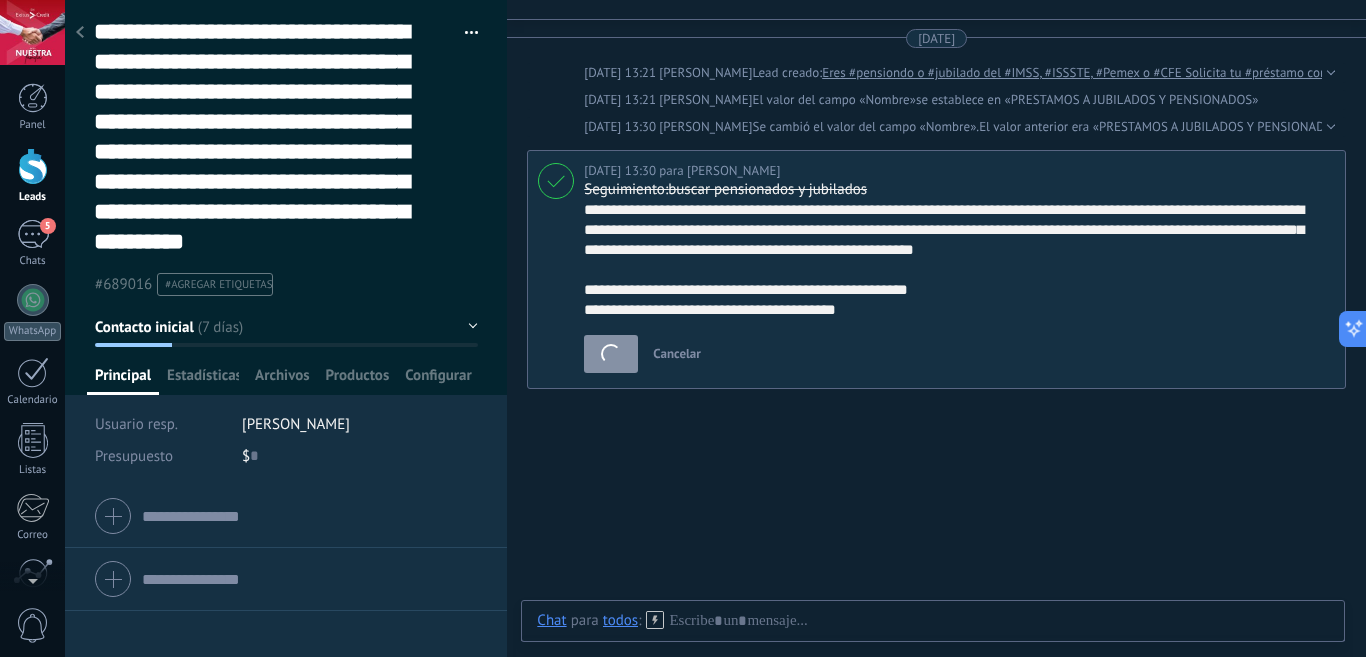 type on "**********" 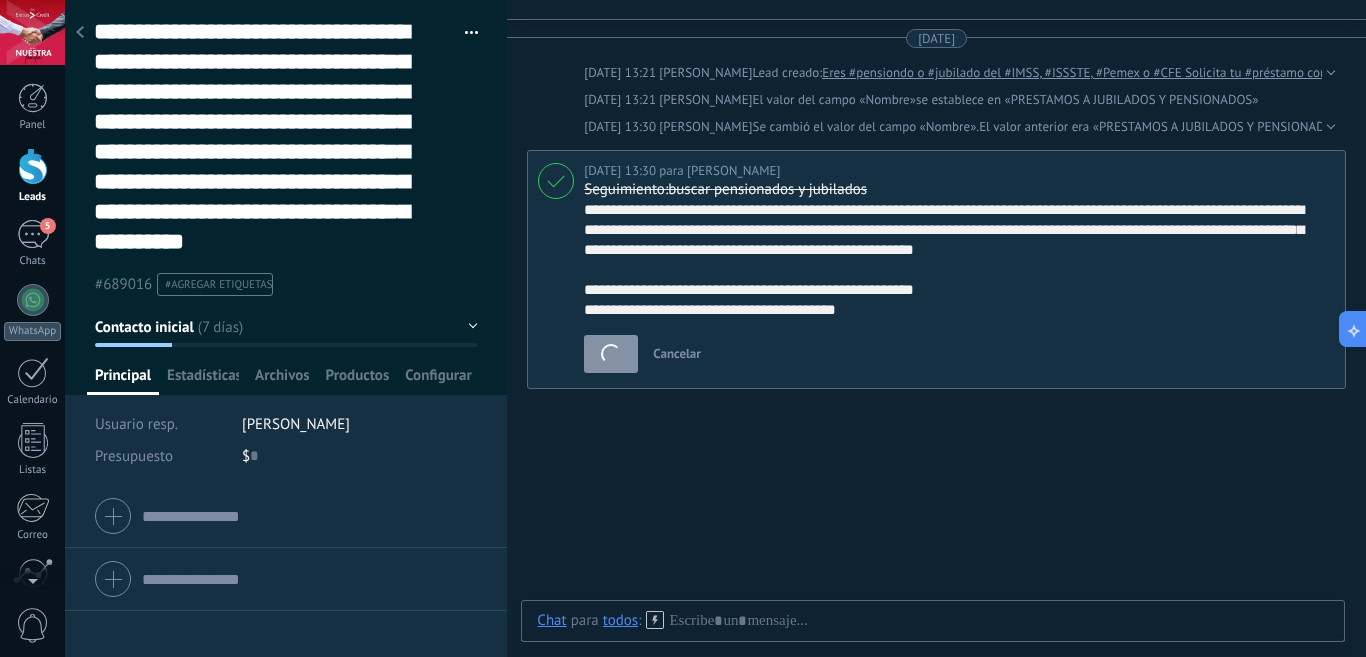type on "**********" 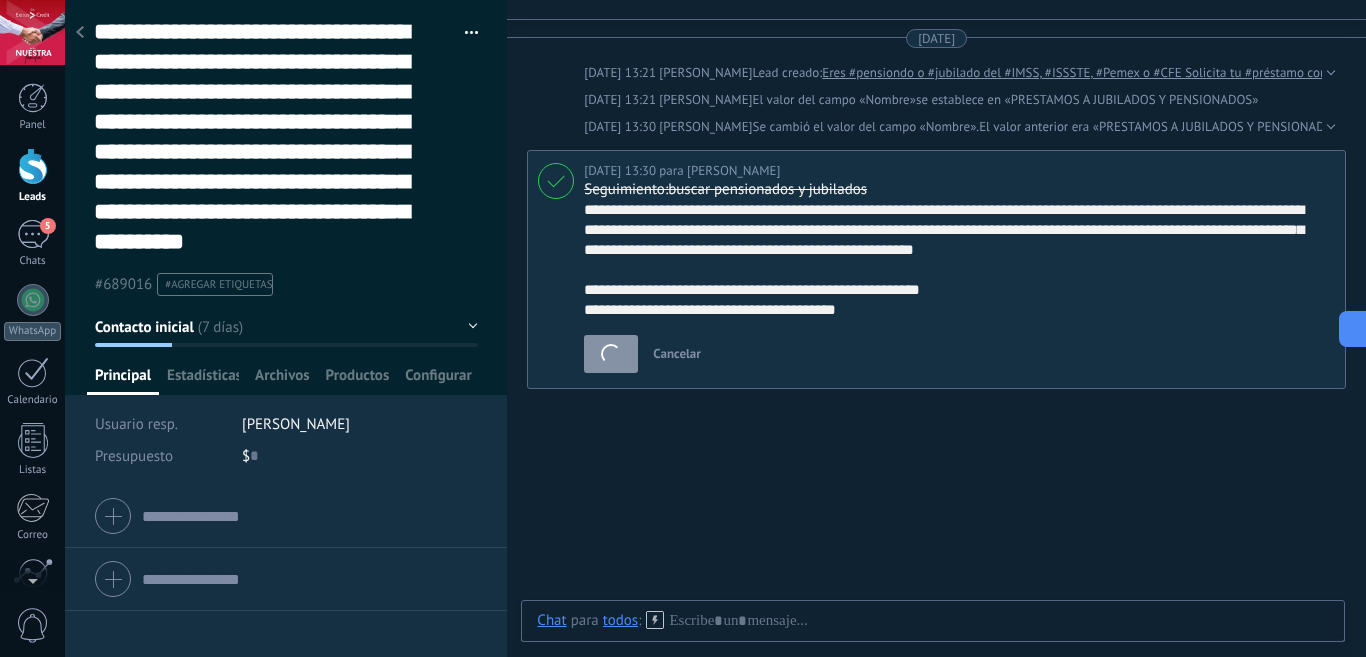 type on "**********" 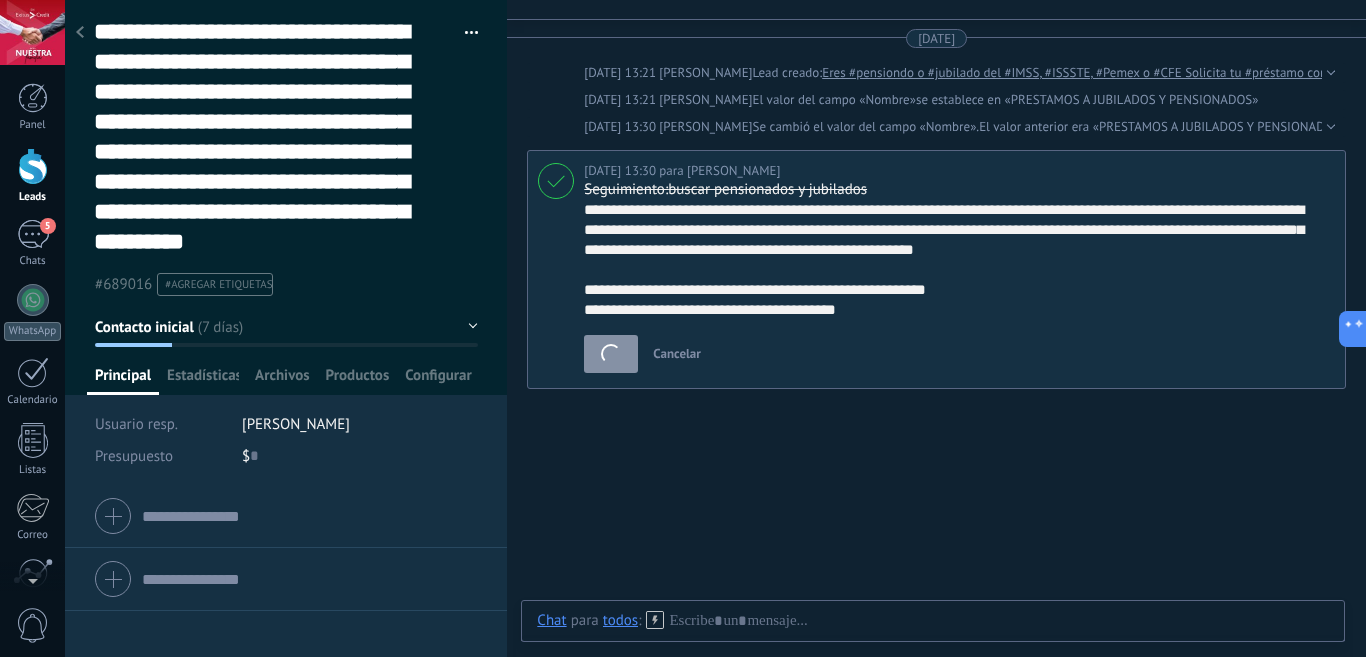 type on "**********" 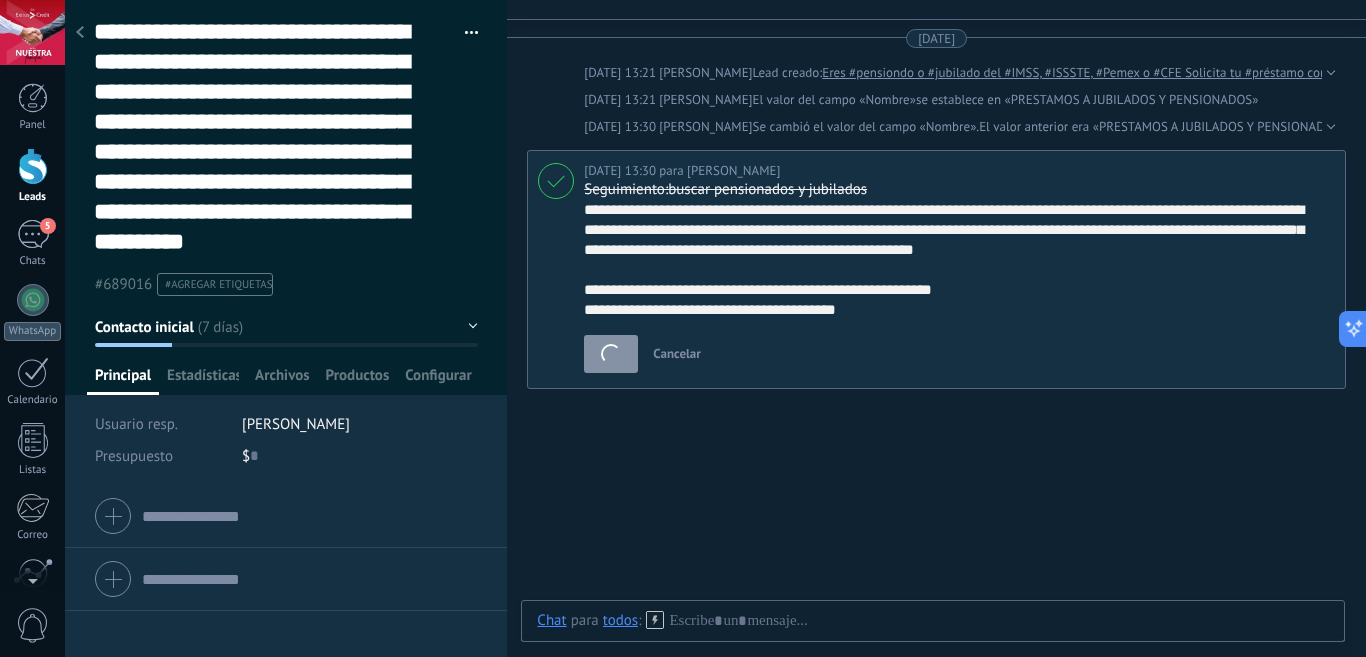 scroll, scrollTop: 120, scrollLeft: 0, axis: vertical 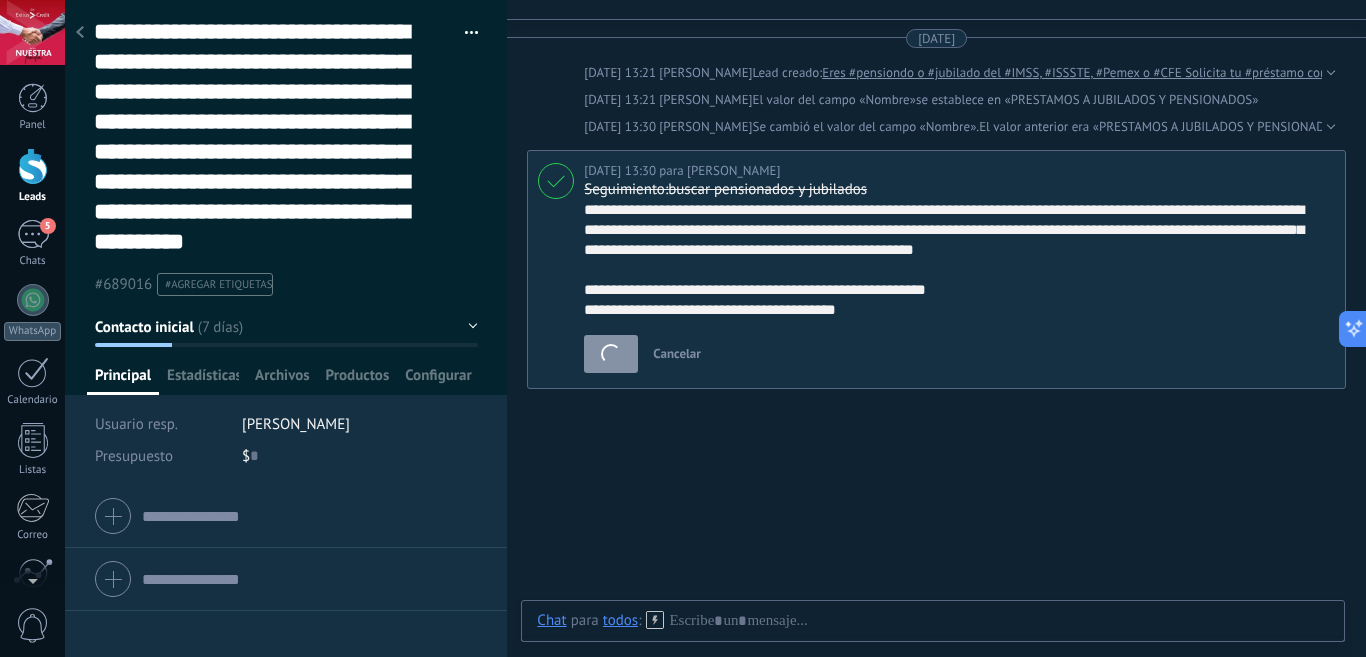 type on "**********" 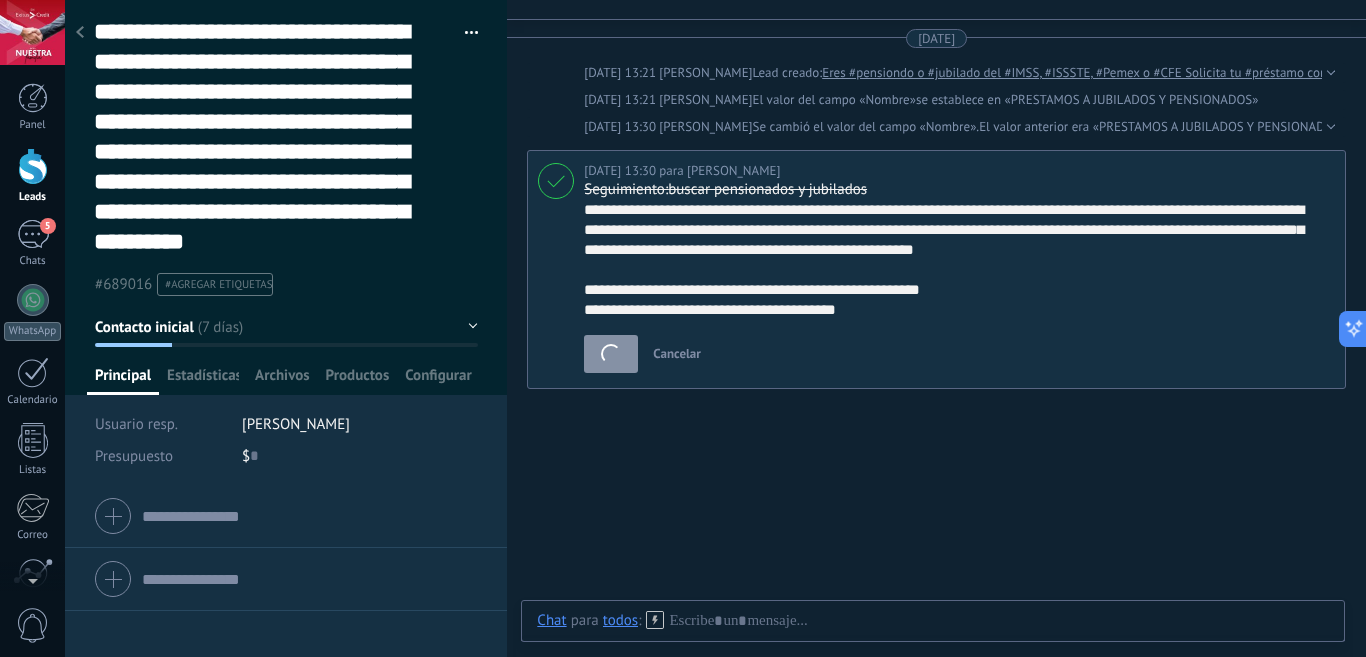 scroll, scrollTop: 120, scrollLeft: 0, axis: vertical 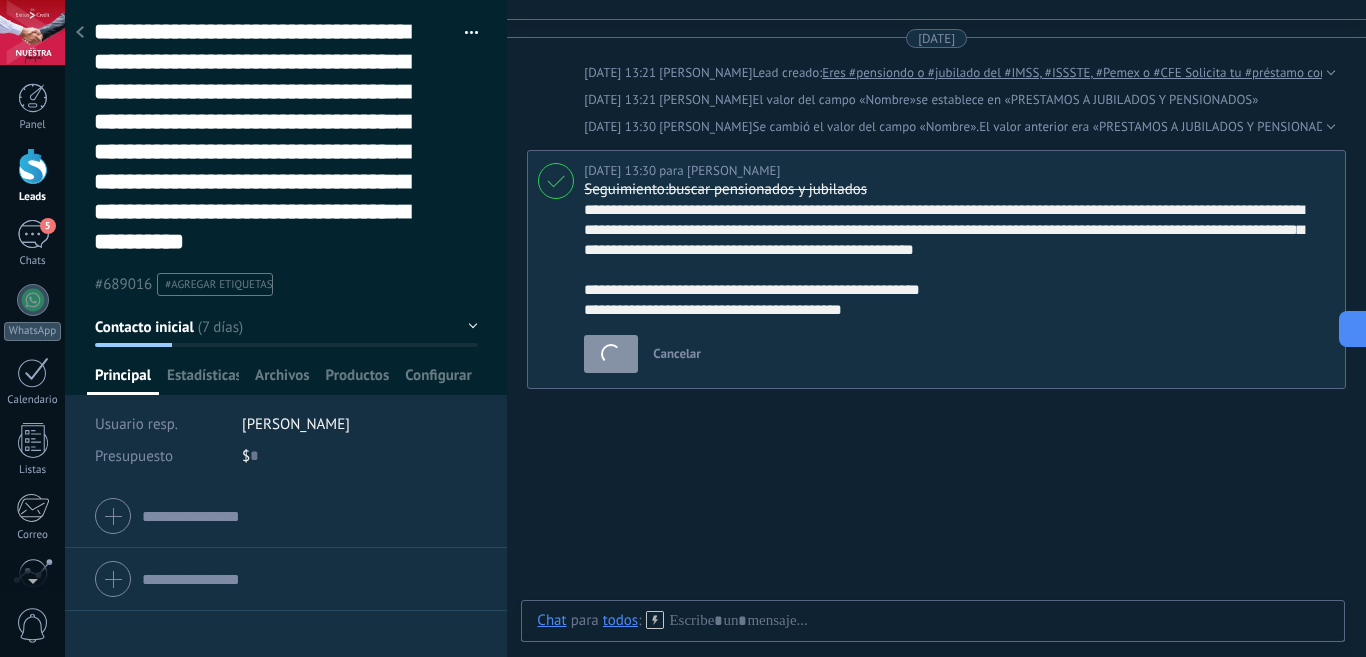 type on "**********" 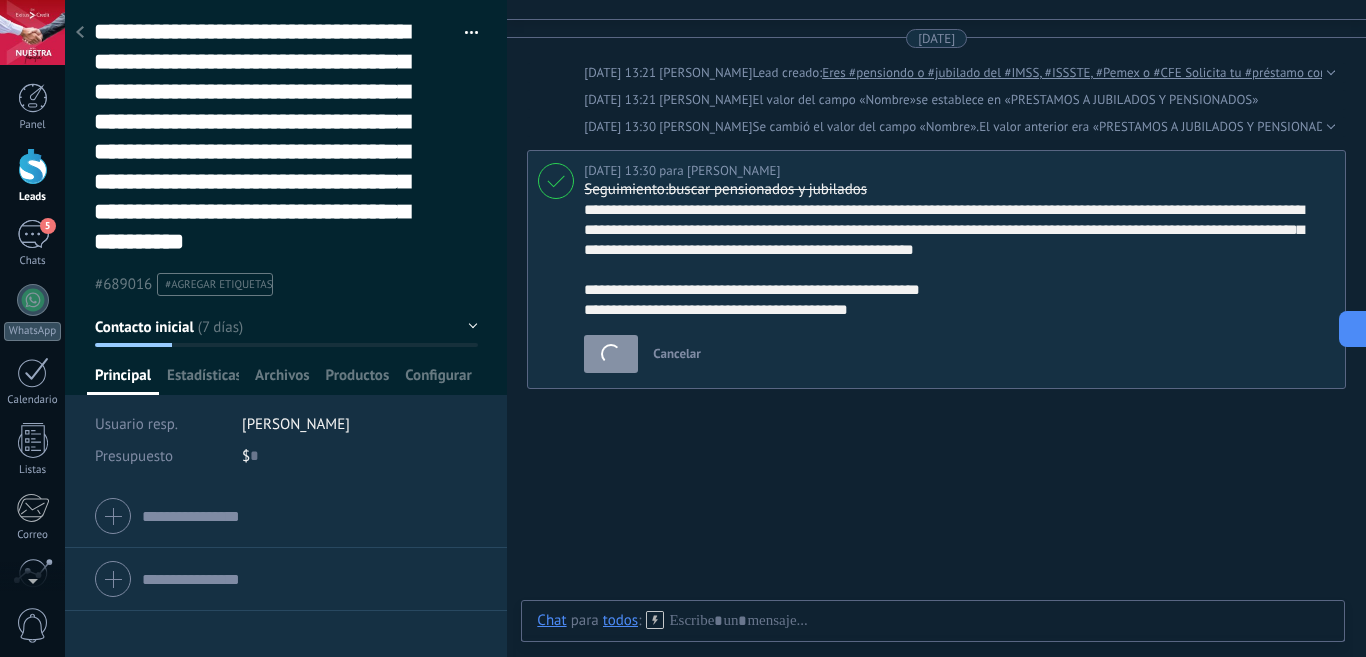type on "**********" 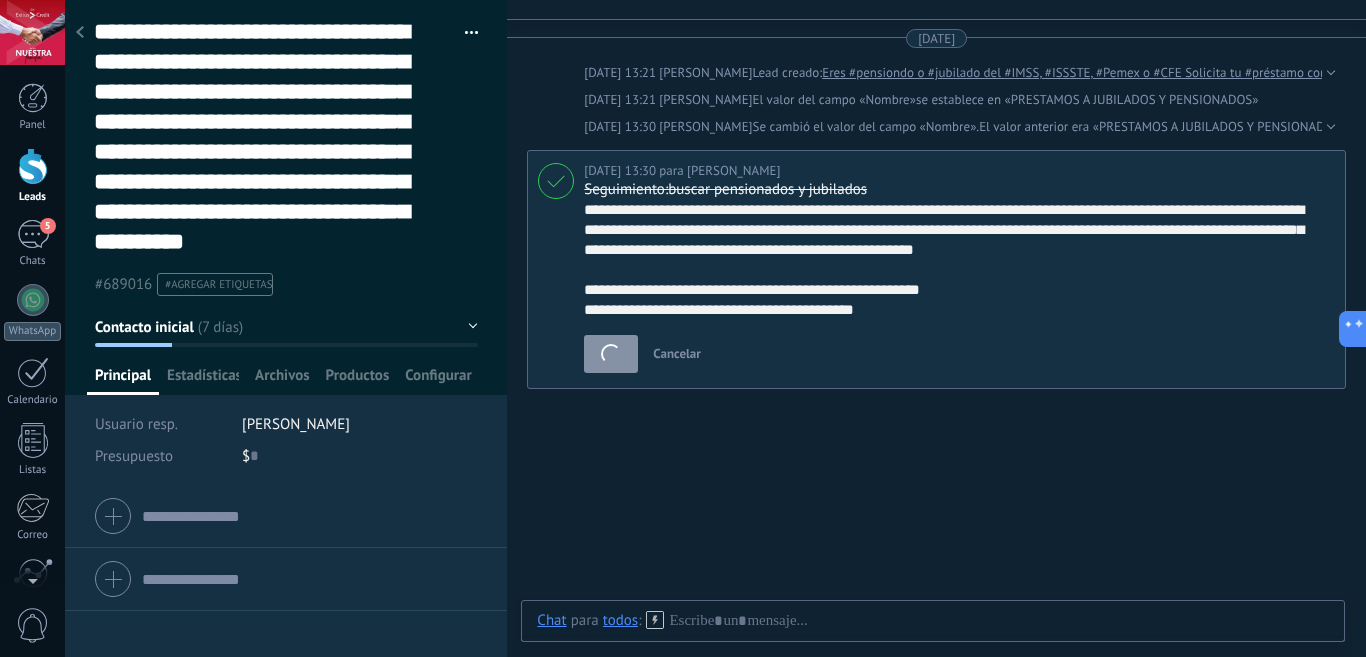 type on "**********" 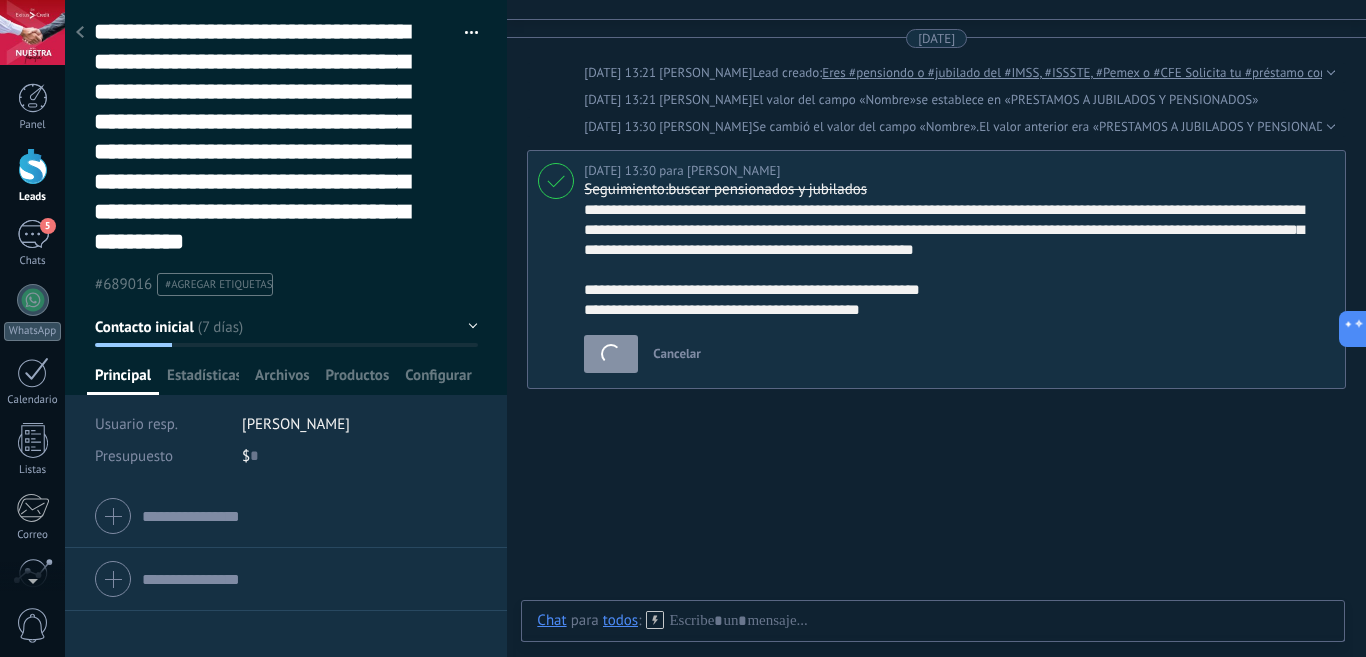 type on "**********" 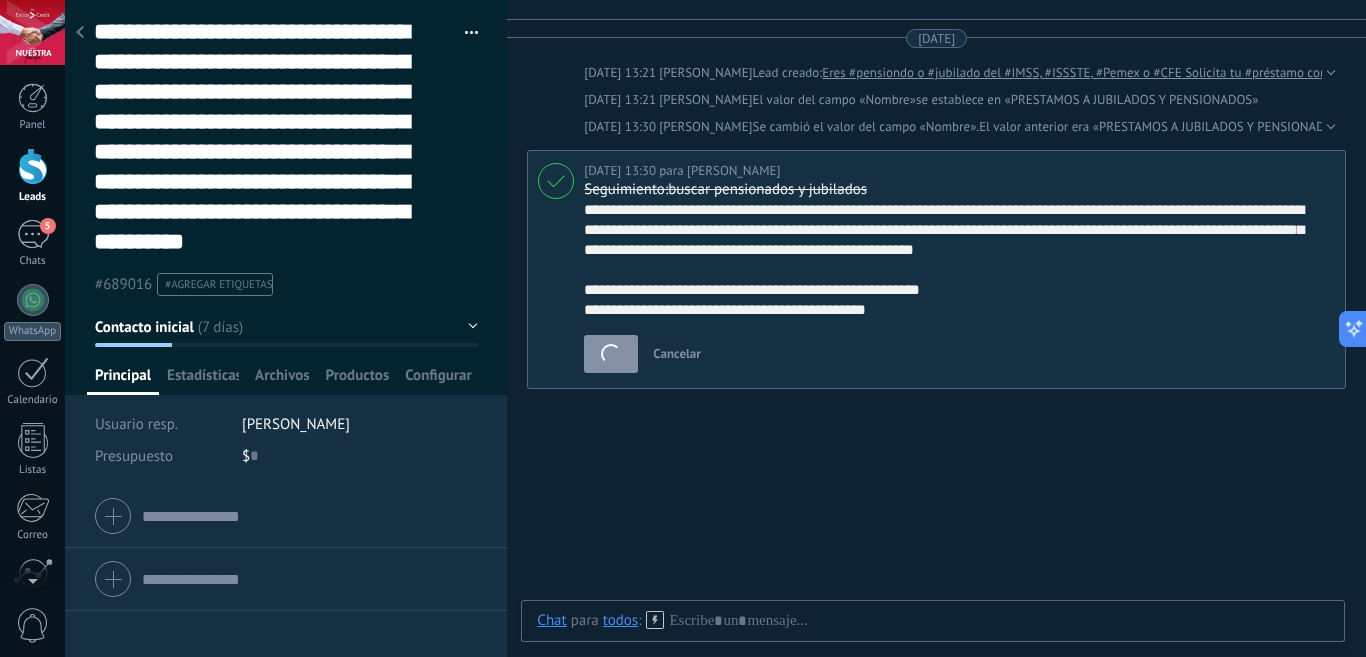 type on "**********" 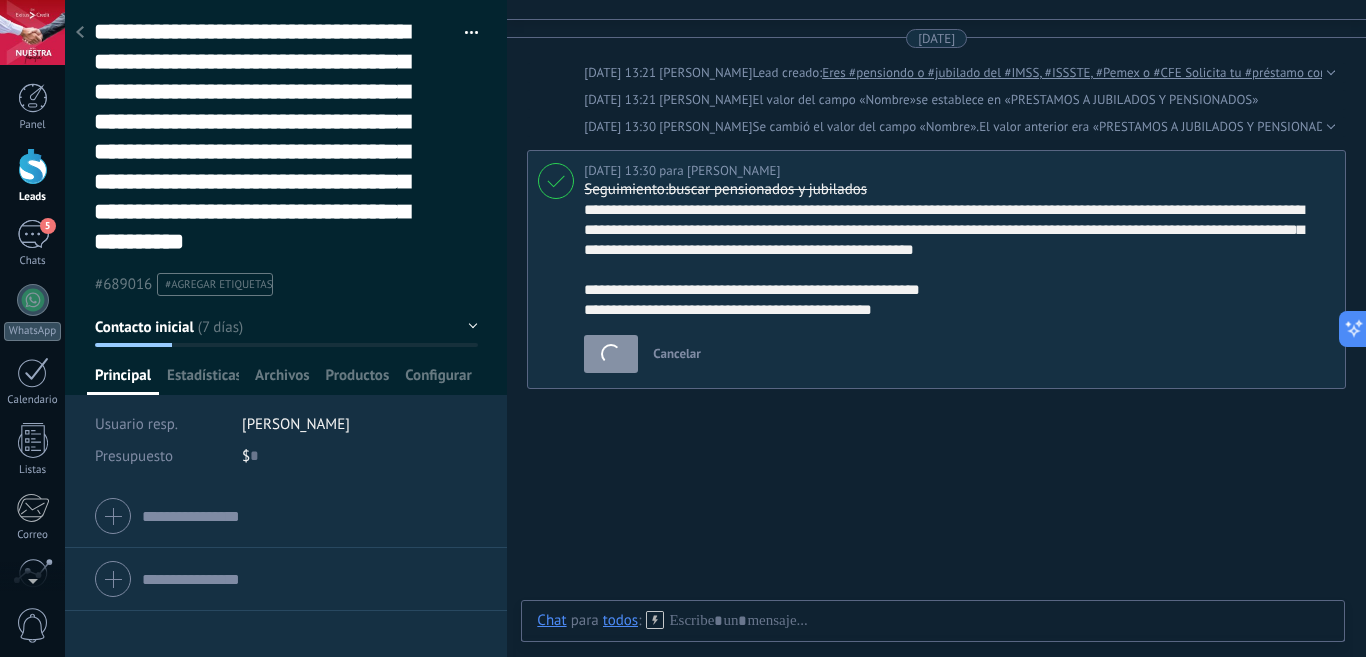 type on "**********" 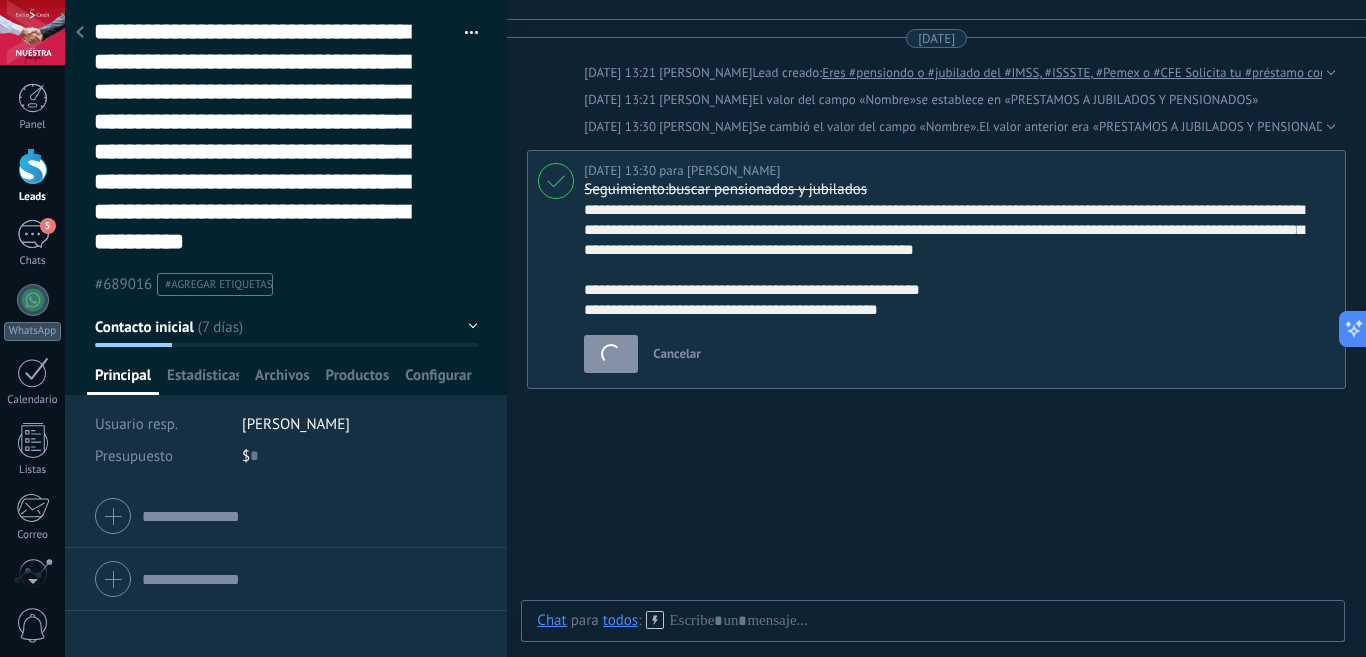 type on "**********" 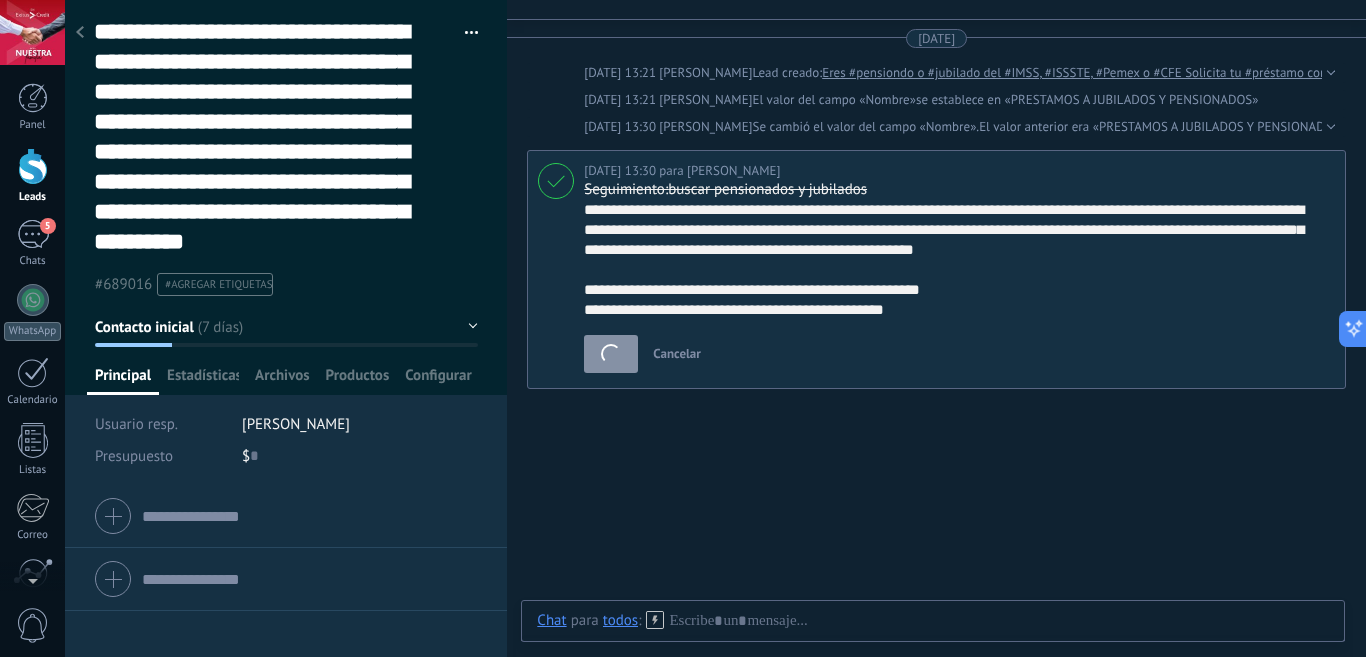 type on "**********" 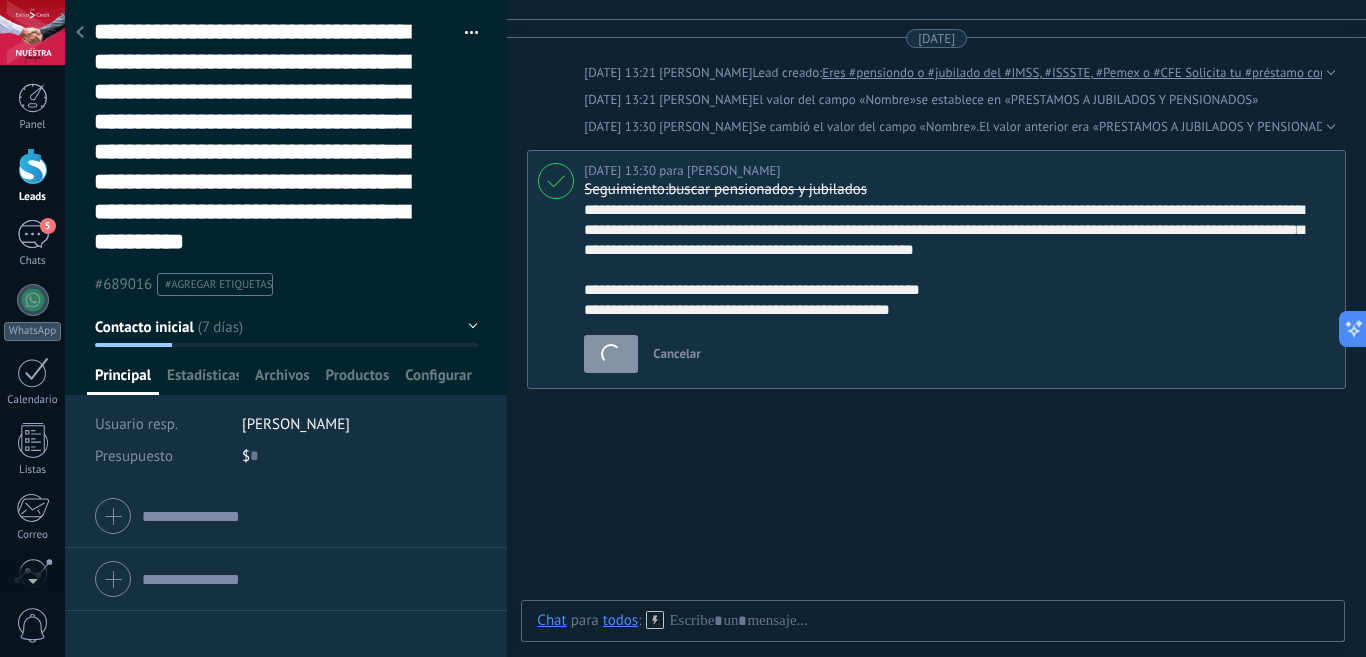 type on "**********" 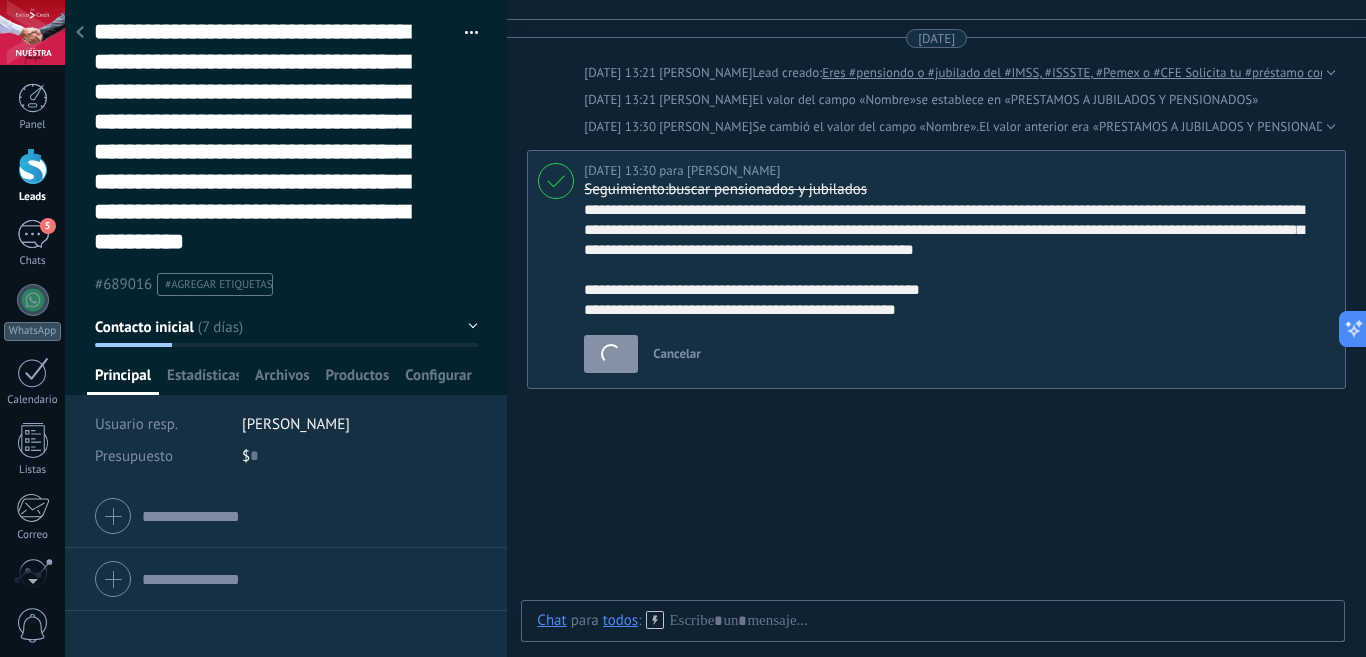 type on "**********" 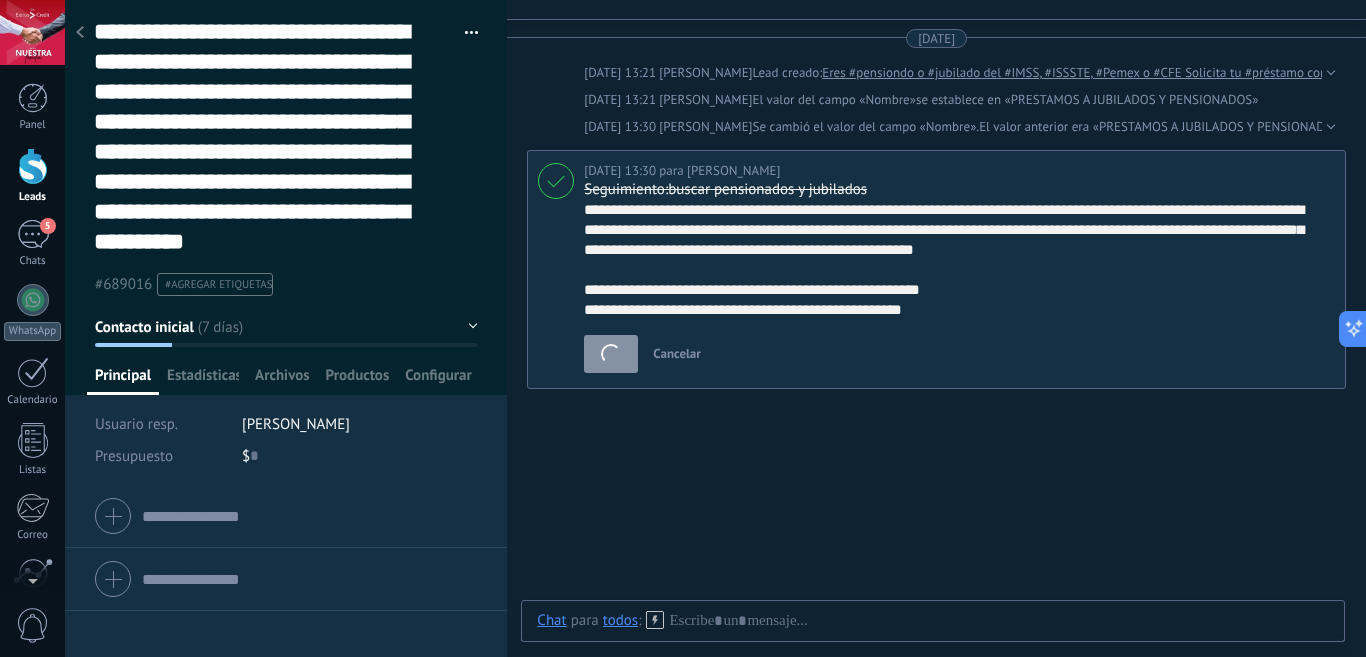 type on "**********" 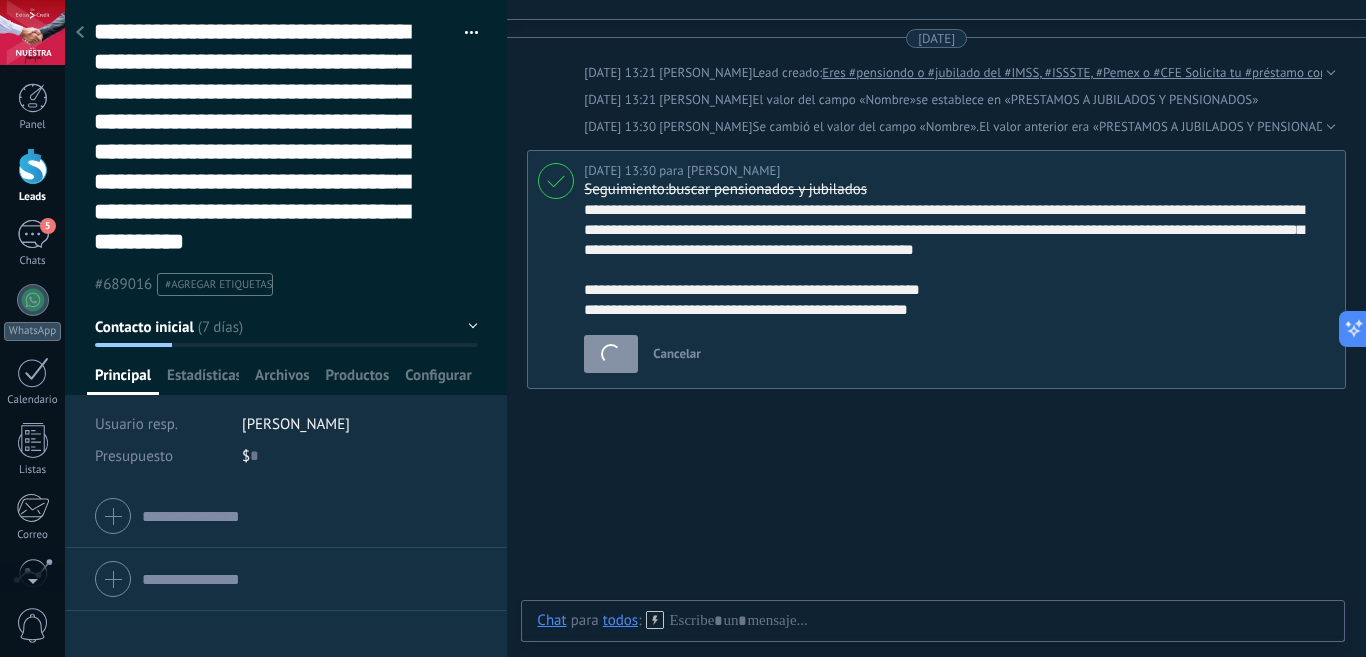 type on "**********" 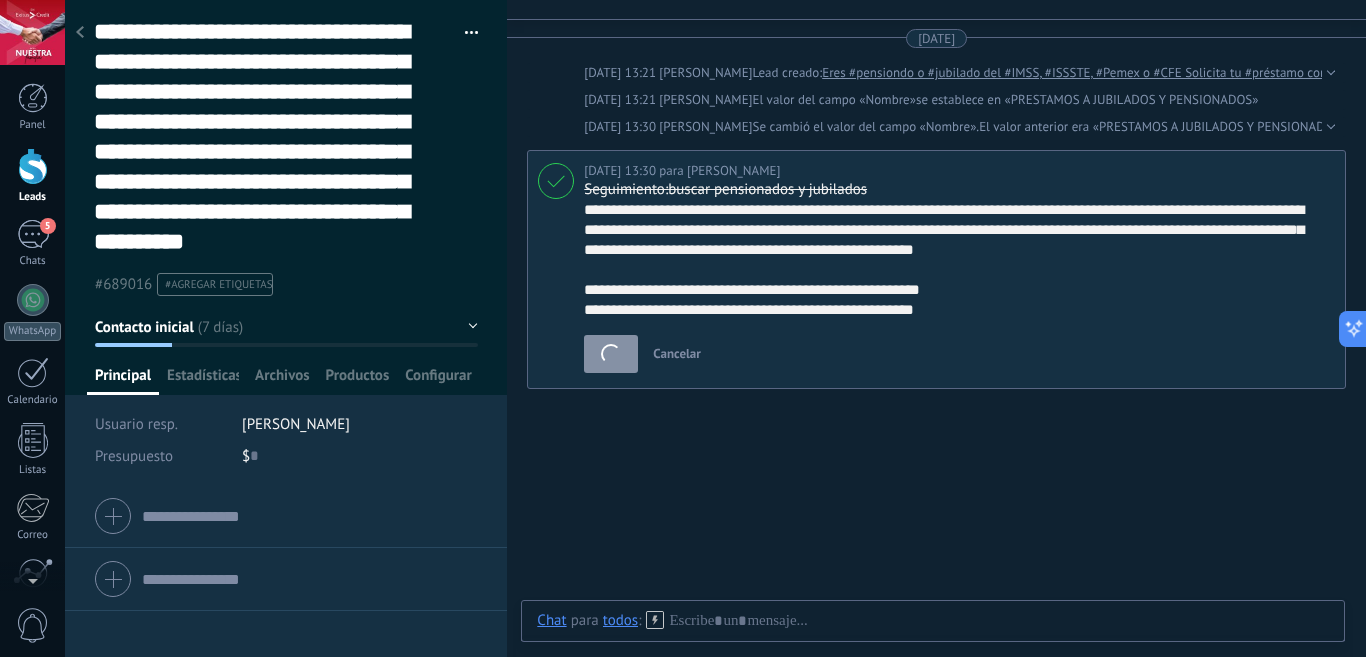 type on "**********" 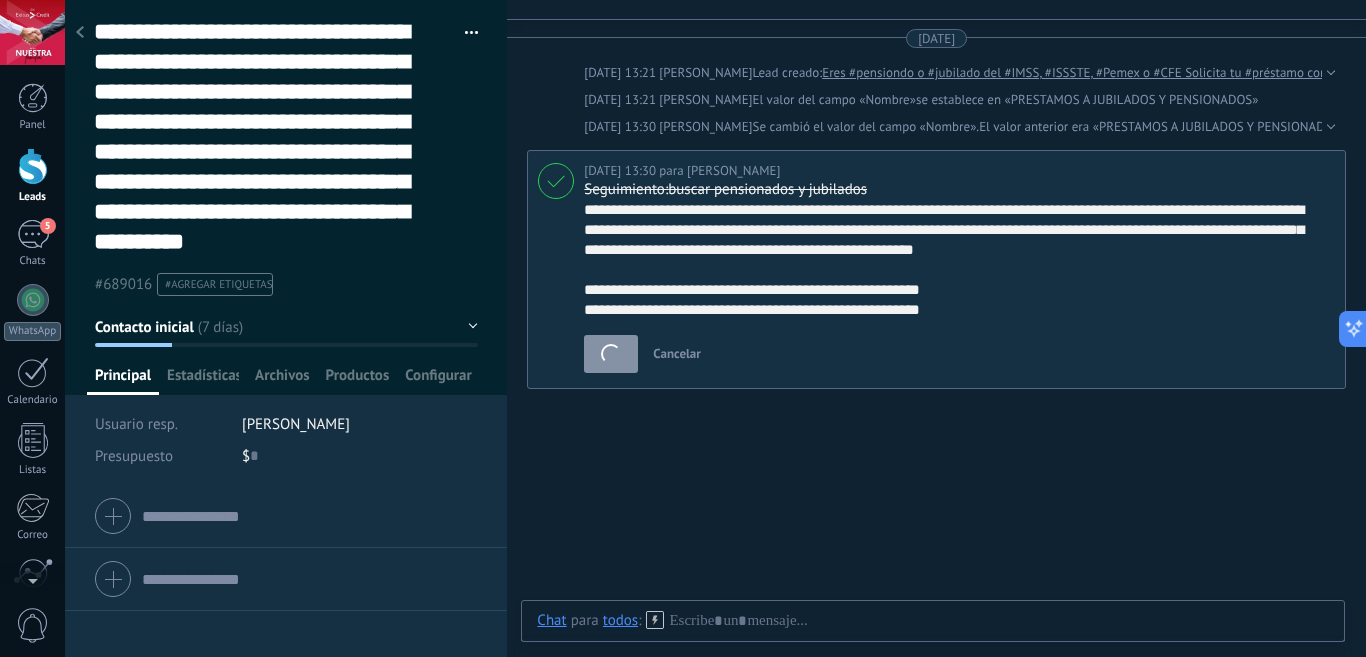 type on "**********" 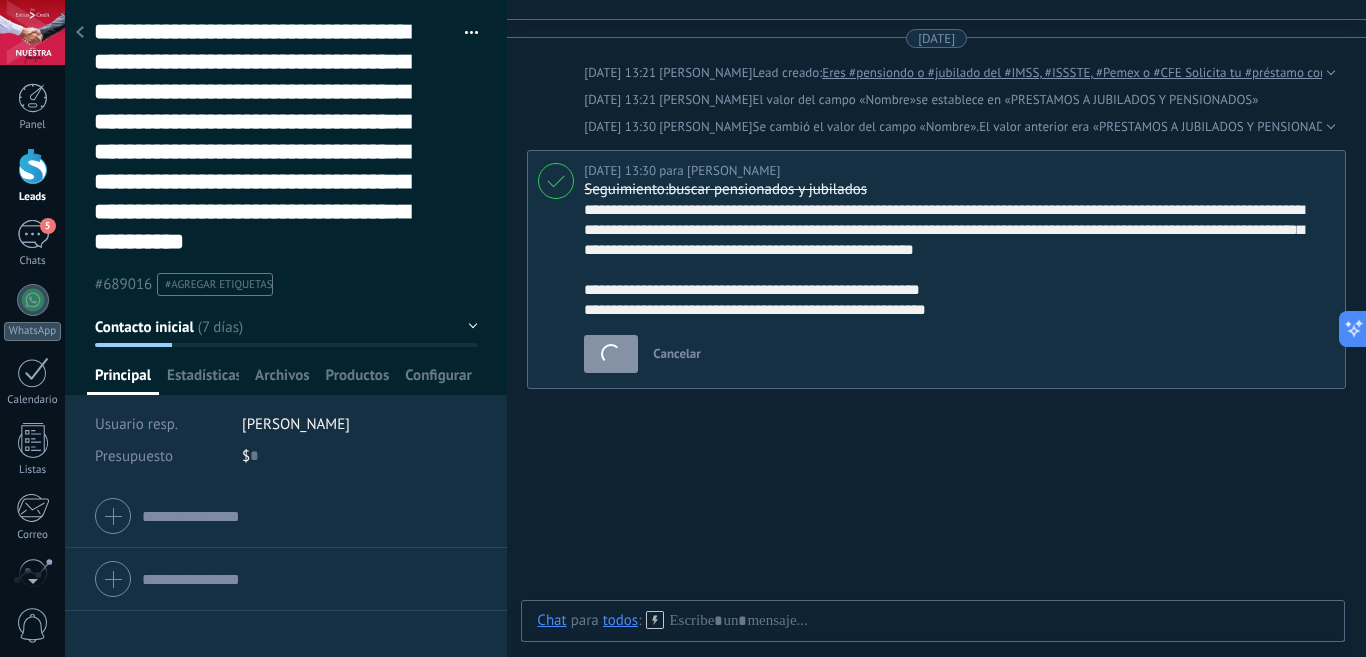 type on "**********" 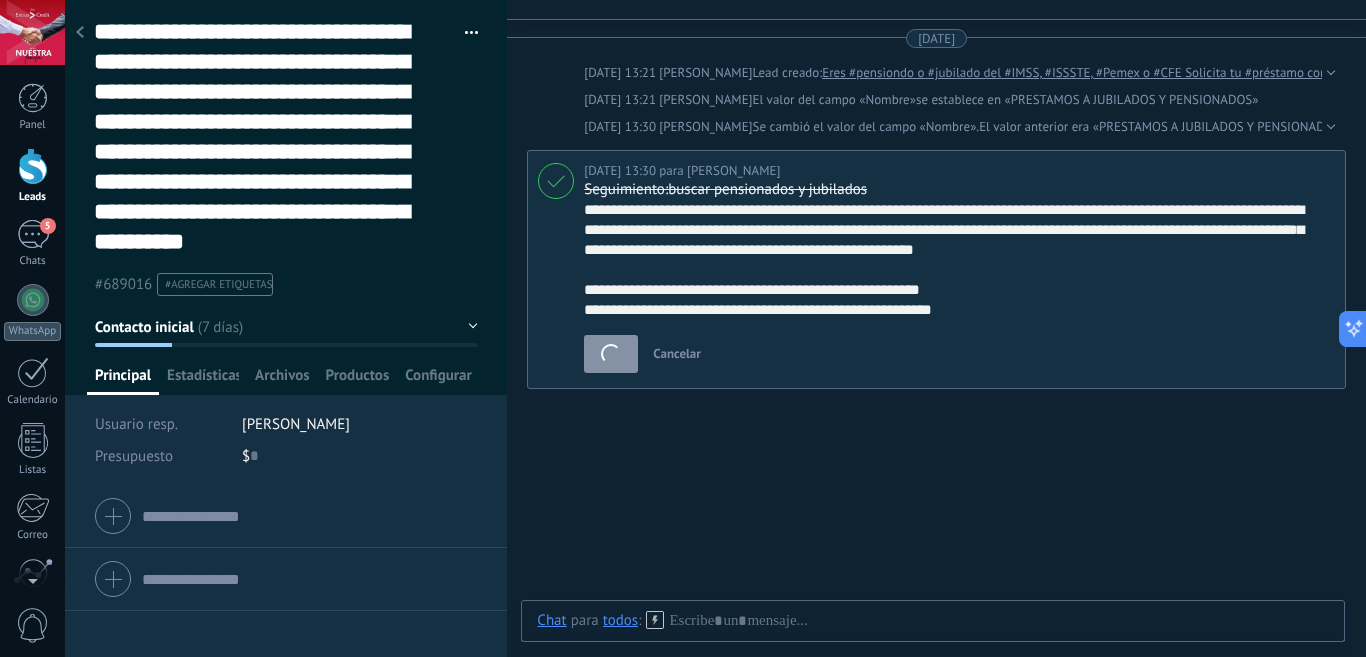 type on "**********" 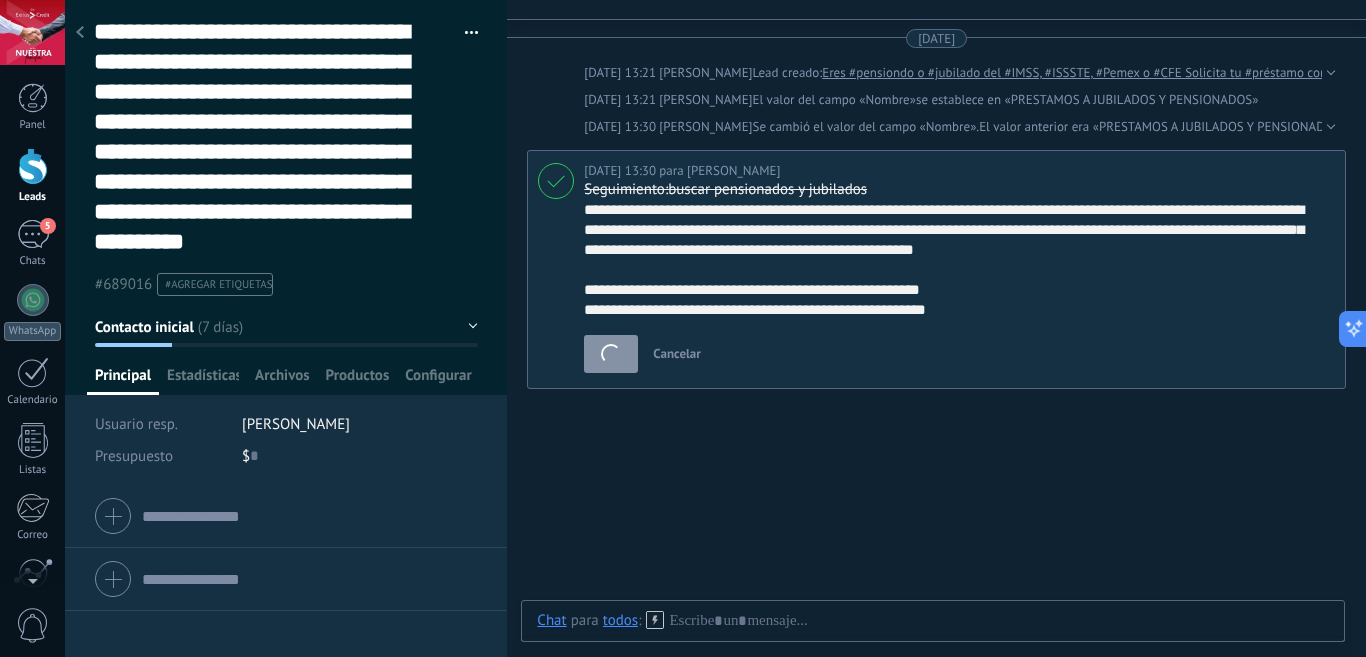 scroll, scrollTop: 120, scrollLeft: 0, axis: vertical 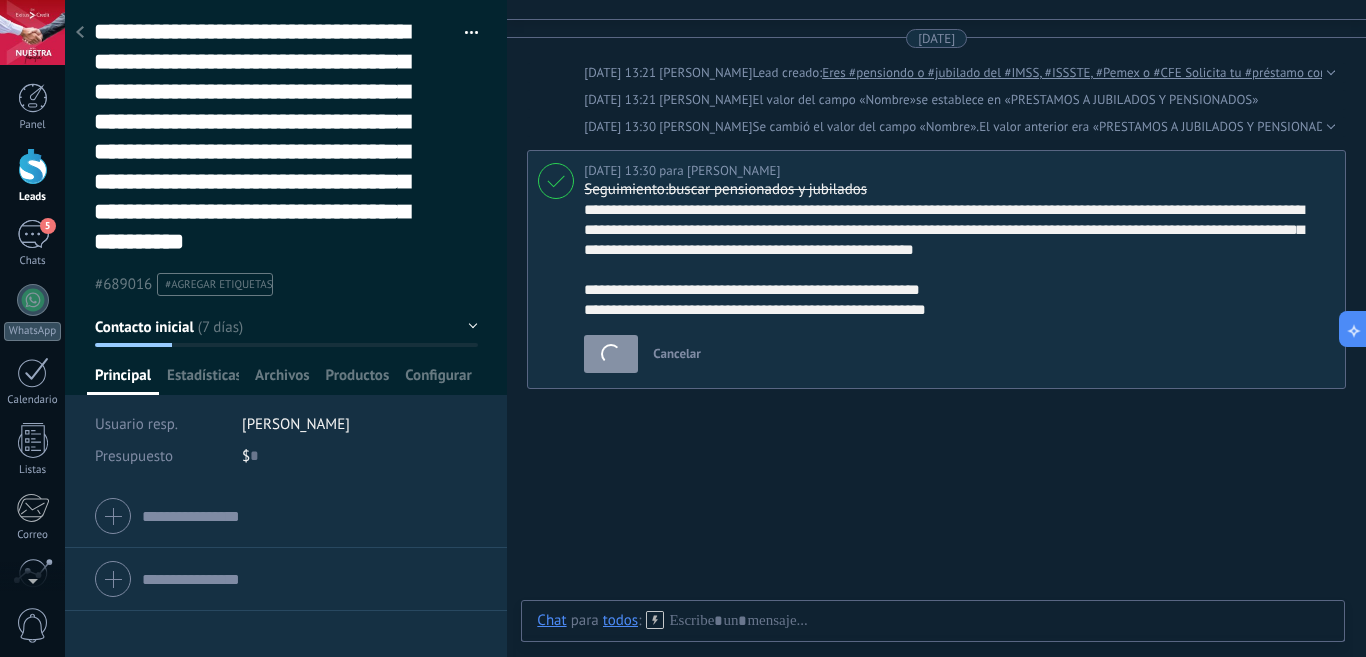 type on "**********" 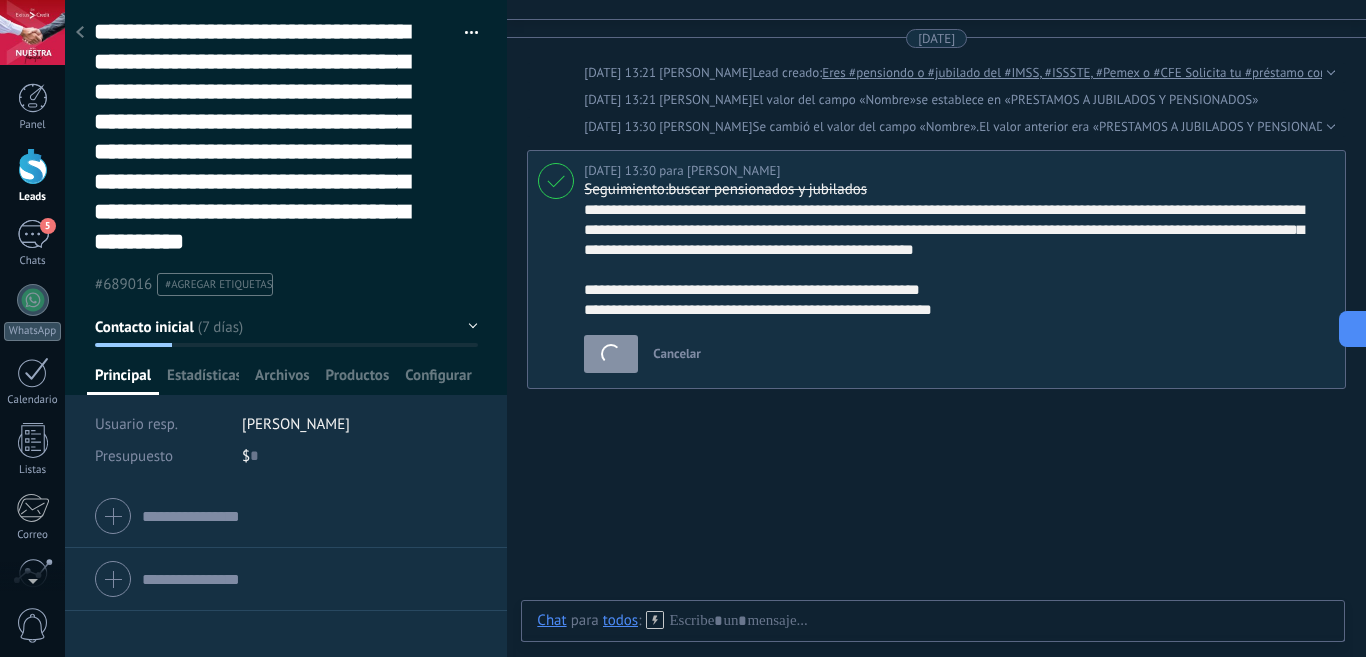 scroll, scrollTop: 120, scrollLeft: 0, axis: vertical 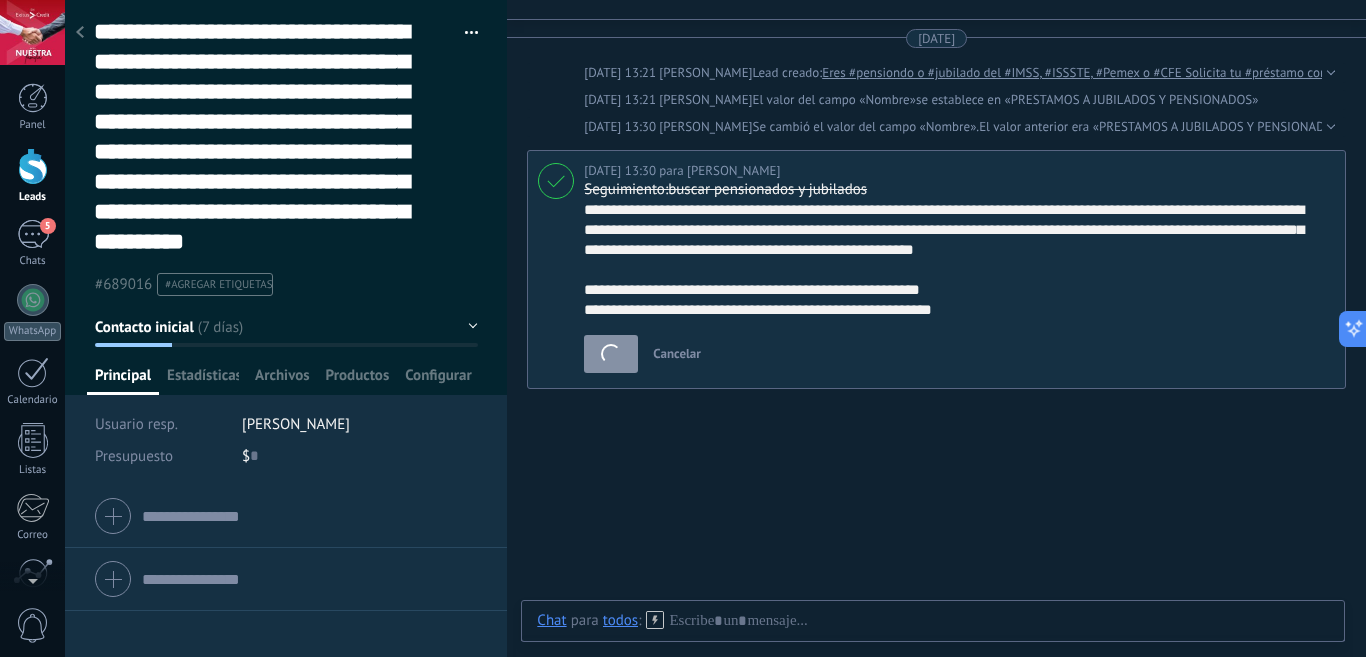 type on "**********" 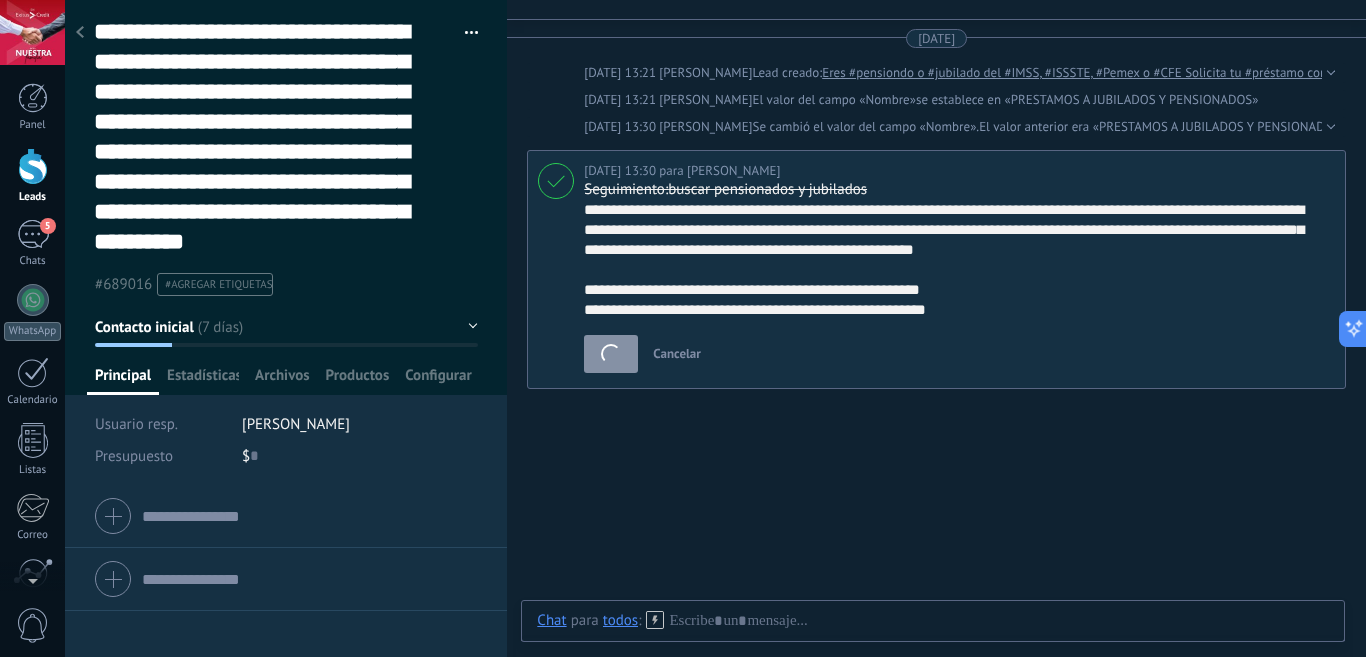 type on "**********" 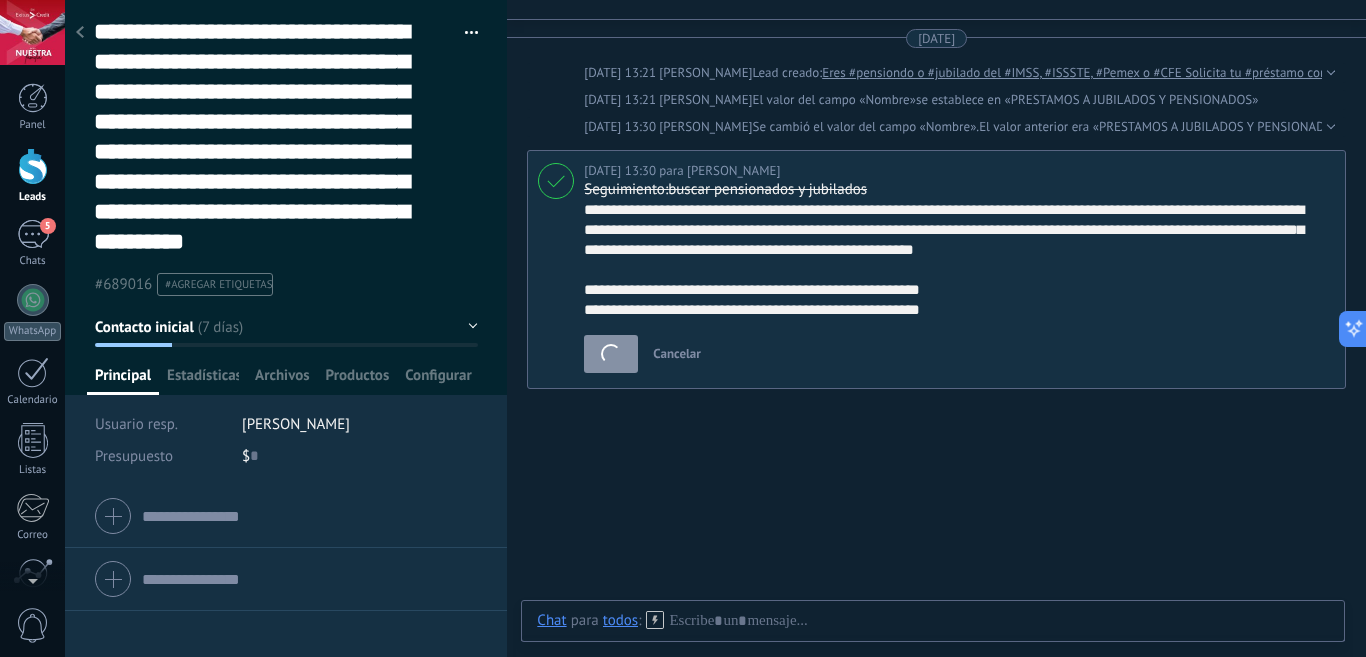 scroll, scrollTop: 120, scrollLeft: 0, axis: vertical 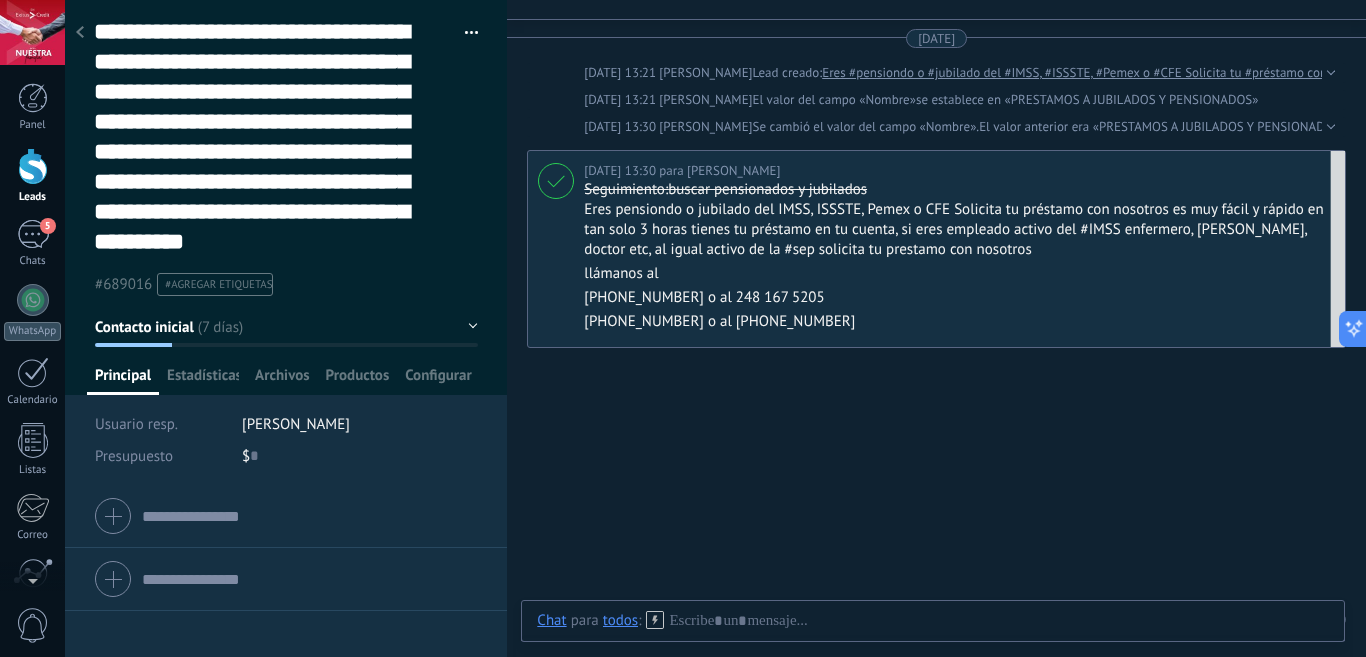click on "[PHONE_NUMBER]       o al    248  167   5205" at bounding box center (959, 298) 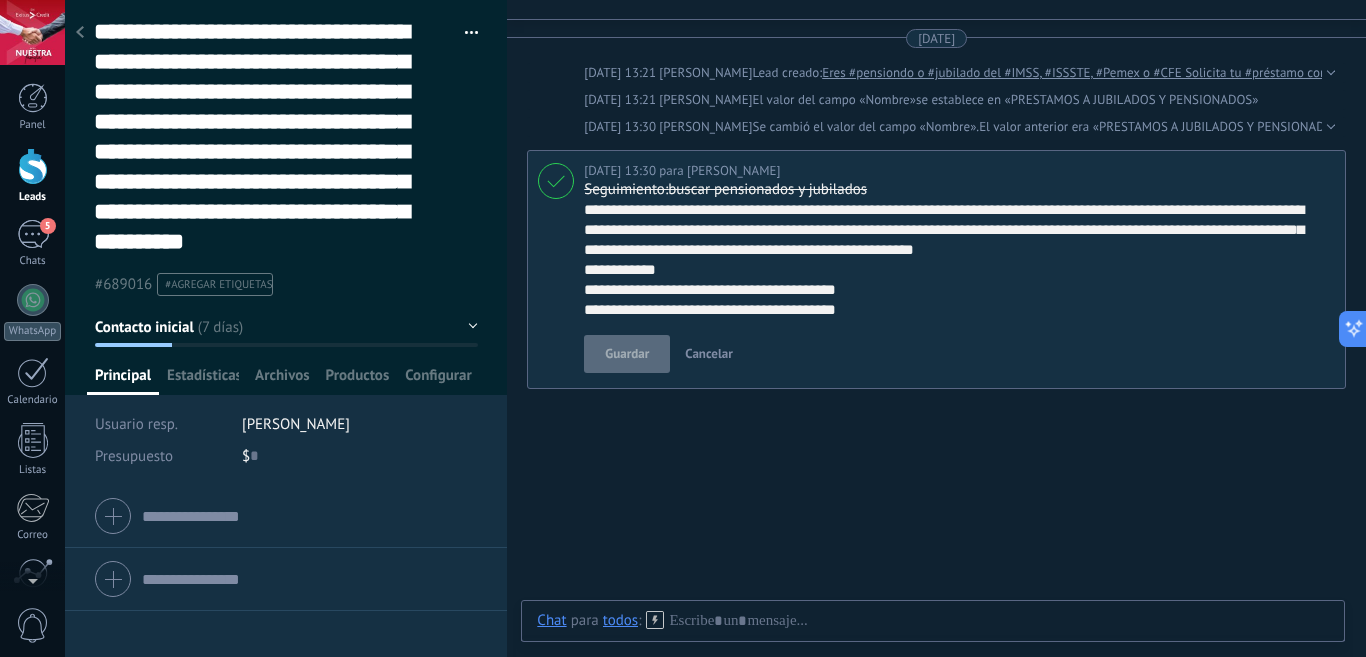 scroll, scrollTop: 120, scrollLeft: 0, axis: vertical 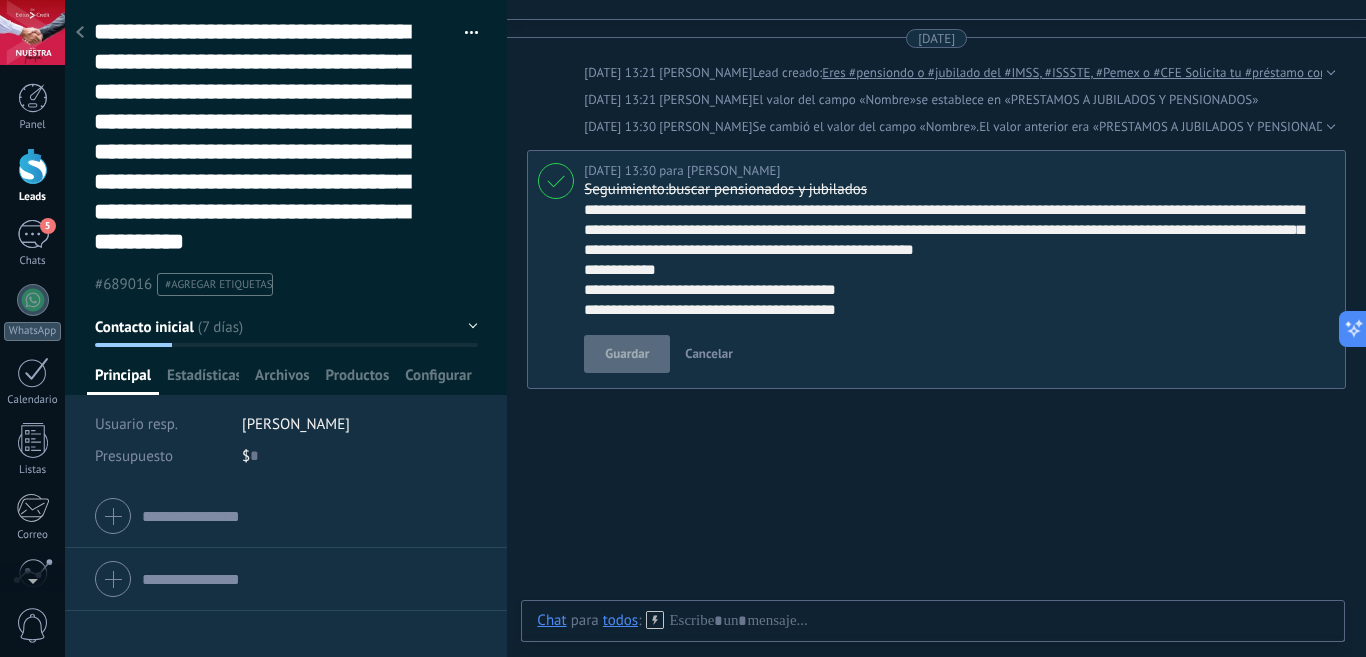 click on "**********" at bounding box center (956, 260) 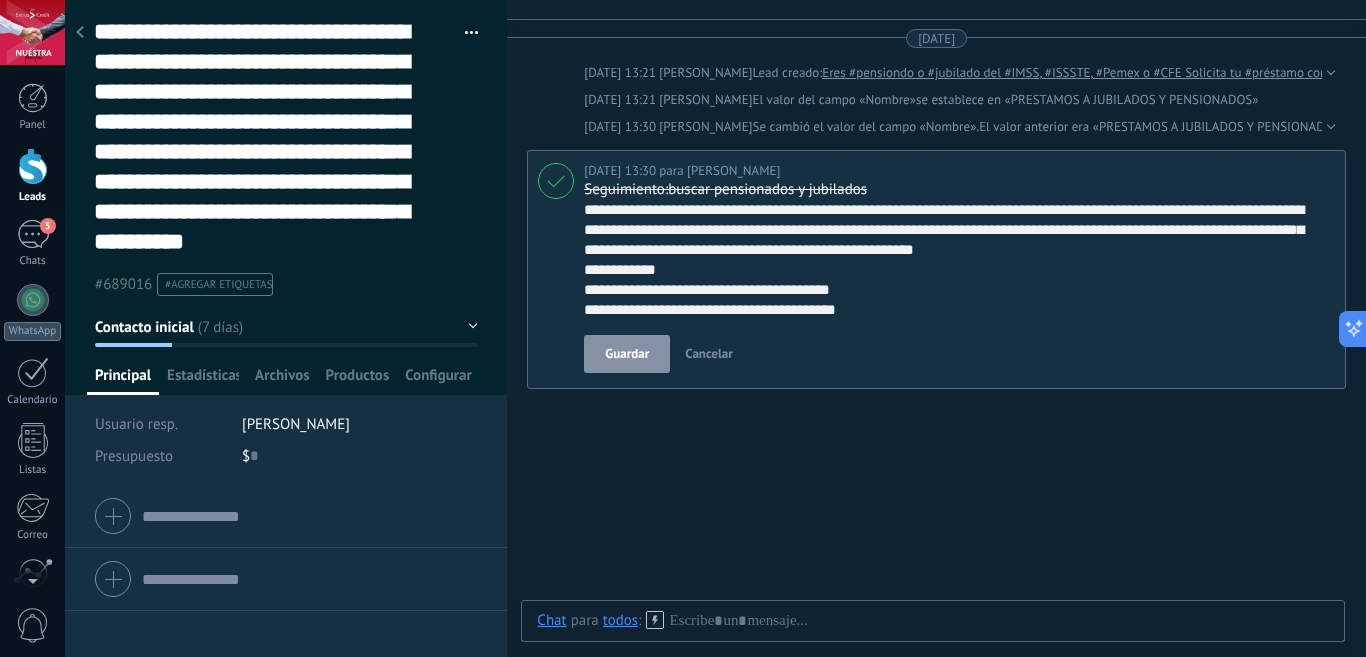type on "**********" 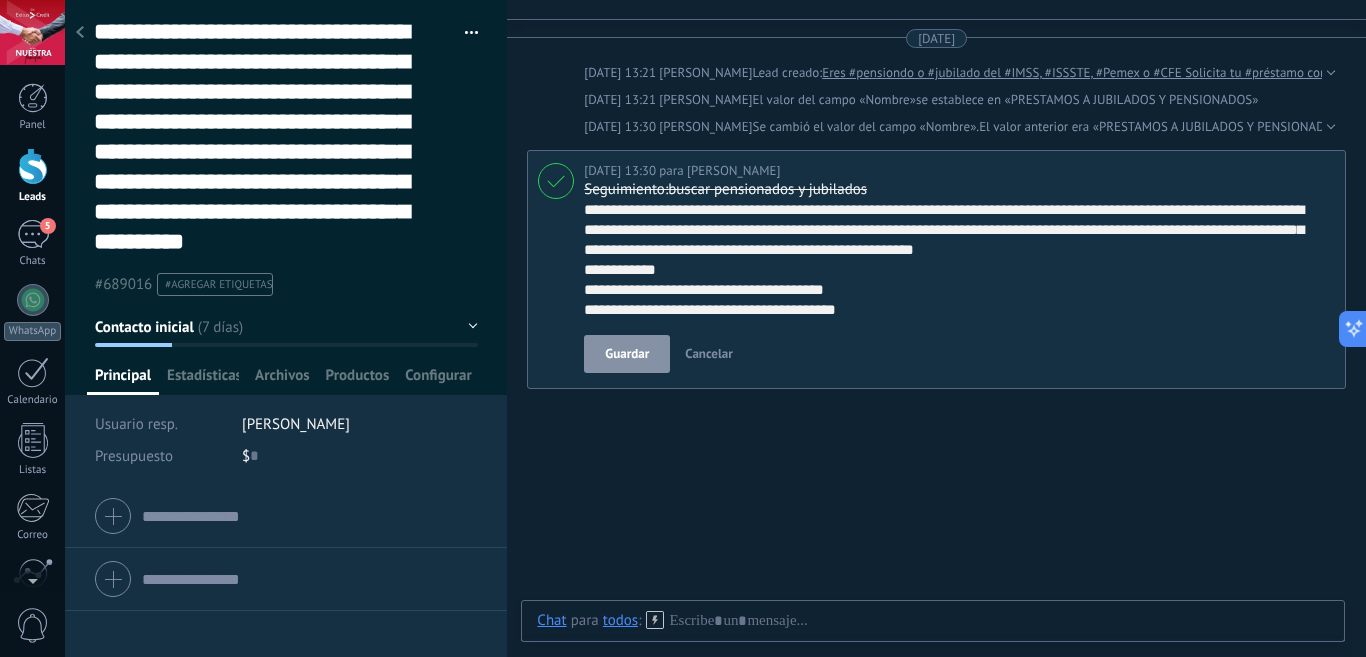 scroll, scrollTop: 120, scrollLeft: 0, axis: vertical 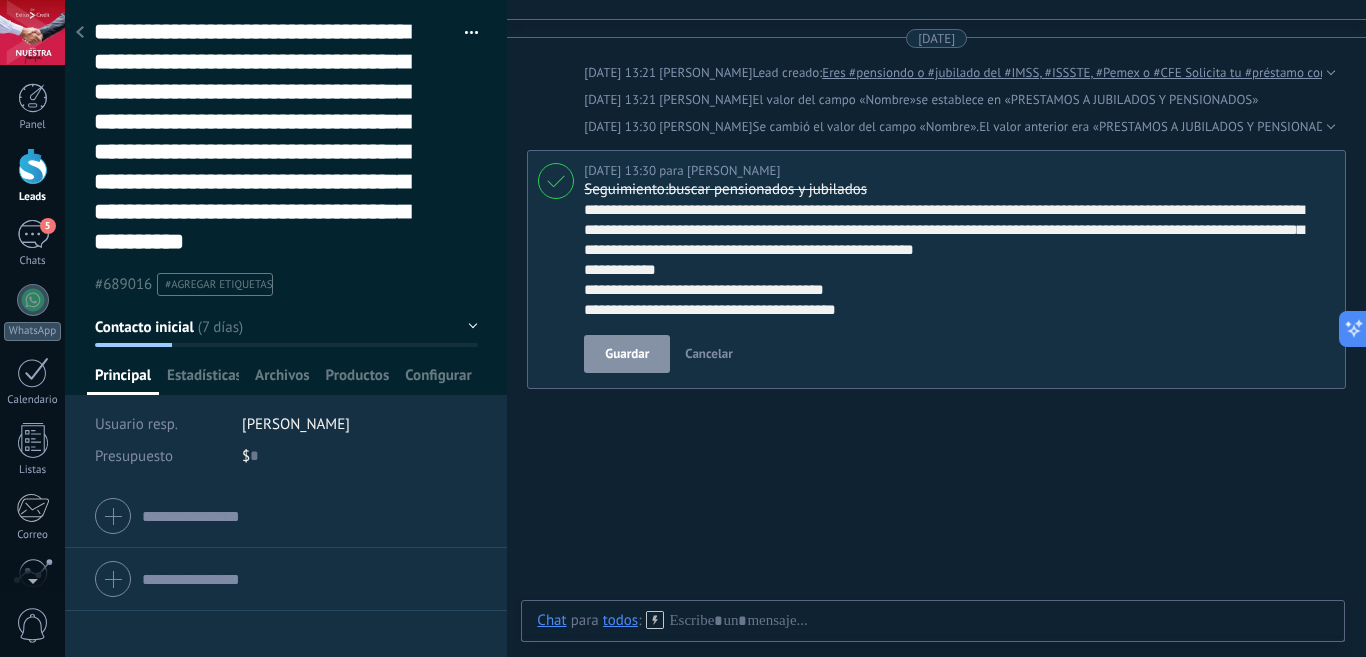 type on "**********" 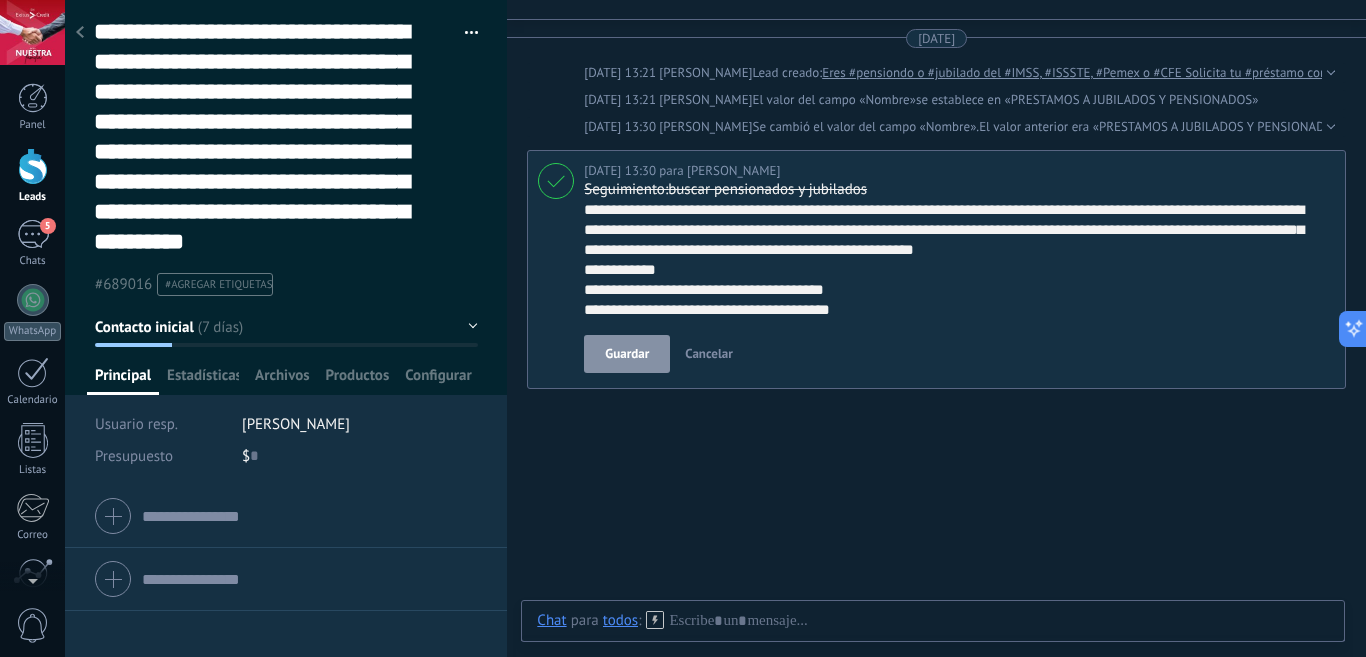 type on "**********" 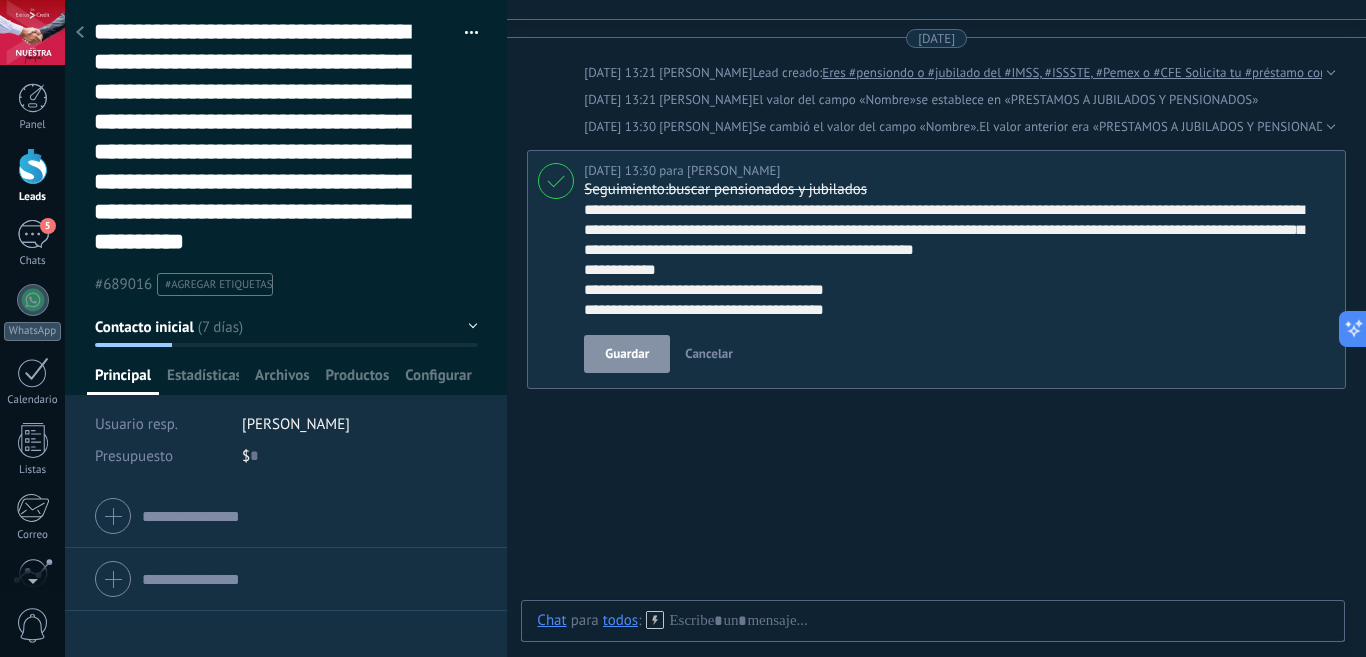 scroll, scrollTop: 120, scrollLeft: 0, axis: vertical 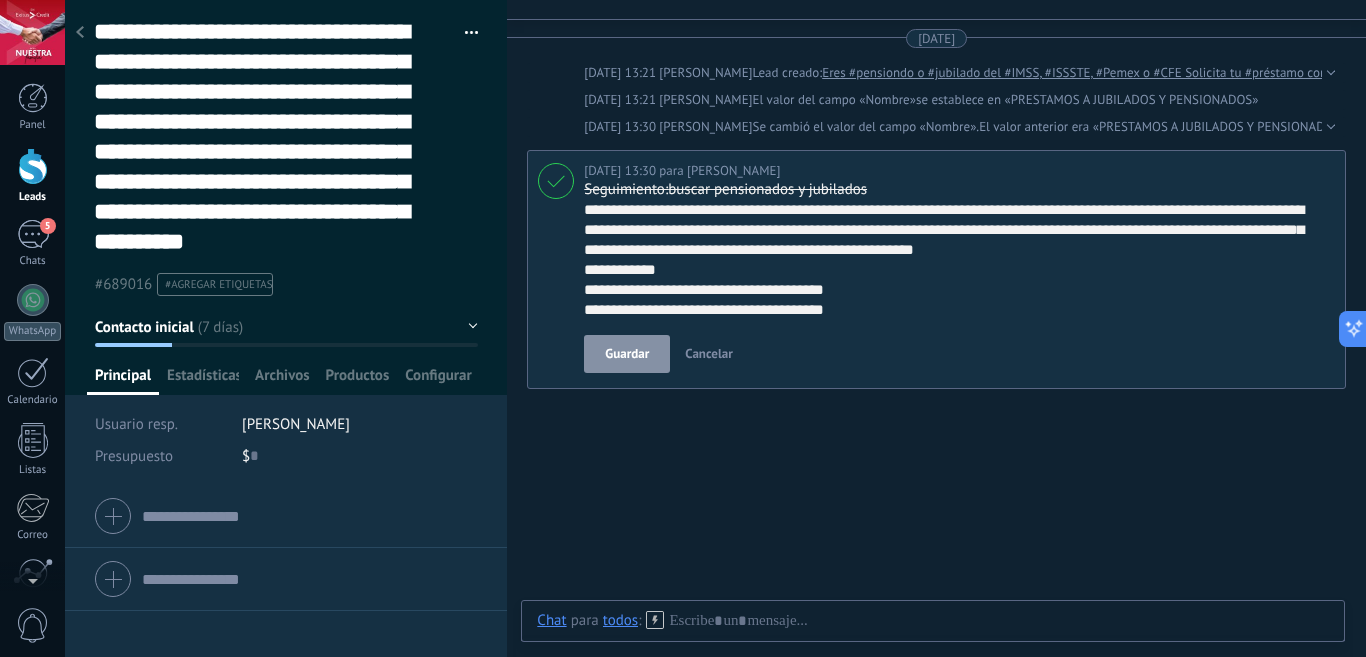 type on "**********" 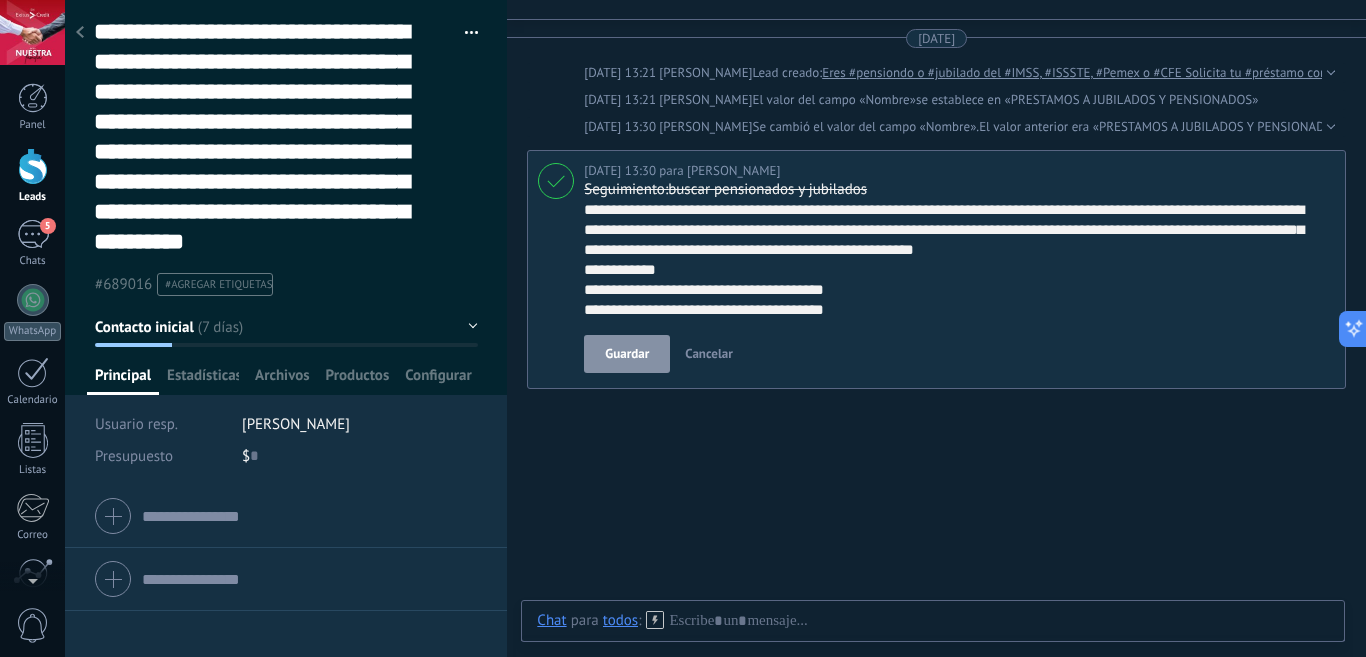 type on "**********" 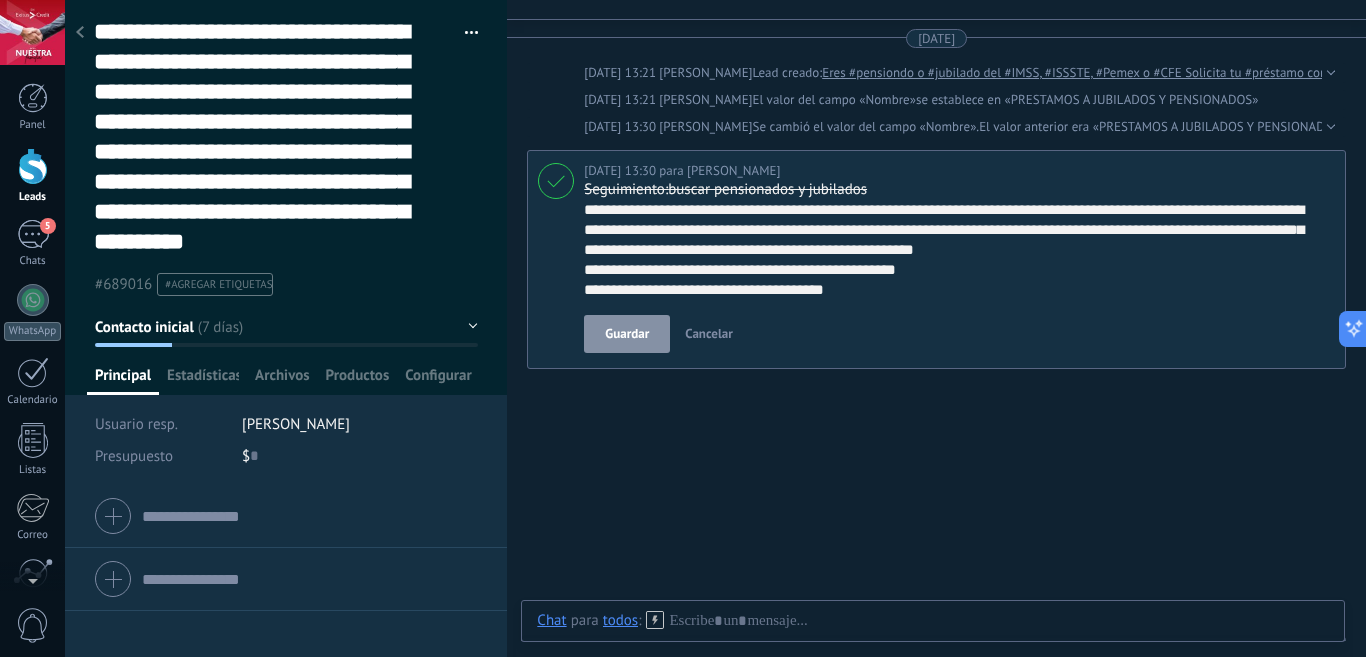 type on "**********" 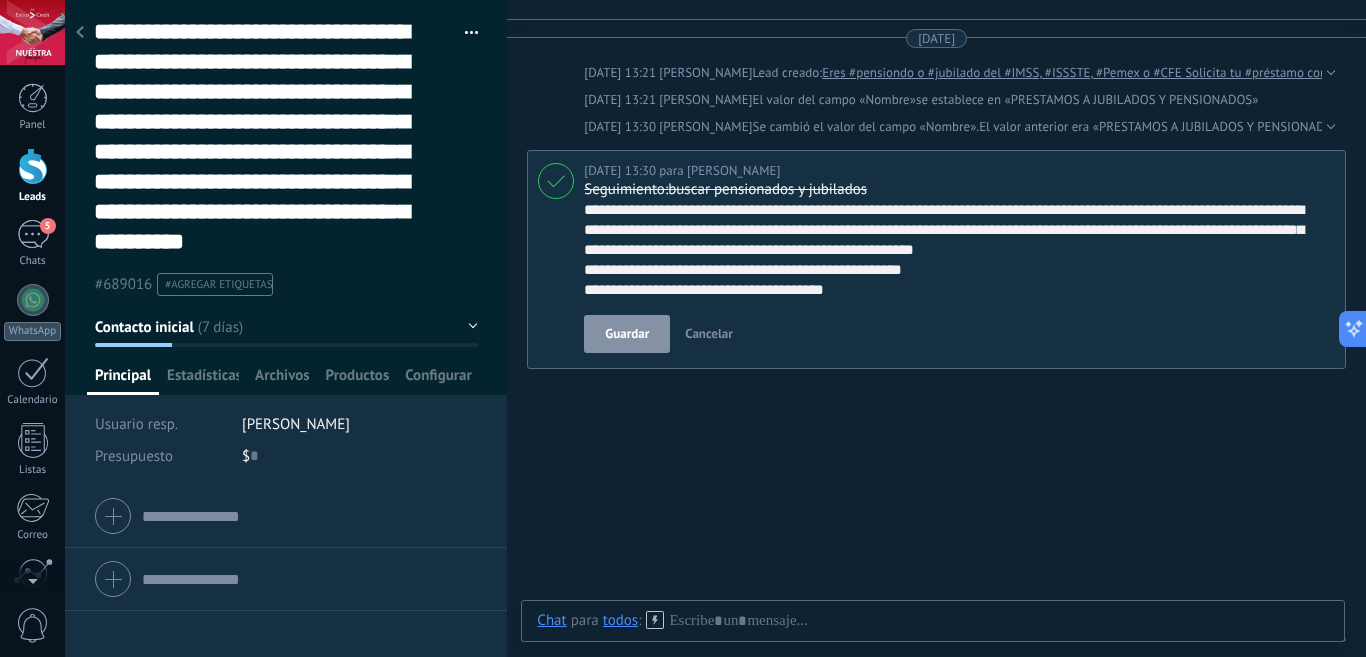 type on "**********" 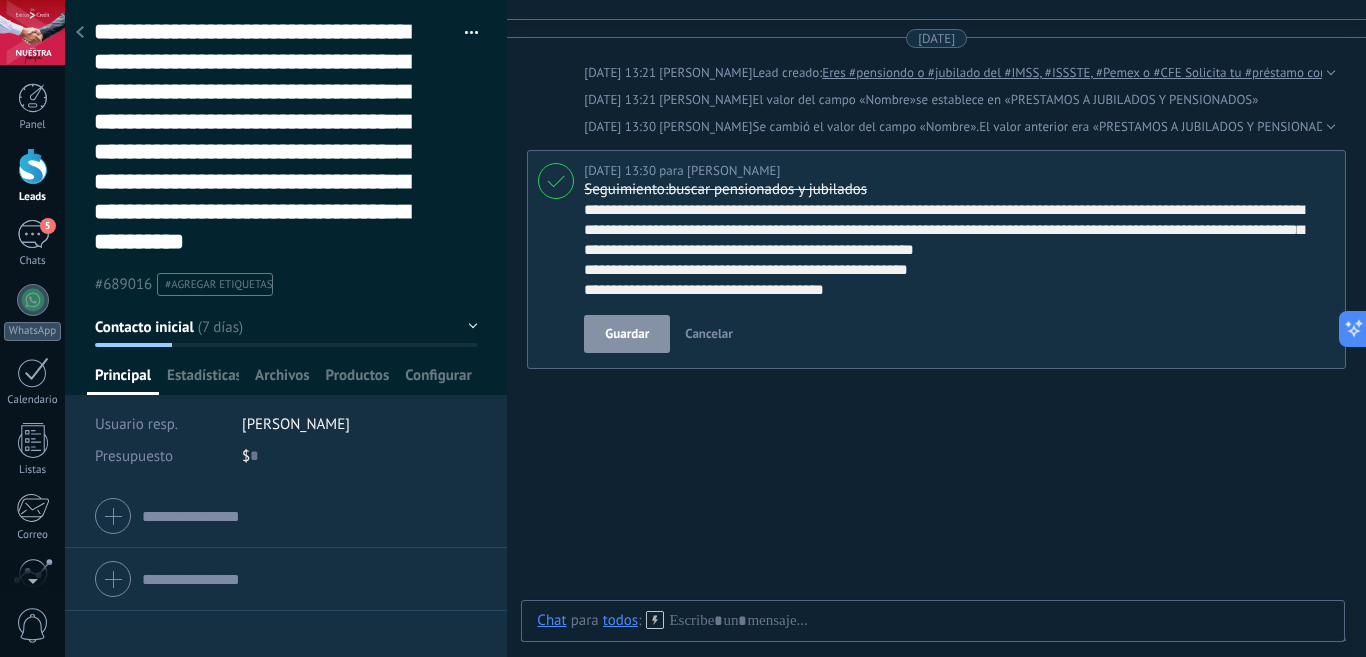scroll, scrollTop: 100, scrollLeft: 0, axis: vertical 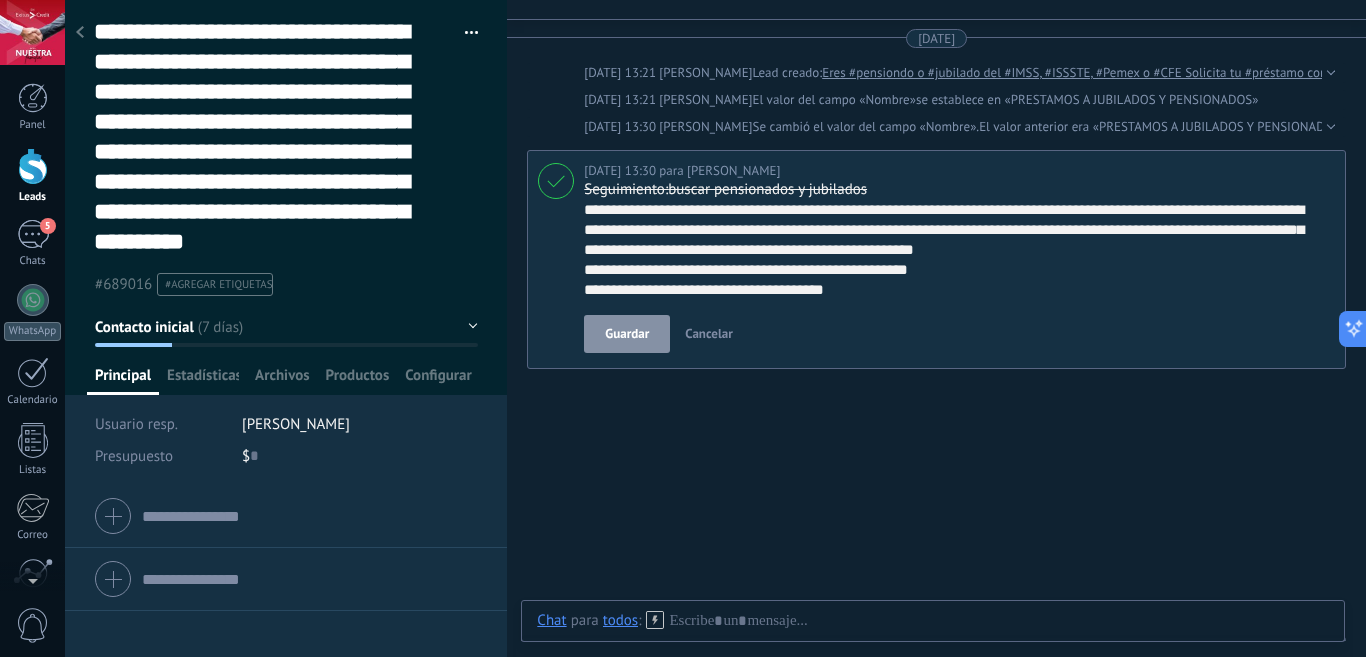 type on "**********" 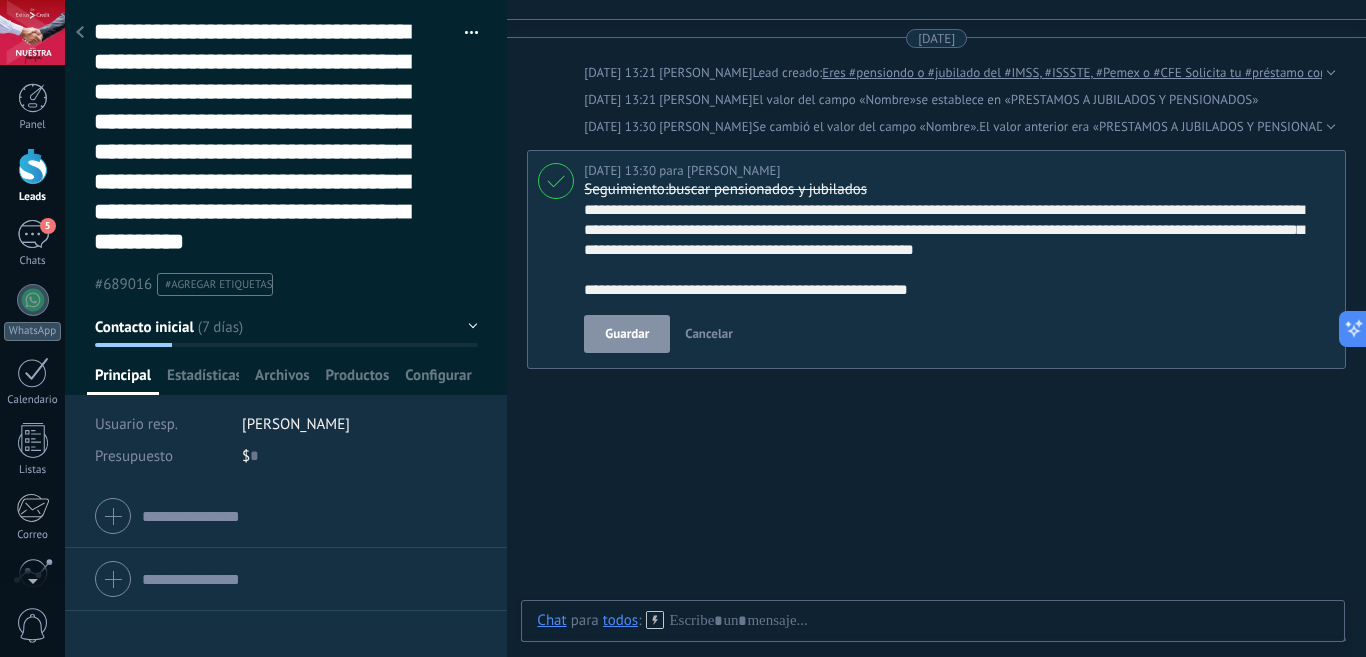 scroll, scrollTop: 120, scrollLeft: 0, axis: vertical 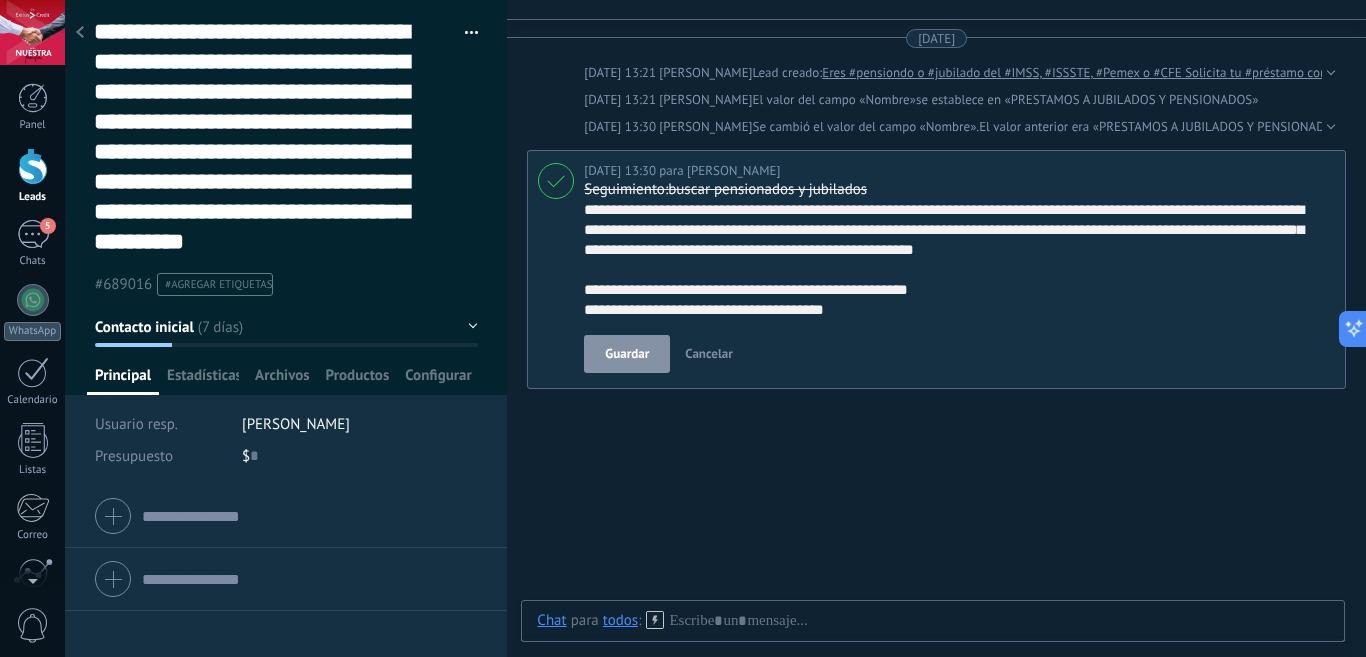 type 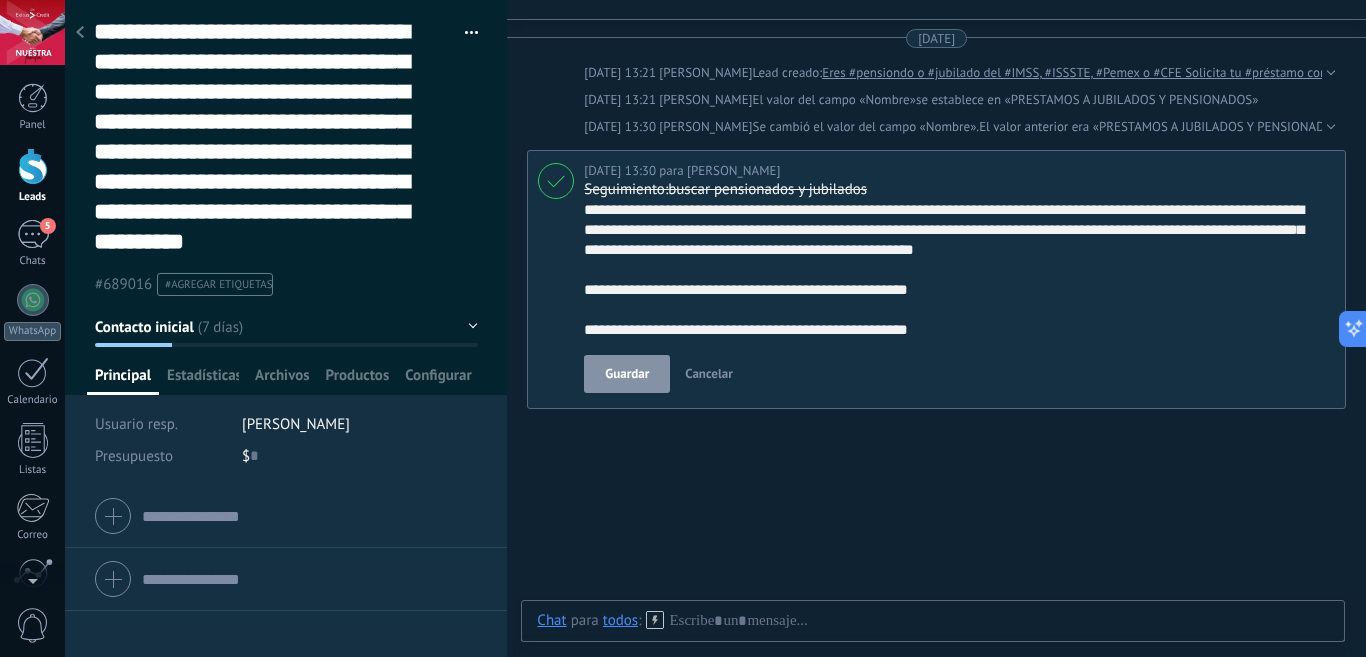 scroll, scrollTop: 140, scrollLeft: 0, axis: vertical 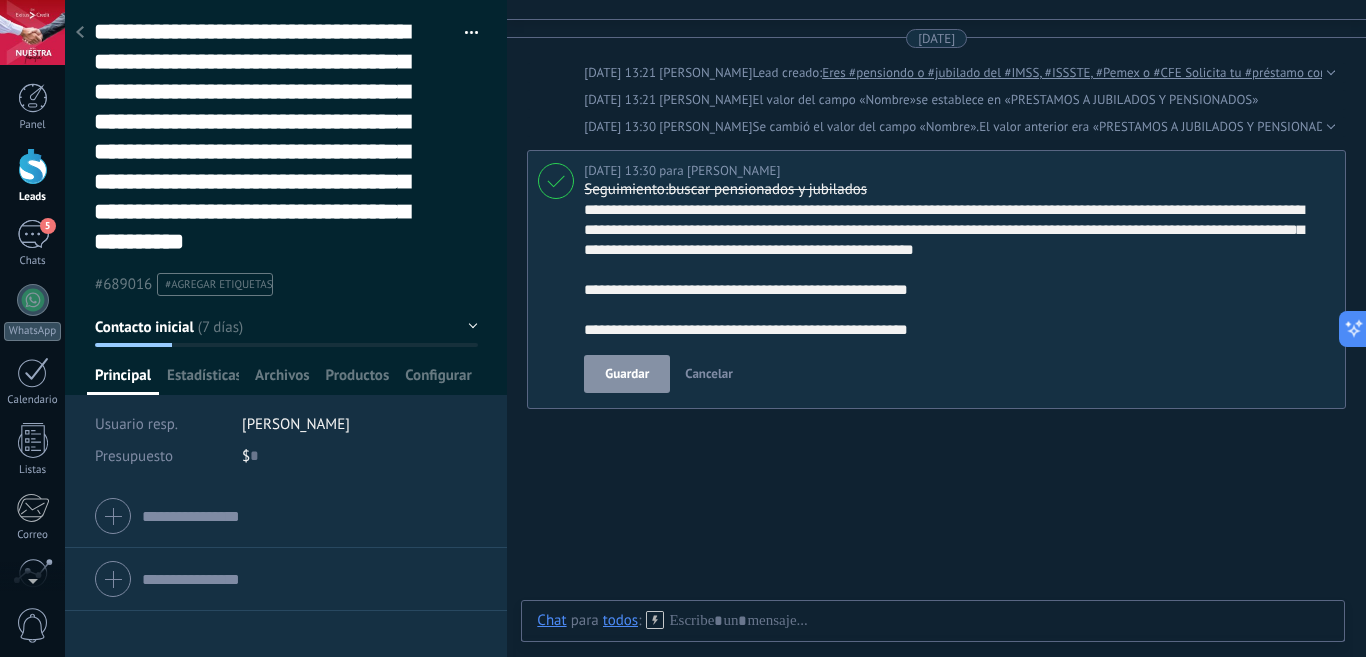 click on "**********" at bounding box center (956, 270) 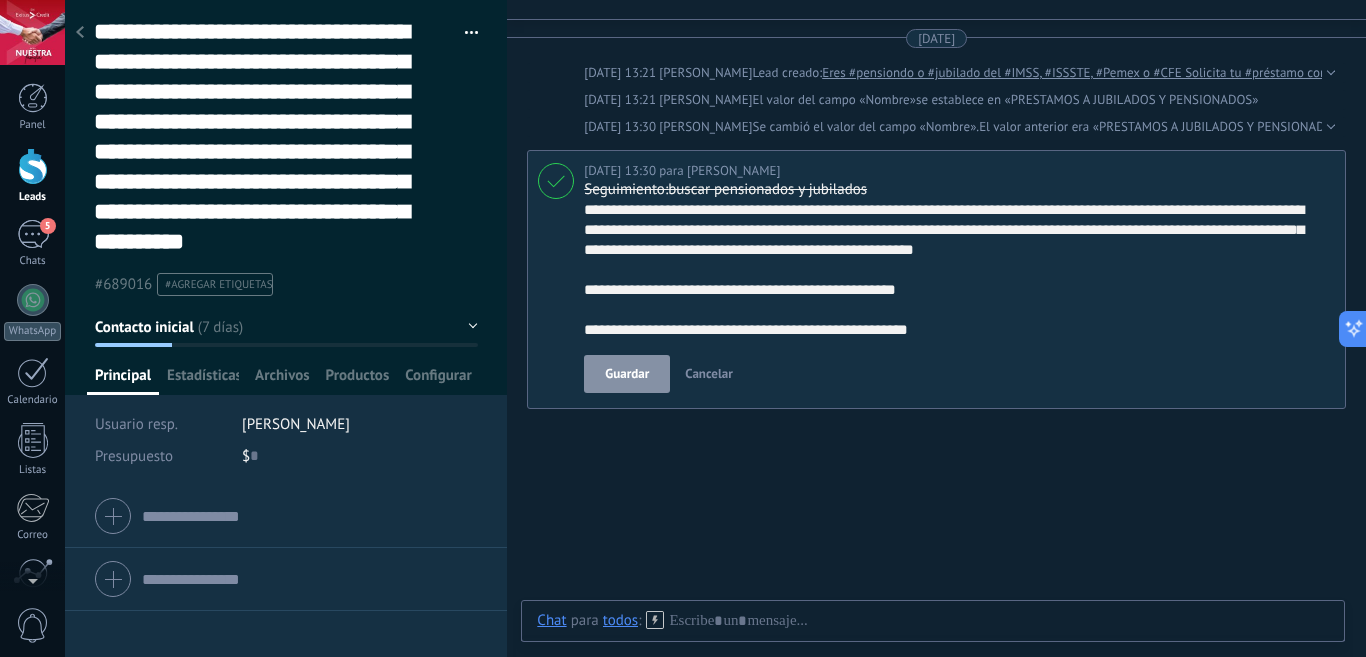 scroll, scrollTop: 140, scrollLeft: 0, axis: vertical 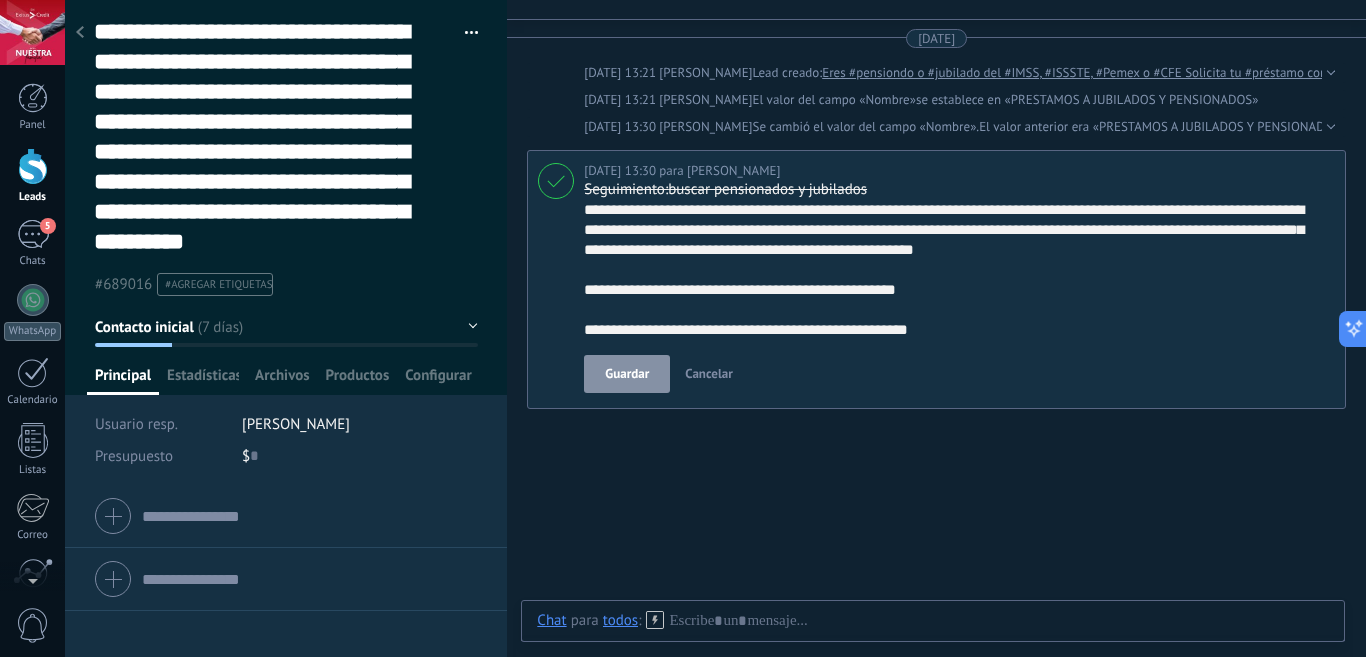 click on "**********" at bounding box center [956, 270] 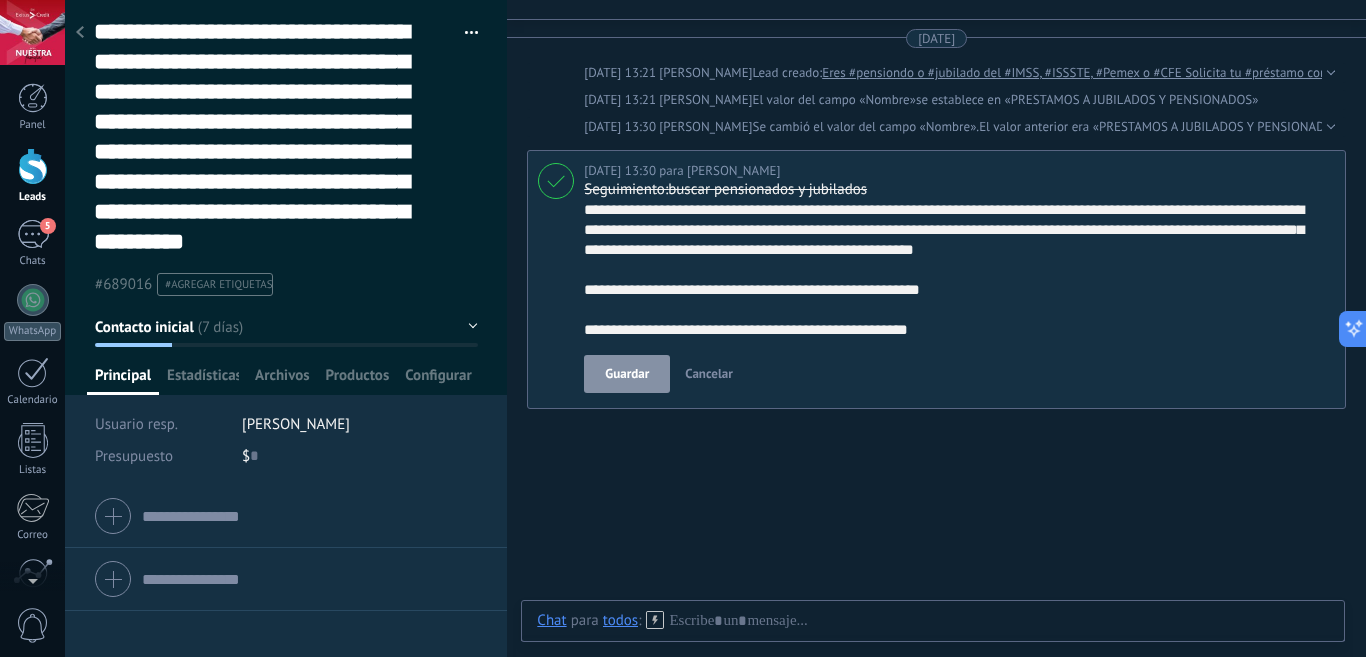 scroll, scrollTop: 140, scrollLeft: 0, axis: vertical 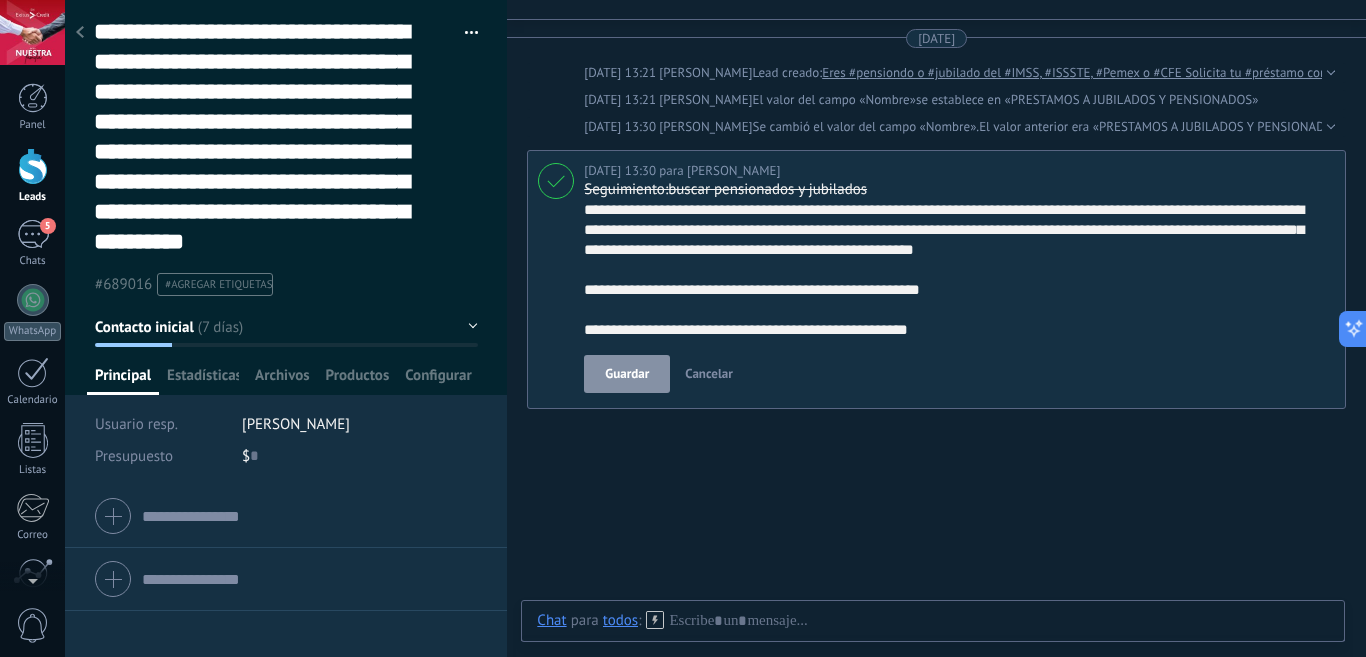 click on "**********" at bounding box center [956, 270] 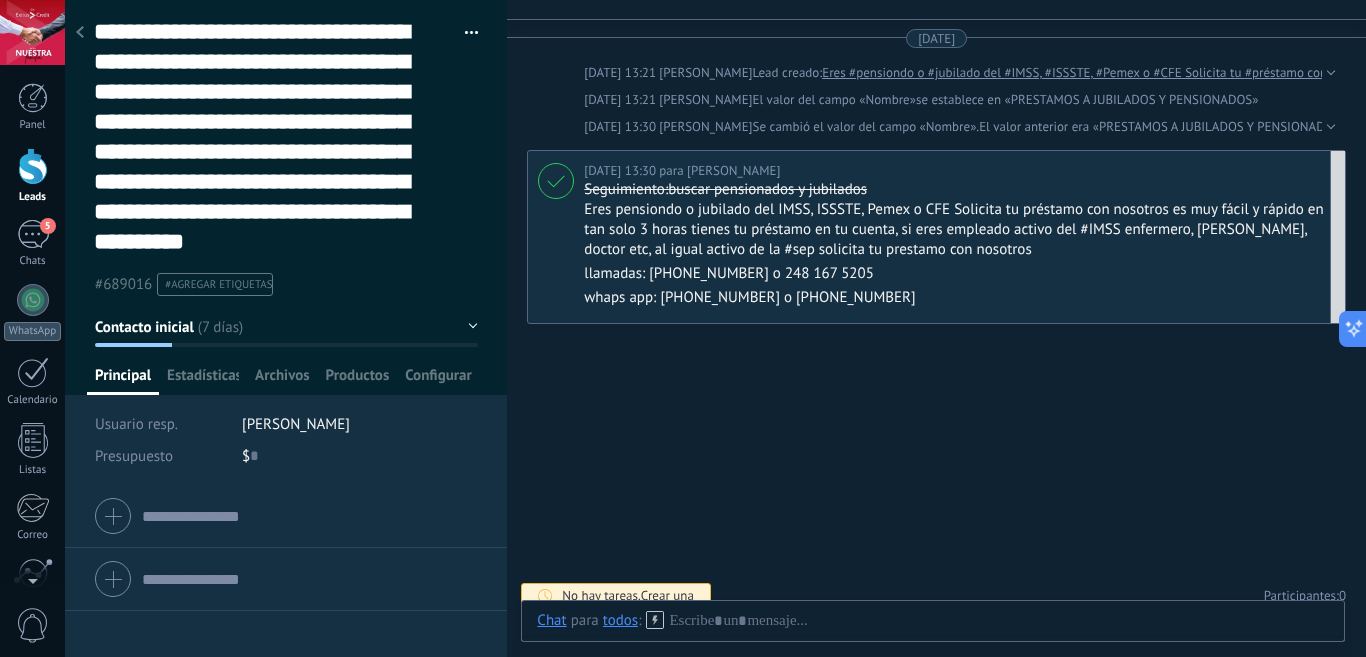 click on "Eres pensiondo o jubilado del IMSS, ISSSTE, Pemex o CFE Solicita tu préstamo con nosotros es muy fácil y rápido en tan solo 3 horas tienes tu préstamo en tu cuenta, si eres empleado activo del #IMSS  enfermero, [PERSON_NAME], doctor etc, al igual activo de la #sep  solicita tu prestamo con nosotros" at bounding box center [959, 230] 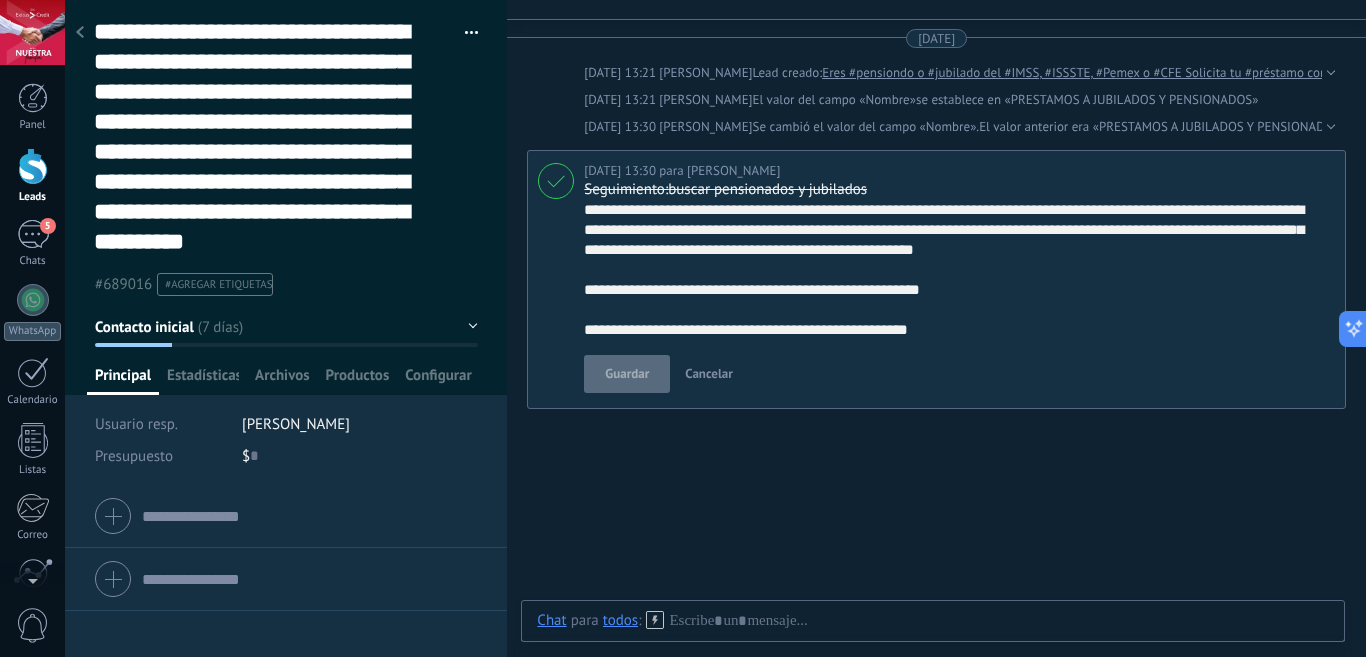 scroll, scrollTop: 140, scrollLeft: 0, axis: vertical 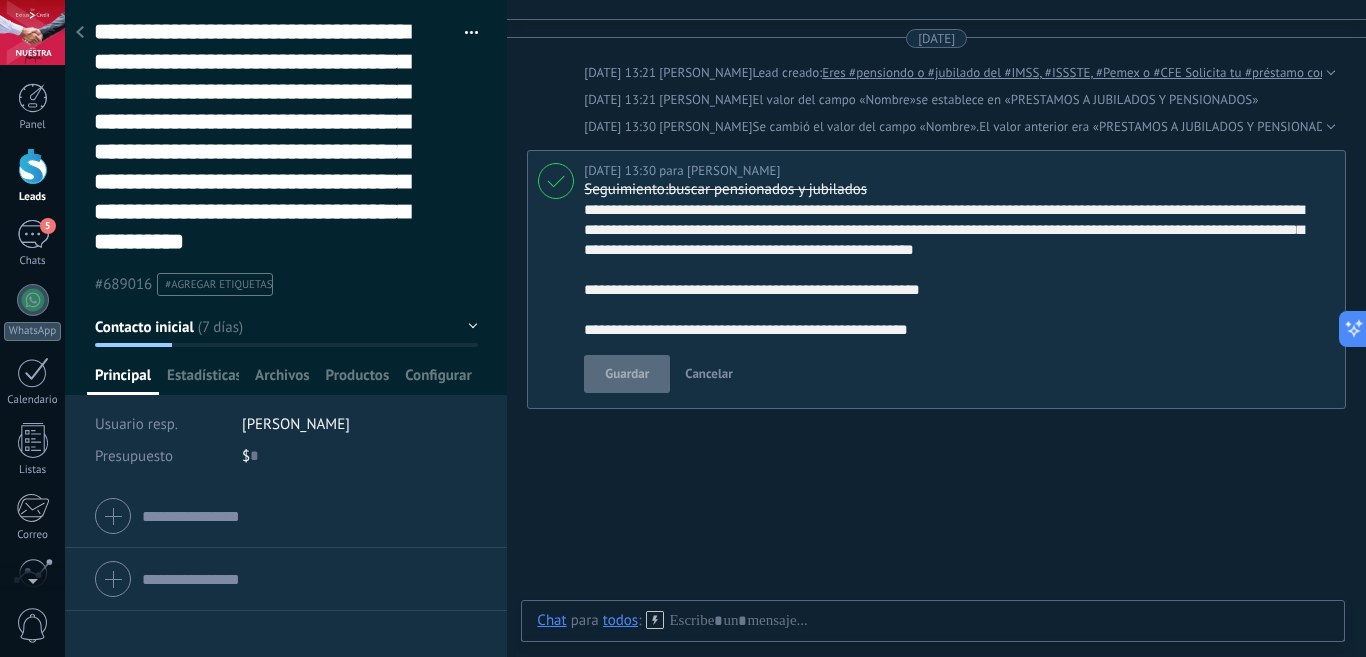 click on "**********" at bounding box center (956, 270) 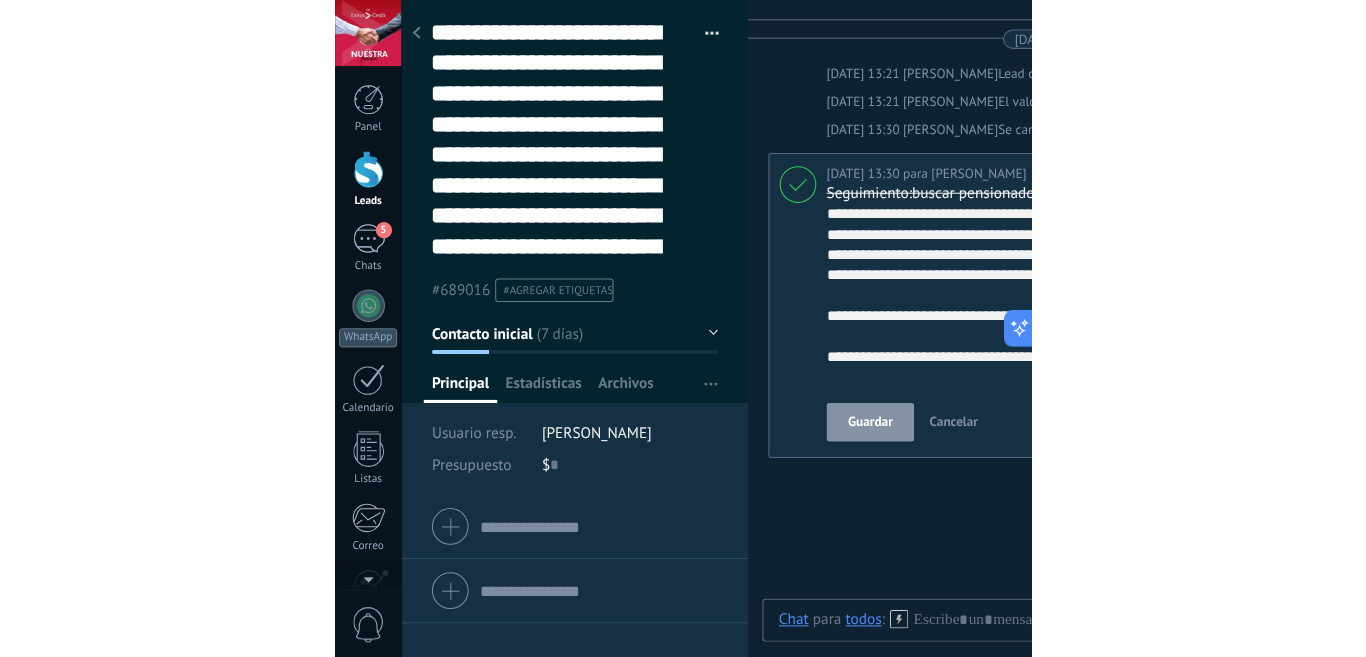 scroll, scrollTop: 180, scrollLeft: 0, axis: vertical 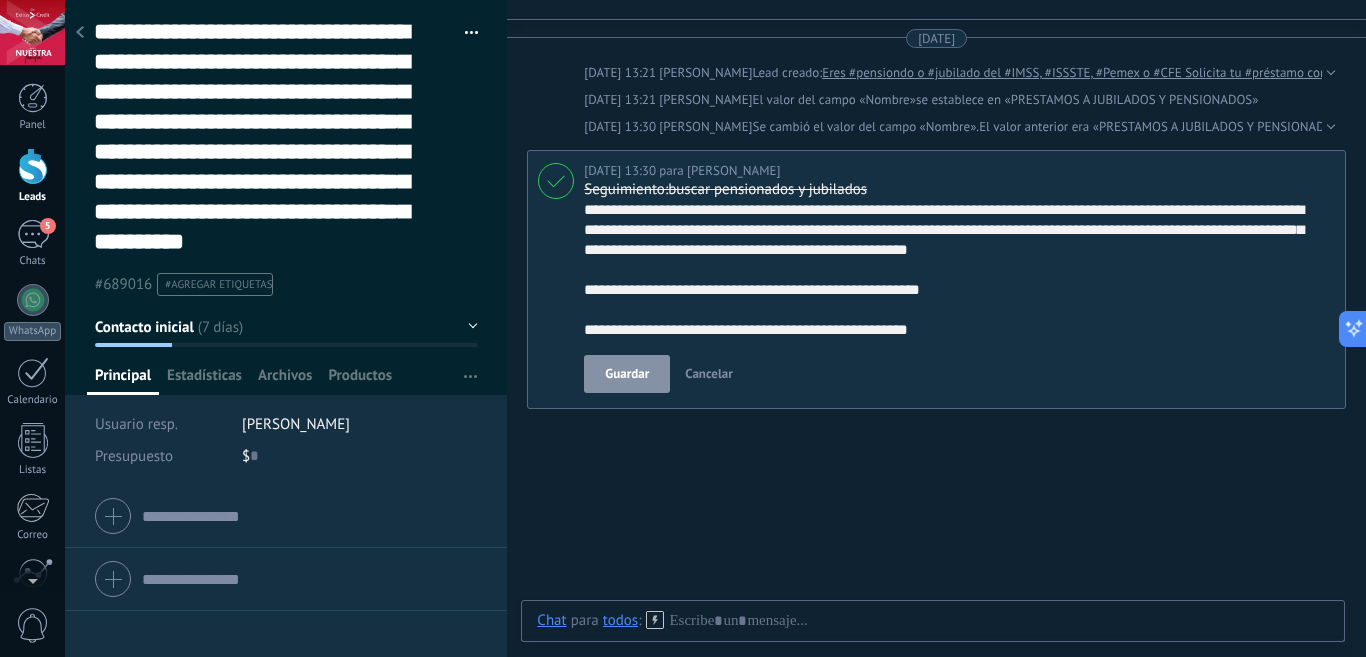click on "Guardar" at bounding box center (627, 374) 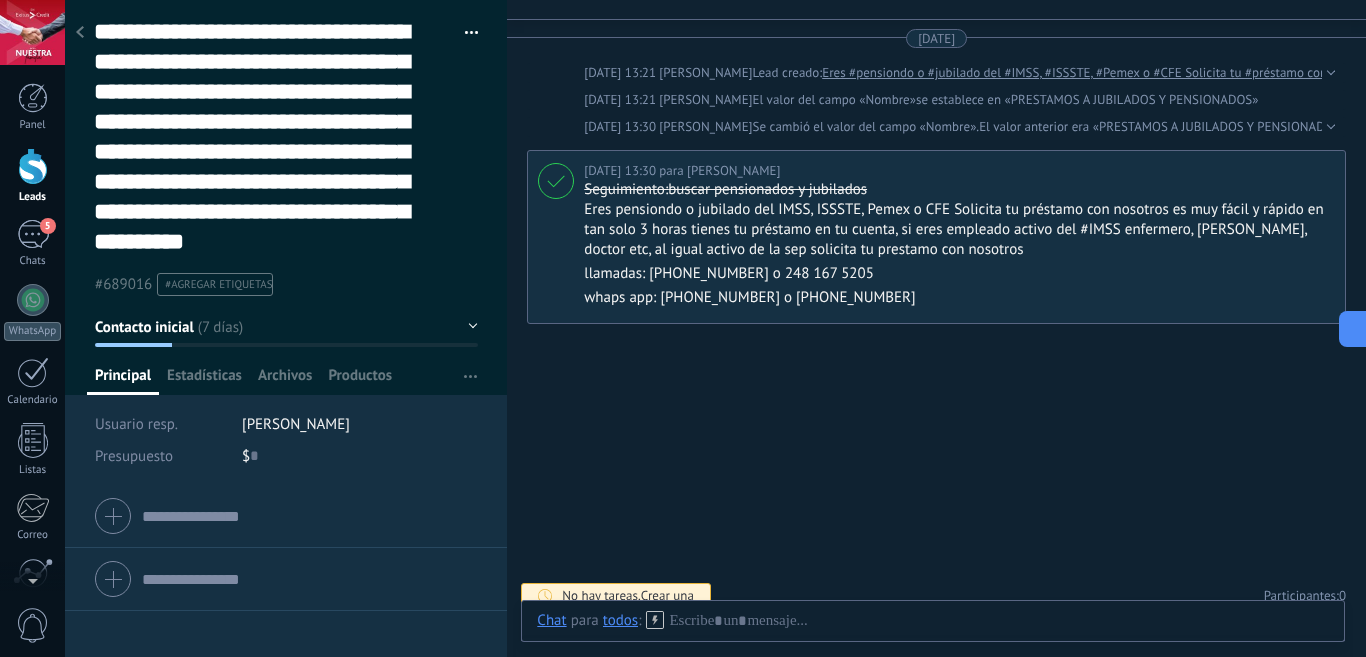 click at bounding box center [33, 166] 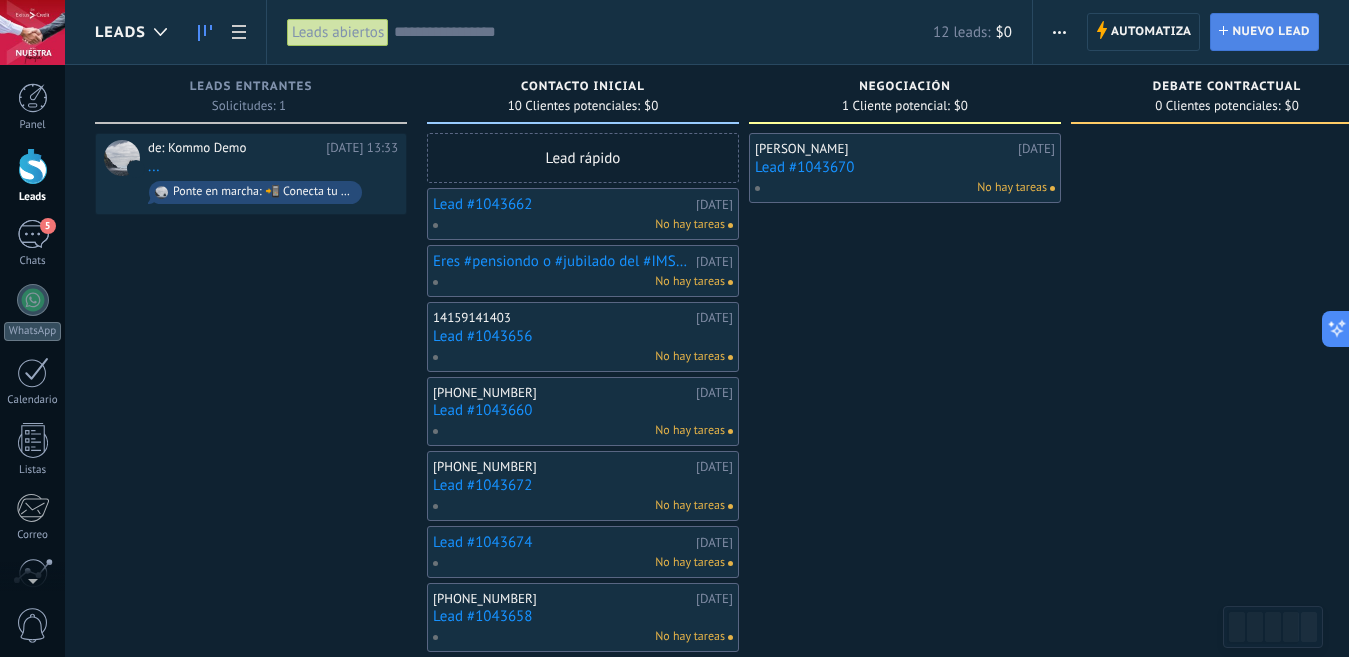 click on "Nuevo lead" at bounding box center [1271, 32] 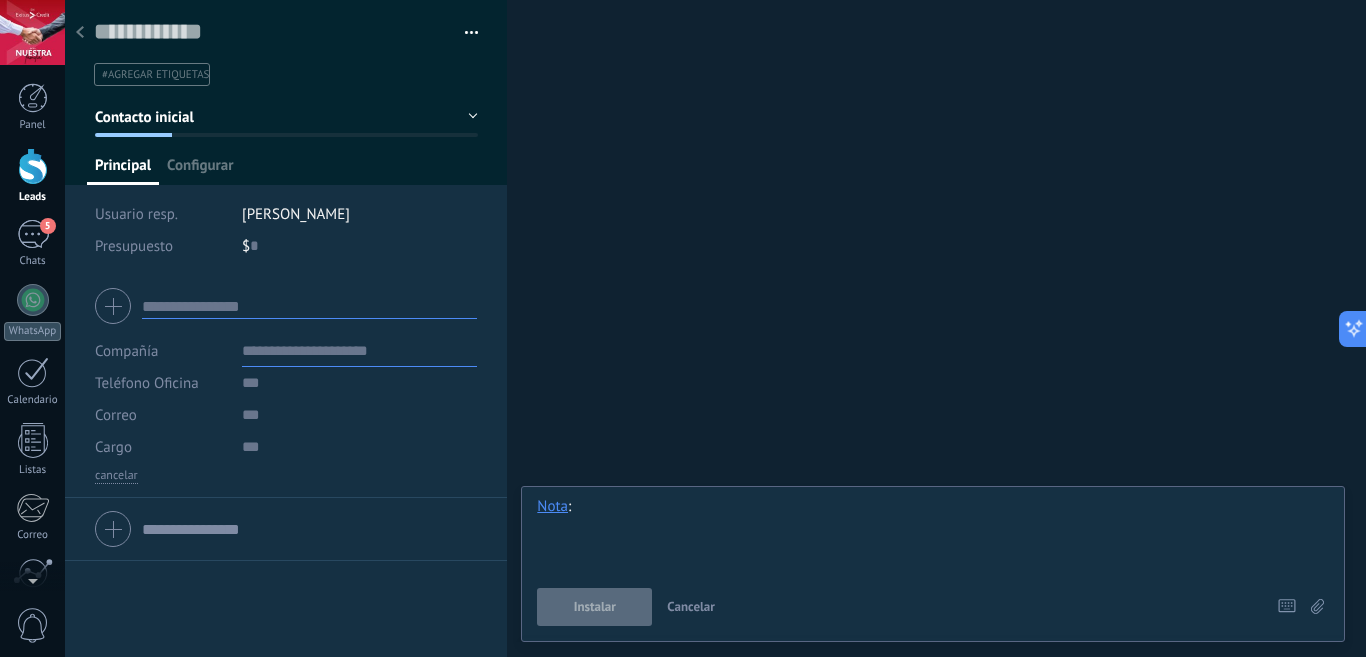 click at bounding box center [933, 535] 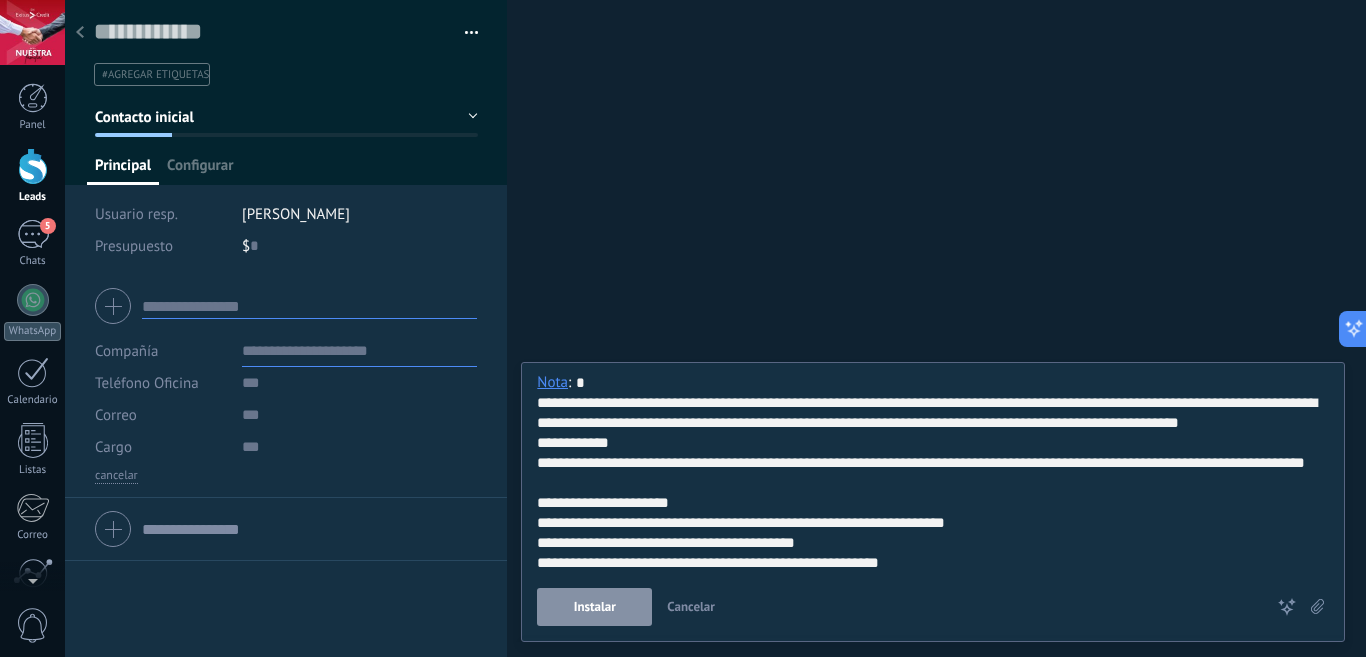click on "**********" at bounding box center [929, 473] 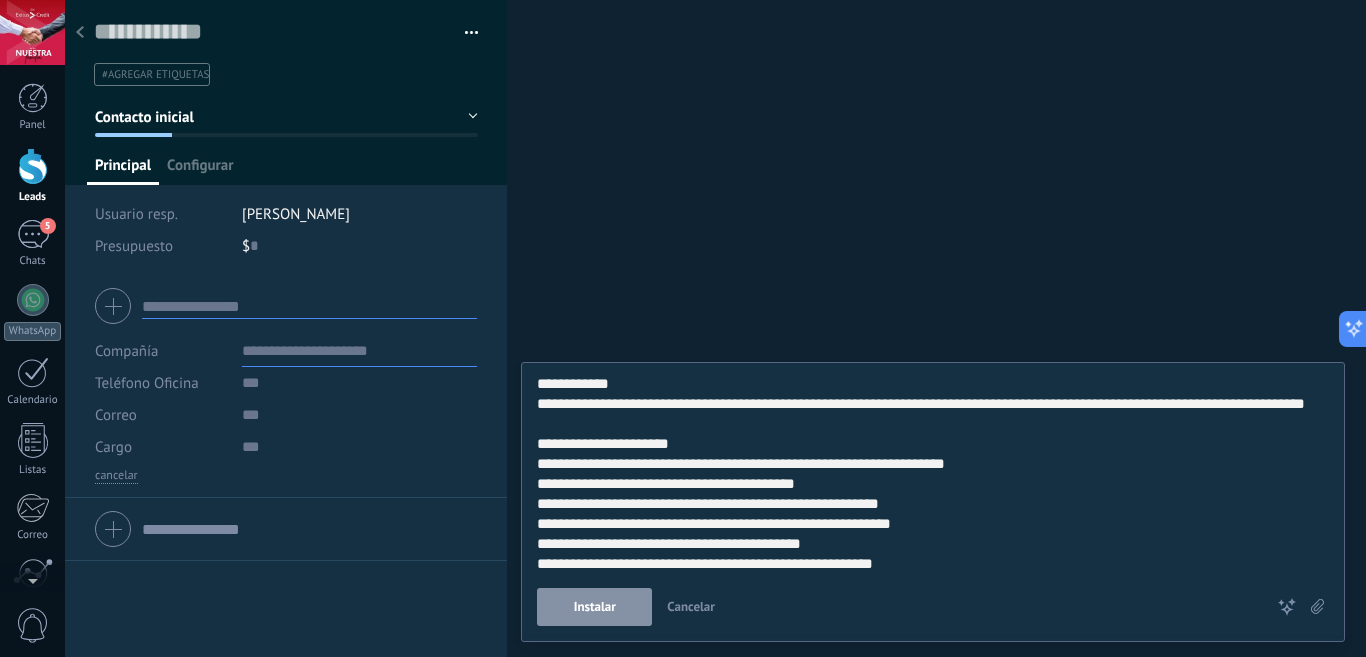 scroll, scrollTop: 79, scrollLeft: 0, axis: vertical 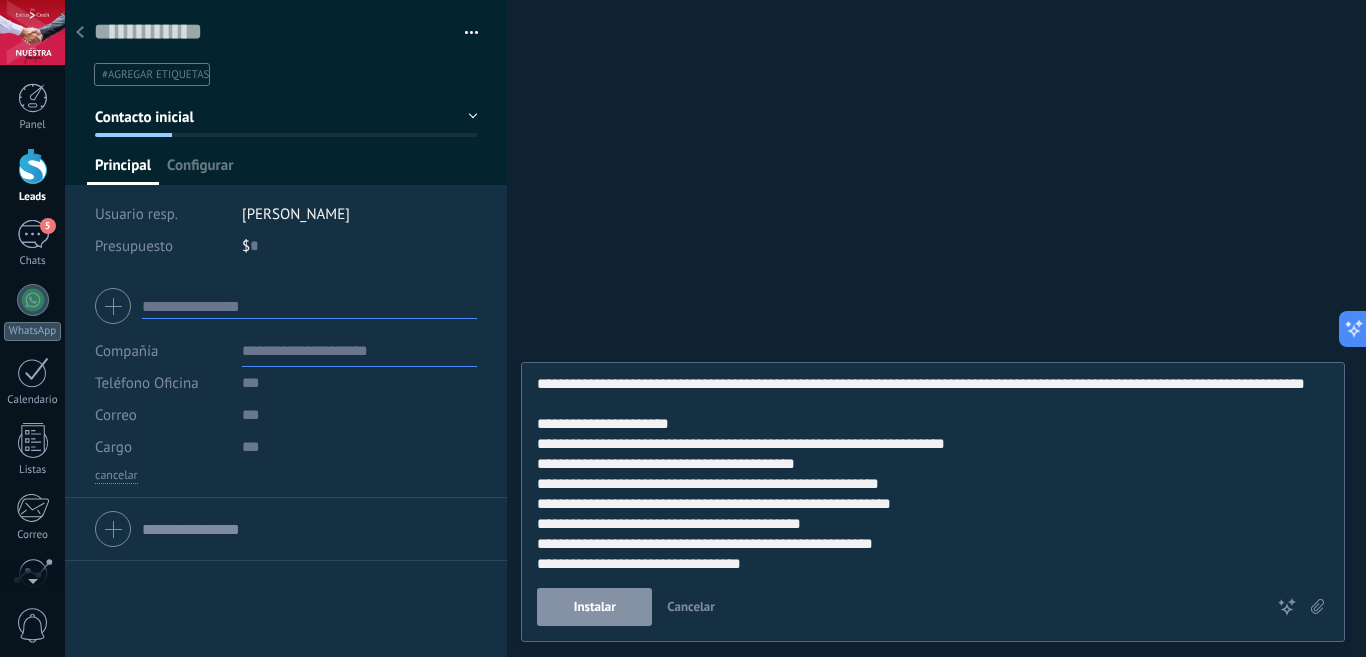 click on "**********" at bounding box center (929, 484) 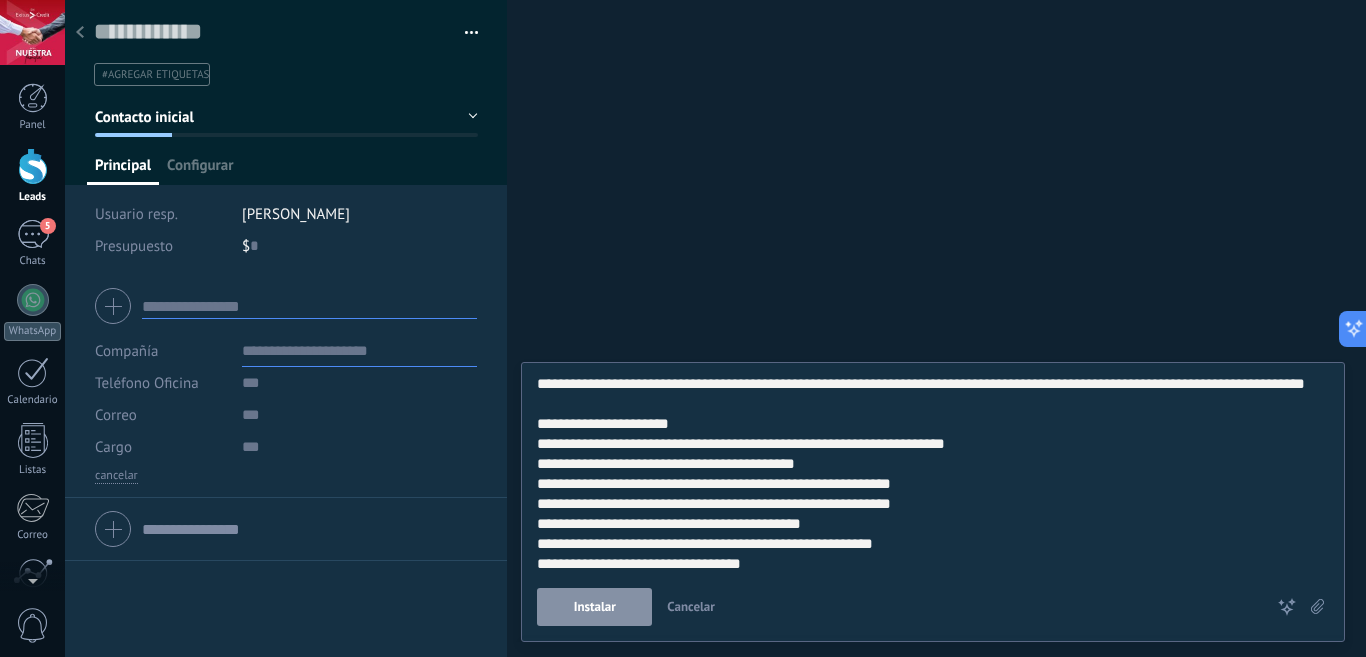 click on "**********" at bounding box center (929, 484) 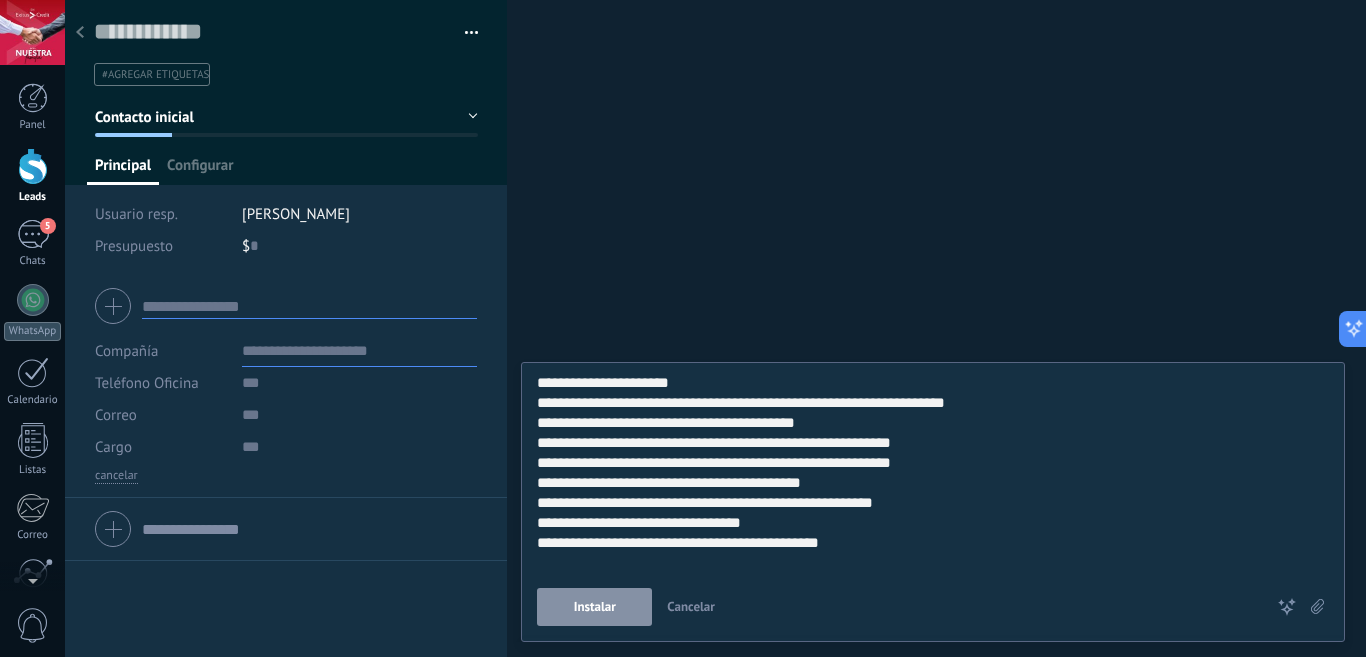 scroll, scrollTop: 0, scrollLeft: 0, axis: both 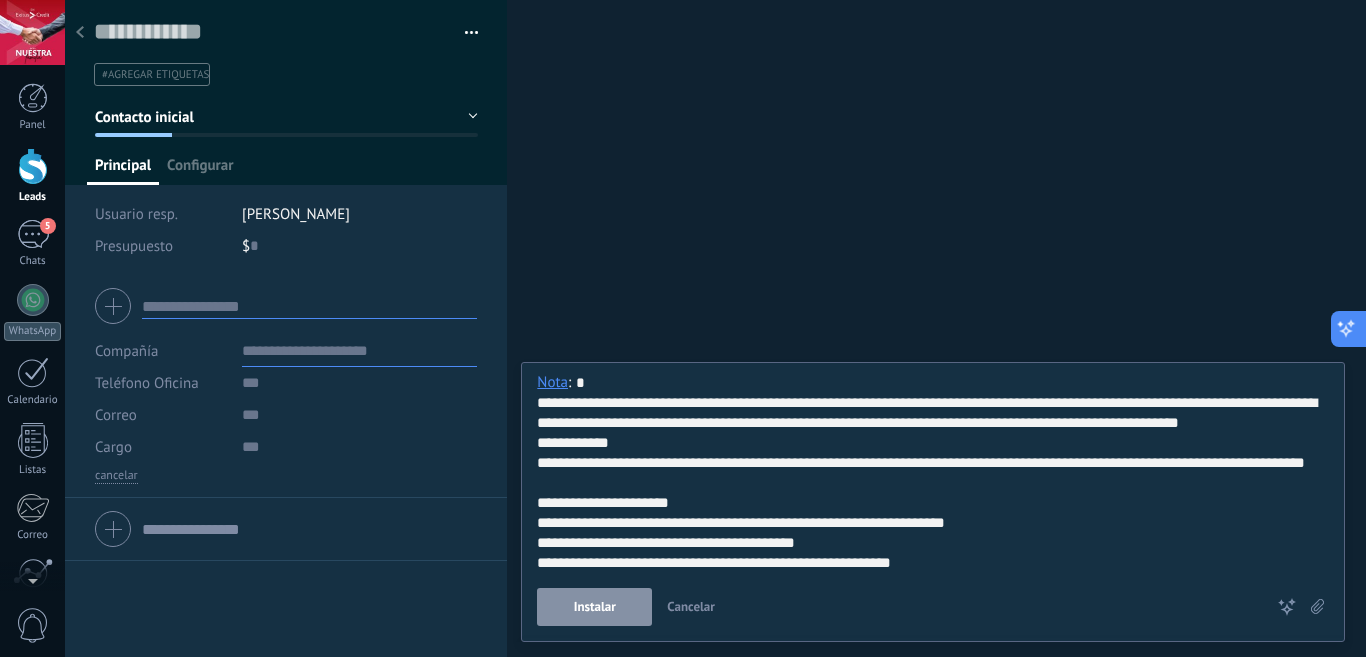 click 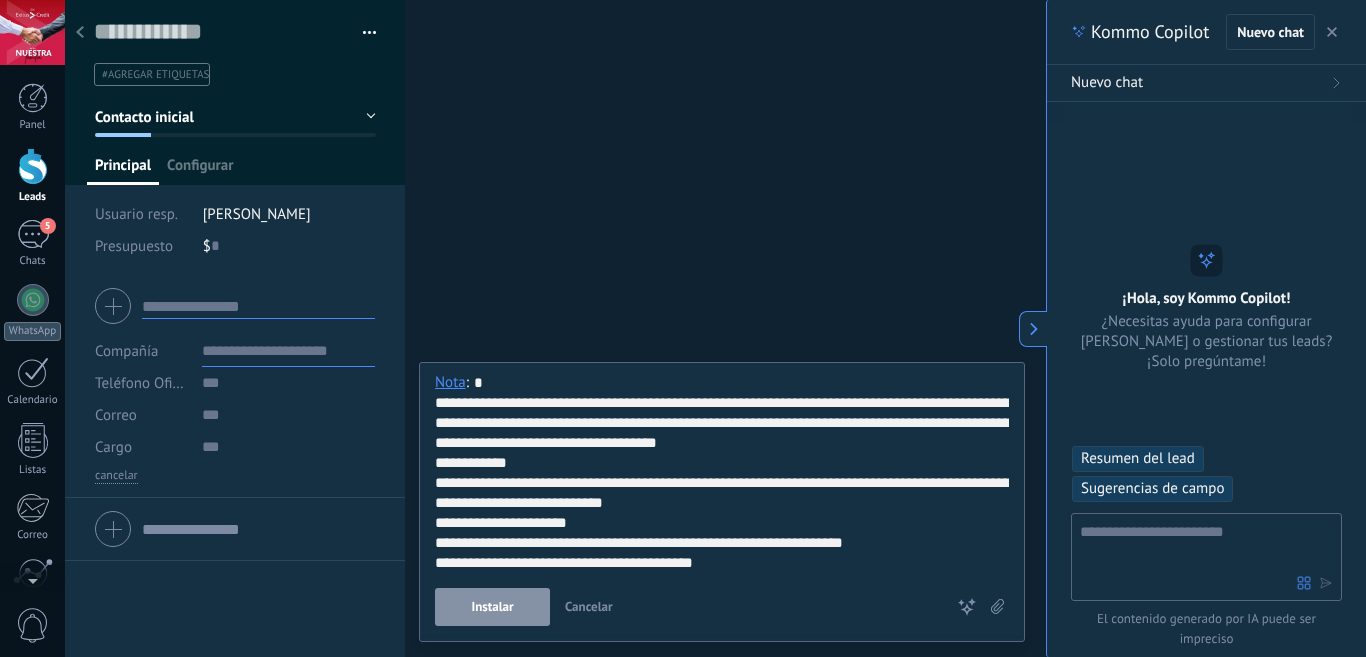 scroll, scrollTop: 133, scrollLeft: 0, axis: vertical 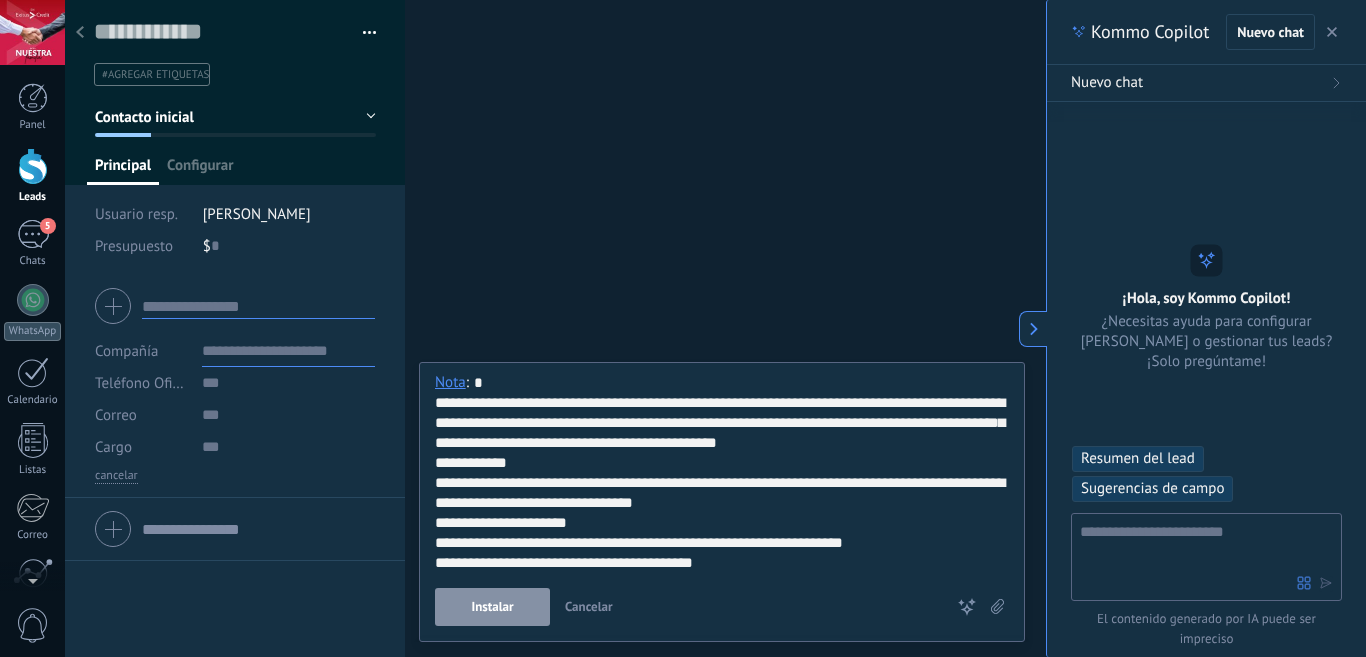 click at bounding box center [288, 351] 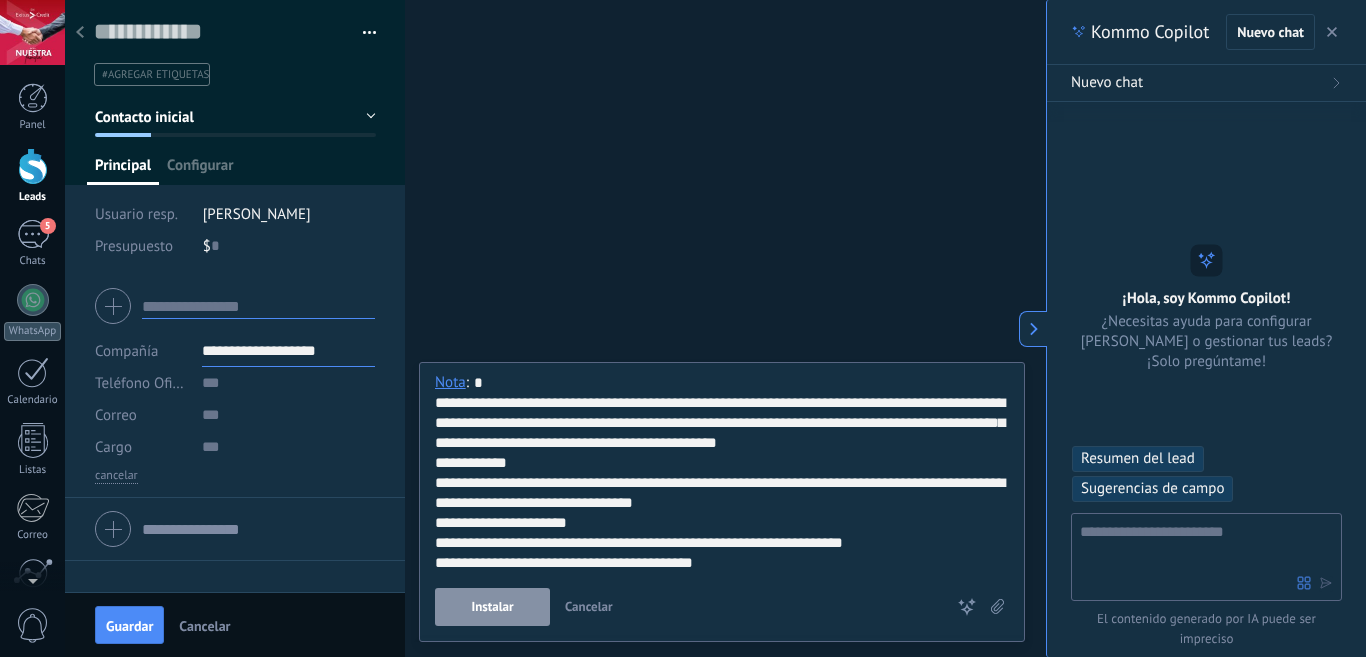 click on "**********" at bounding box center [288, 351] 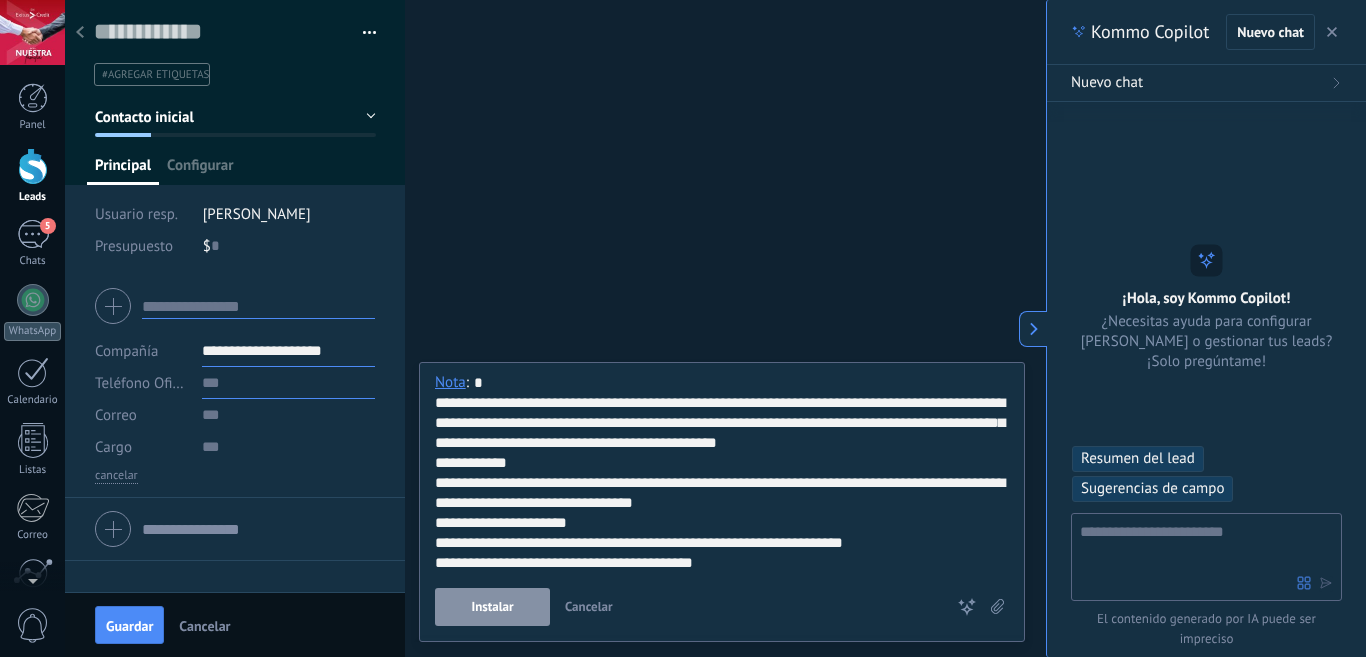 click at bounding box center [288, 383] 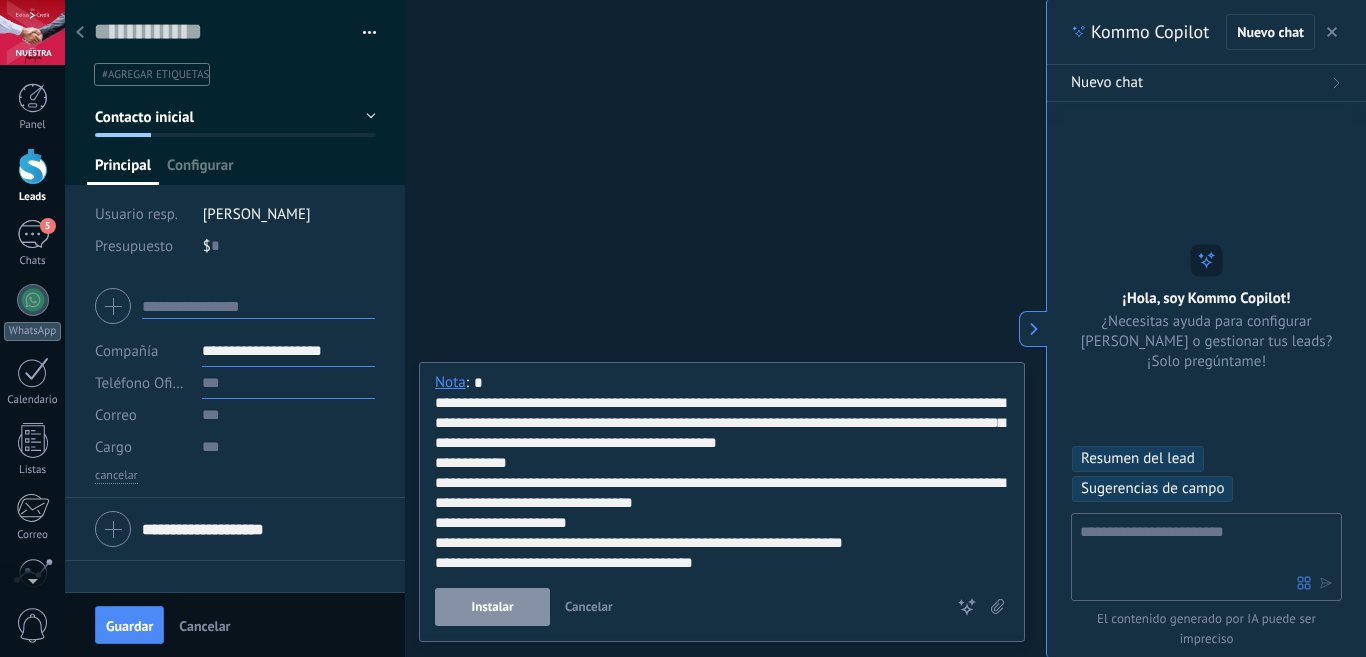 scroll, scrollTop: 0, scrollLeft: 0, axis: both 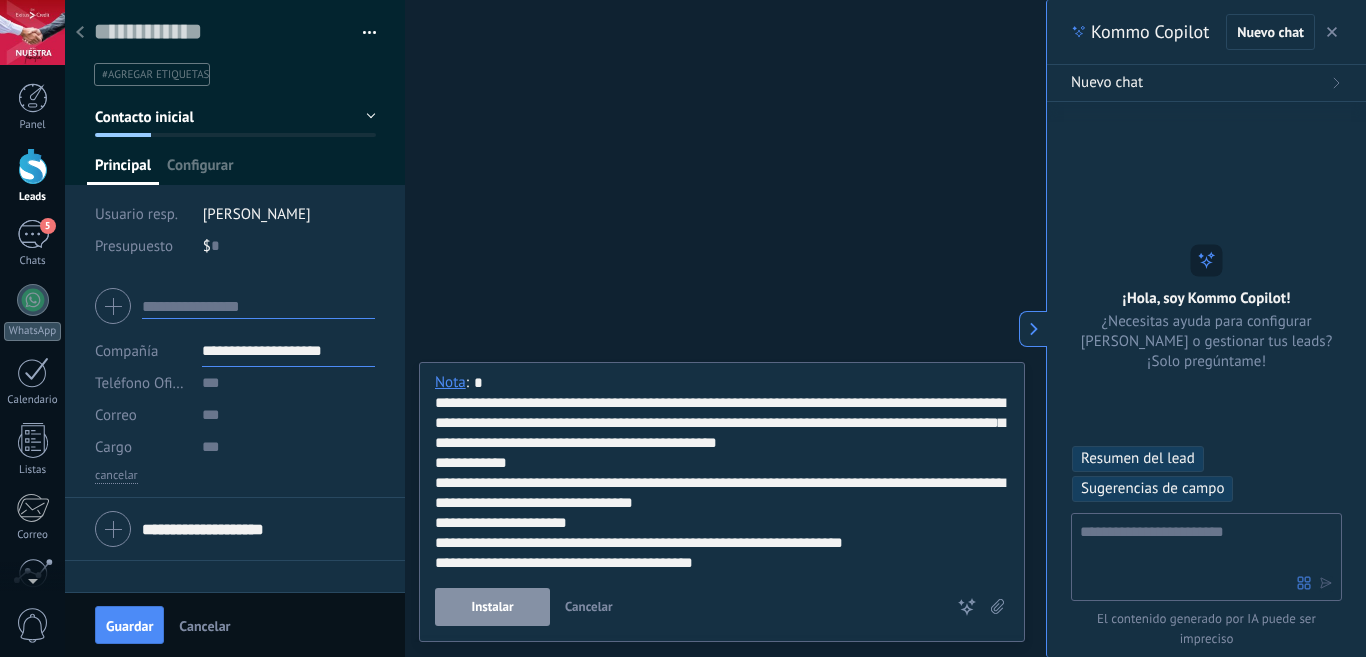 click on "$
0" at bounding box center (289, 246) 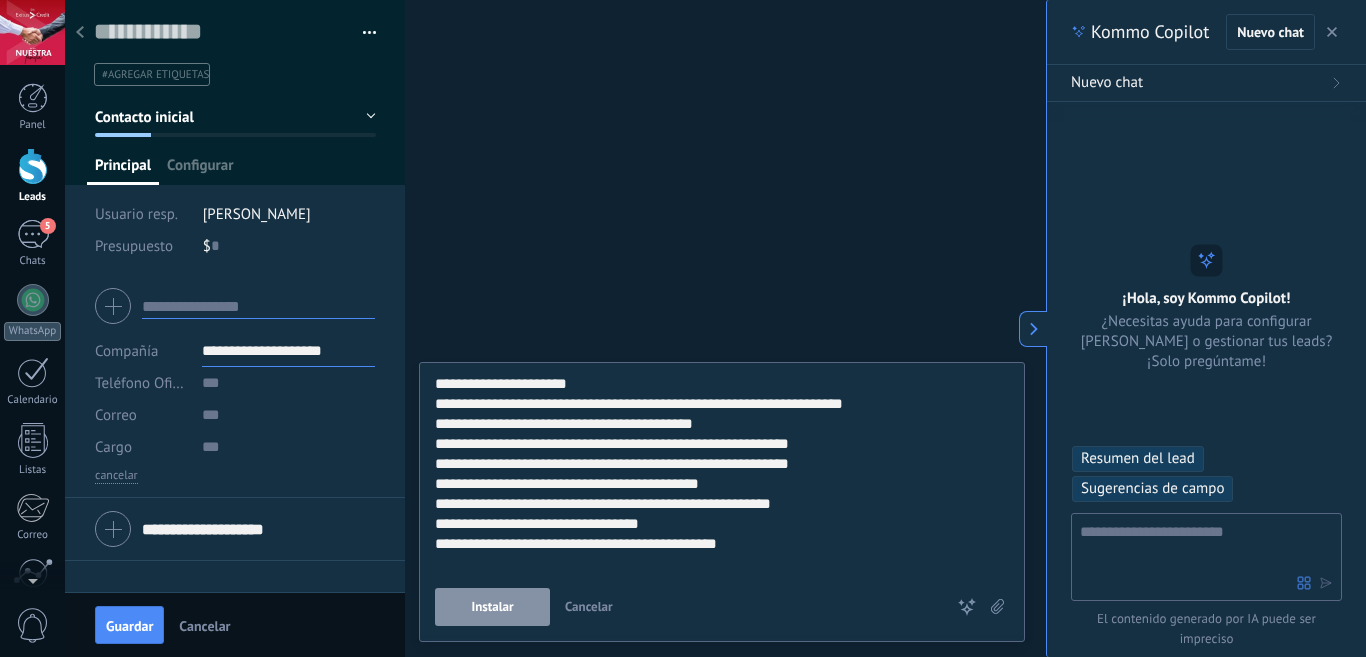 scroll, scrollTop: 0, scrollLeft: 0, axis: both 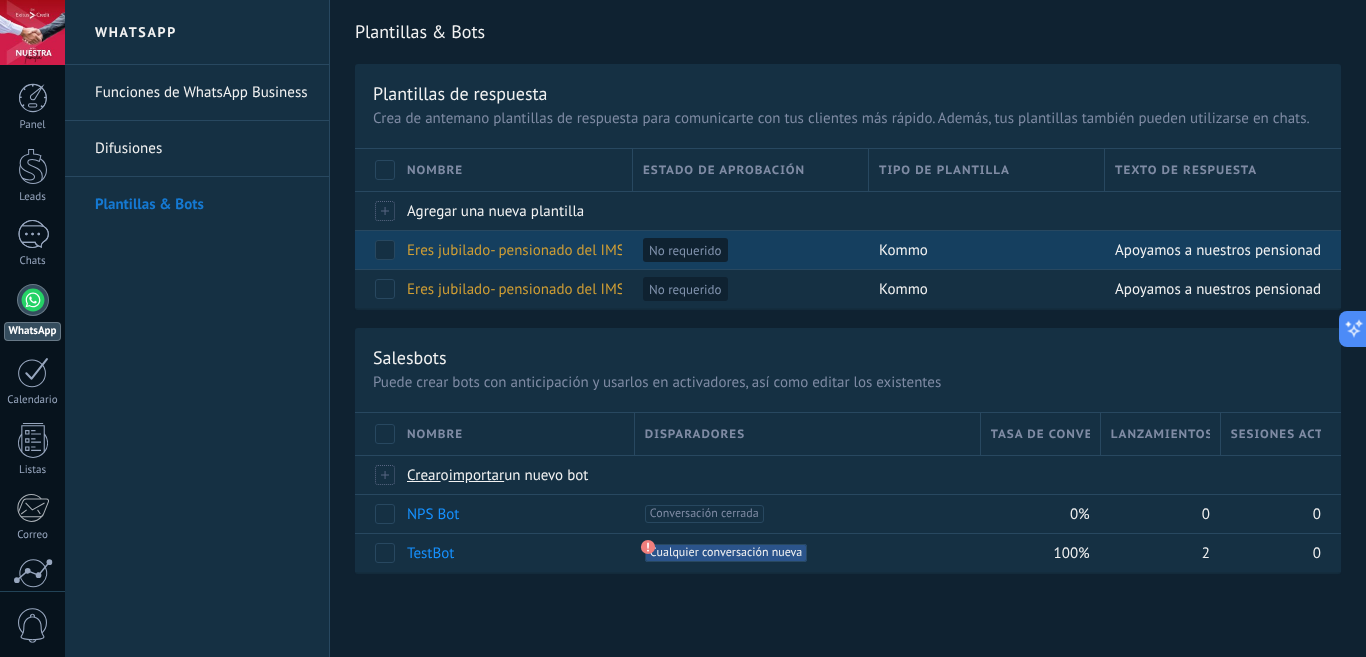 click at bounding box center [385, 250] 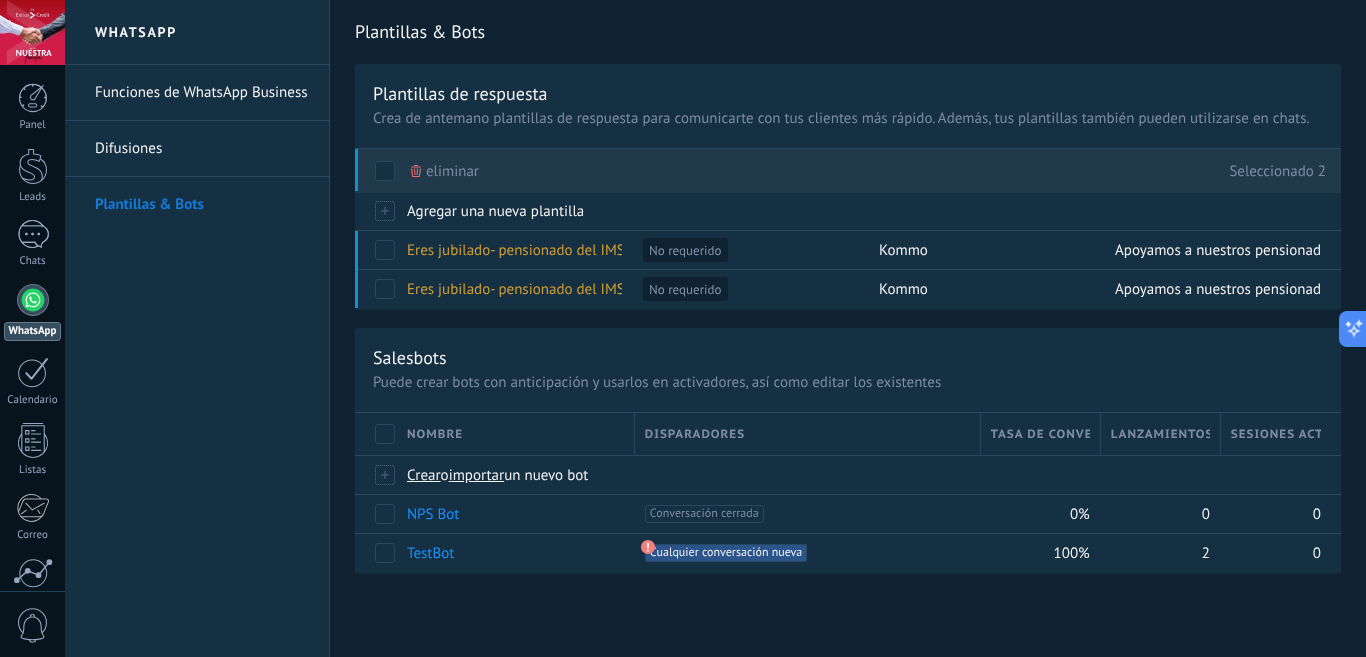click on "eliminar" at bounding box center [452, 171] 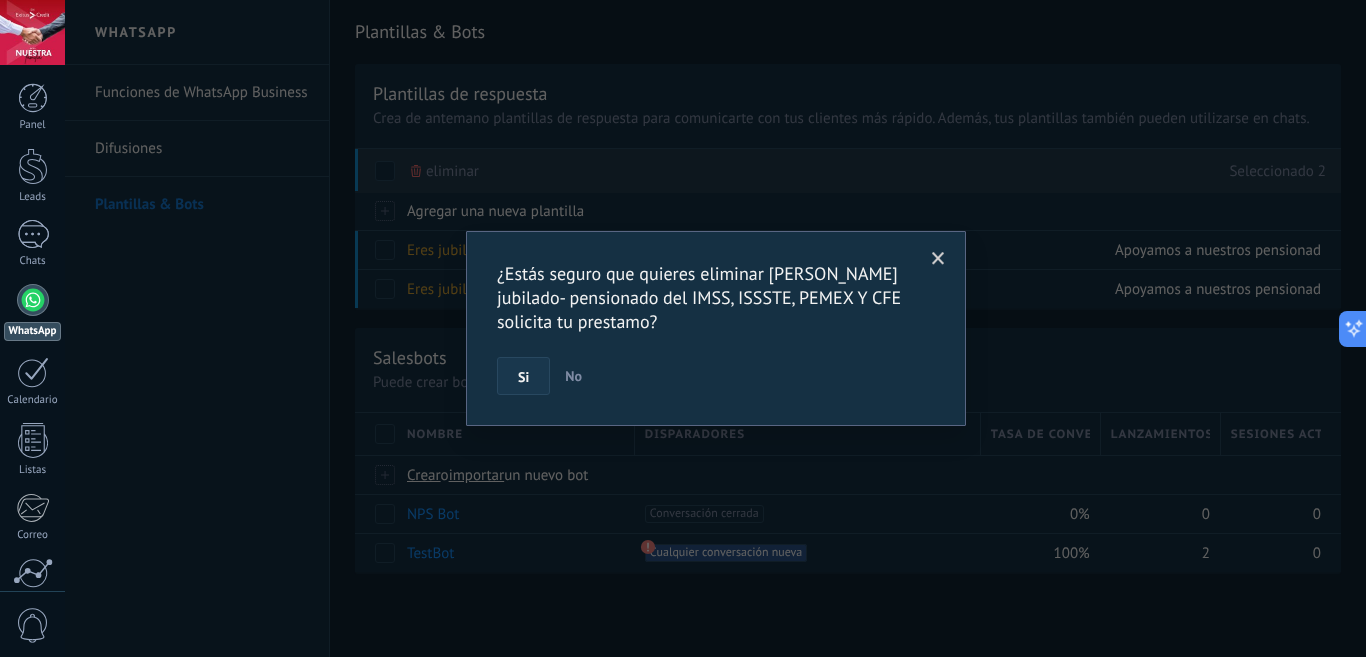 click on "Si" at bounding box center (523, 376) 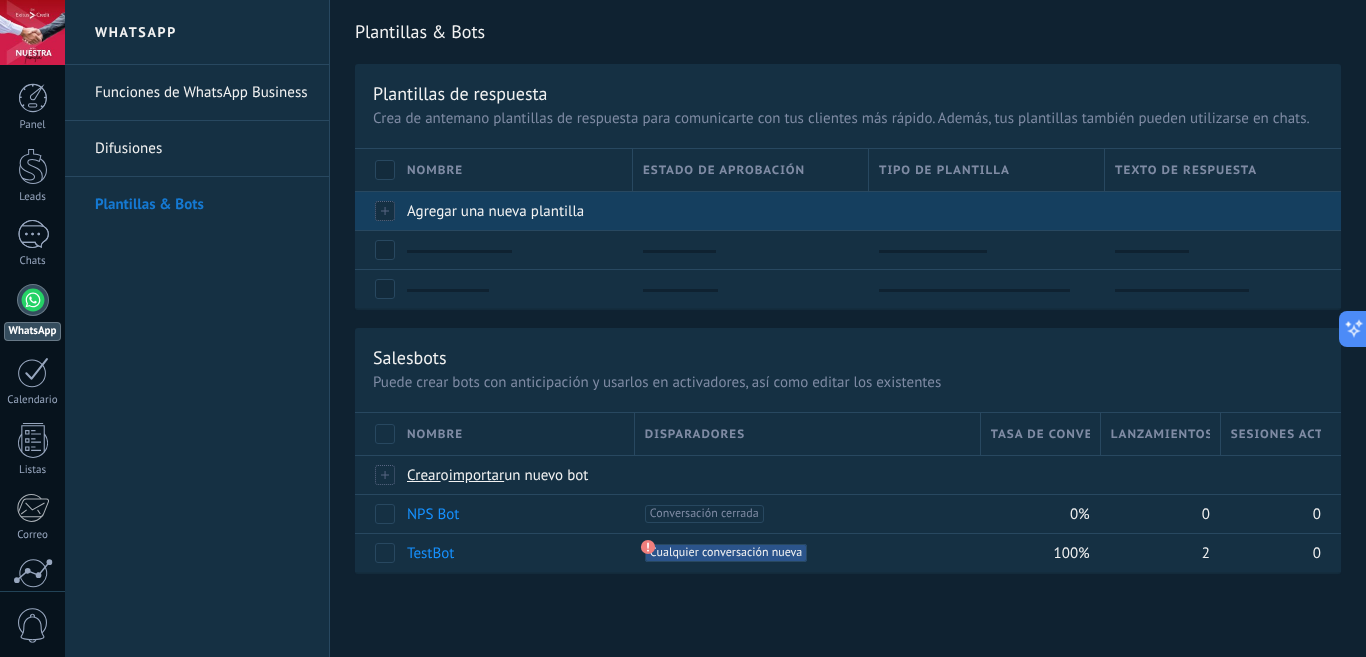 click at bounding box center (376, 210) 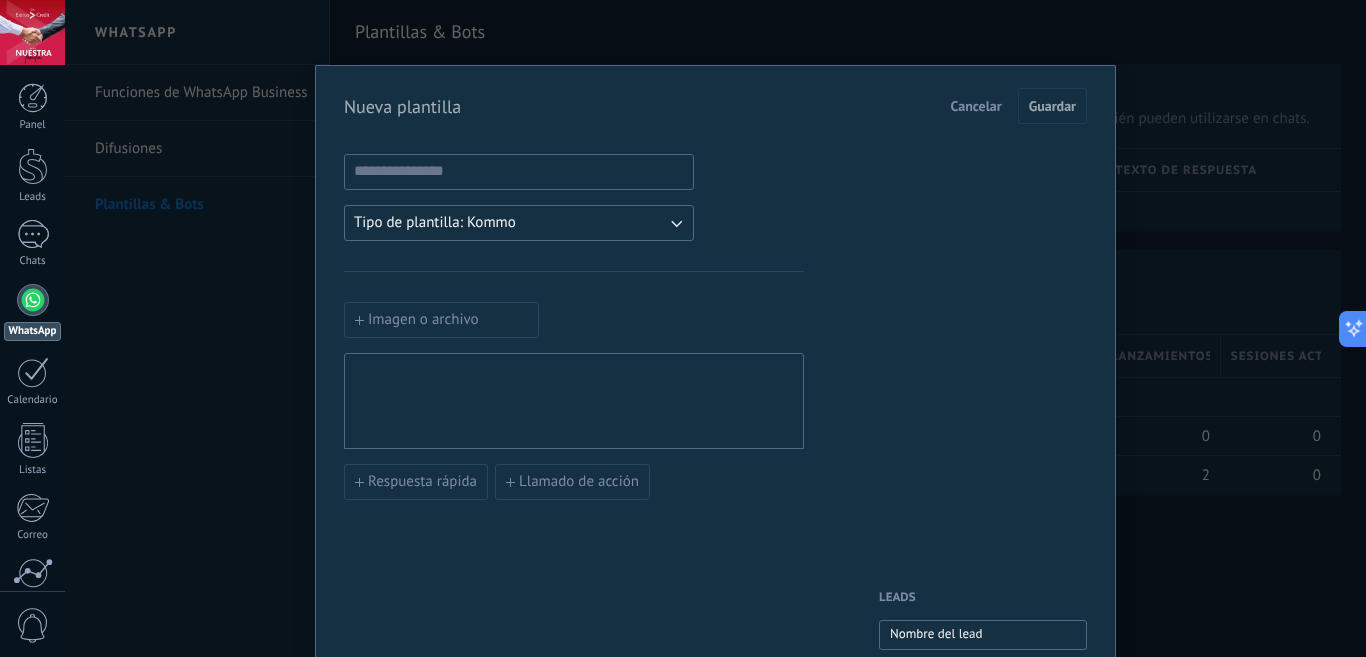 scroll, scrollTop: 0, scrollLeft: 0, axis: both 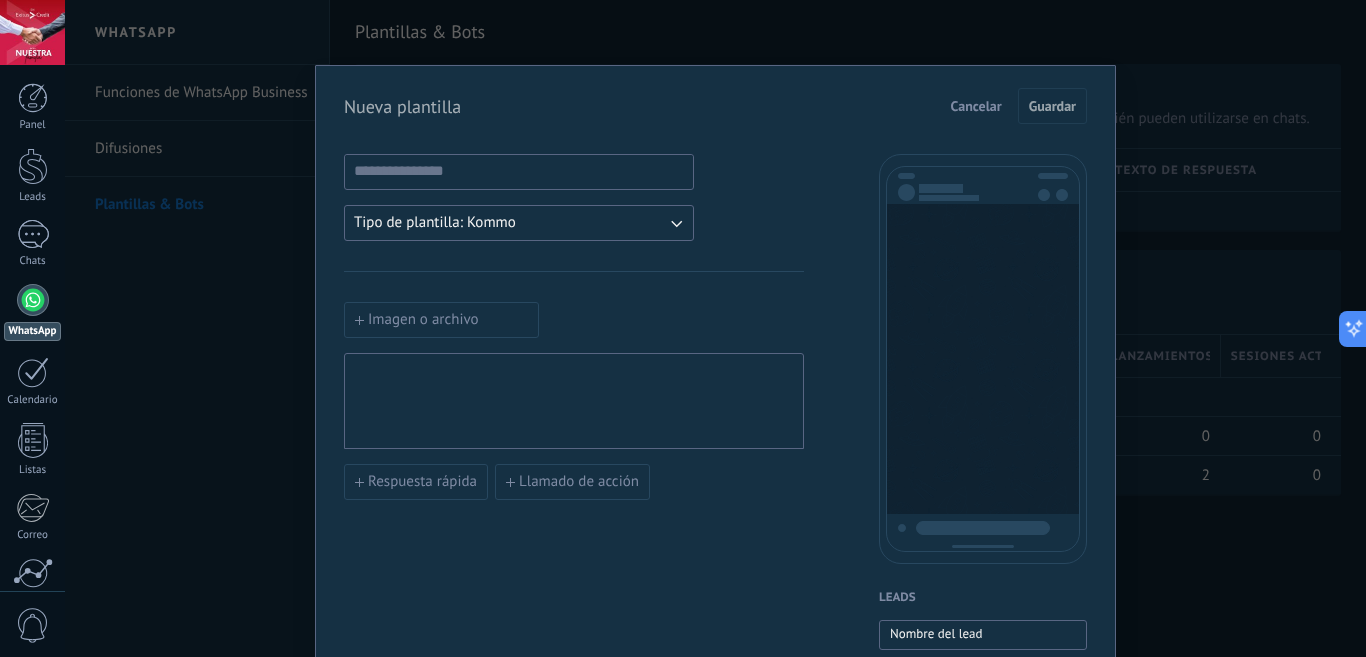 click at bounding box center (574, 401) 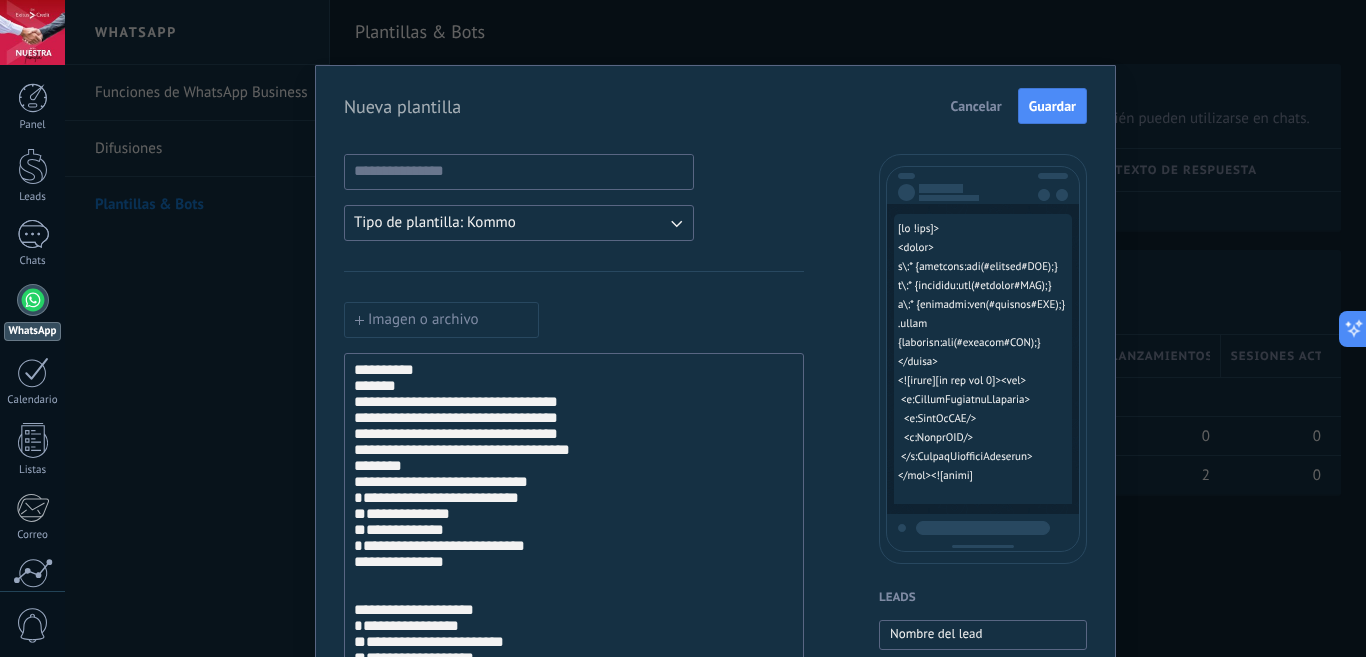 type 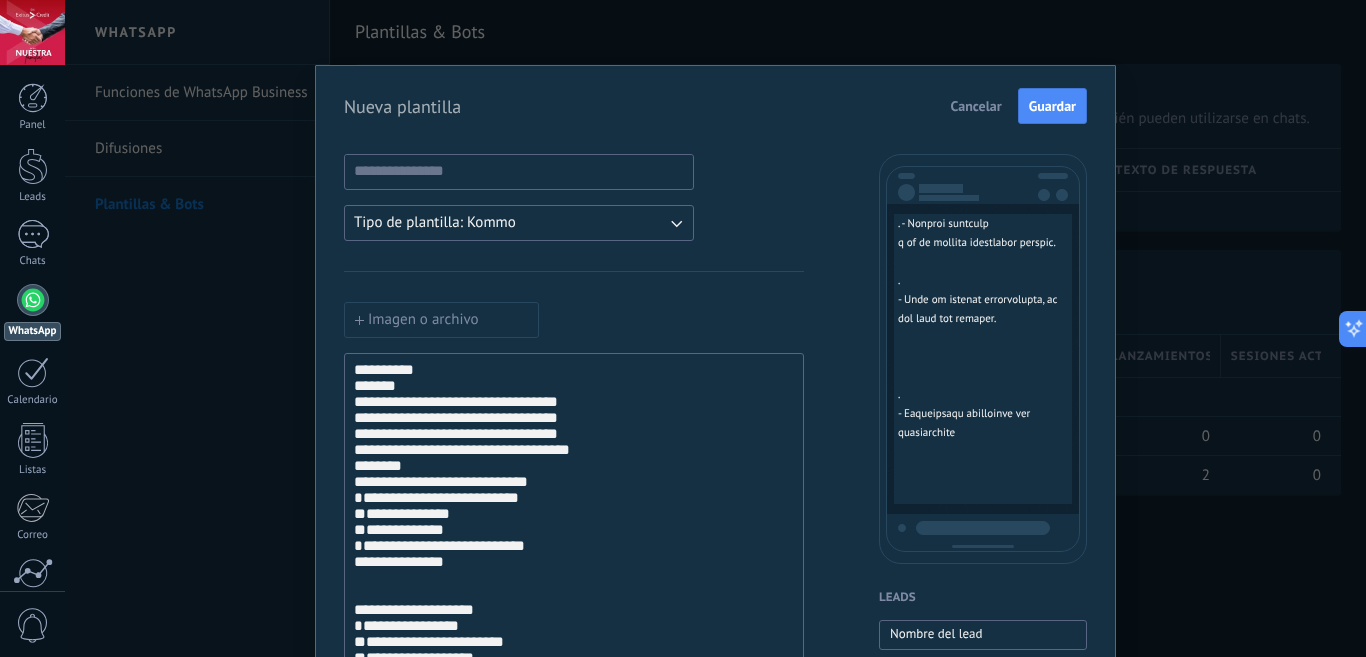 scroll, scrollTop: 13489, scrollLeft: 0, axis: vertical 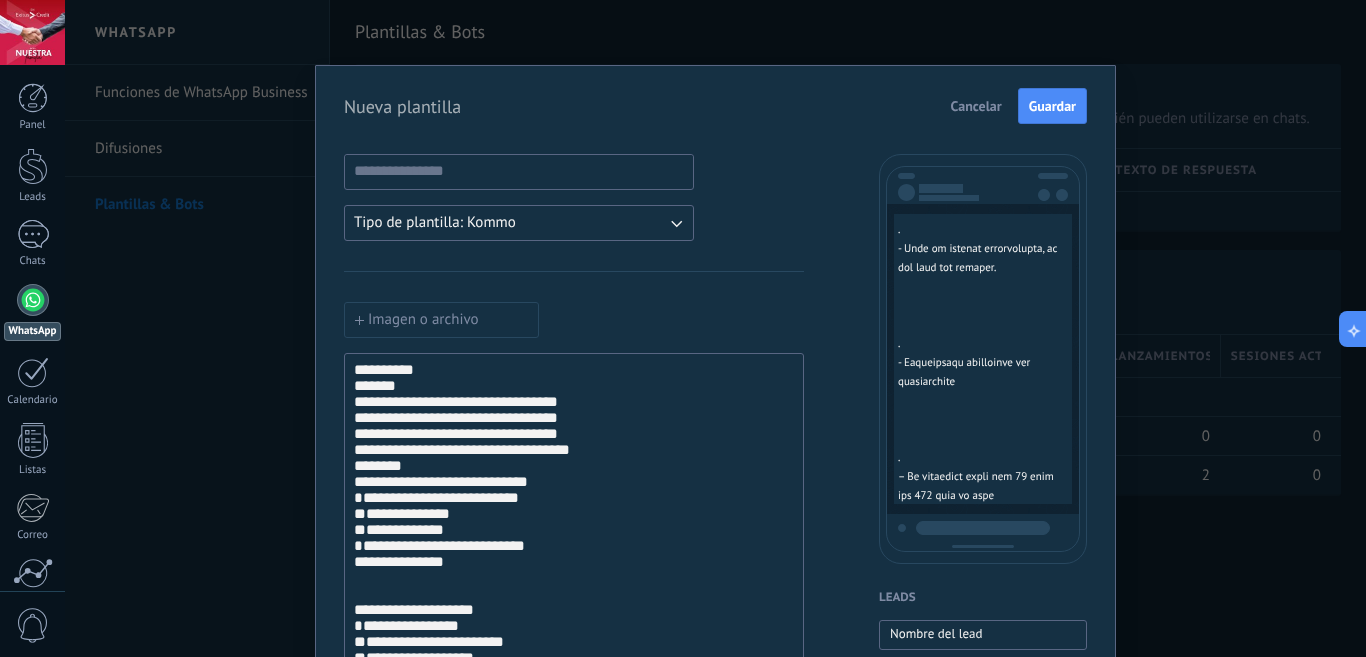 click on "**********" at bounding box center [574, 4353] 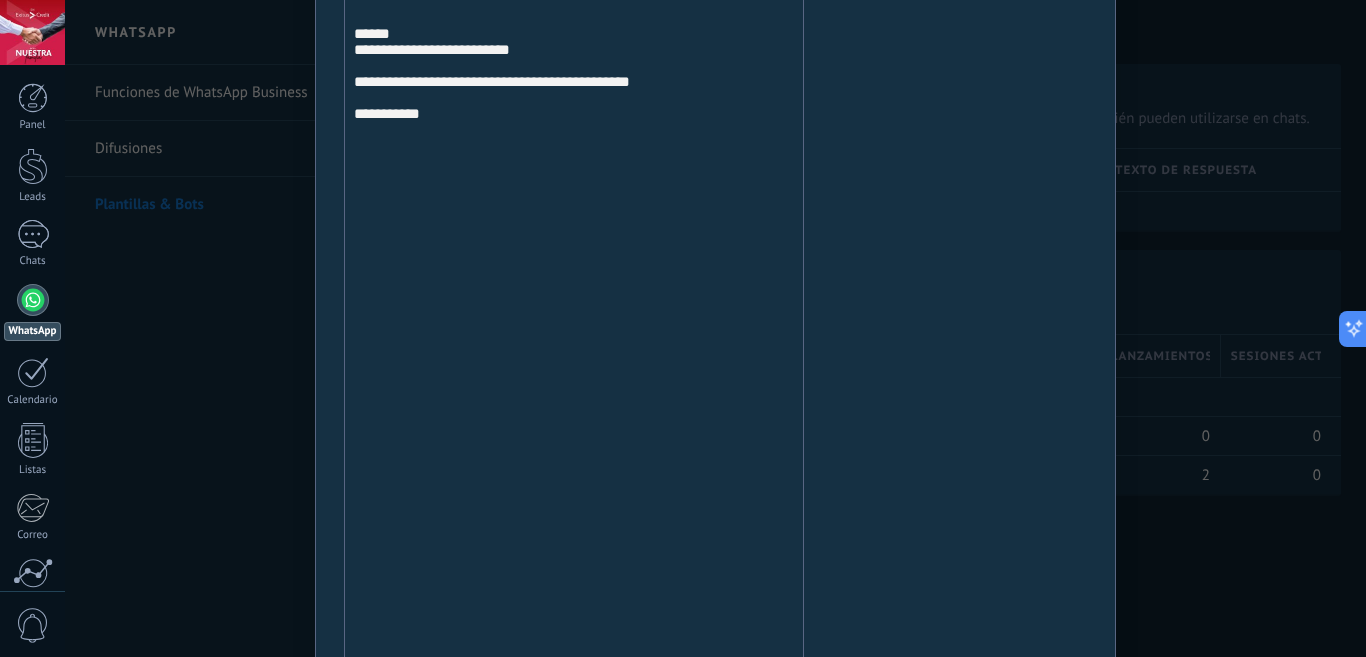 scroll, scrollTop: 7000, scrollLeft: 0, axis: vertical 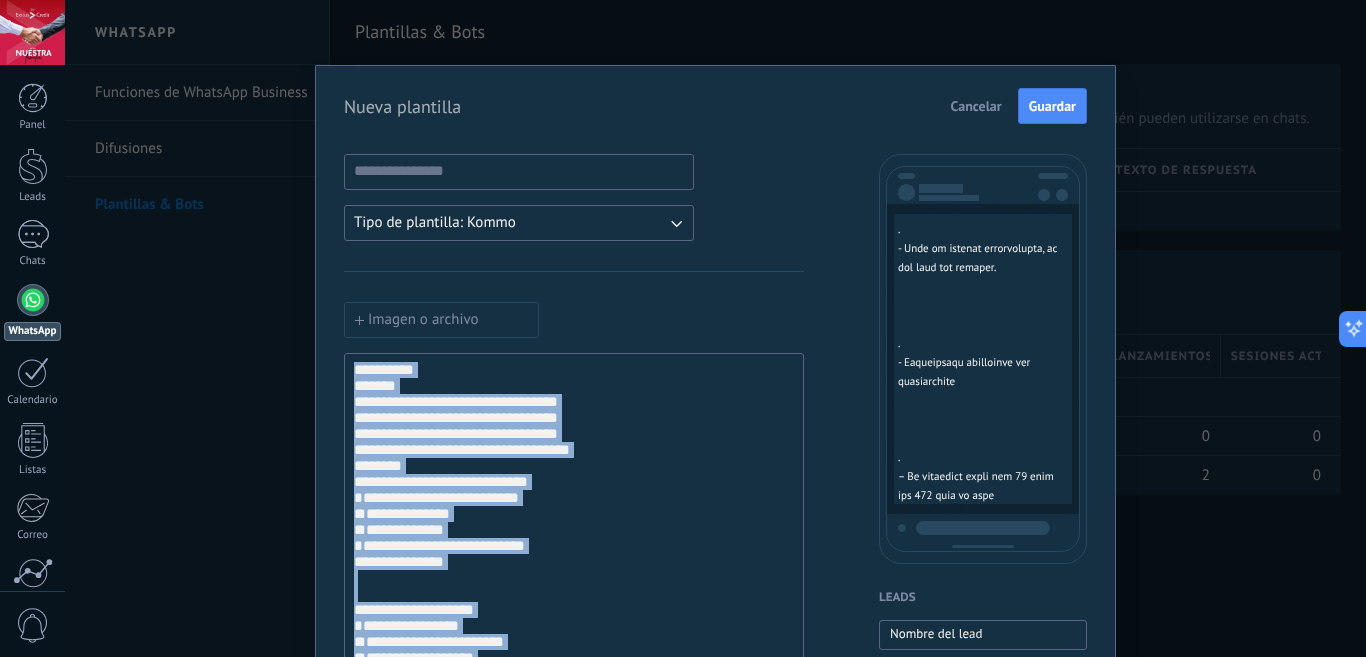 drag, startPoint x: 355, startPoint y: 478, endPoint x: 313, endPoint y: -71, distance: 550.6042 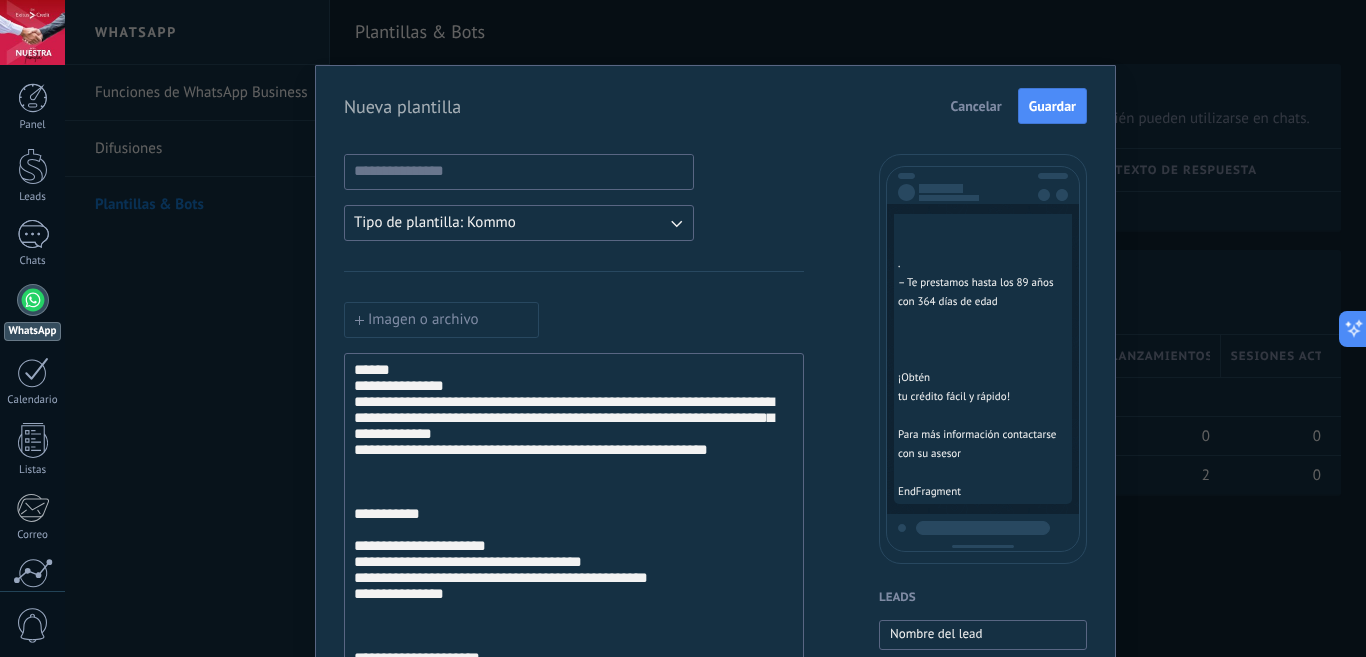 scroll, scrollTop: 915, scrollLeft: 0, axis: vertical 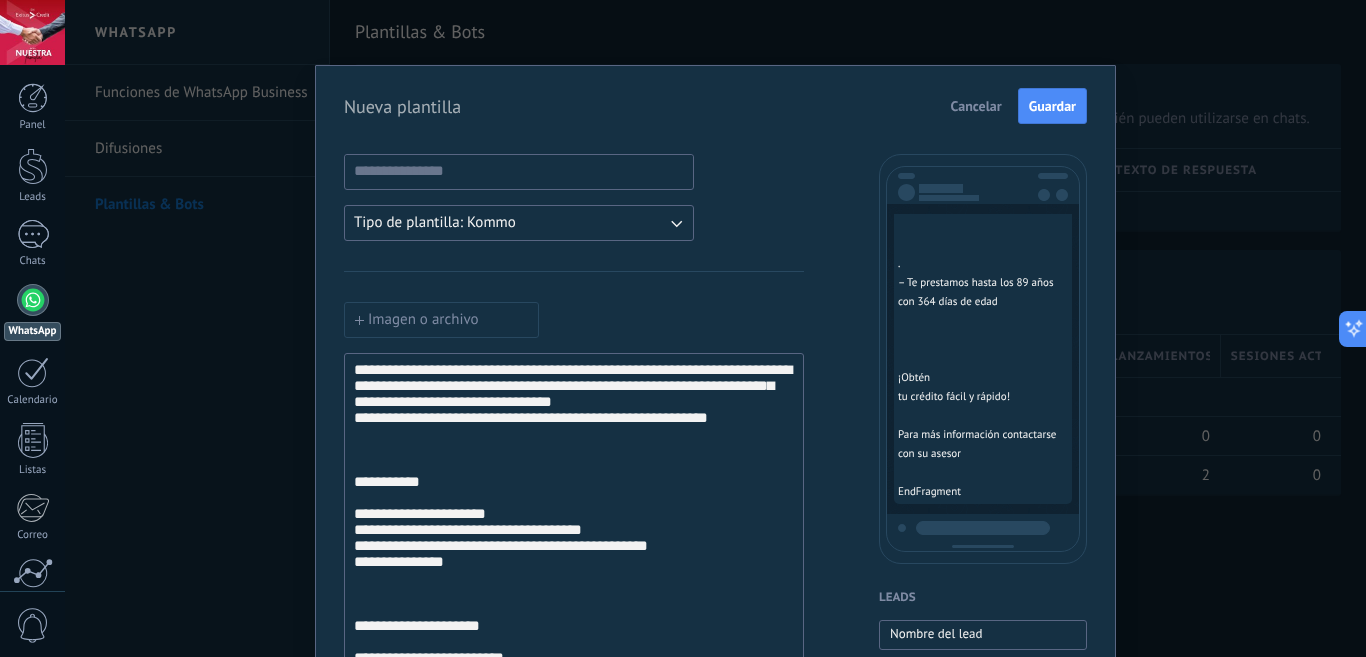 click on "**********" at bounding box center (715, 829) 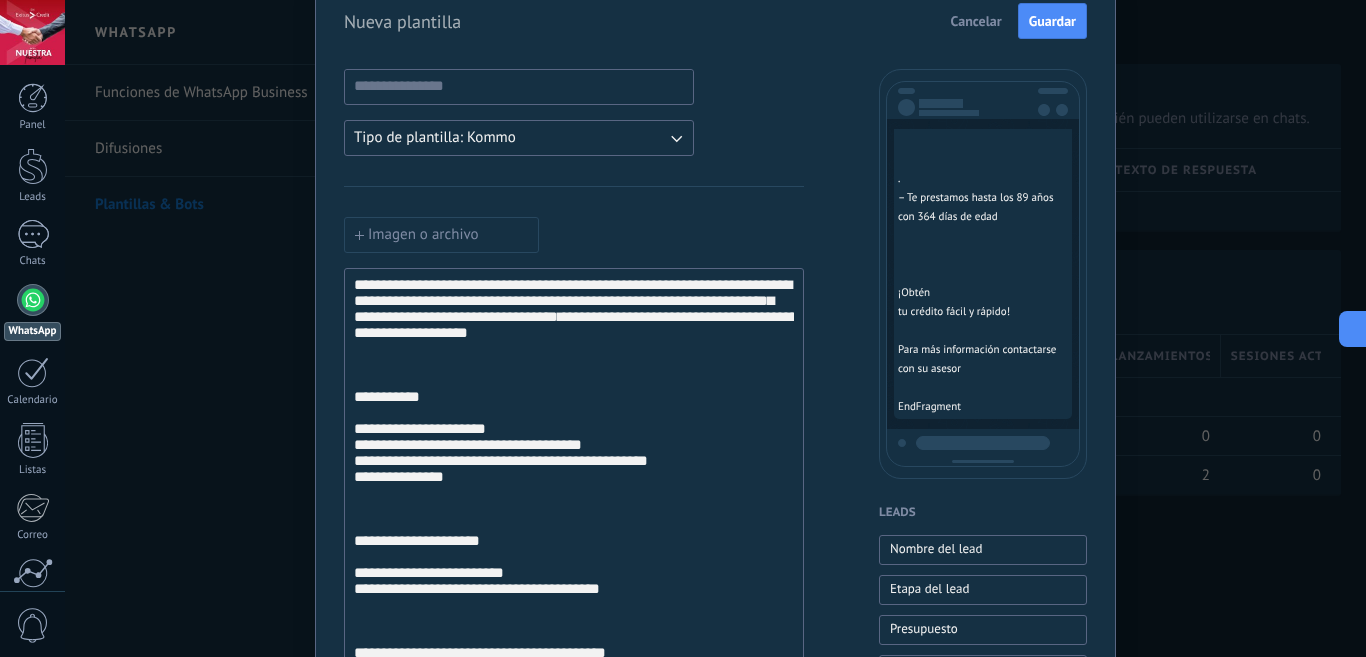scroll, scrollTop: 104, scrollLeft: 0, axis: vertical 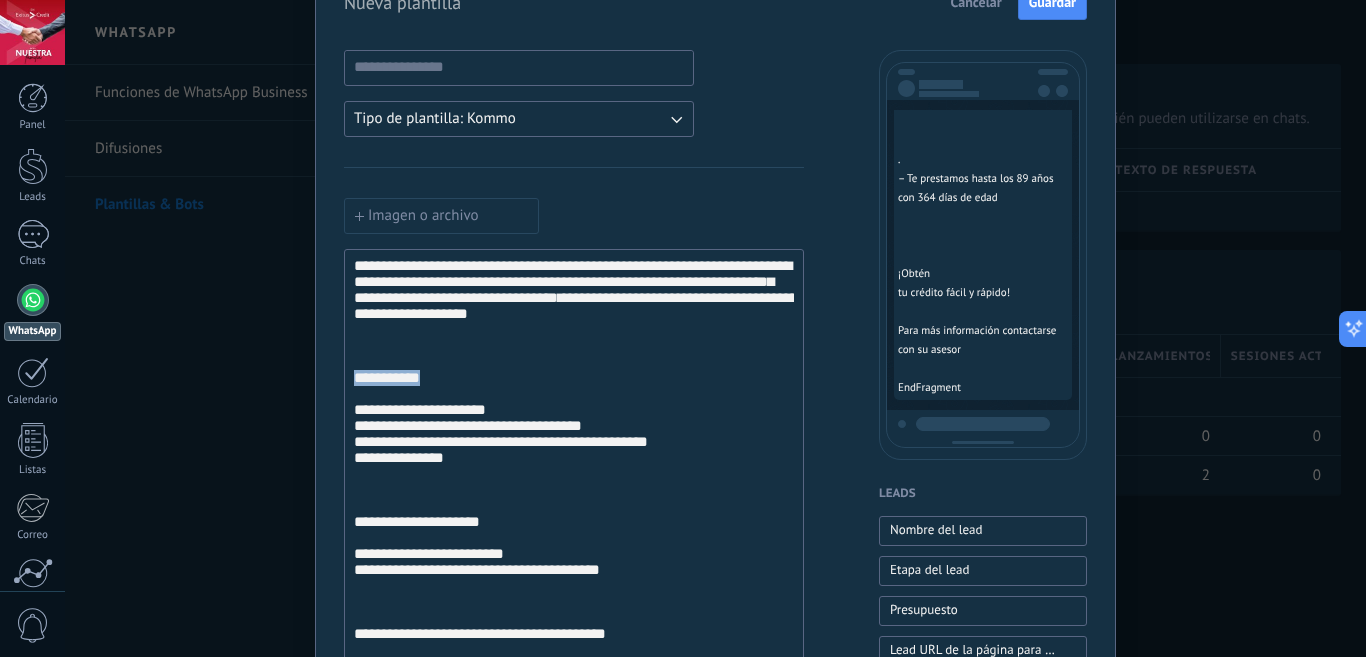drag, startPoint x: 437, startPoint y: 400, endPoint x: 342, endPoint y: 399, distance: 95.005264 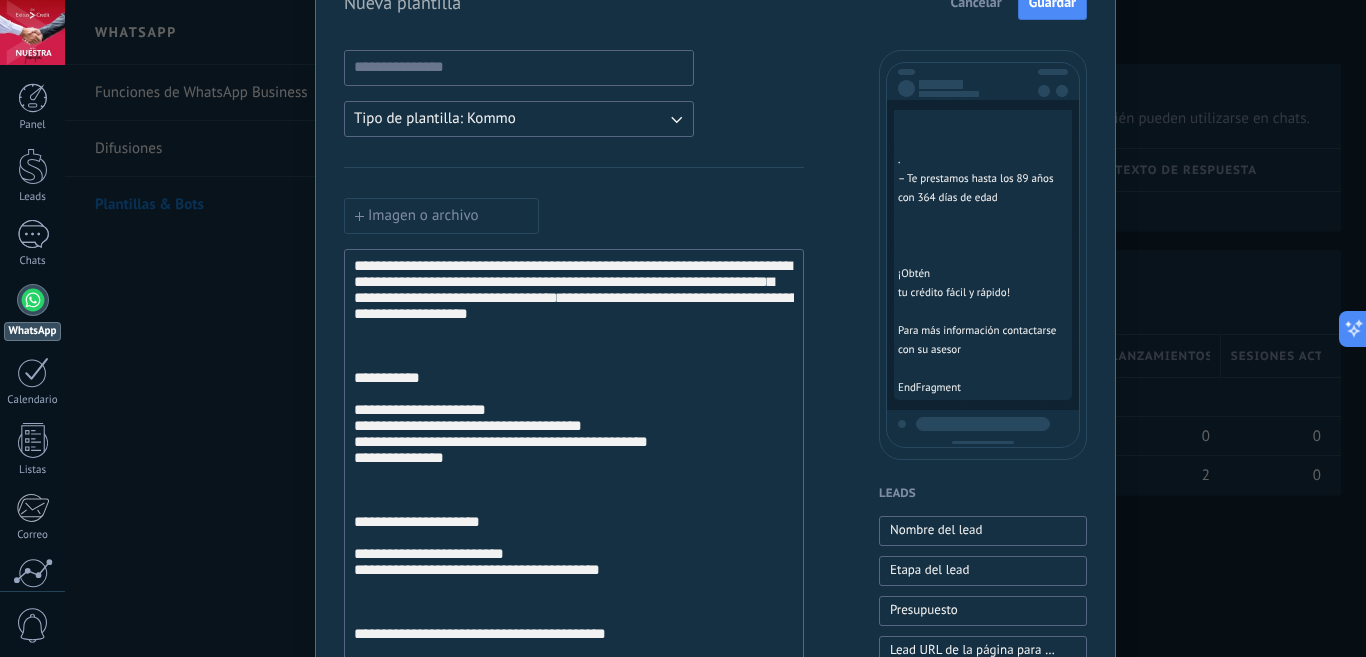 click on "**********" at bounding box center [574, 742] 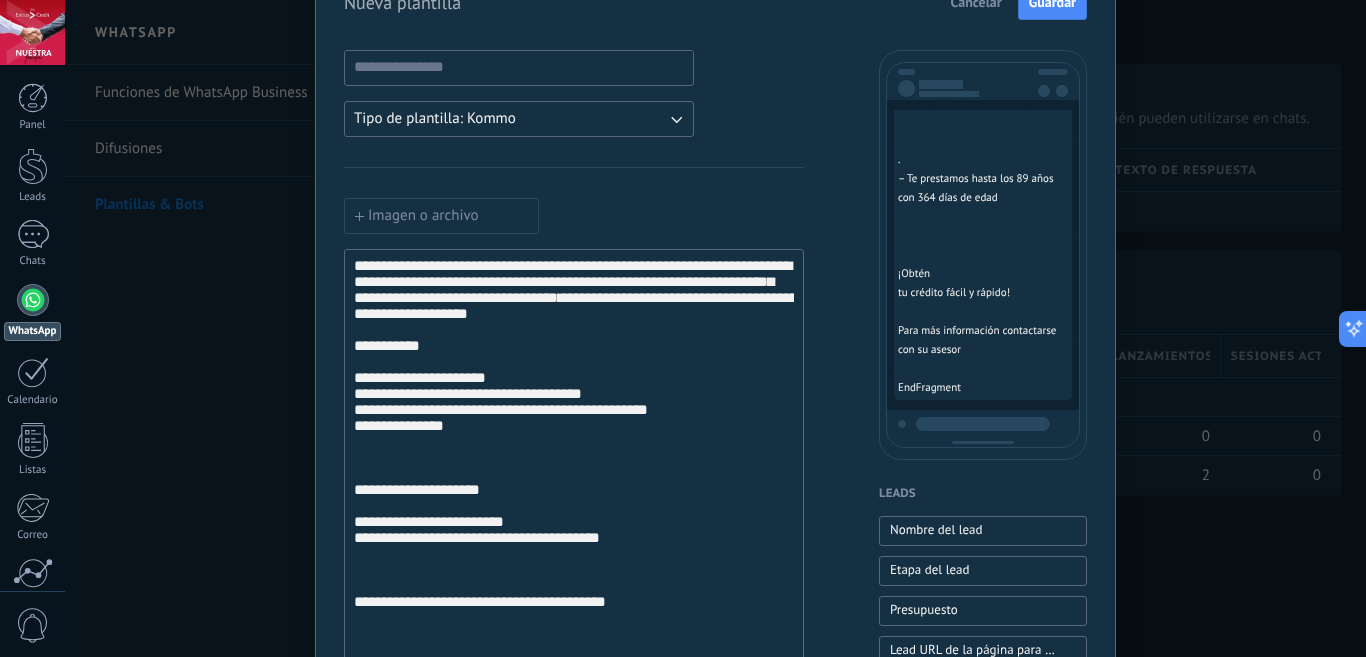 scroll, scrollTop: 877, scrollLeft: 0, axis: vertical 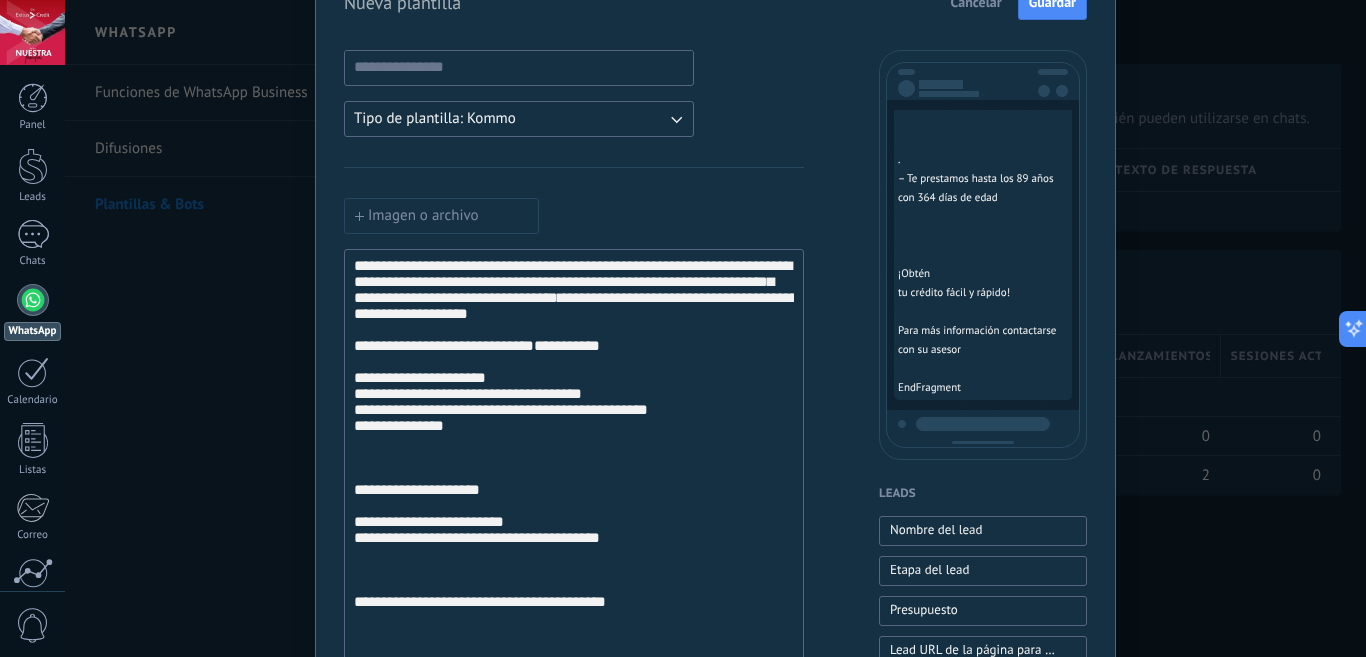 click on "**********" at bounding box center (574, 723) 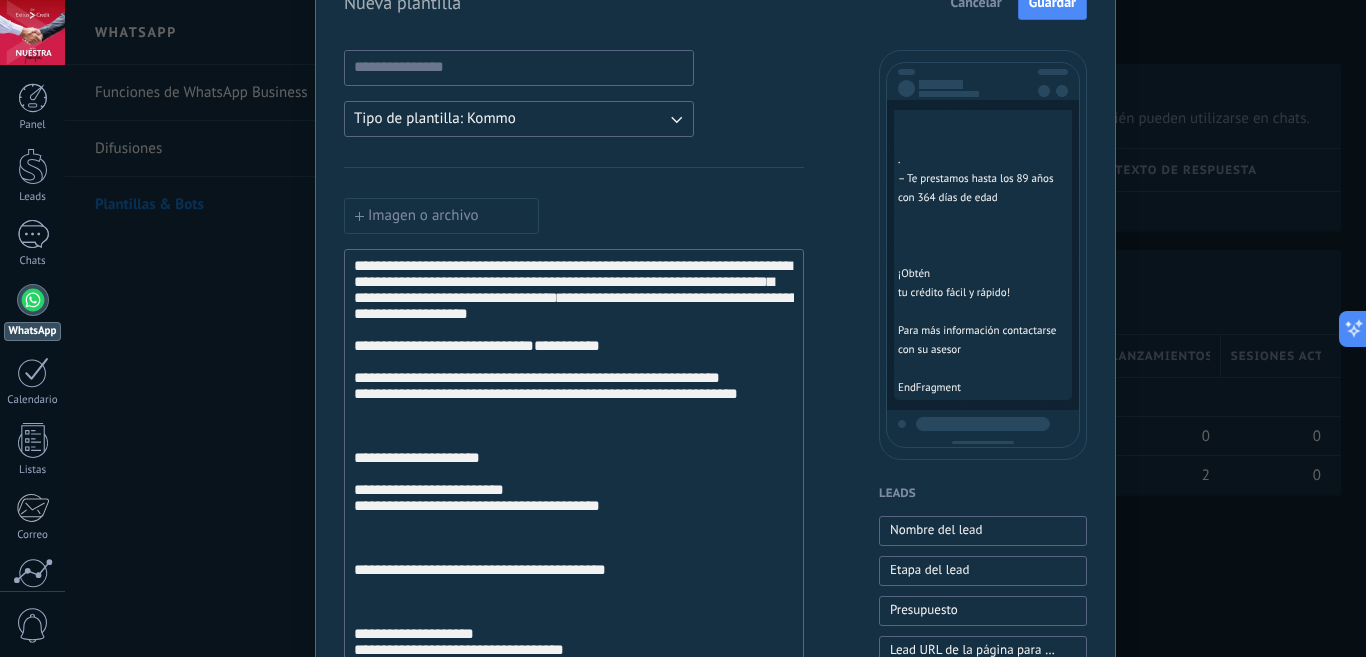 scroll, scrollTop: 858, scrollLeft: 0, axis: vertical 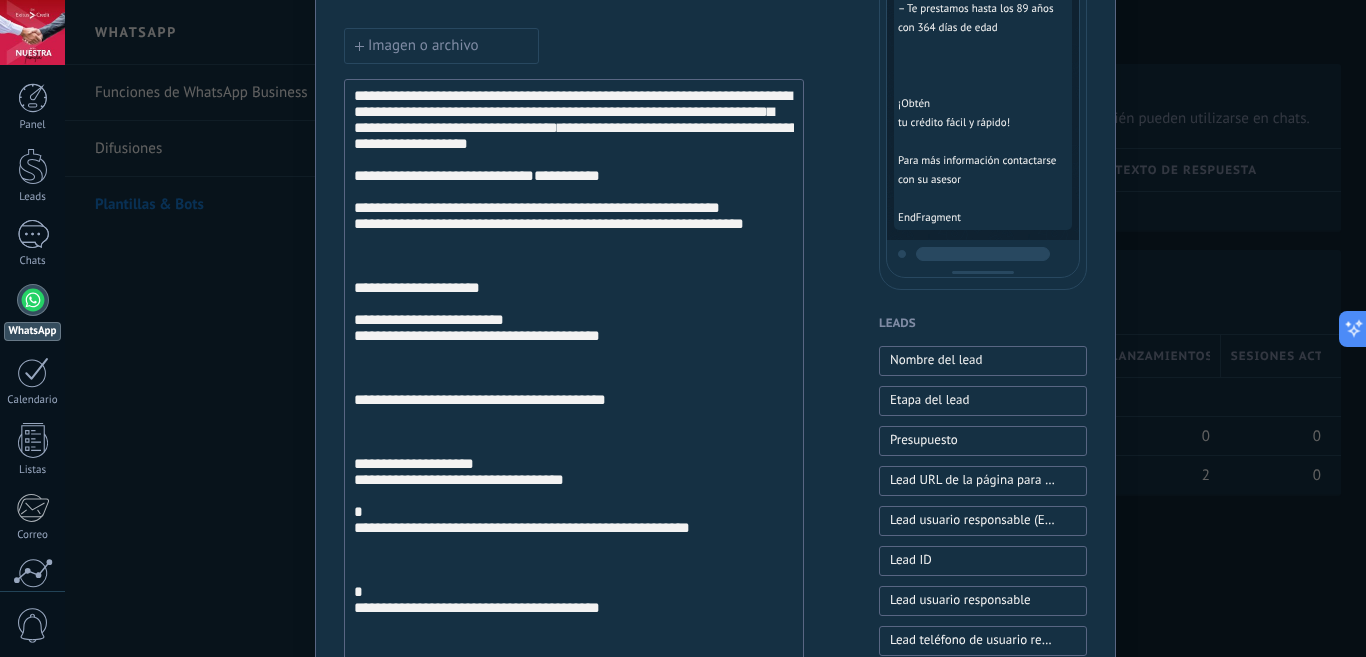 click on "**********" at bounding box center [574, 534] 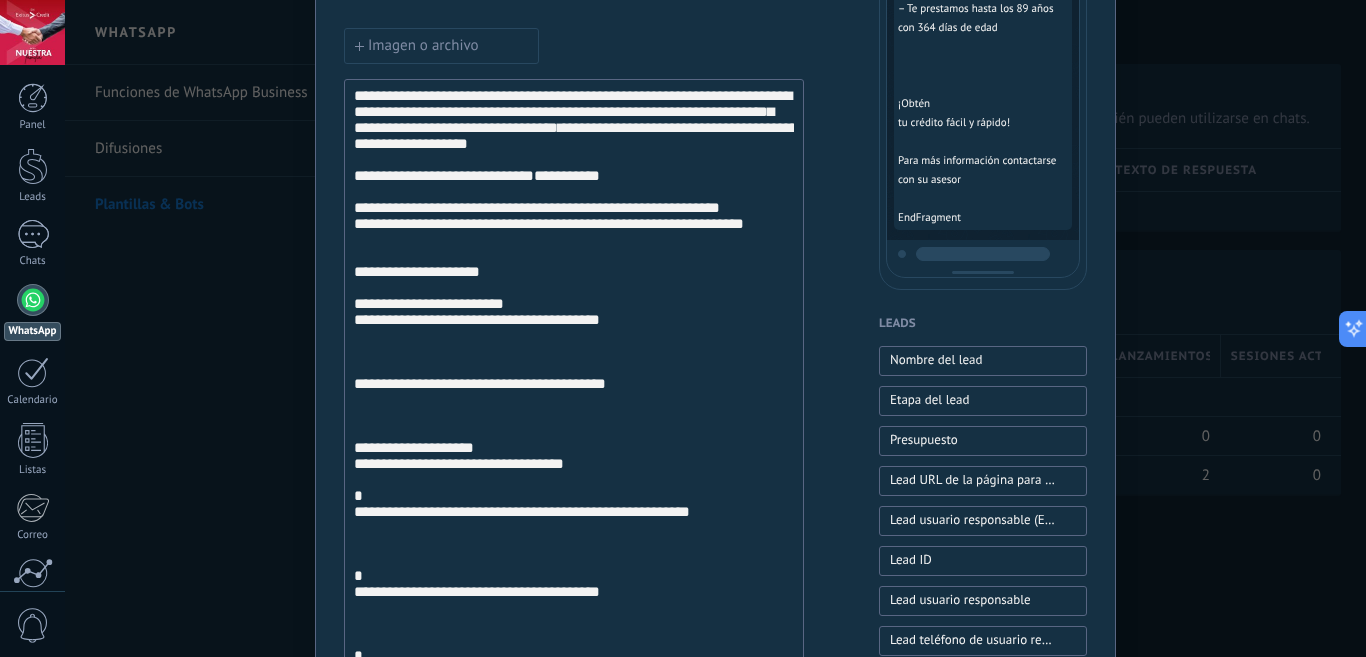 scroll, scrollTop: 820, scrollLeft: 0, axis: vertical 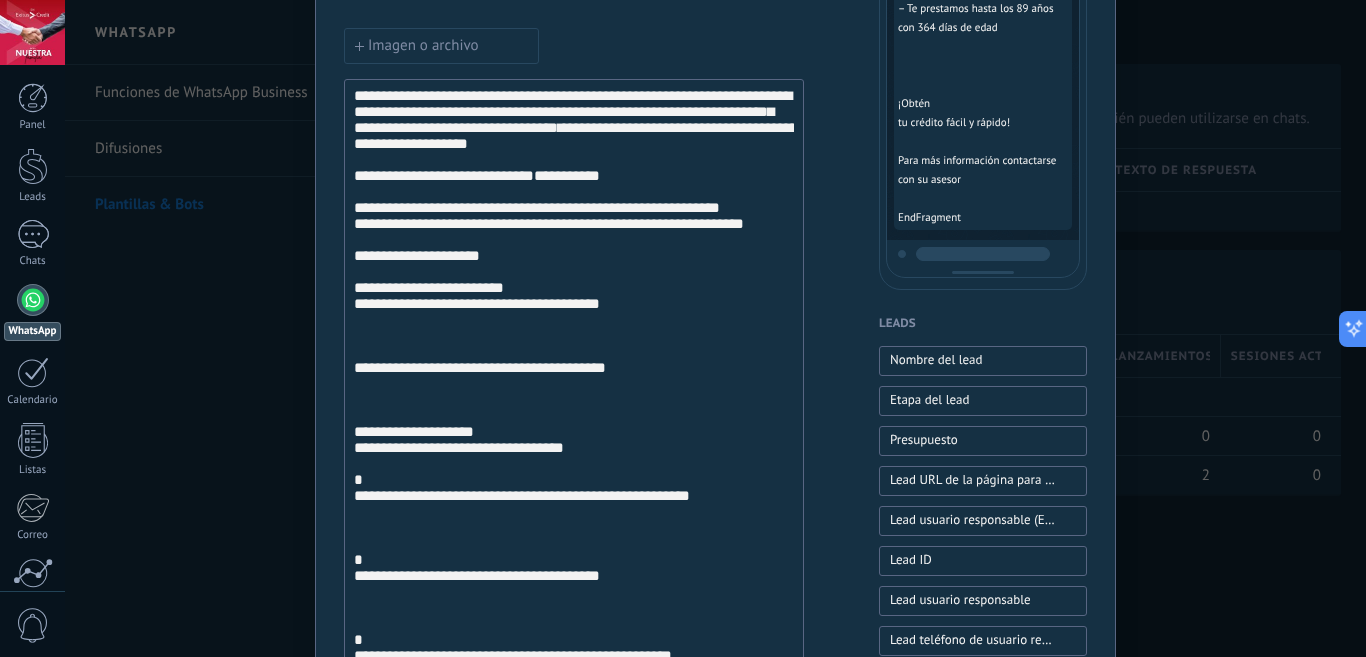 click on "**********" at bounding box center [574, 515] 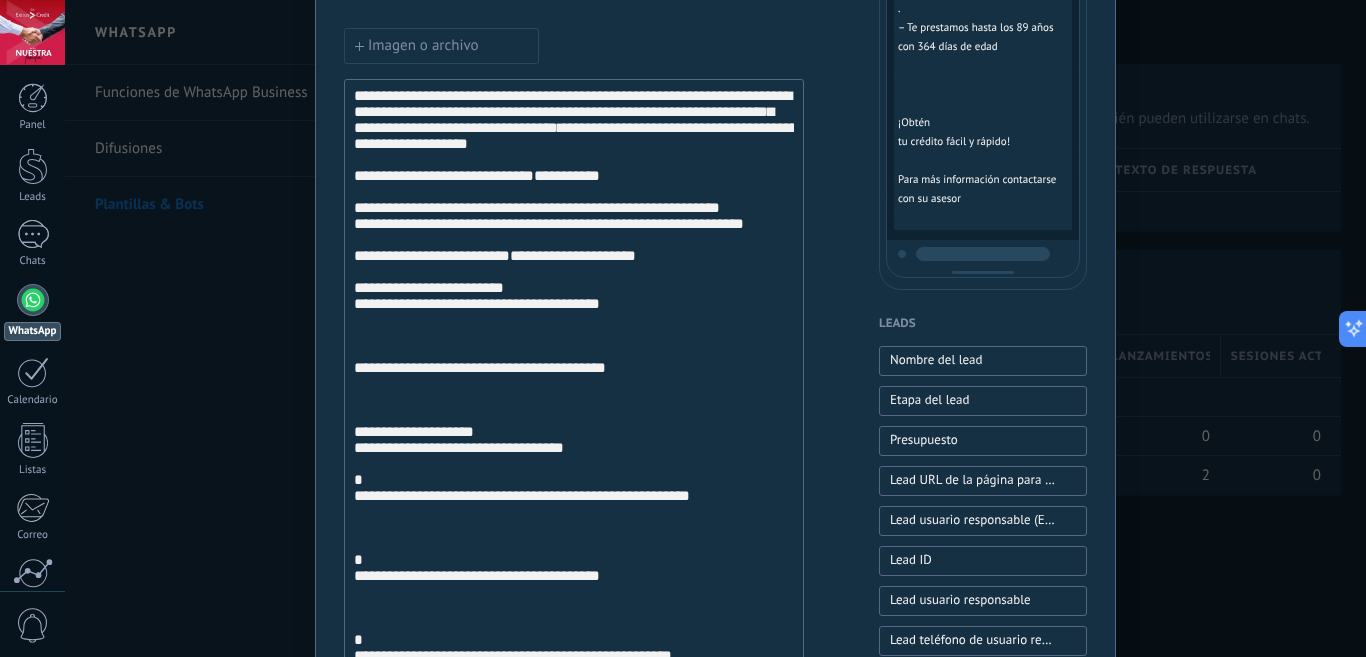 scroll, scrollTop: 839, scrollLeft: 0, axis: vertical 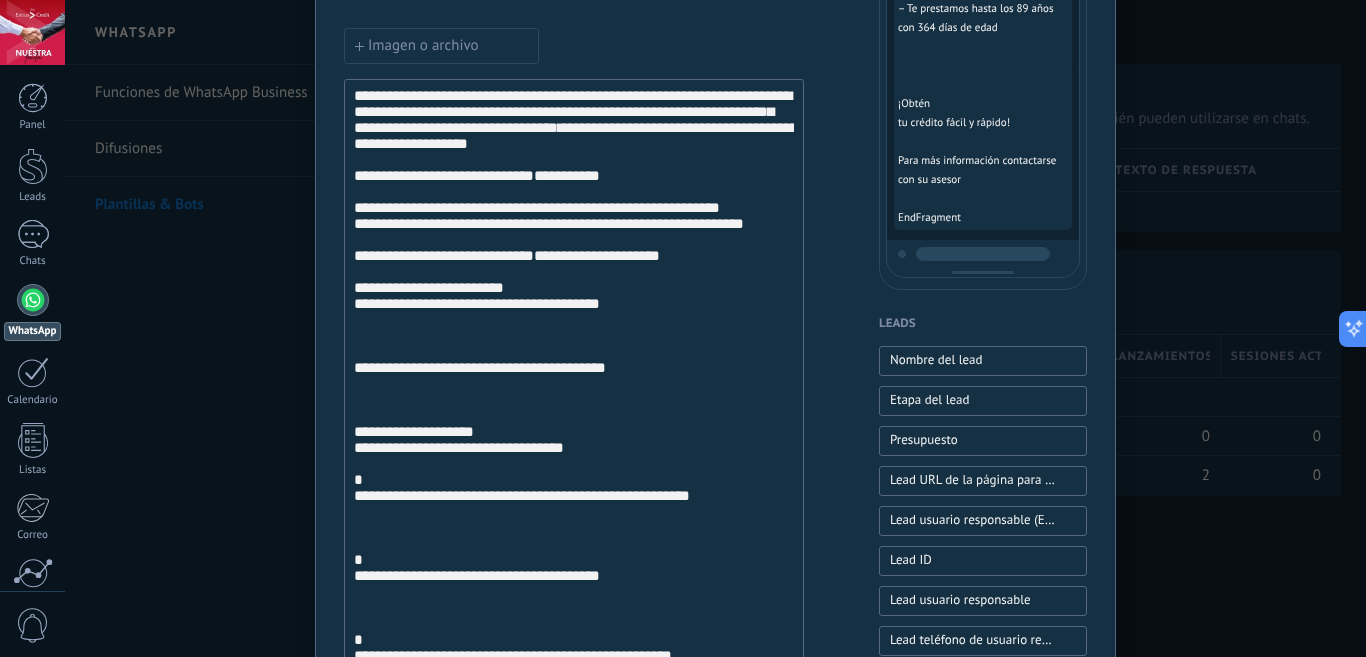 click on "**********" at bounding box center (574, 515) 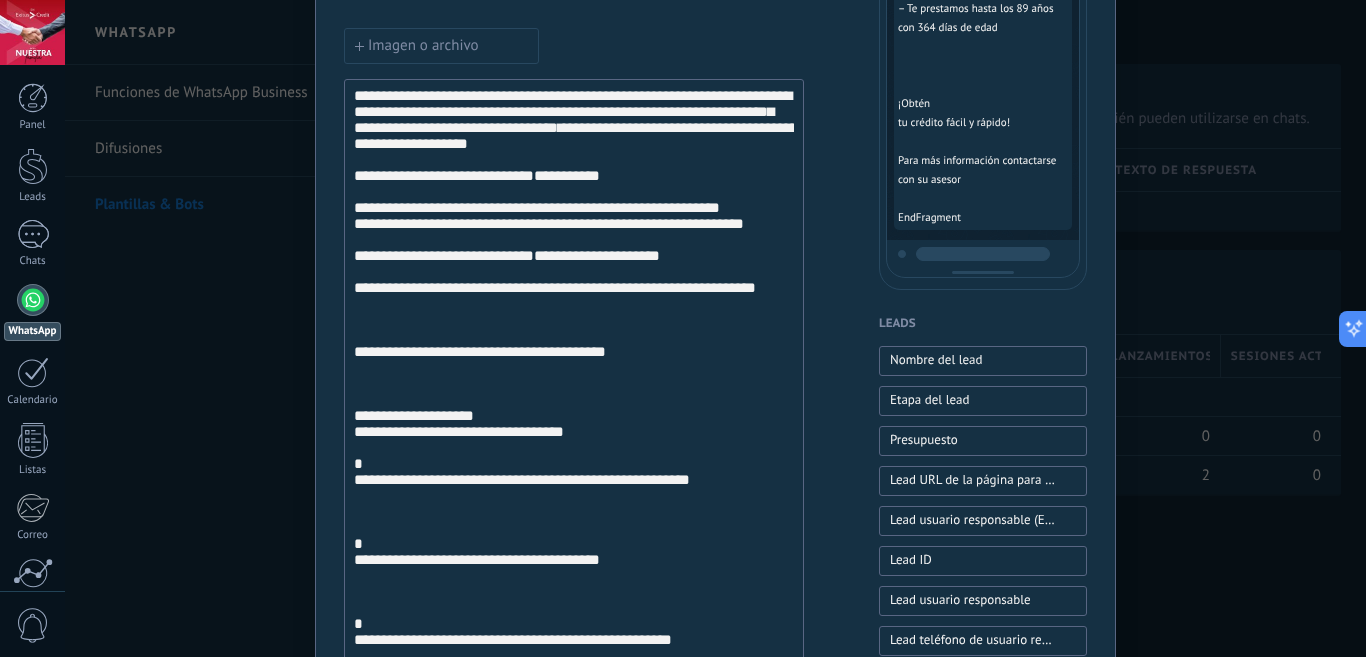 click on "**********" at bounding box center [574, 515] 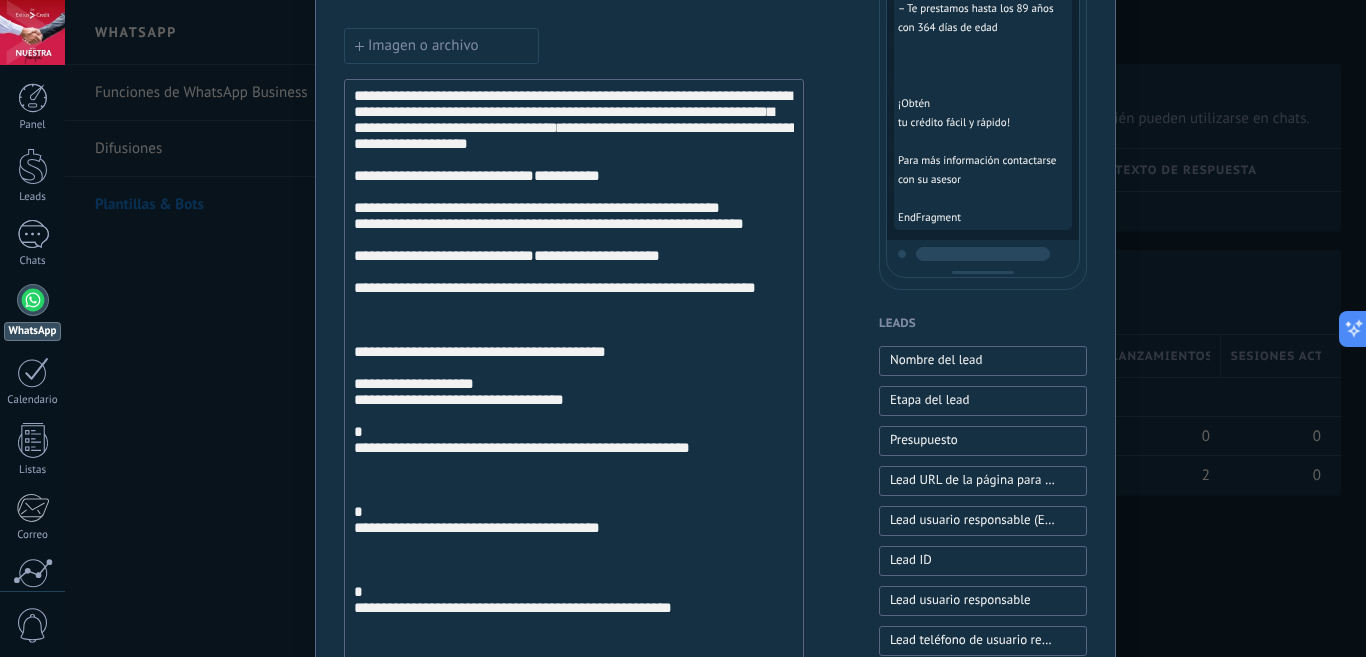 scroll, scrollTop: 801, scrollLeft: 0, axis: vertical 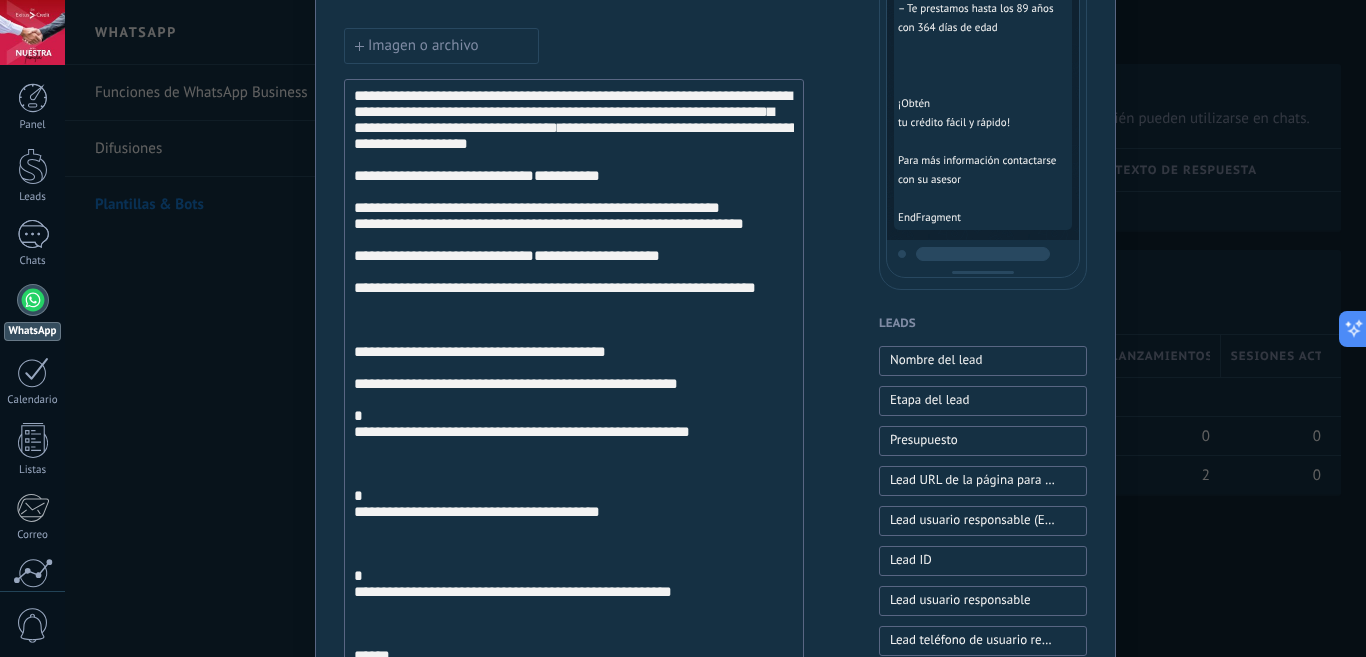 click on "**********" at bounding box center [574, 487] 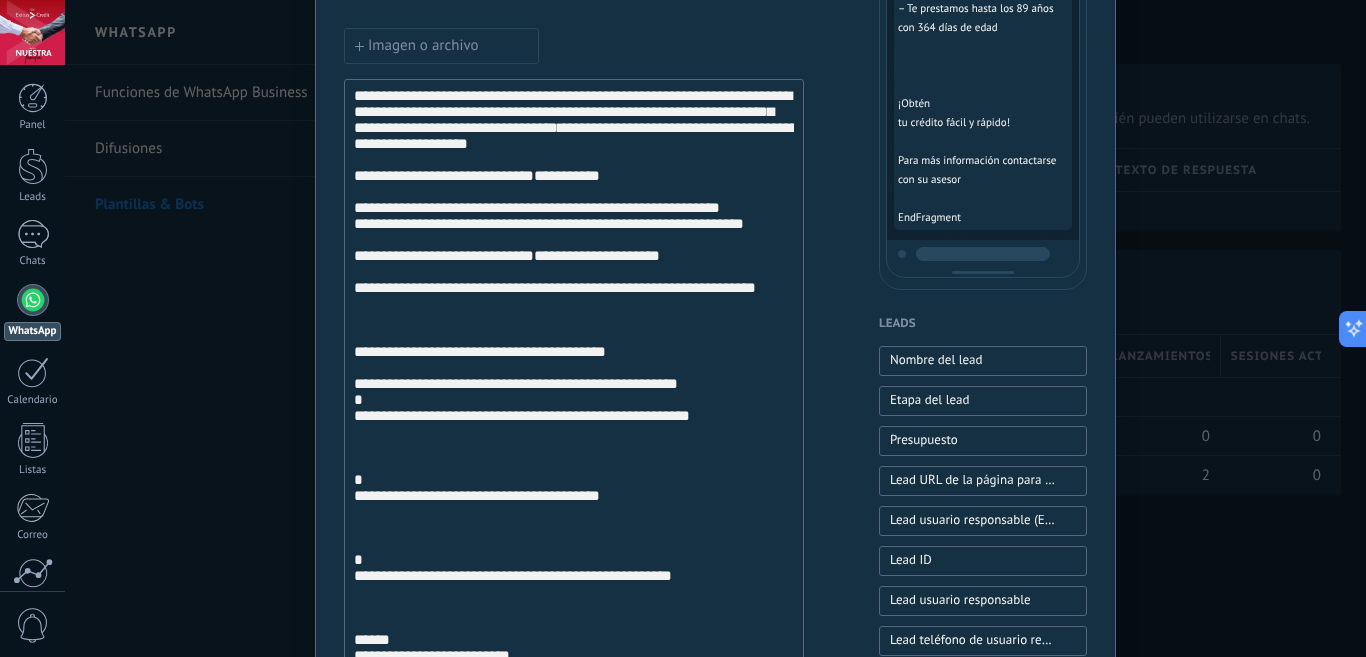 scroll, scrollTop: 782, scrollLeft: 0, axis: vertical 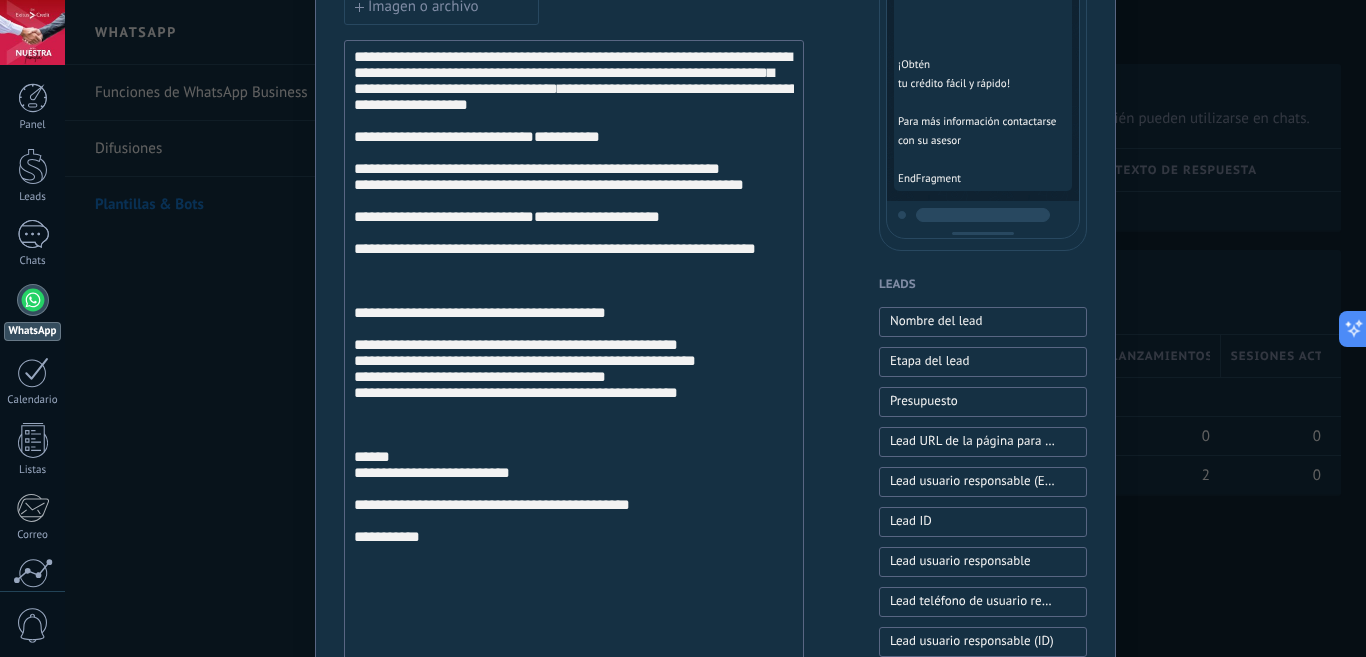 click on "**********" at bounding box center [574, 353] 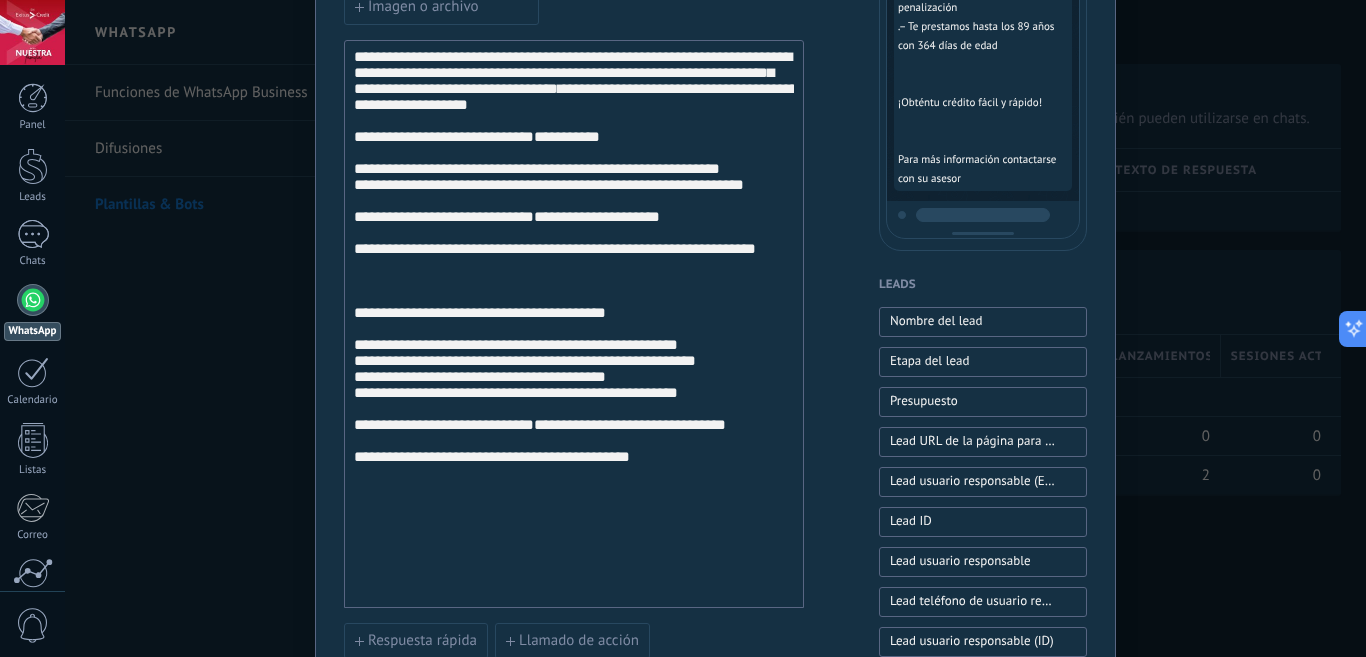 scroll, scrollTop: 554, scrollLeft: 0, axis: vertical 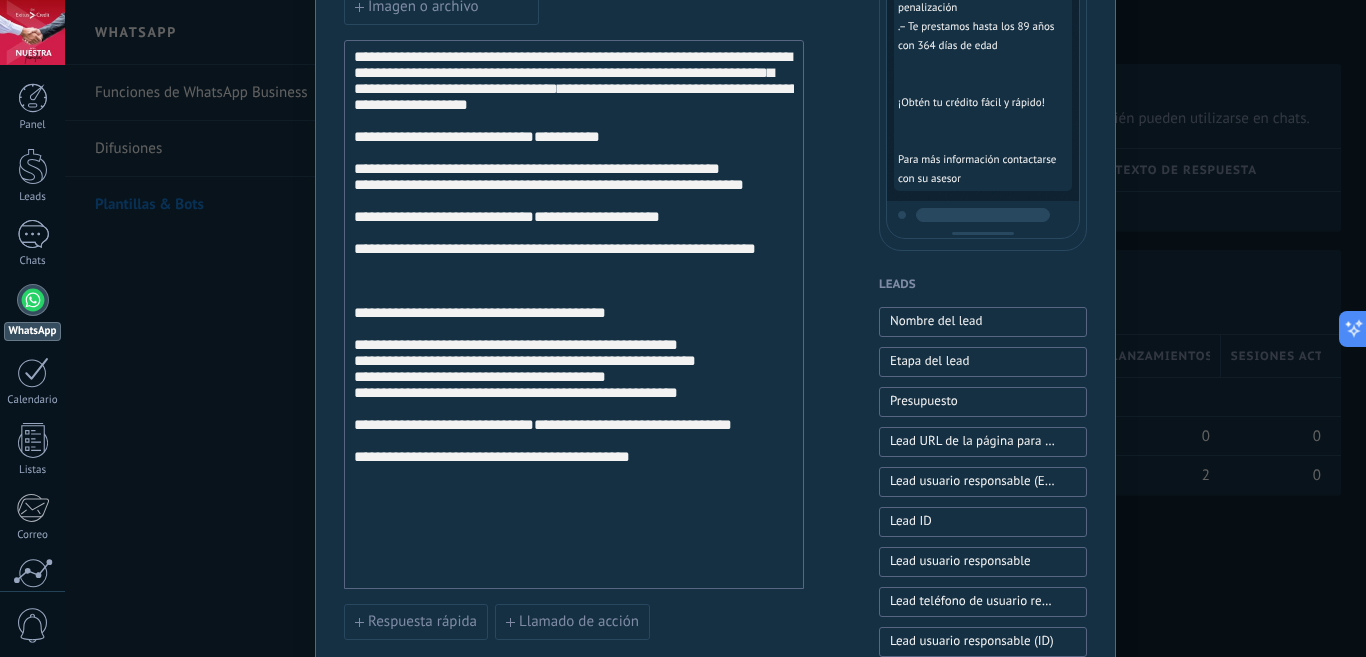 click on "**********" at bounding box center (574, 455) 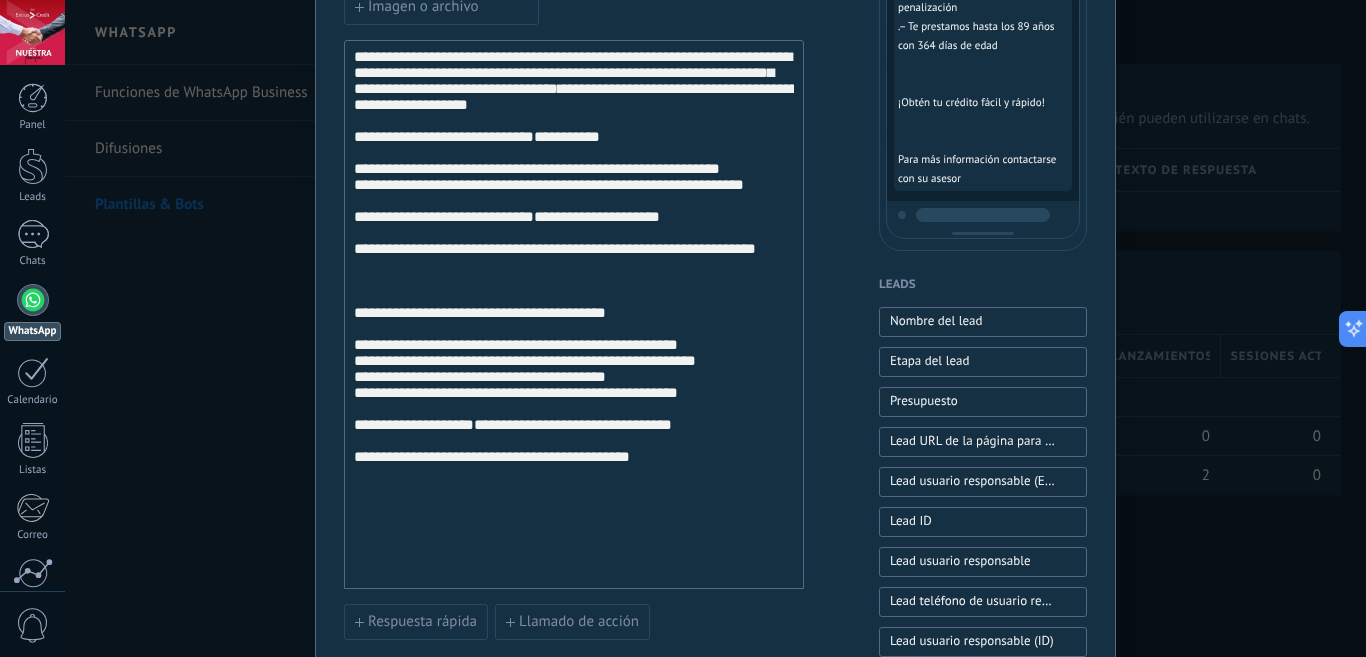 click on "**********" at bounding box center (574, 315) 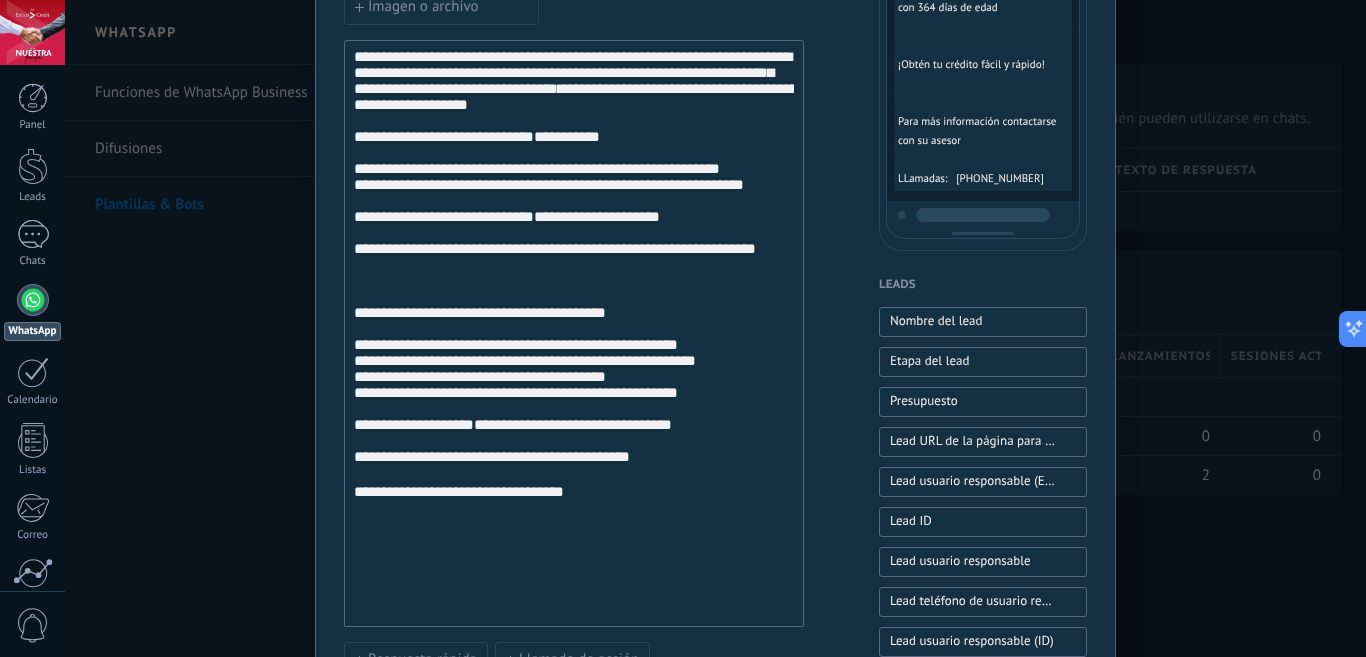 scroll, scrollTop: 611, scrollLeft: 0, axis: vertical 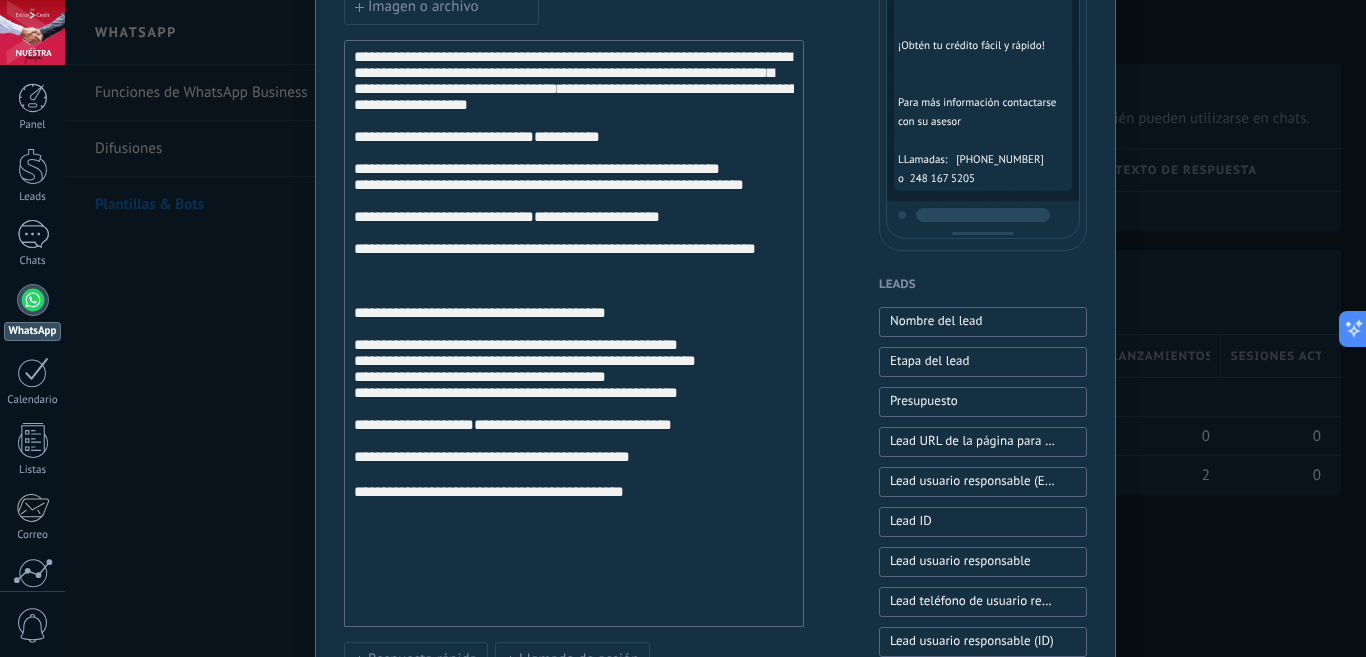 click on "**********" at bounding box center [574, 503] 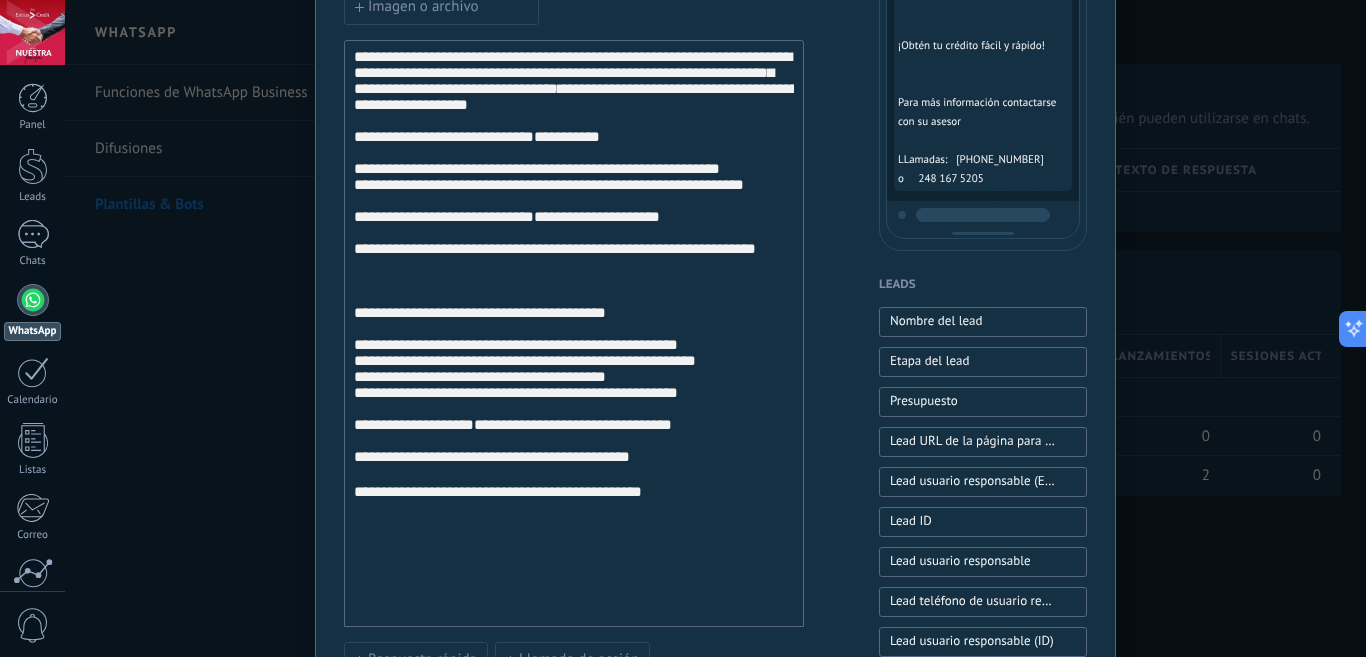 click on "**********" at bounding box center [574, 503] 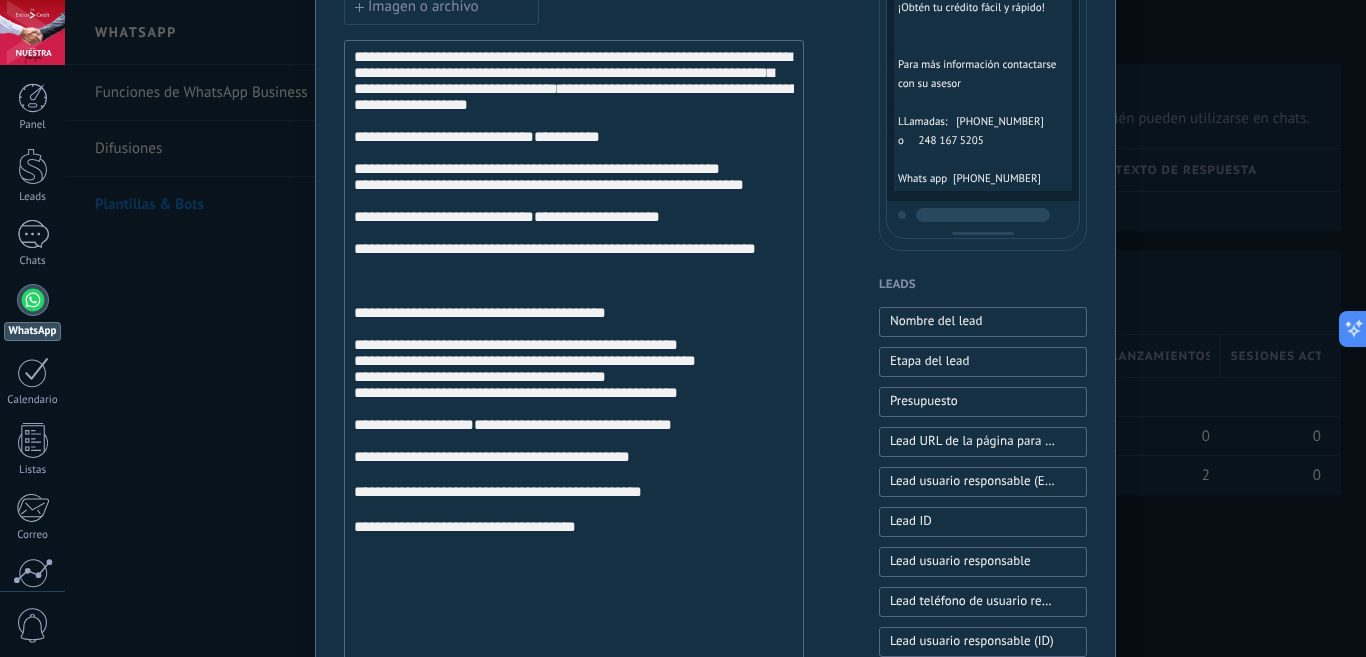 scroll, scrollTop: 668, scrollLeft: 0, axis: vertical 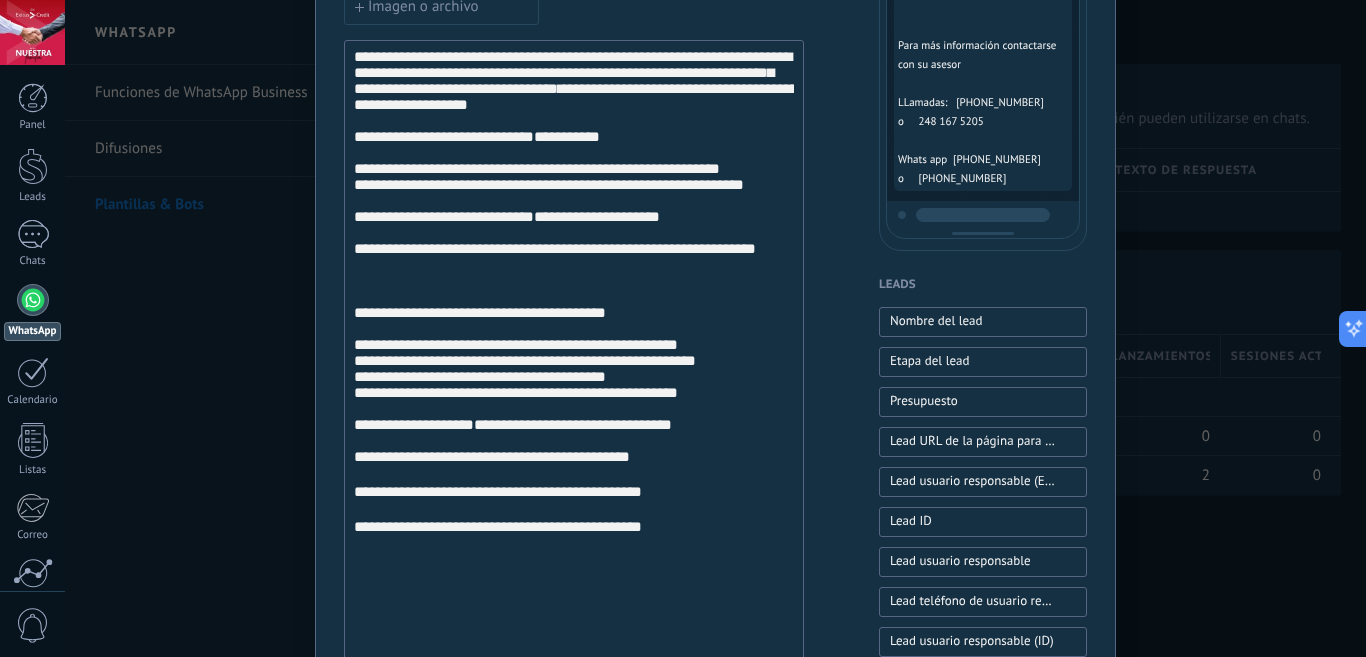 click on "**********" at bounding box center [574, 493] 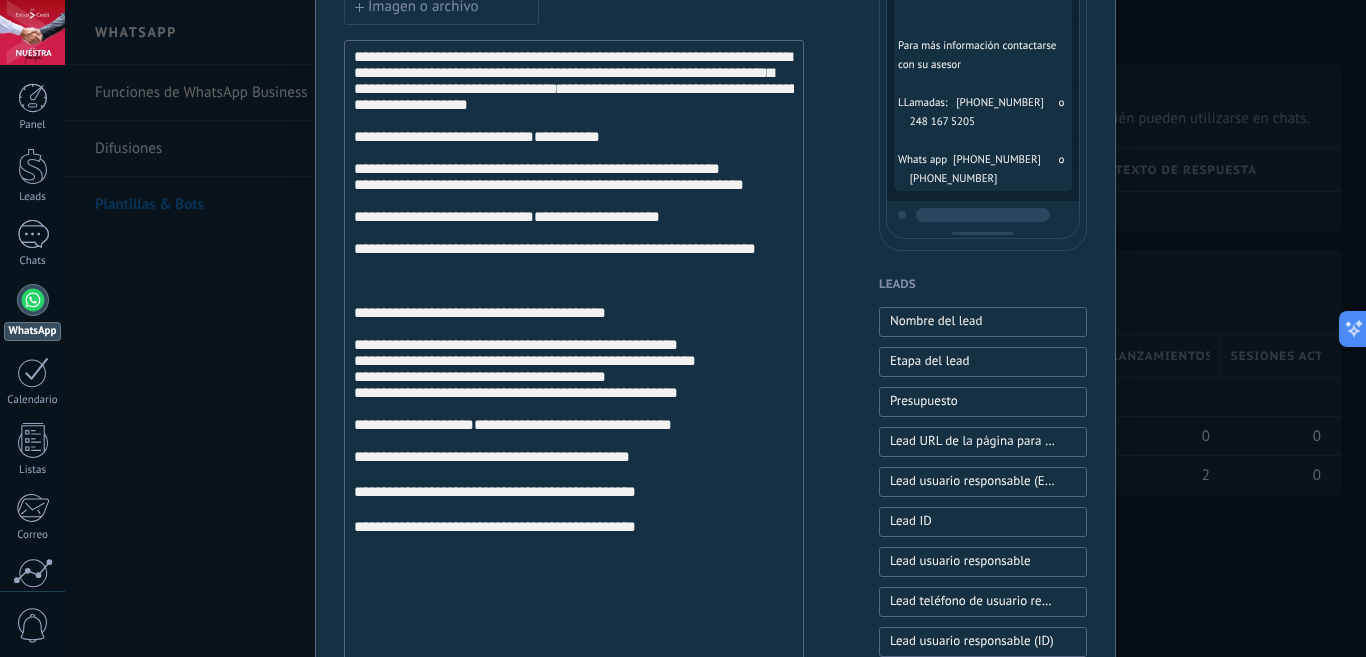 click at bounding box center (574, 476) 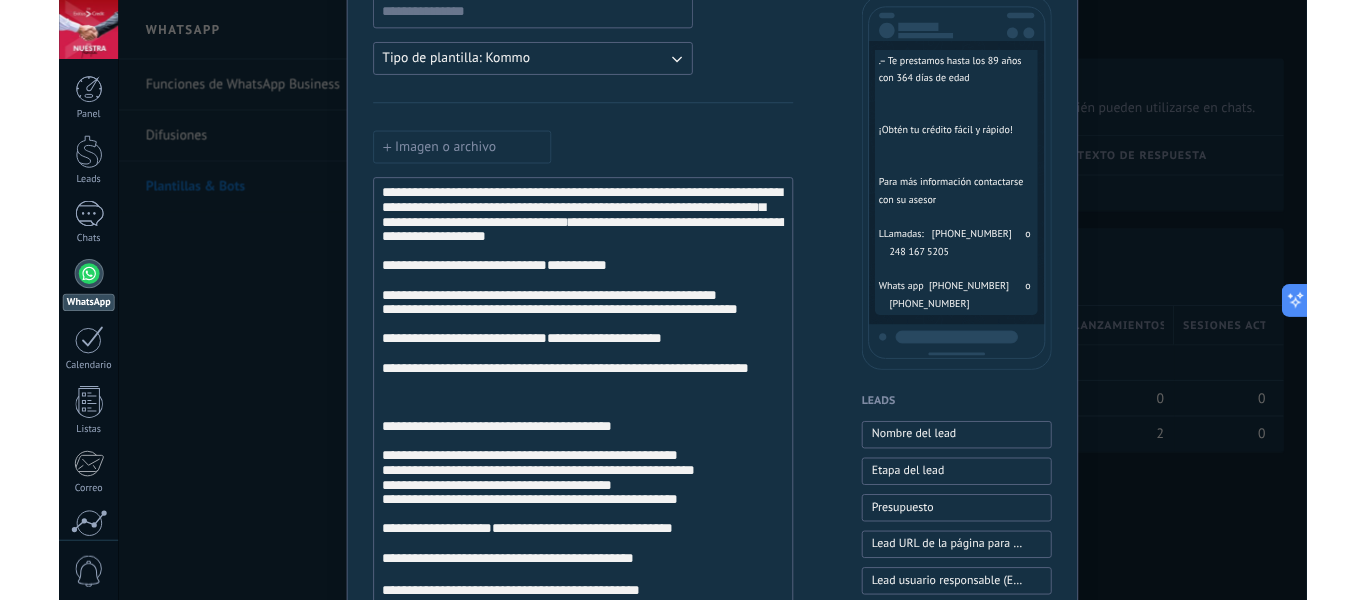 scroll, scrollTop: 0, scrollLeft: 0, axis: both 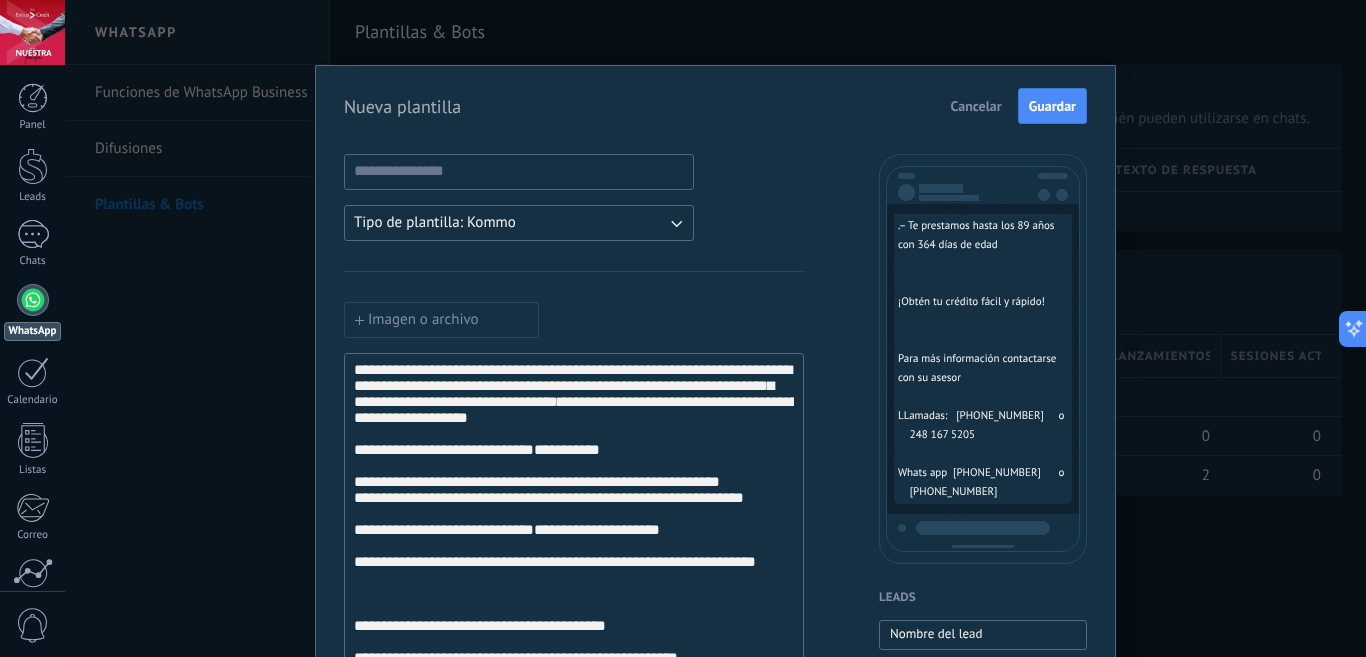 click on "Imagen o archivo" at bounding box center [441, 320] 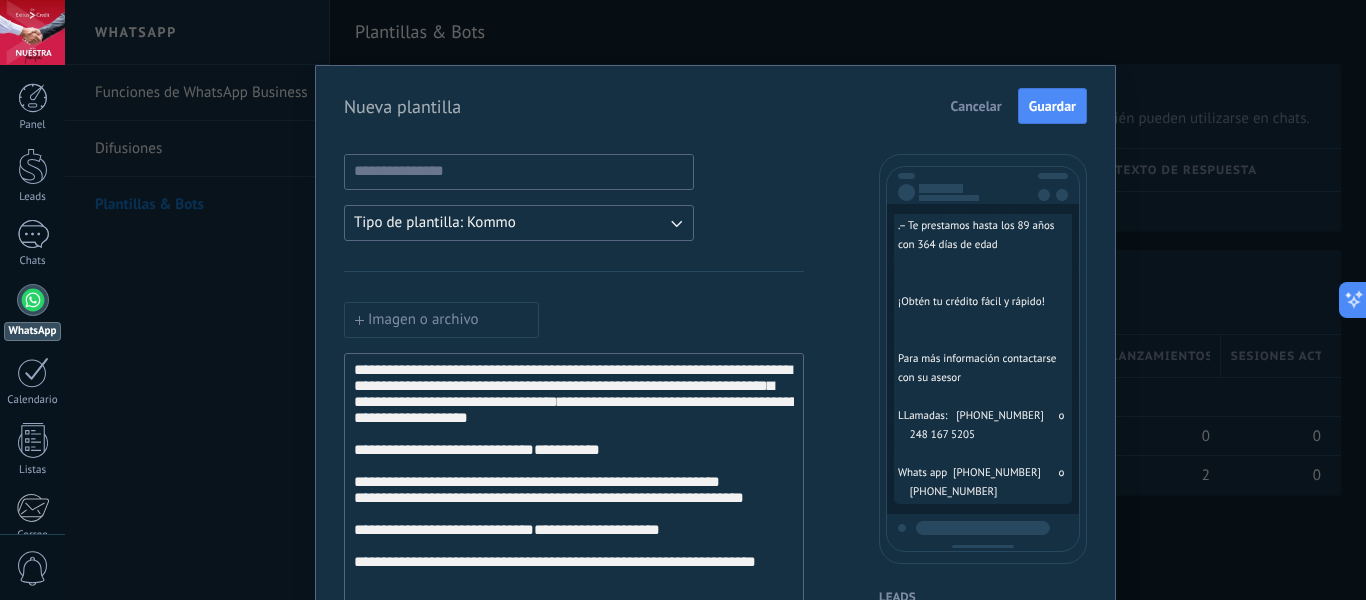 click on "Imagen o archivo" at bounding box center [441, 320] 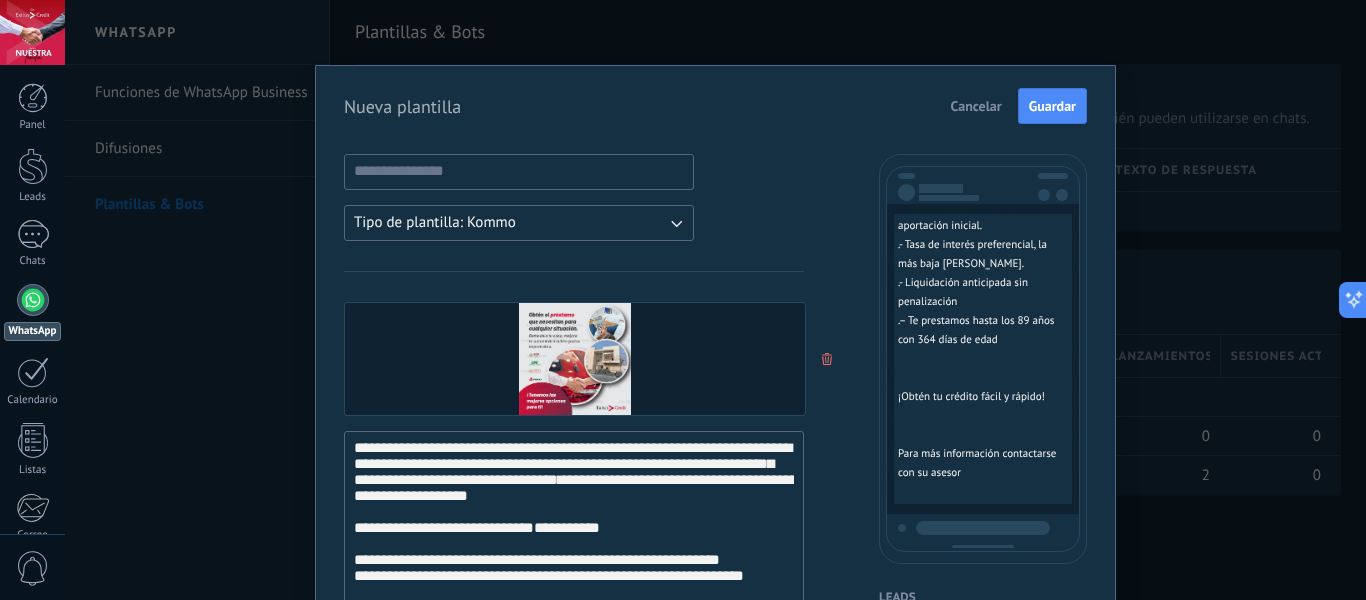 scroll, scrollTop: 763, scrollLeft: 0, axis: vertical 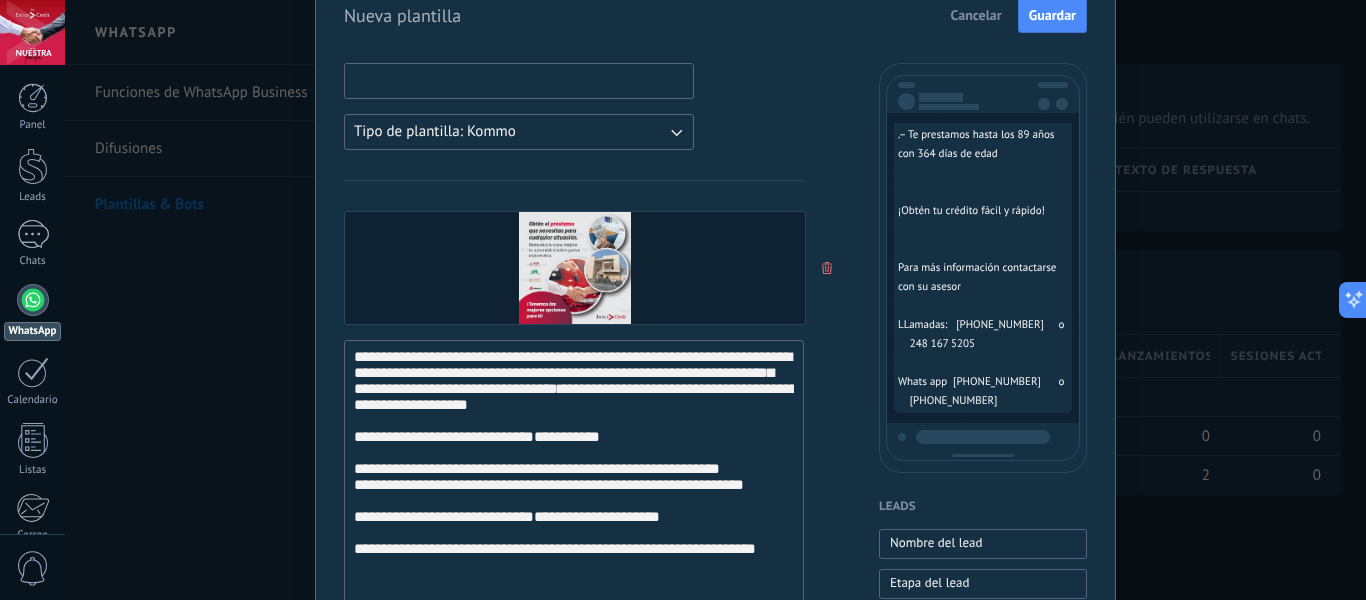 click at bounding box center (519, 80) 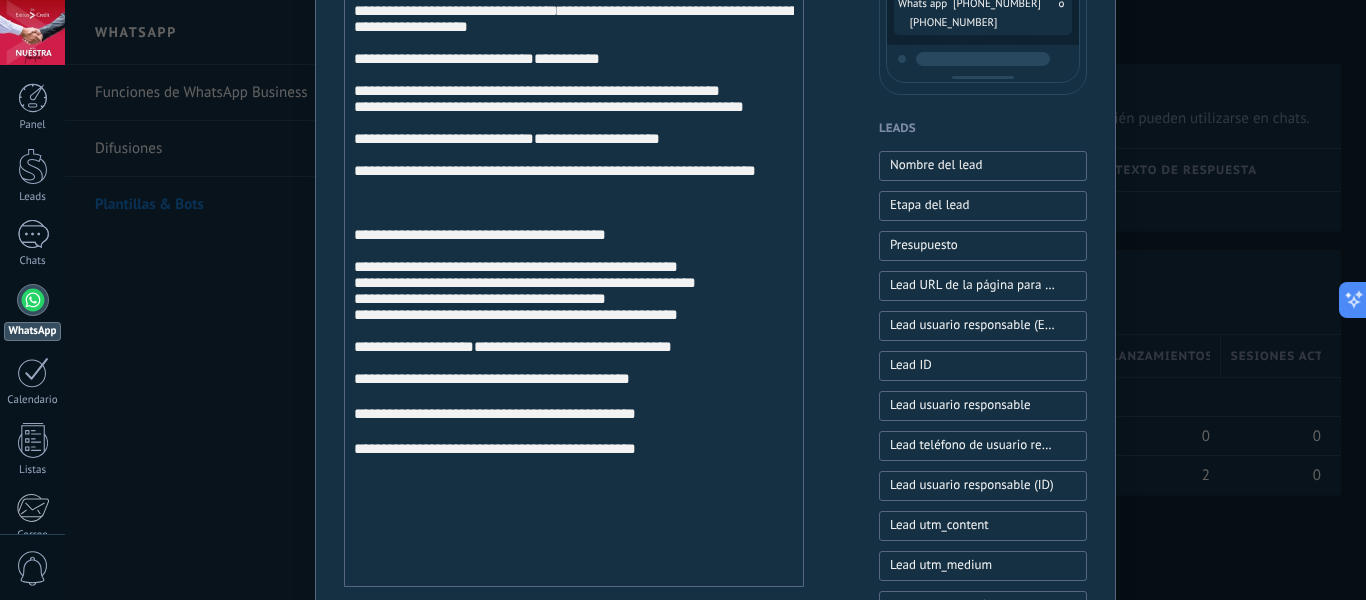 scroll, scrollTop: 0, scrollLeft: 0, axis: both 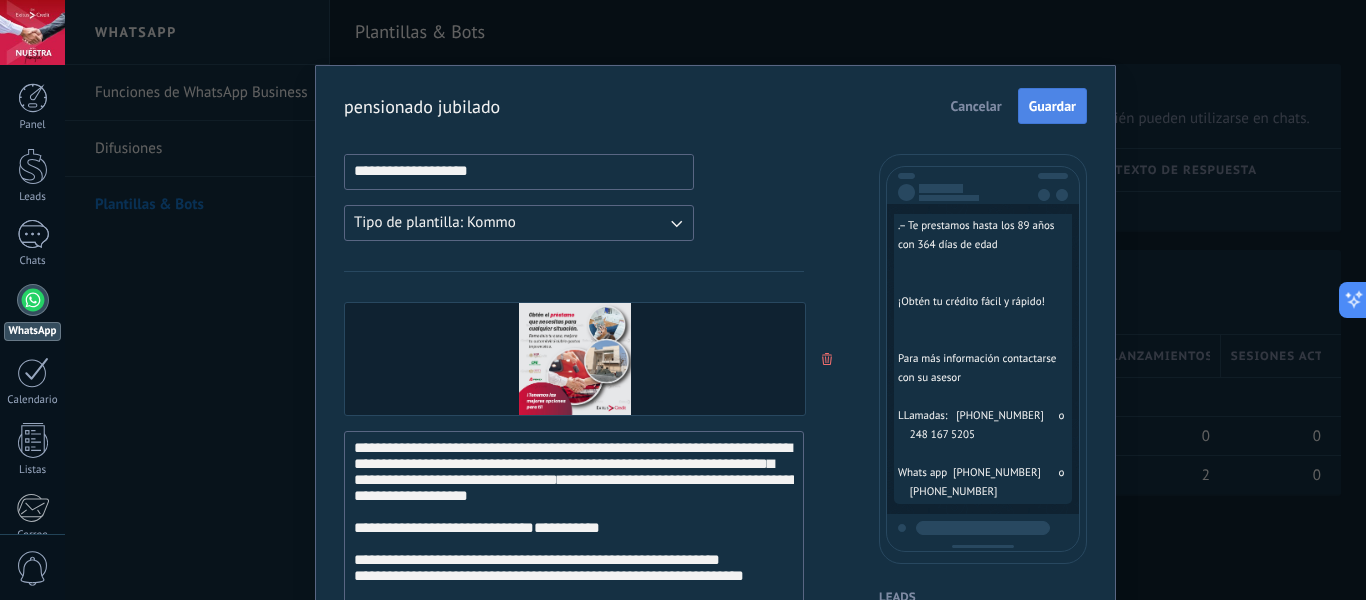 type on "**********" 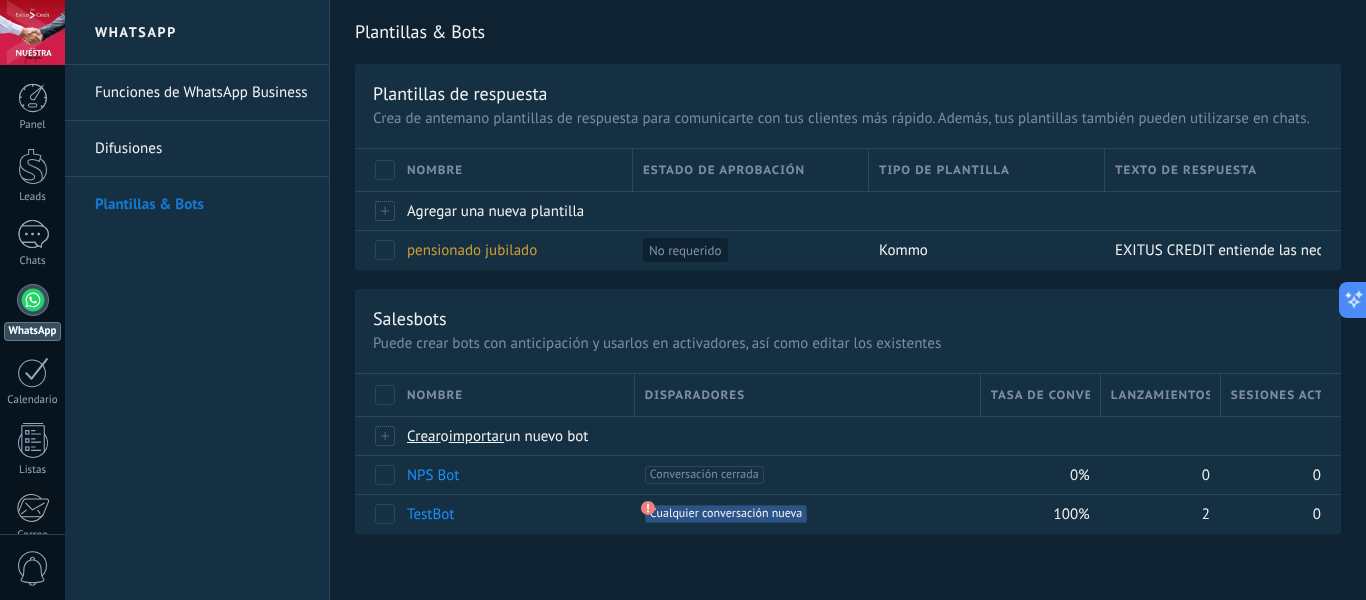 click on "Puede crear bots con anticipación y usarlos en activadores, así como editar los existentes" at bounding box center (848, 343) 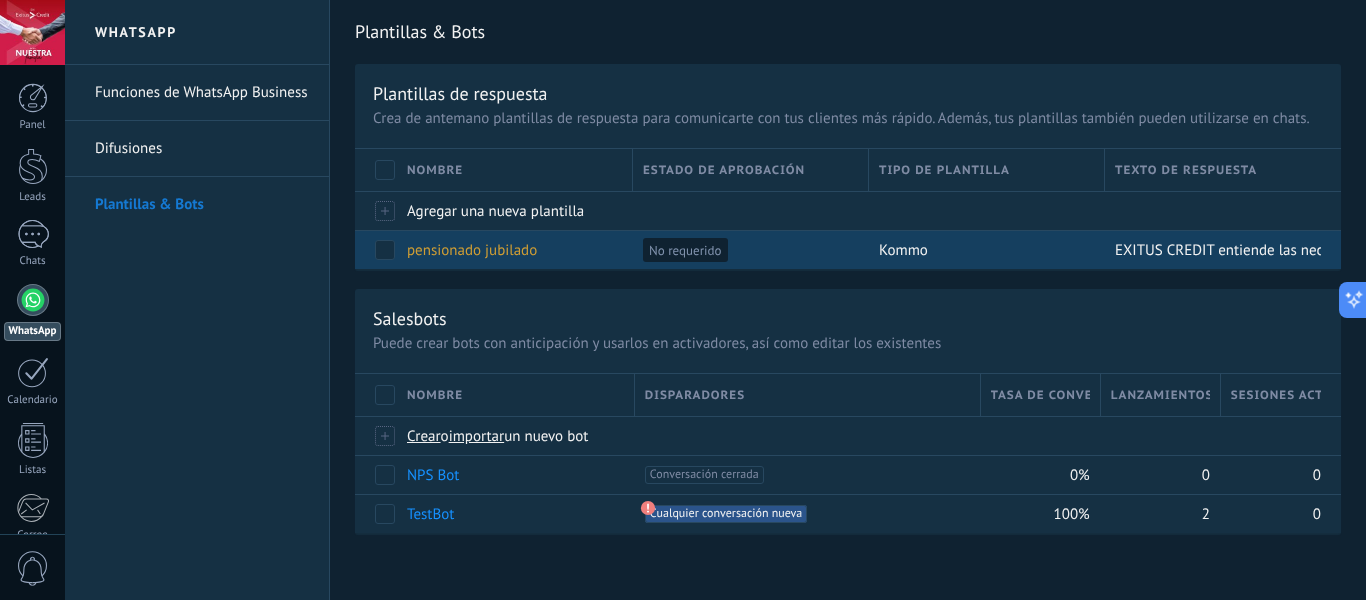 click at bounding box center (385, 250) 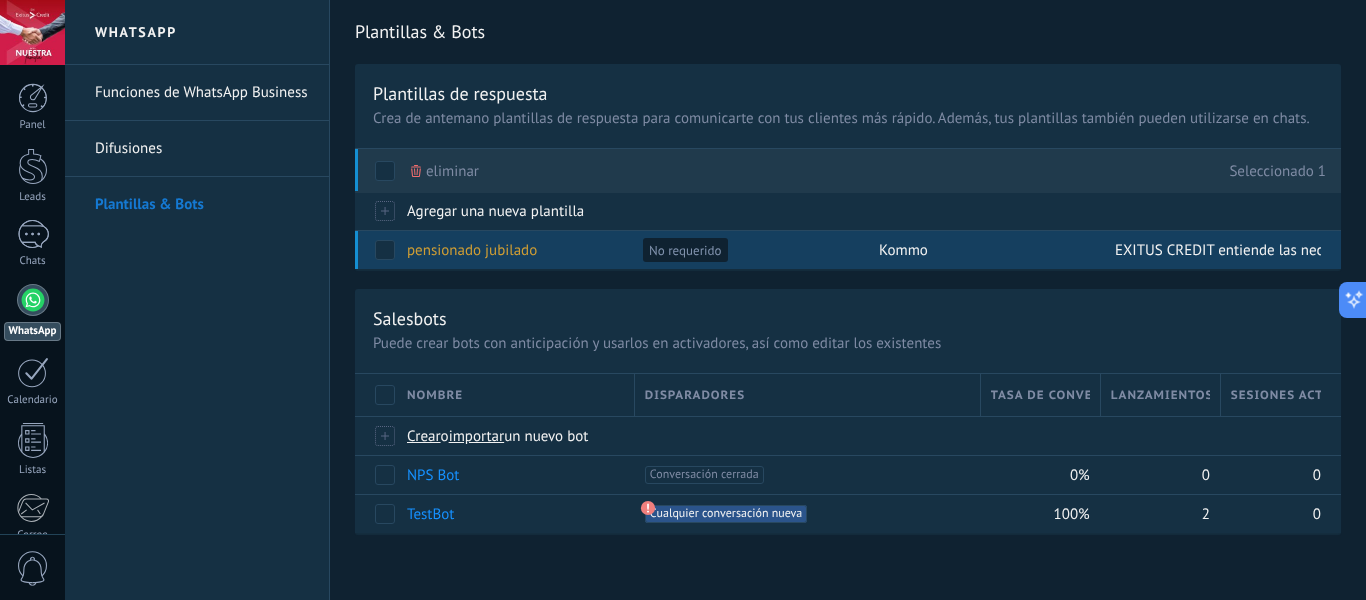 click at bounding box center (385, 250) 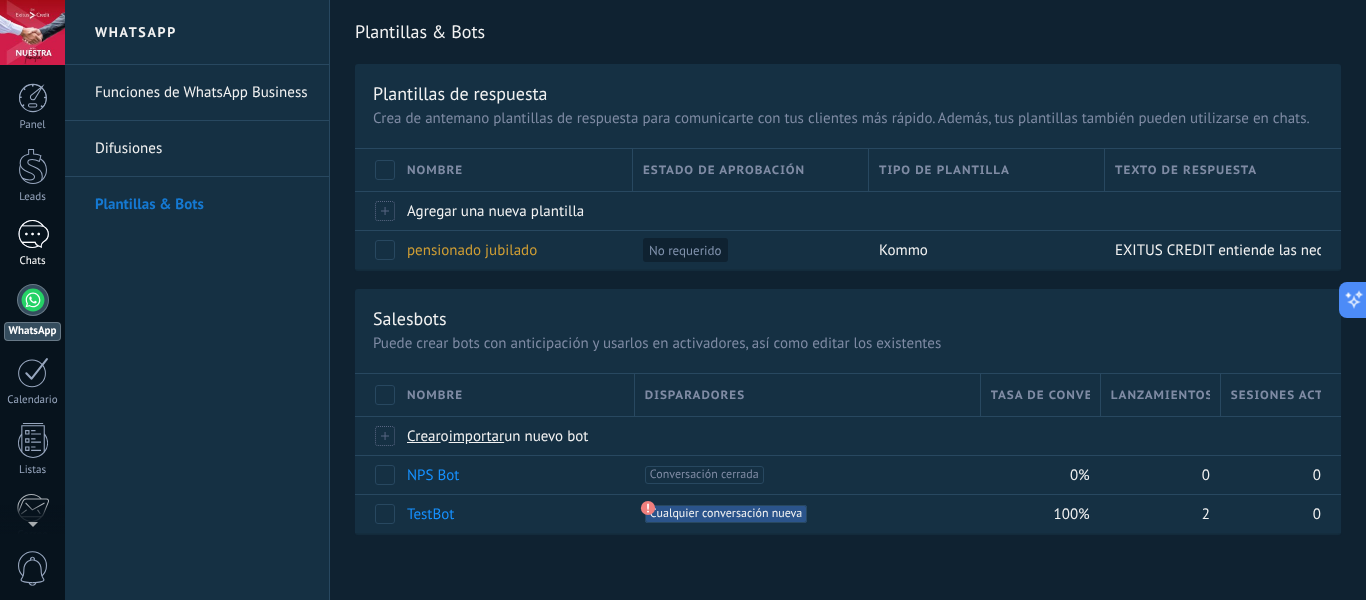 click at bounding box center [33, 234] 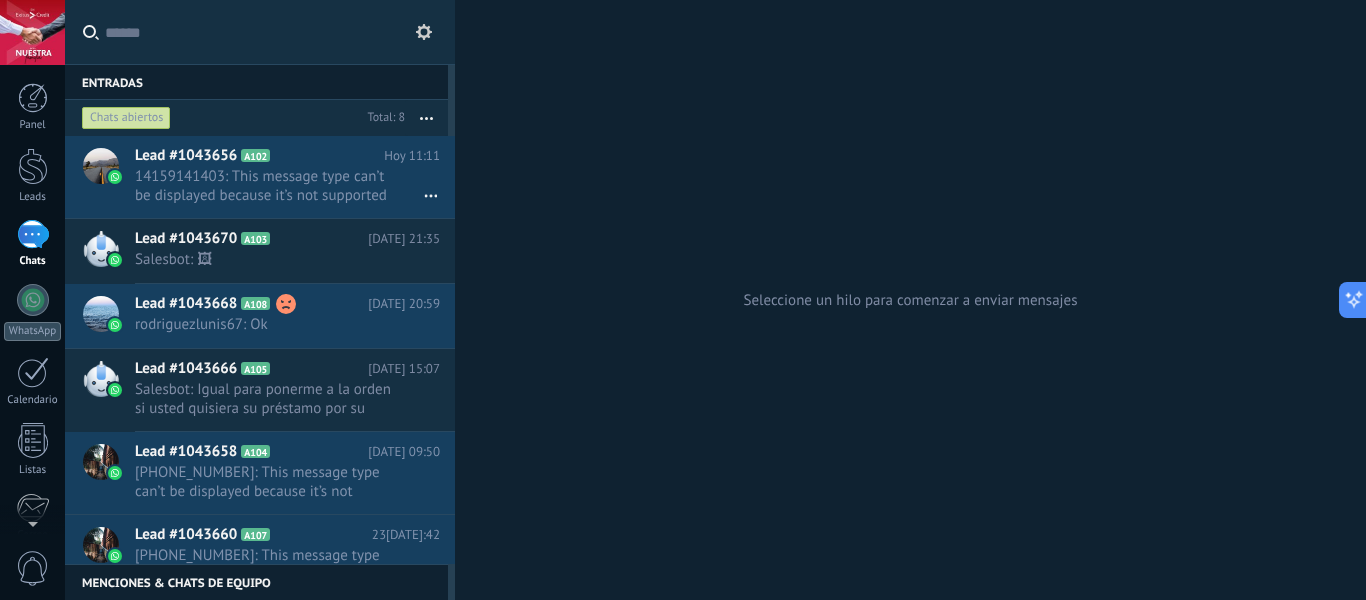 click 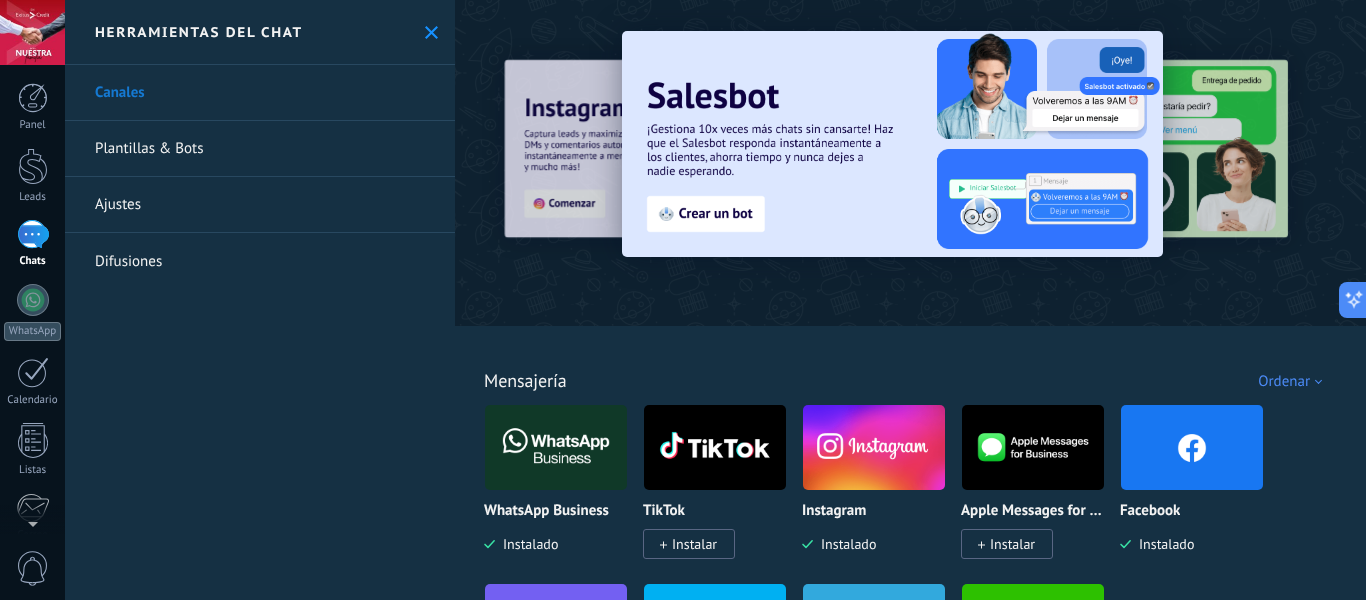 type 